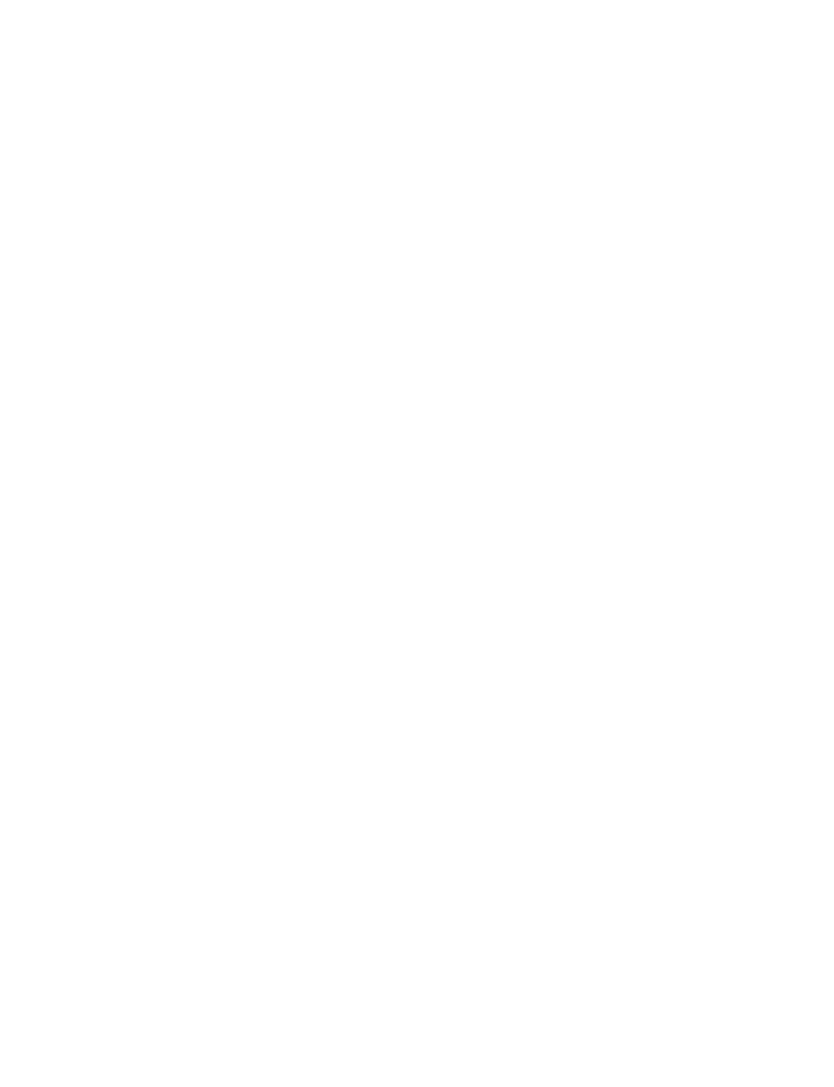 scroll, scrollTop: 0, scrollLeft: 0, axis: both 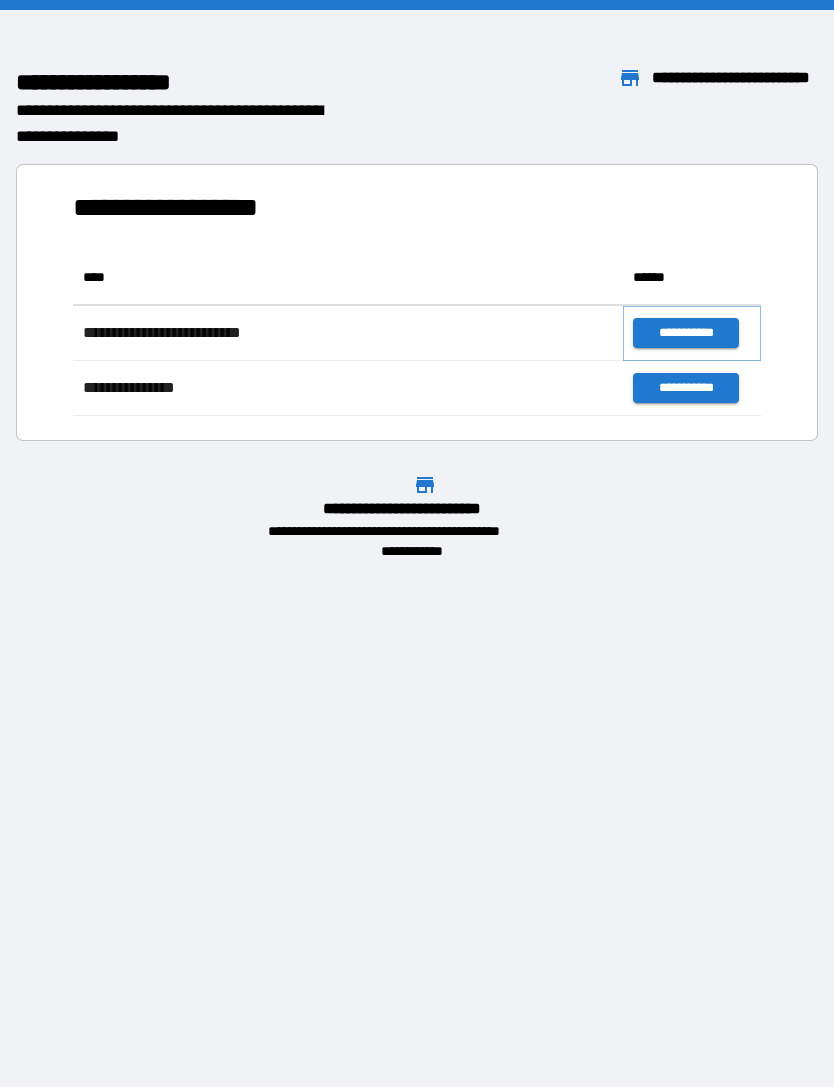 click on "**********" at bounding box center (685, 333) 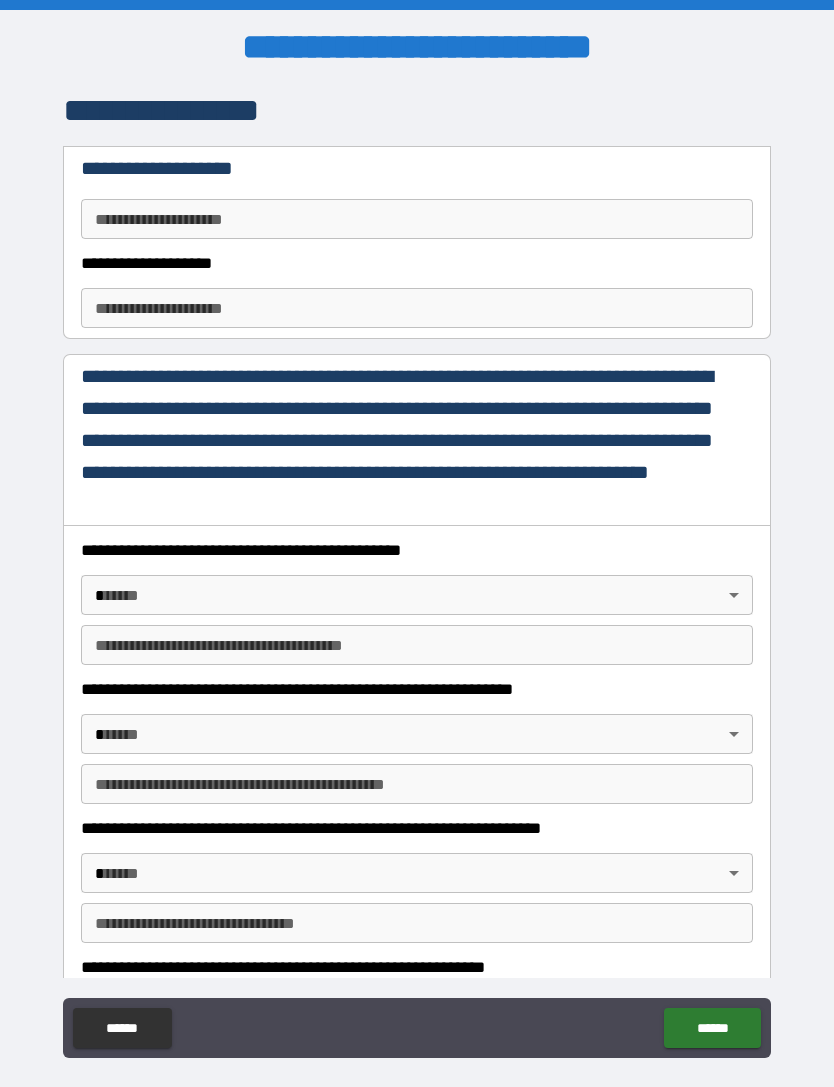 type on "*" 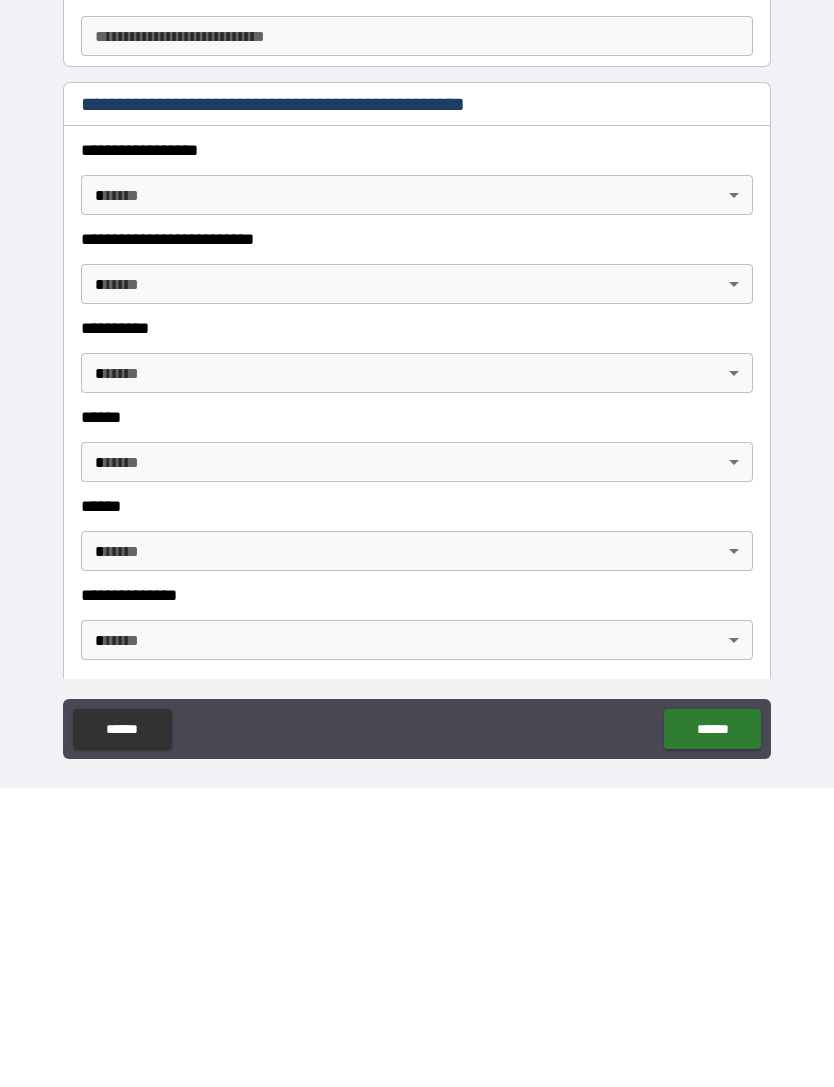 scroll, scrollTop: 1814, scrollLeft: 0, axis: vertical 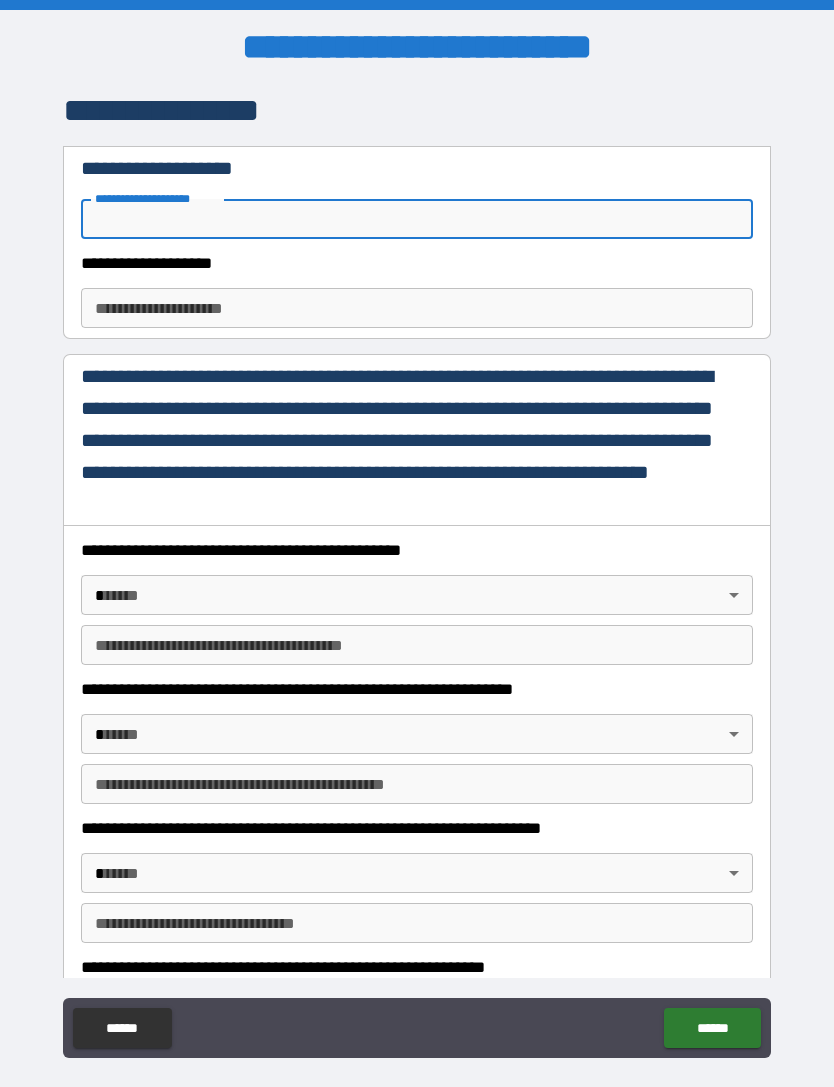 type on "*" 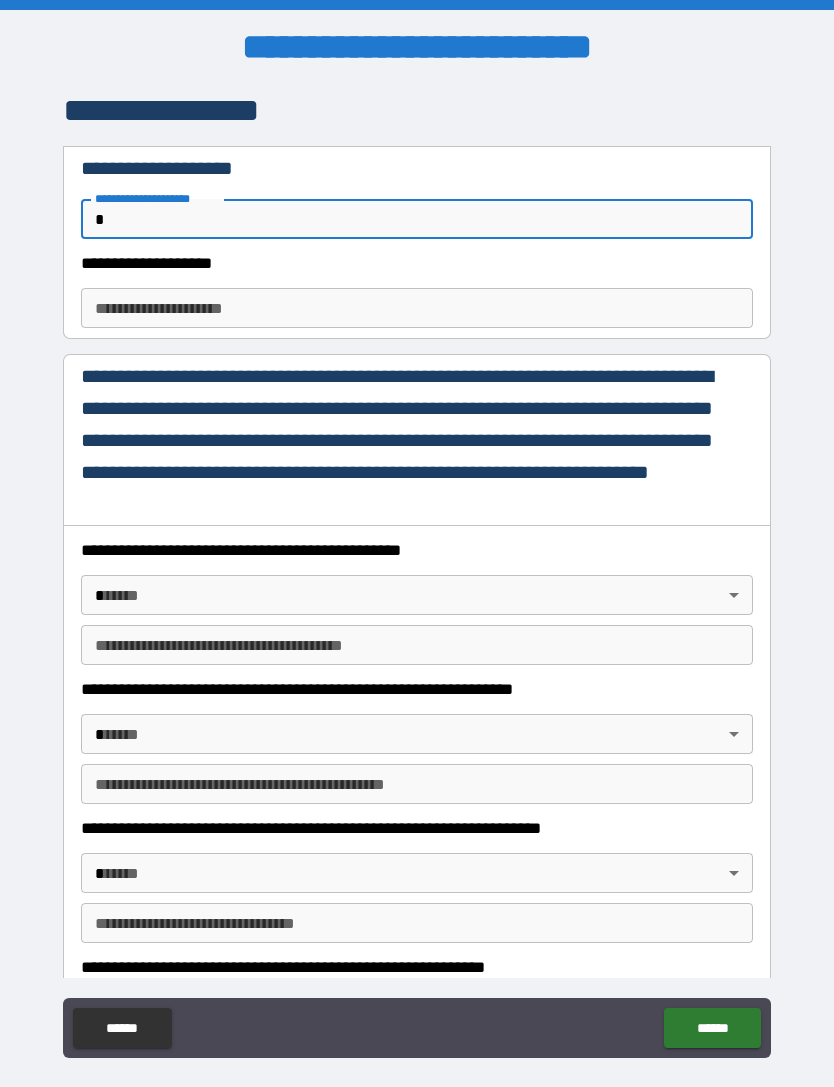 type on "*" 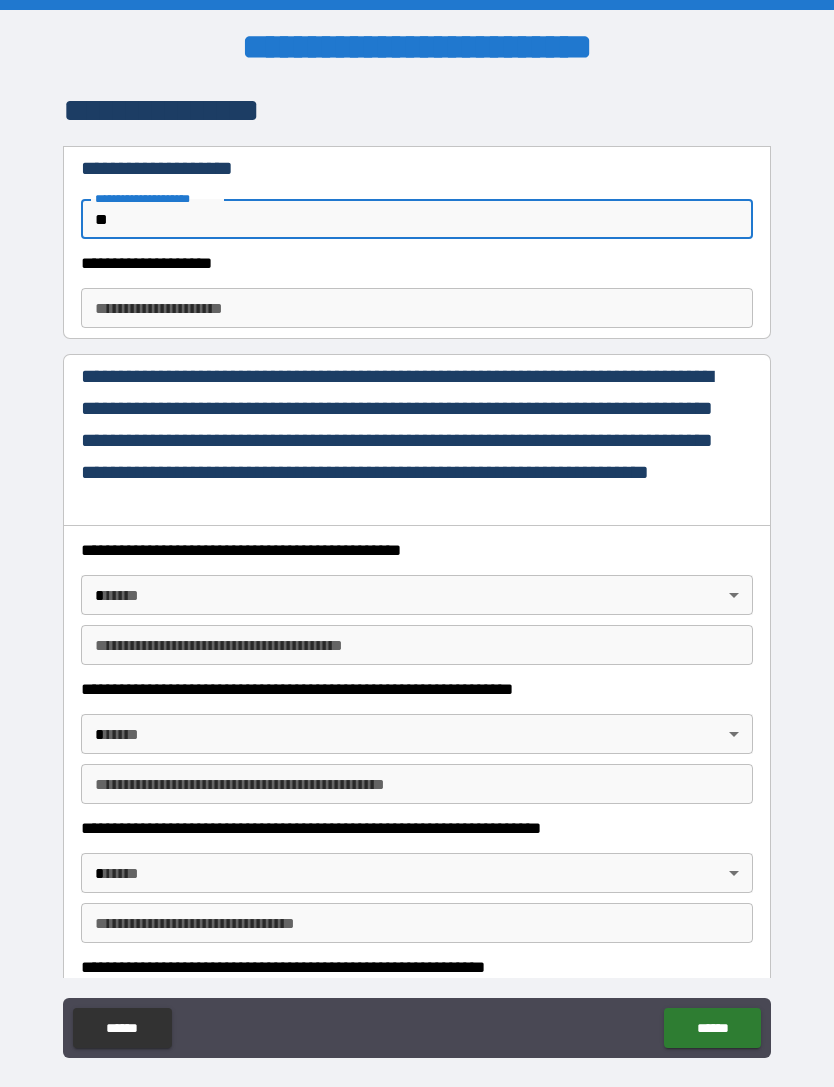 type on "*" 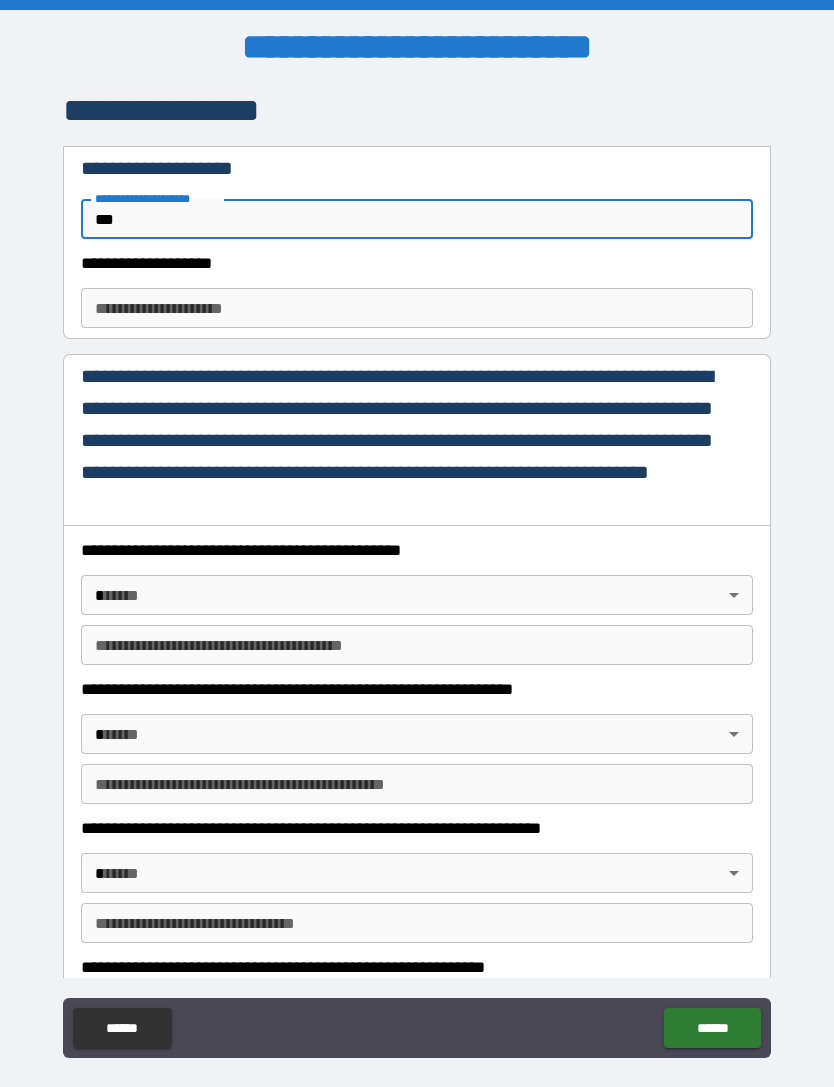 type on "*" 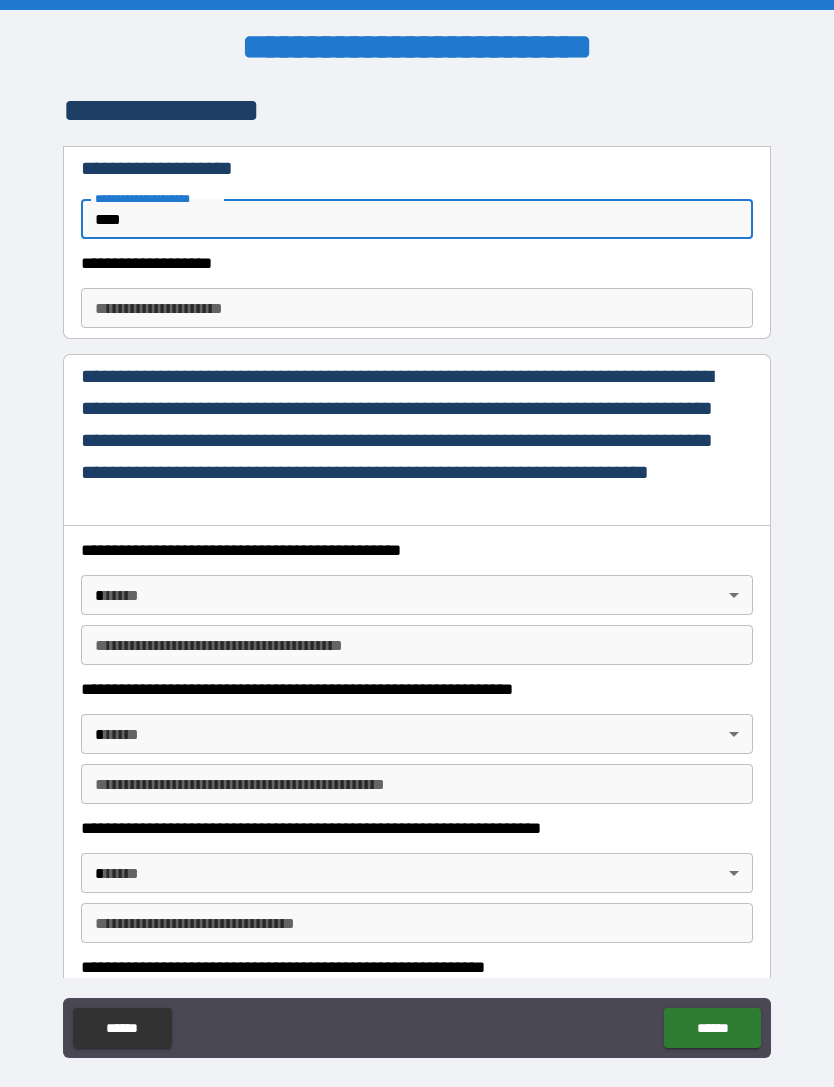 type on "*" 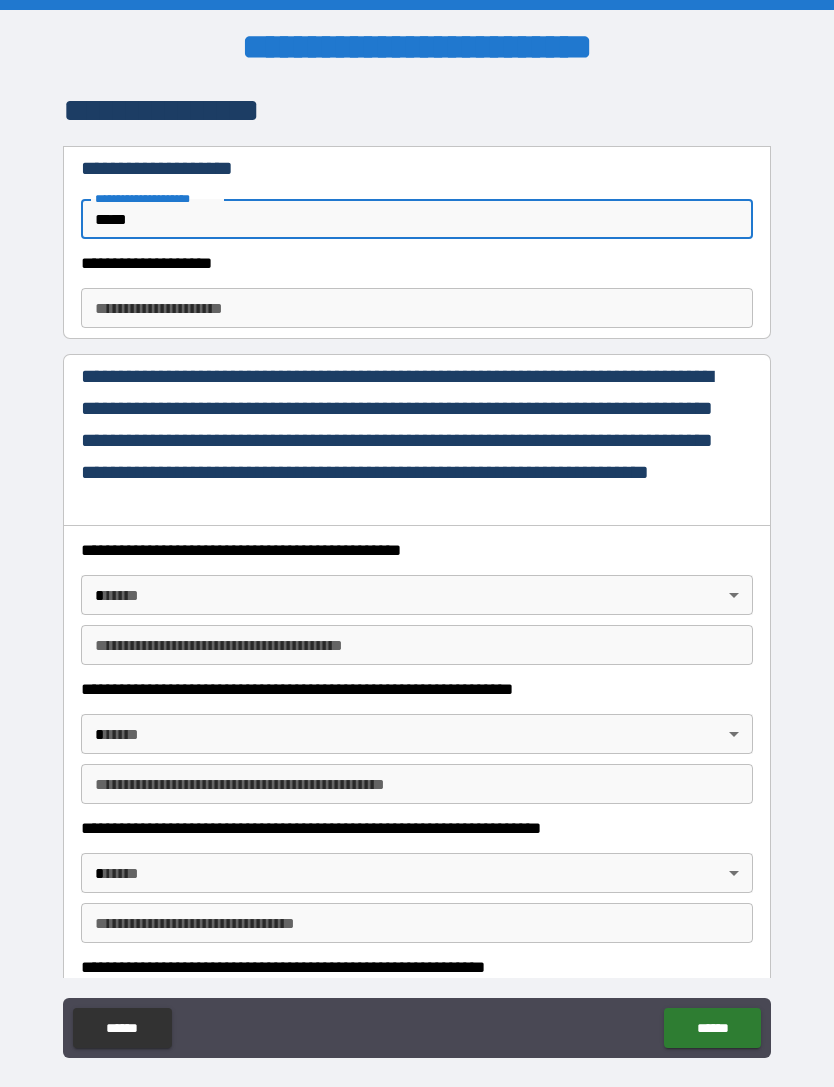 type on "*" 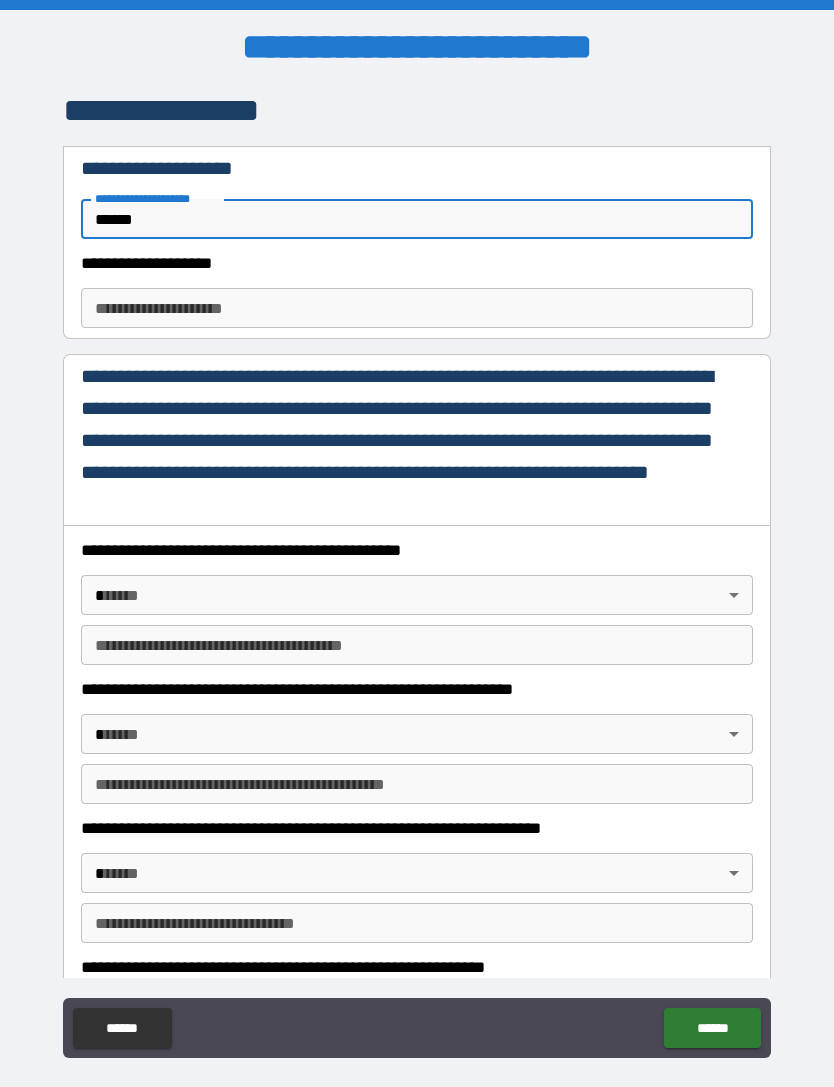 type on "*" 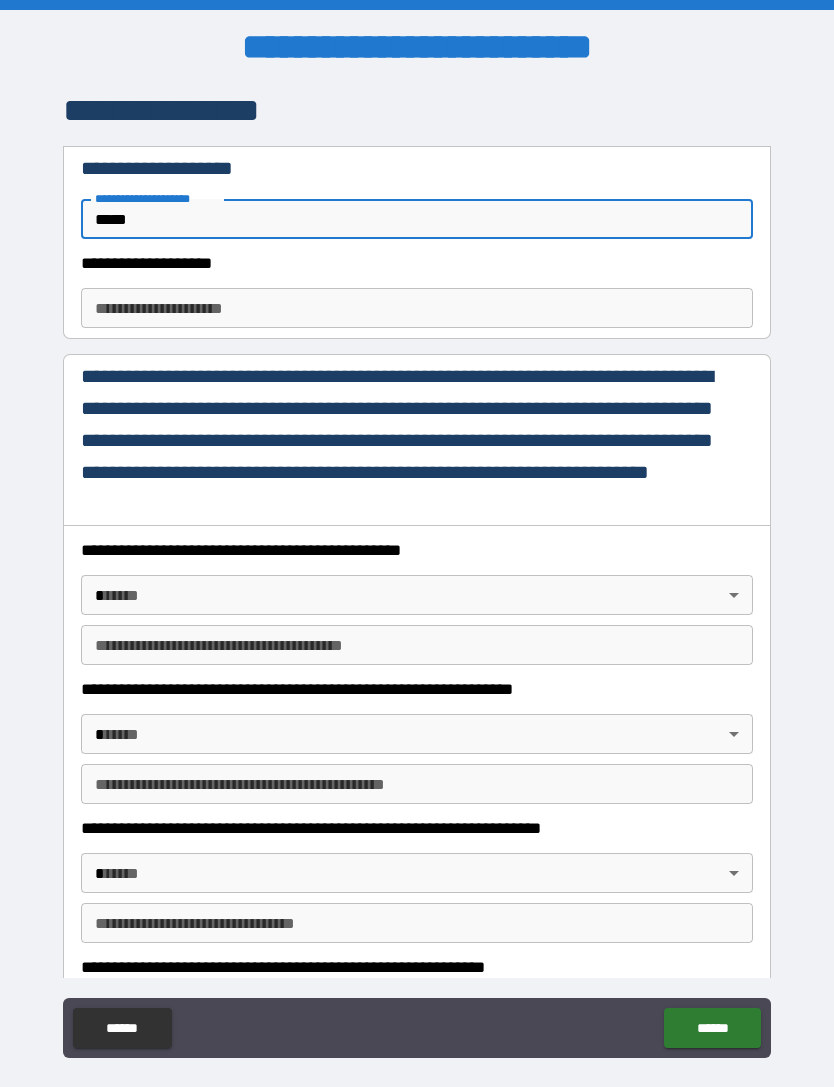 type on "*" 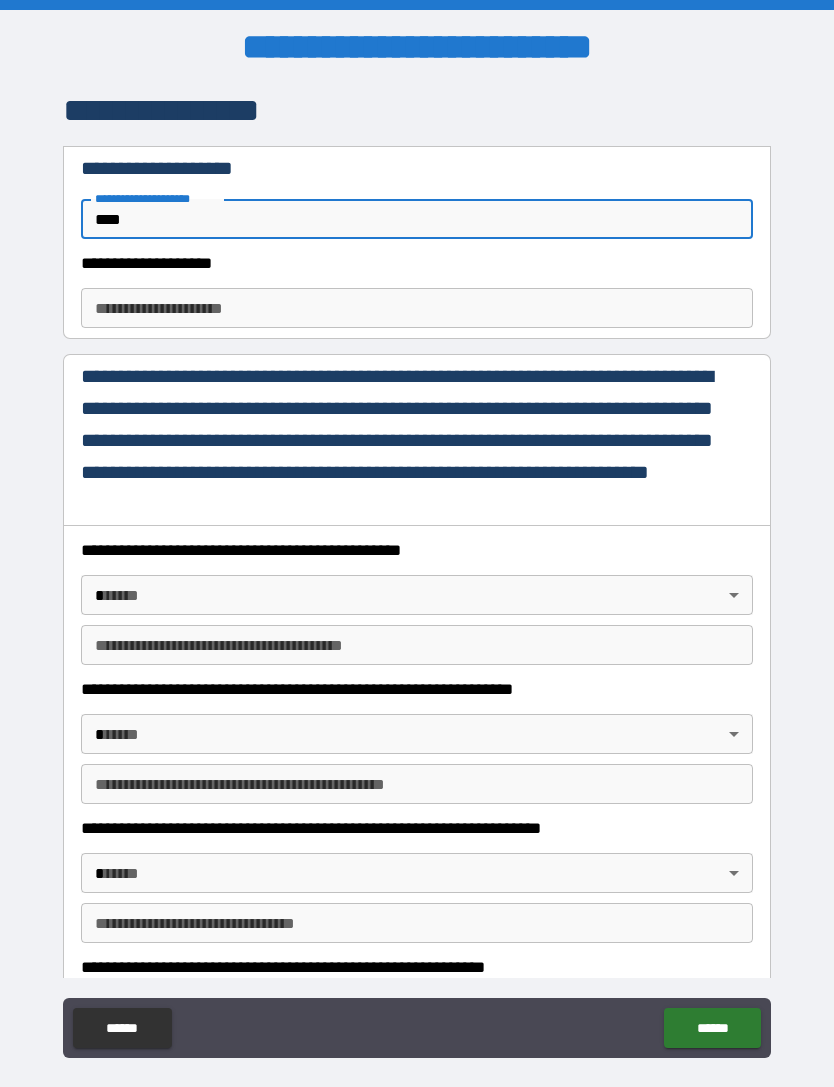 type on "*" 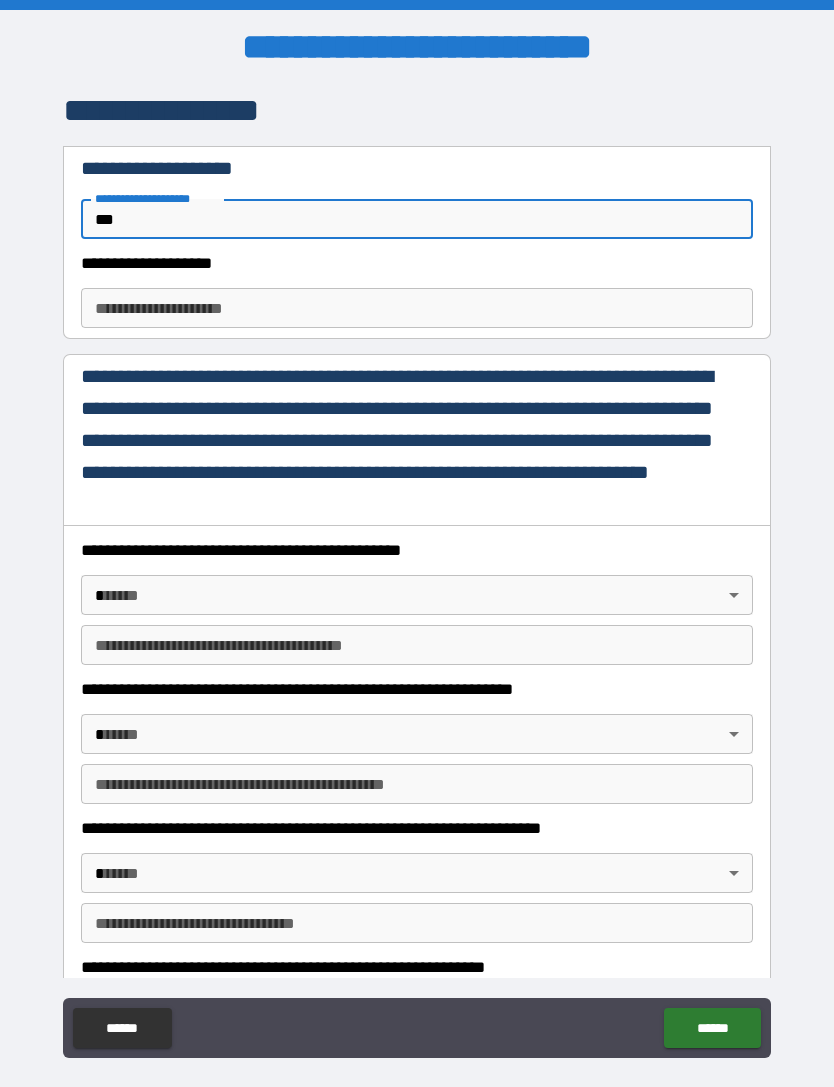 type on "*" 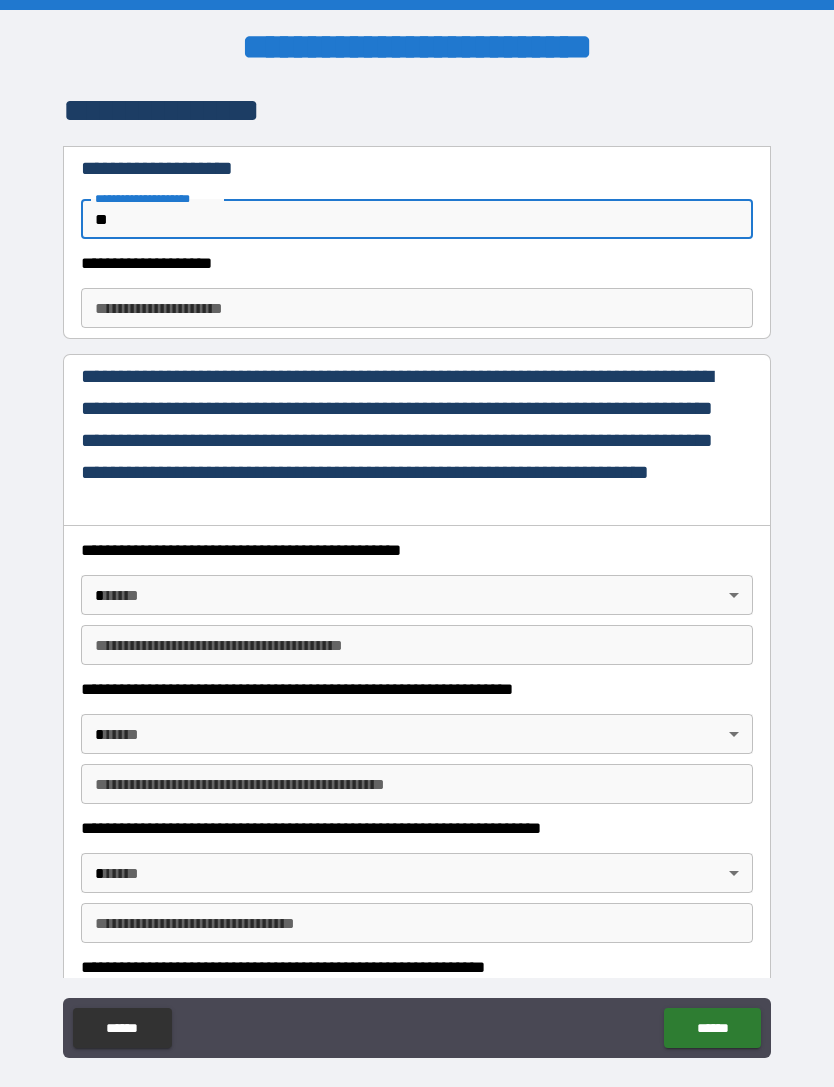 type on "*" 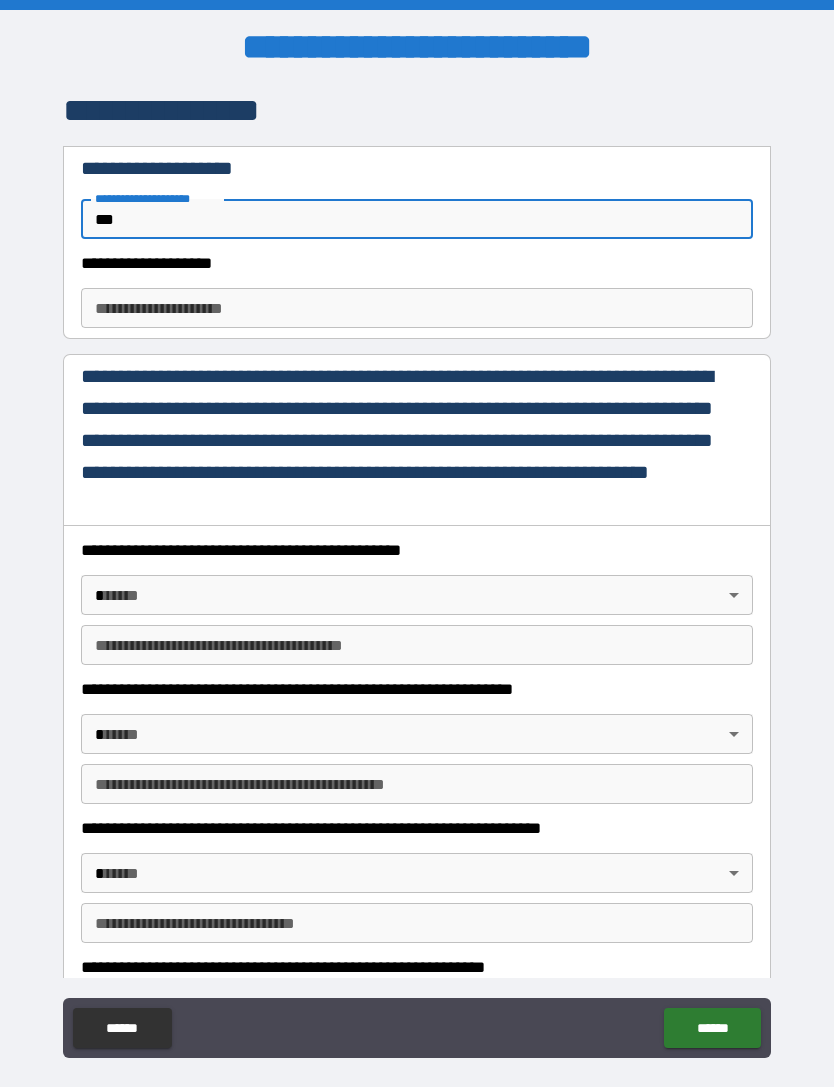 type on "*" 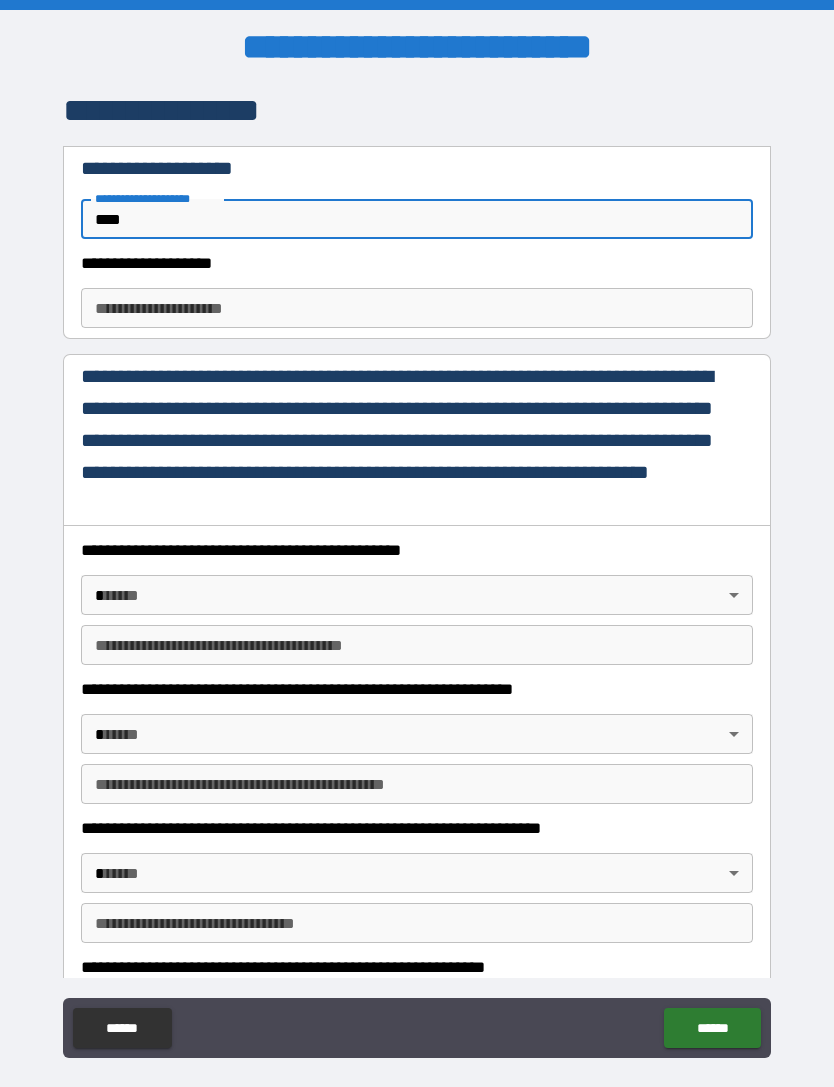 type on "*" 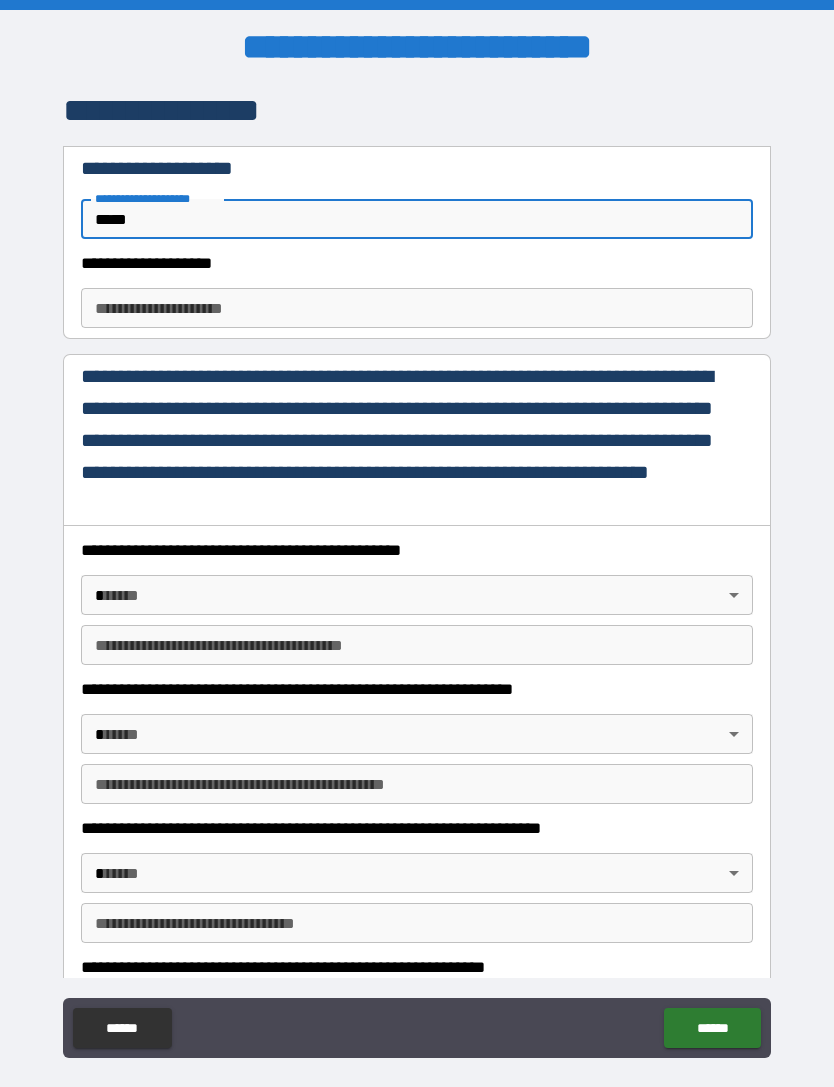 type on "*" 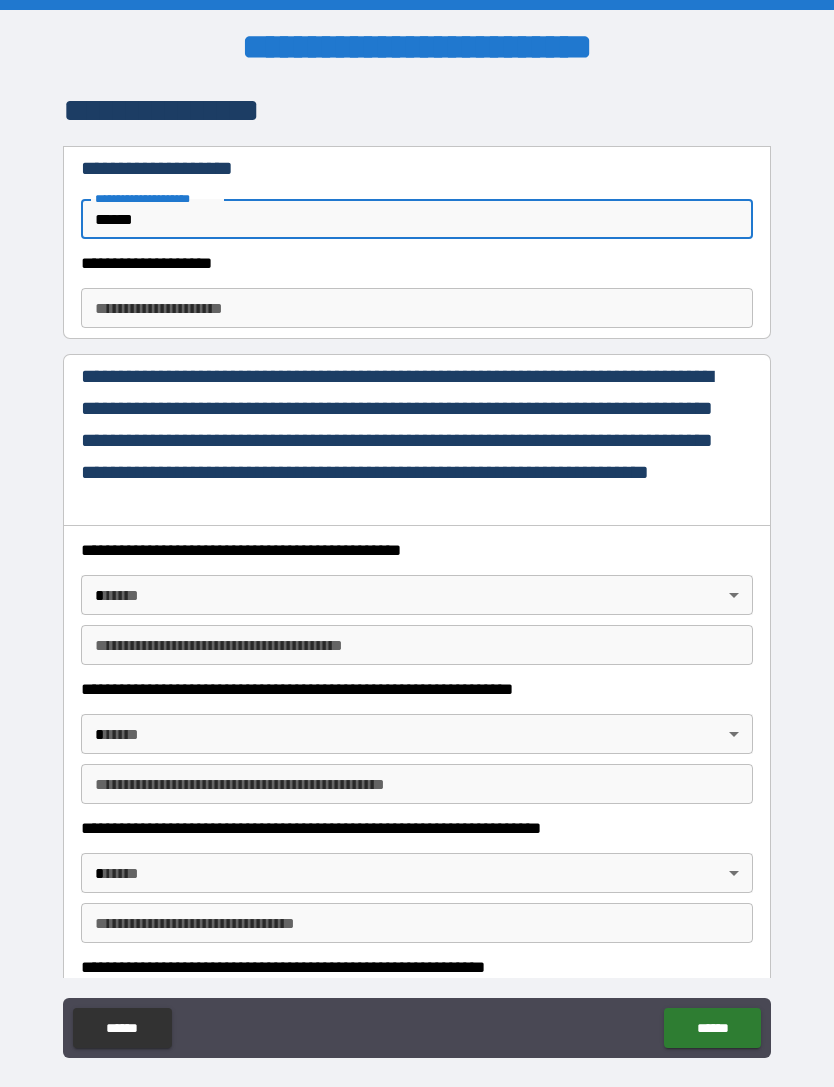 type on "*" 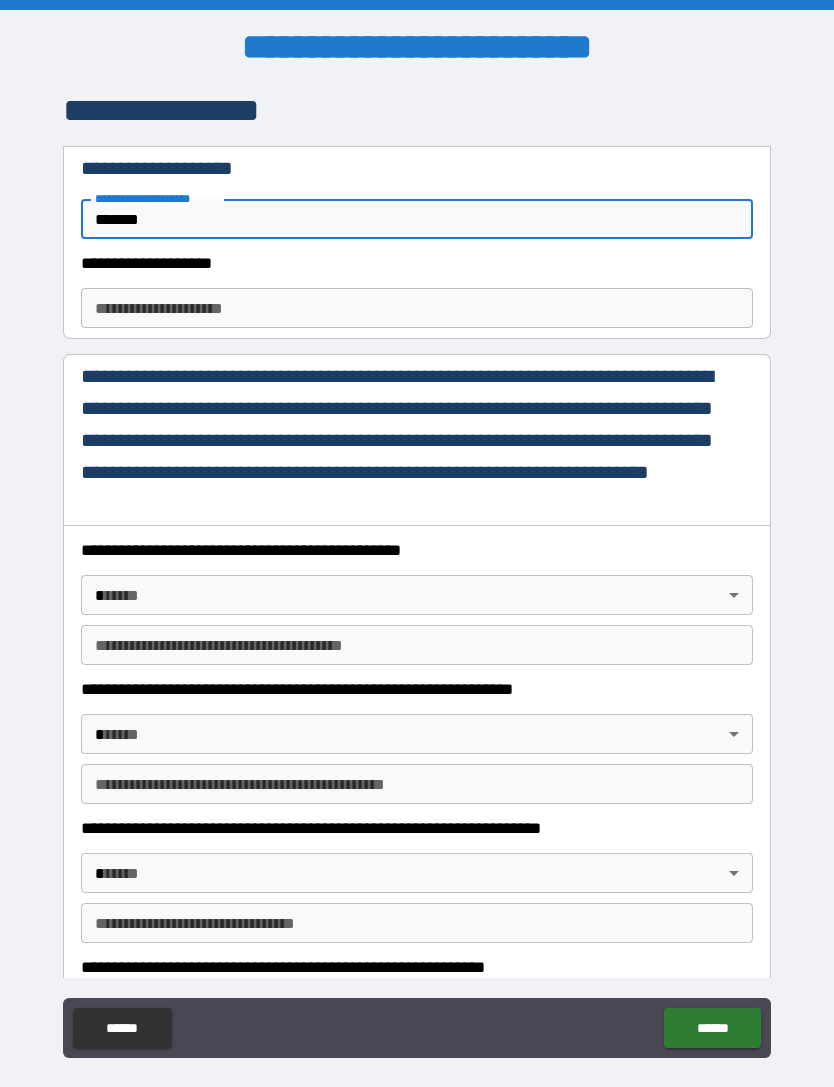 type on "*" 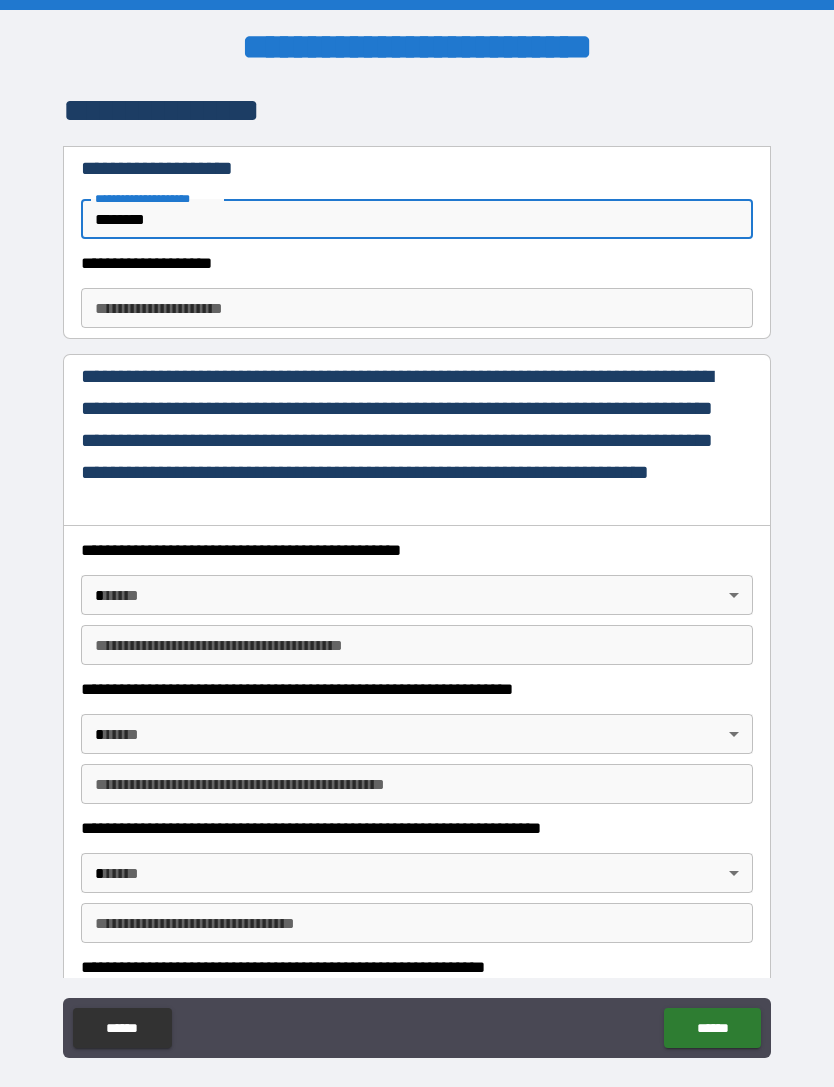 type on "*" 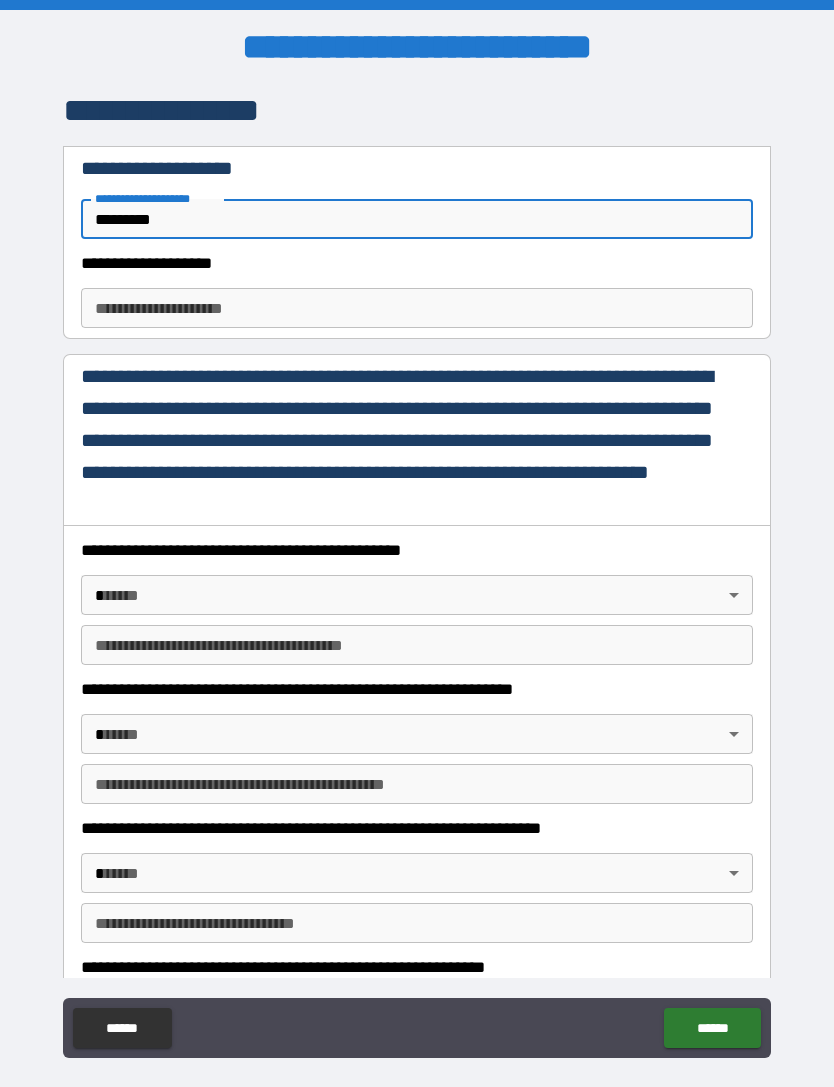 type on "*" 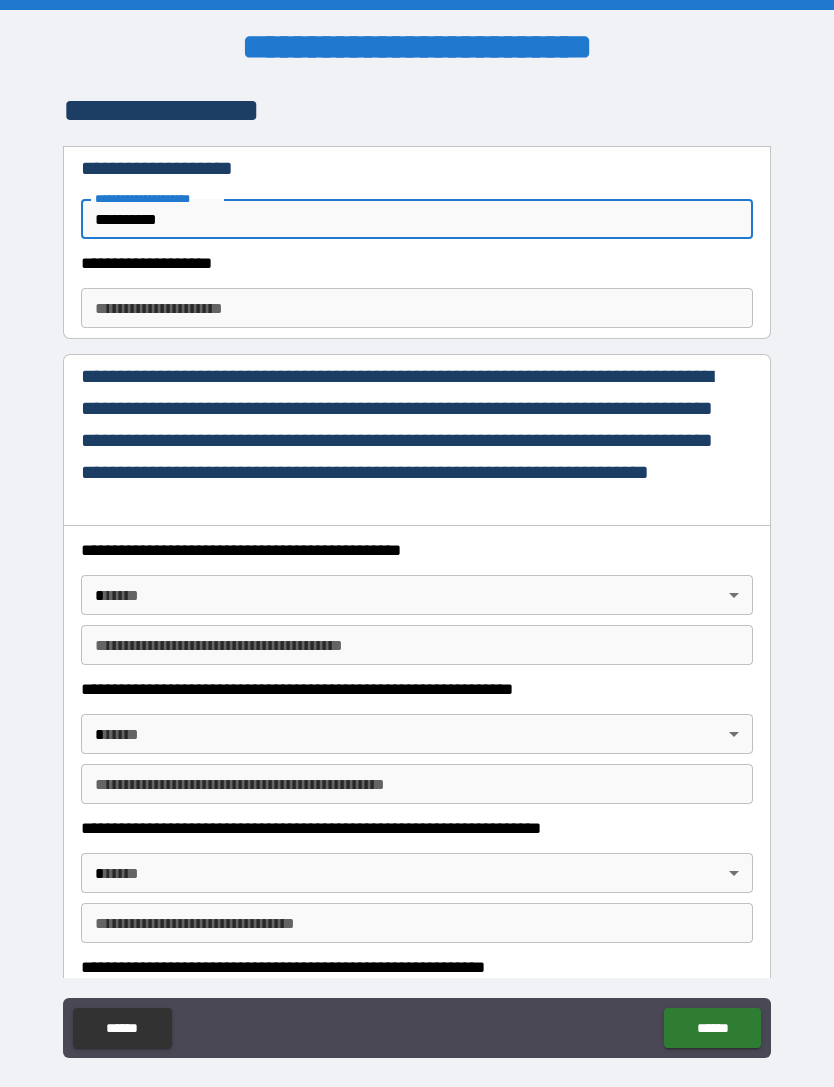 type on "*" 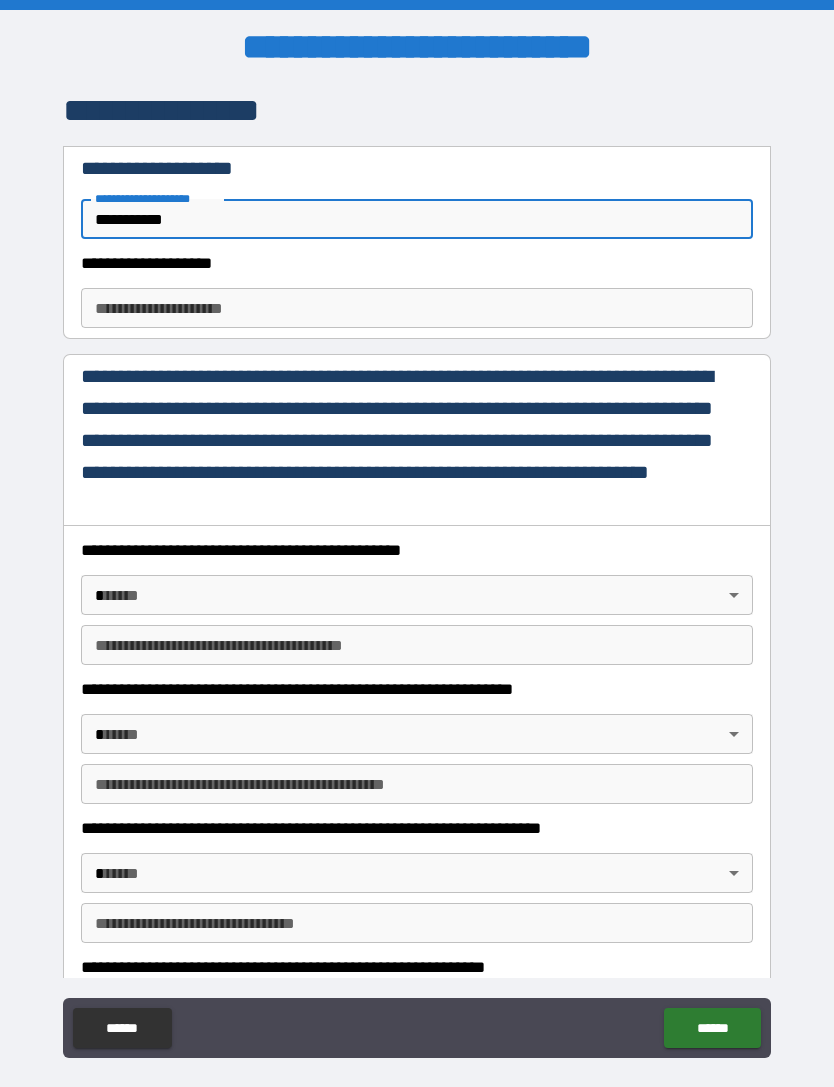 type on "*" 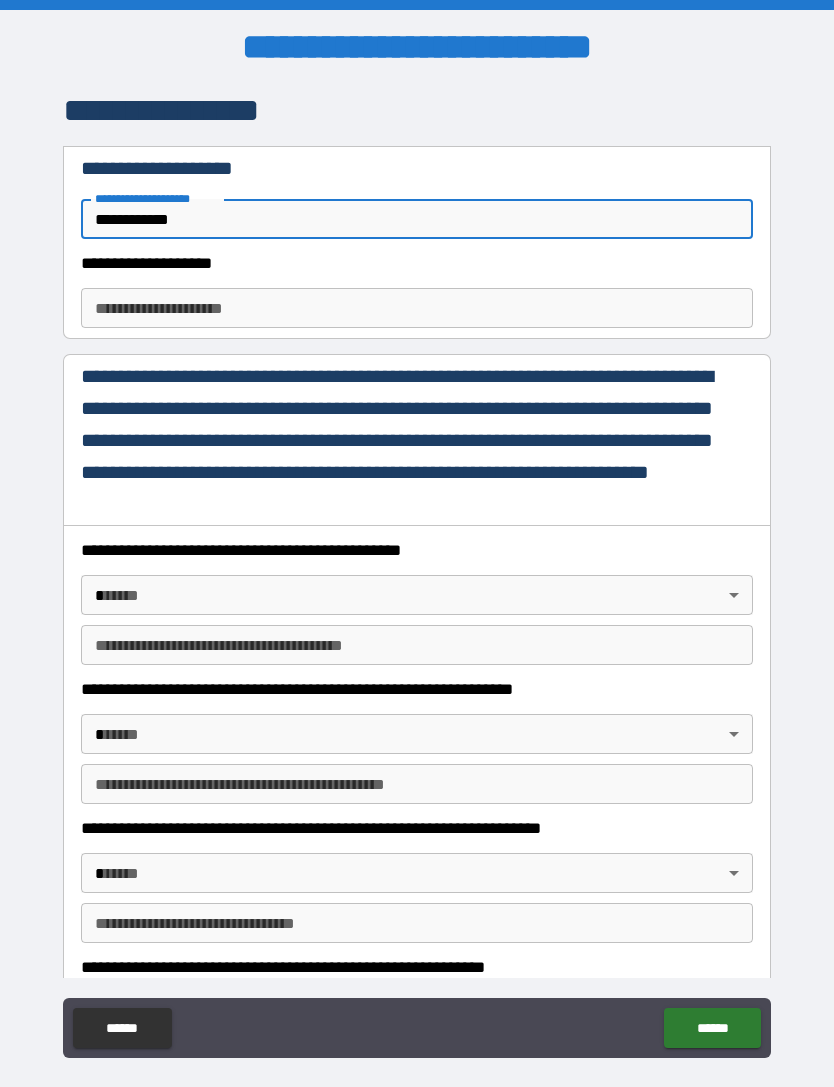 type on "*" 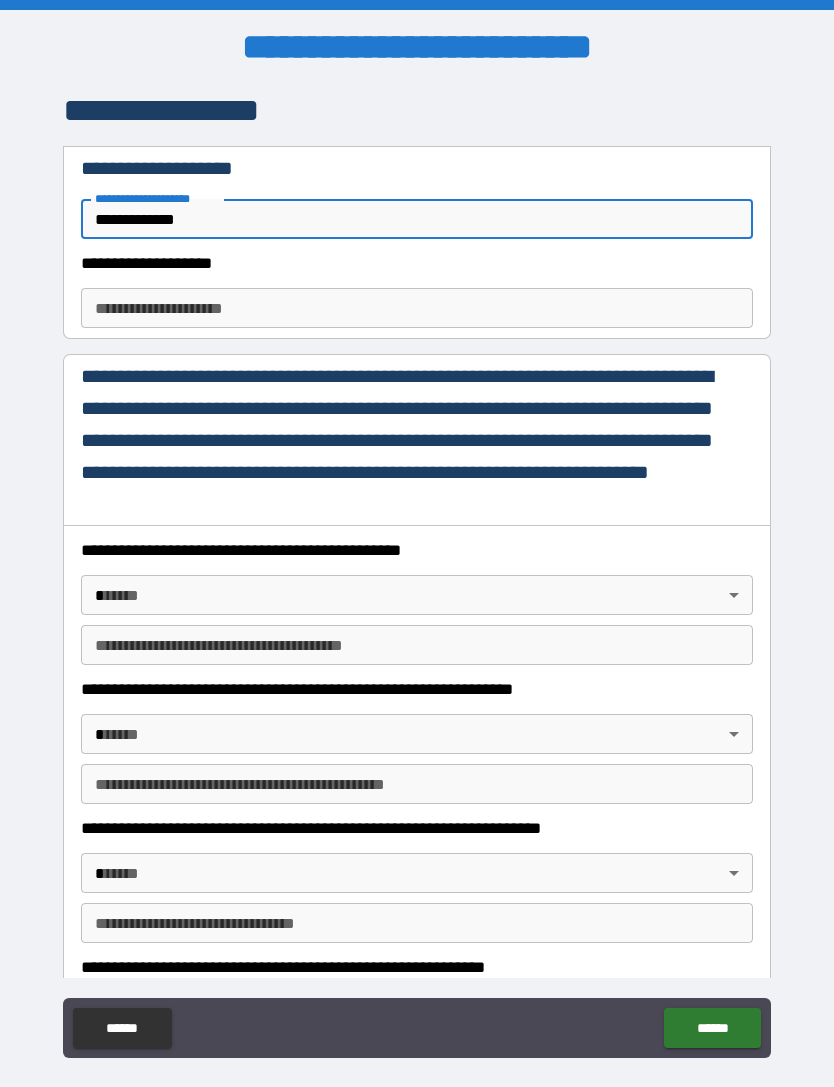 type on "*" 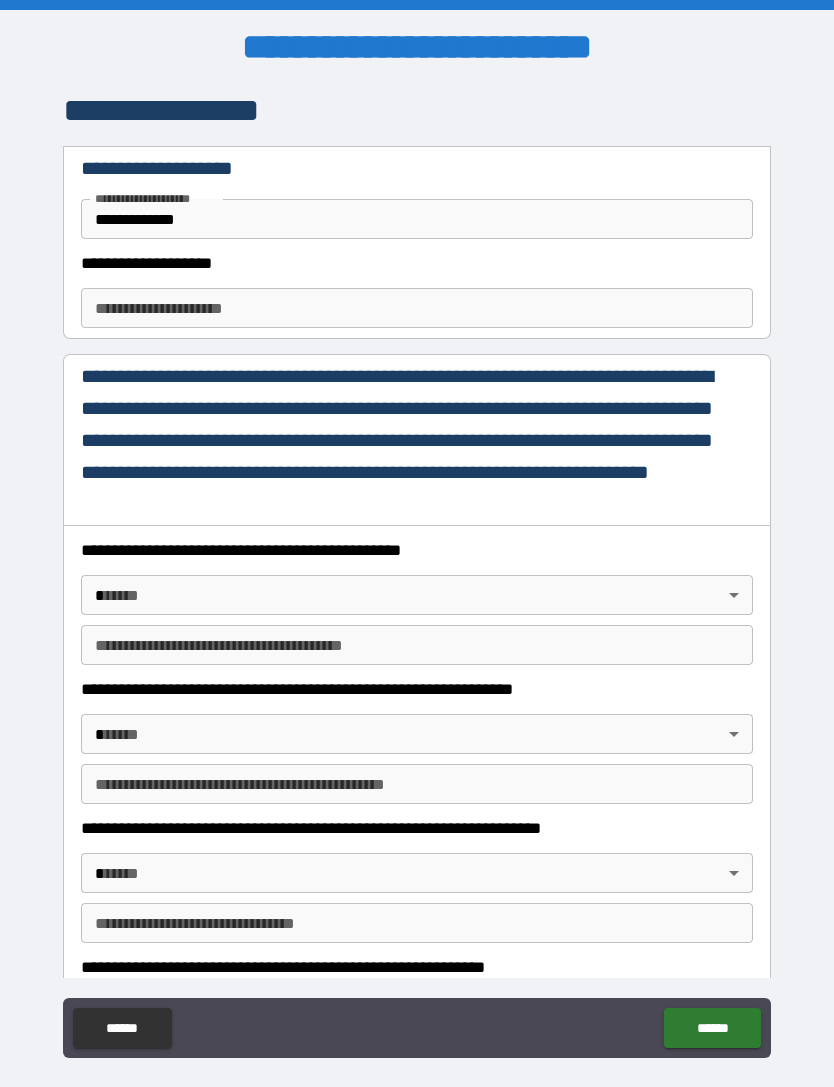 click on "**********" at bounding box center [417, 263] 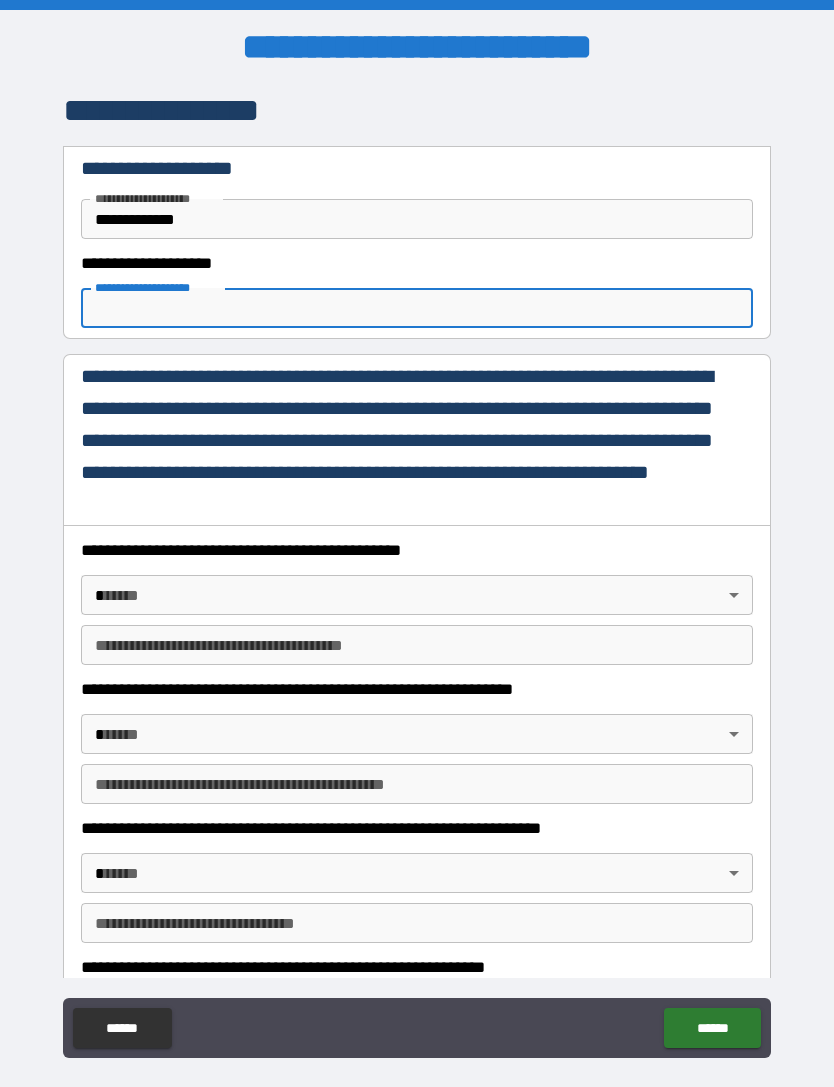 type on "*" 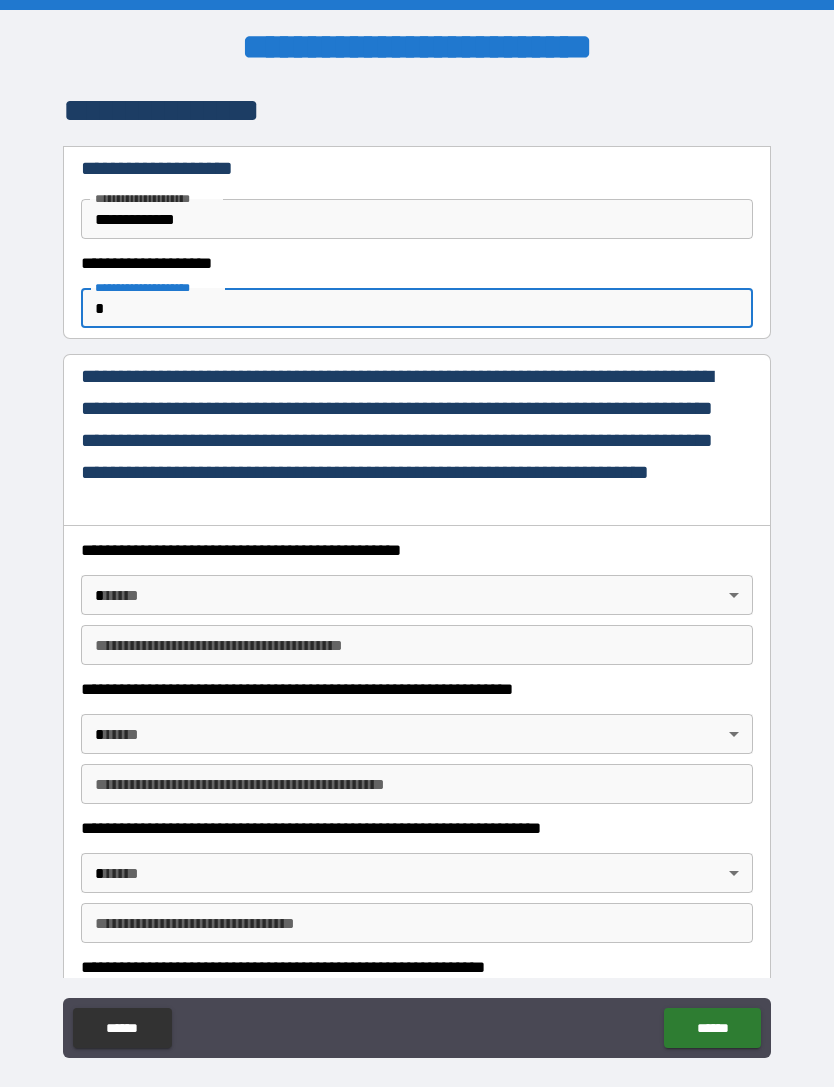 type on "*" 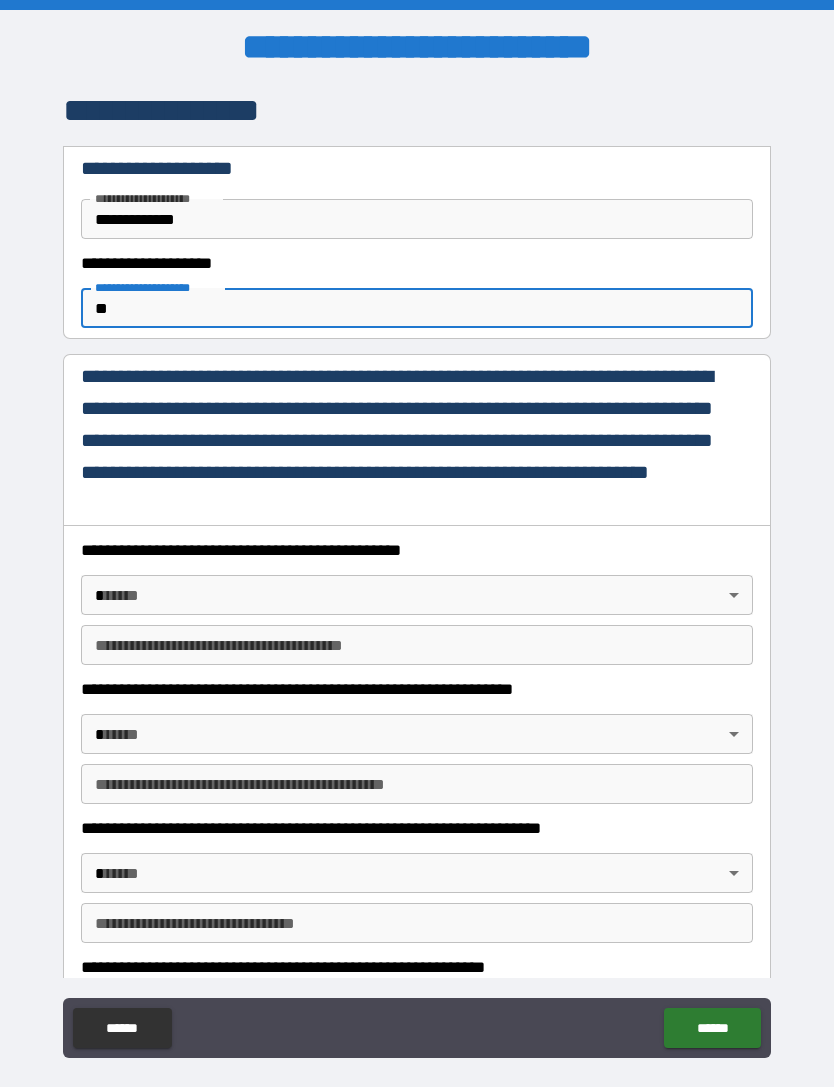 type on "*" 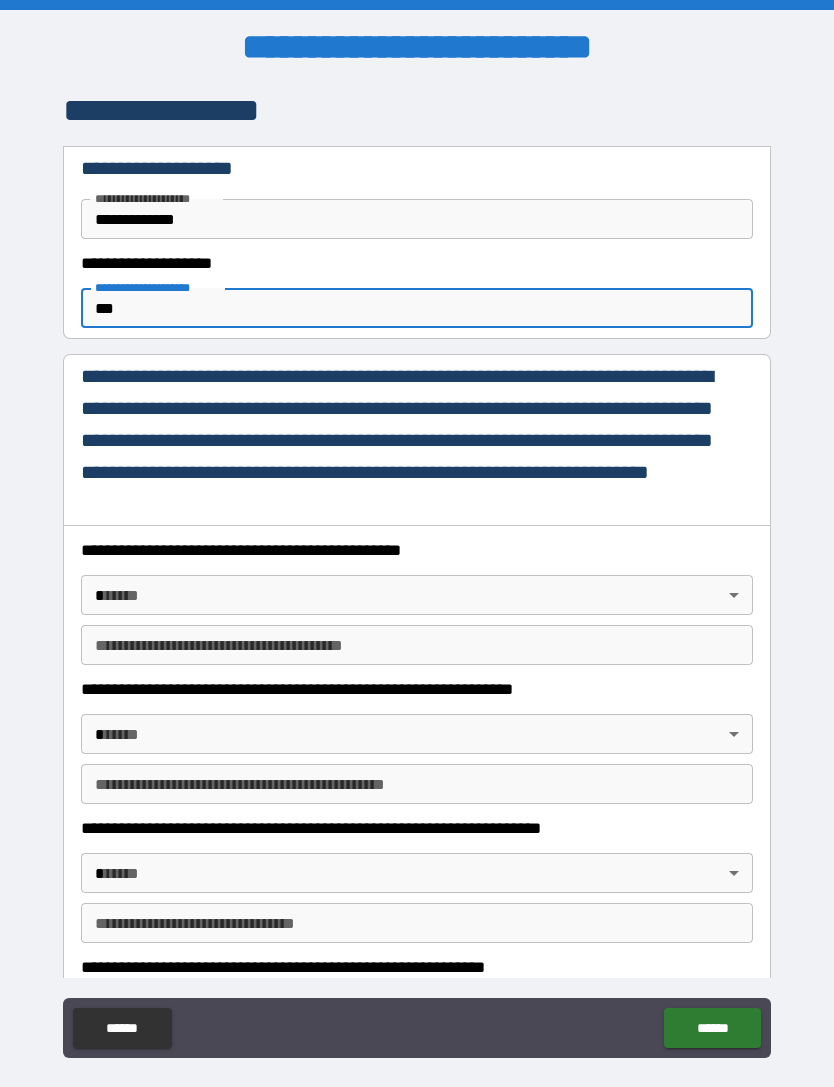 type on "*" 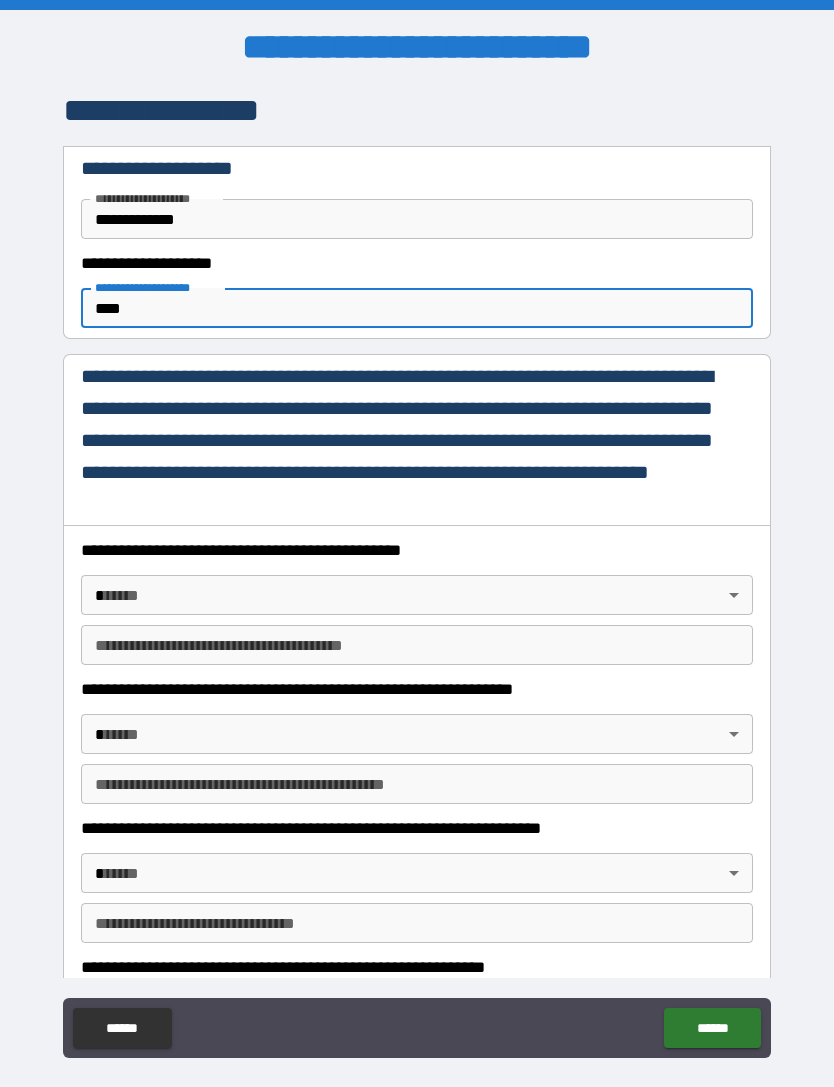 type on "*" 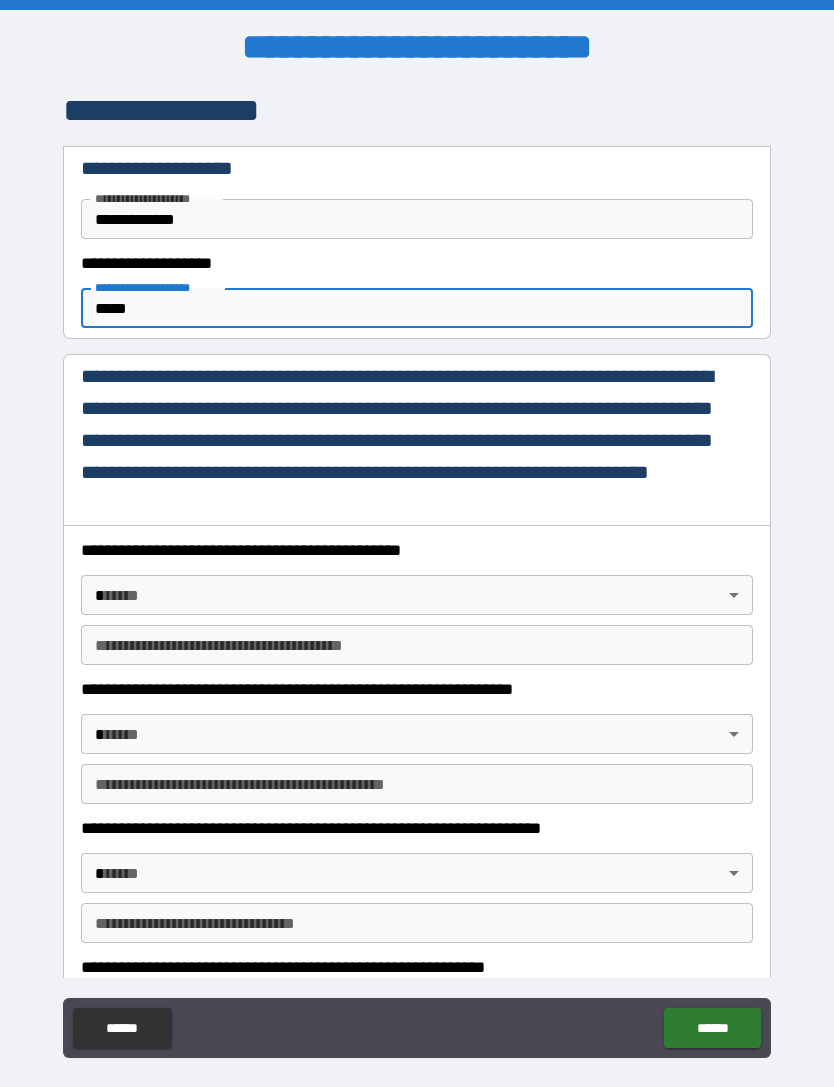 type on "*" 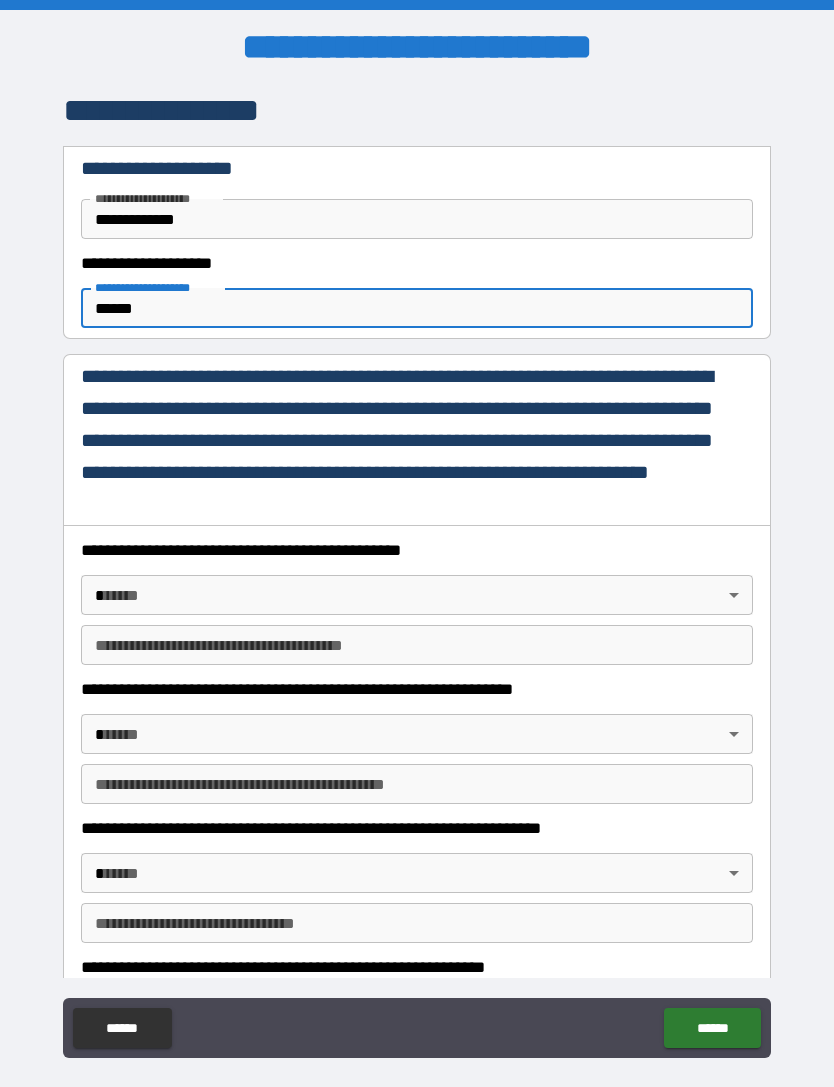 type on "*" 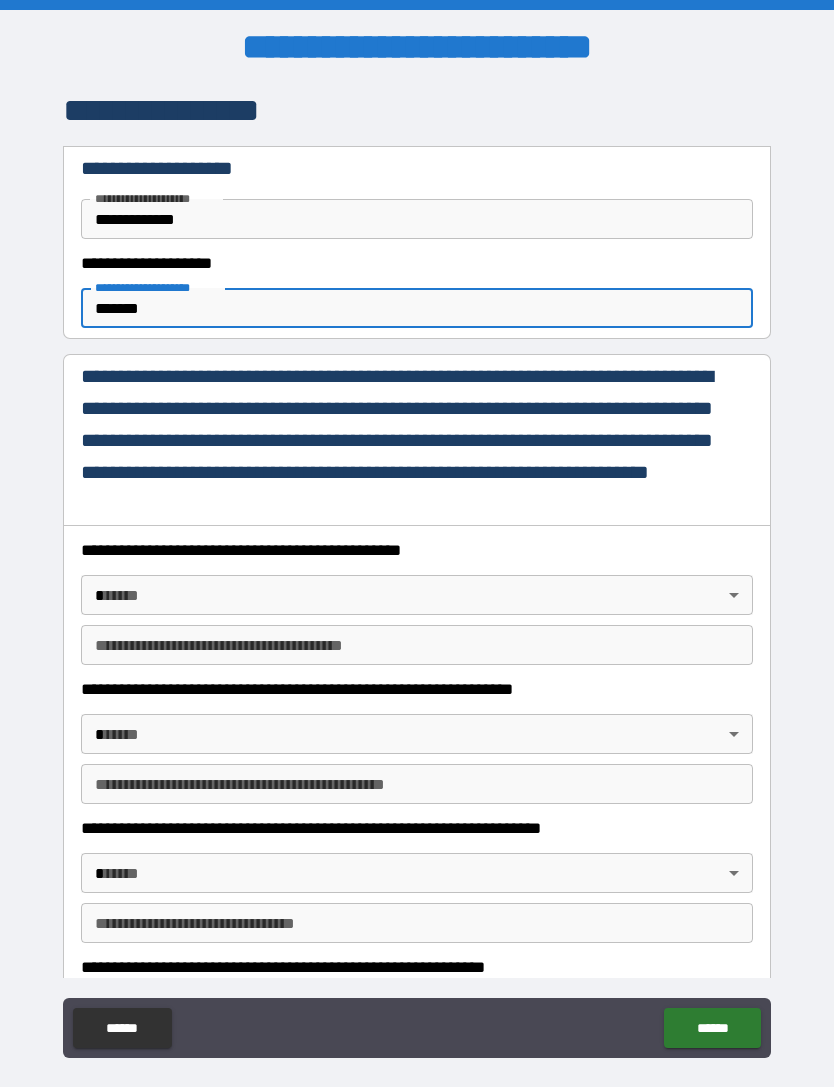 type on "*" 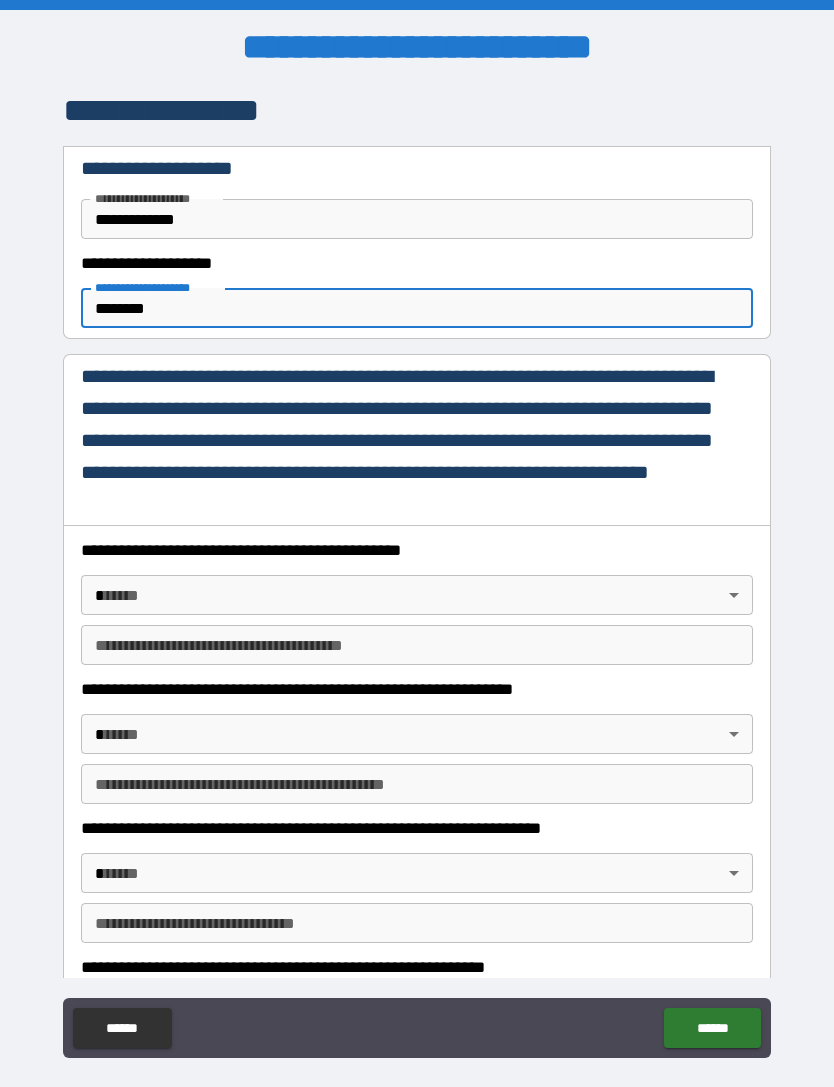 type on "*" 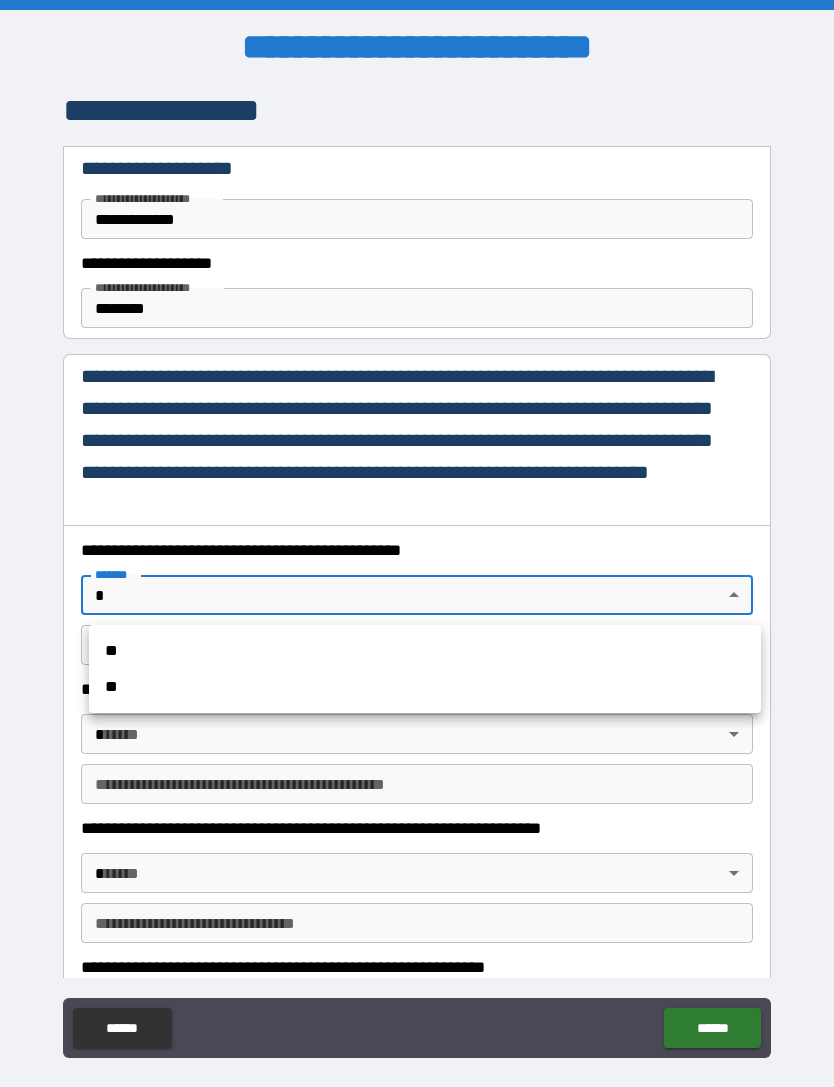 click on "**" at bounding box center (425, 651) 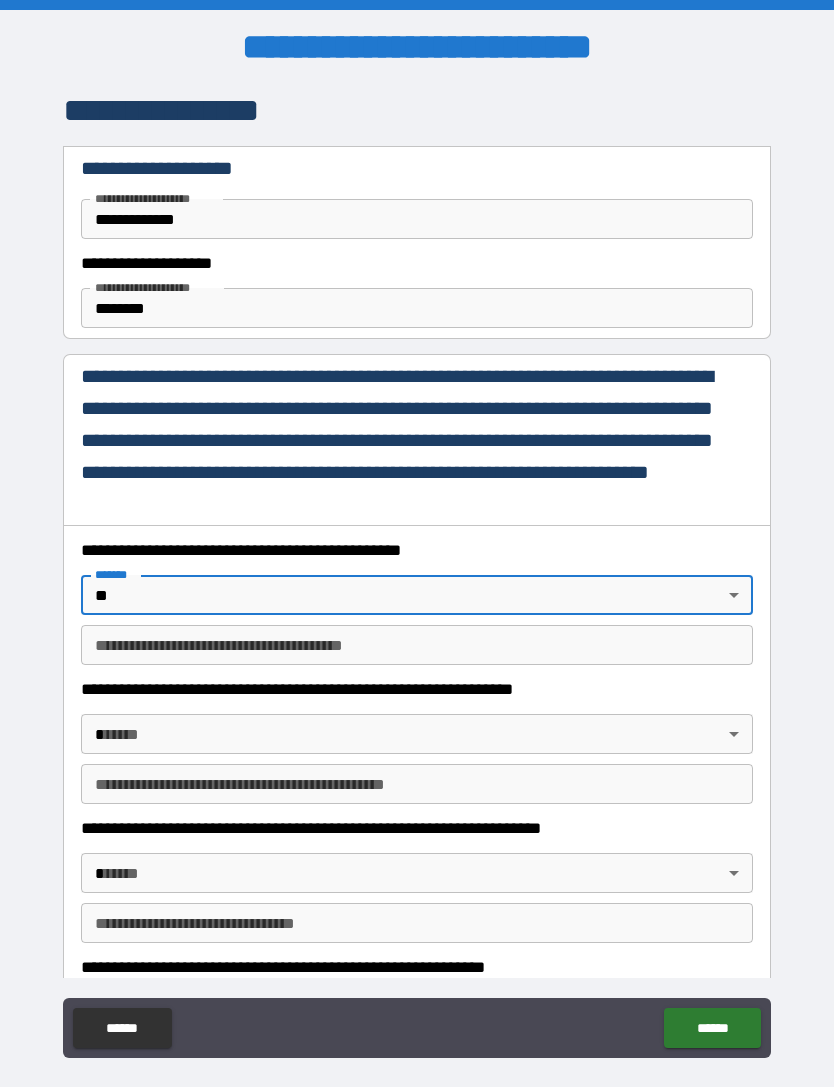 type on "*" 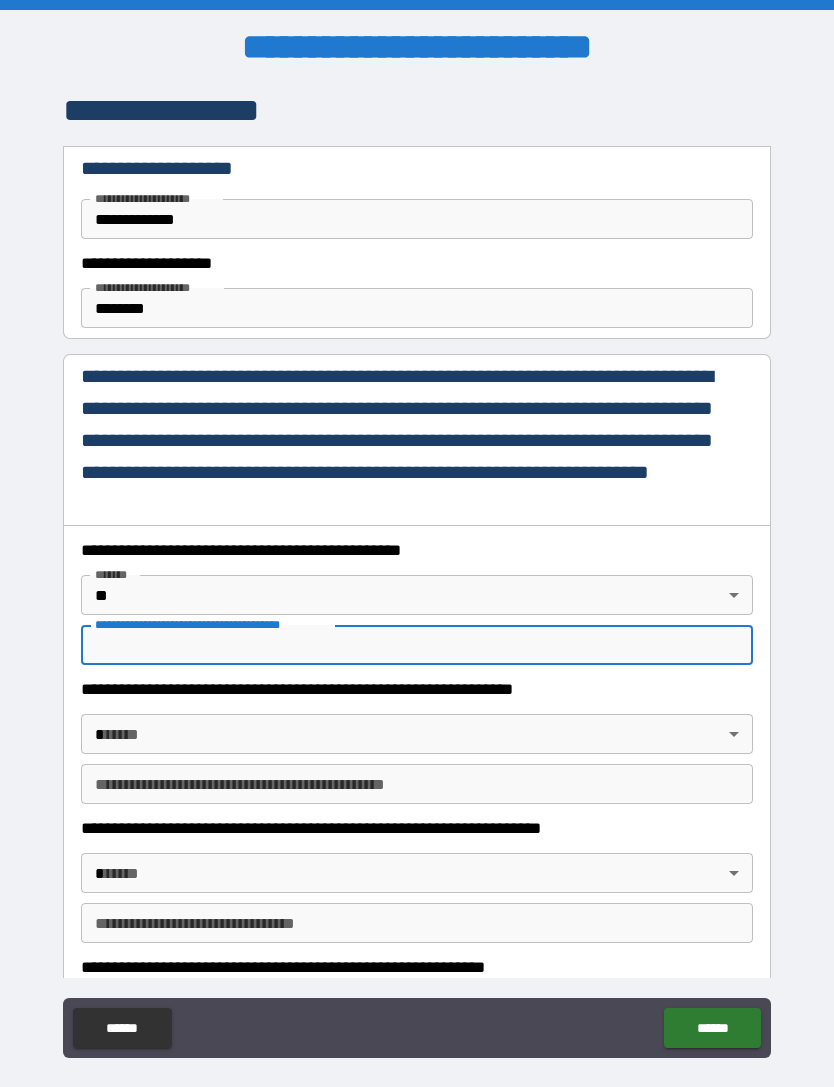 type on "*" 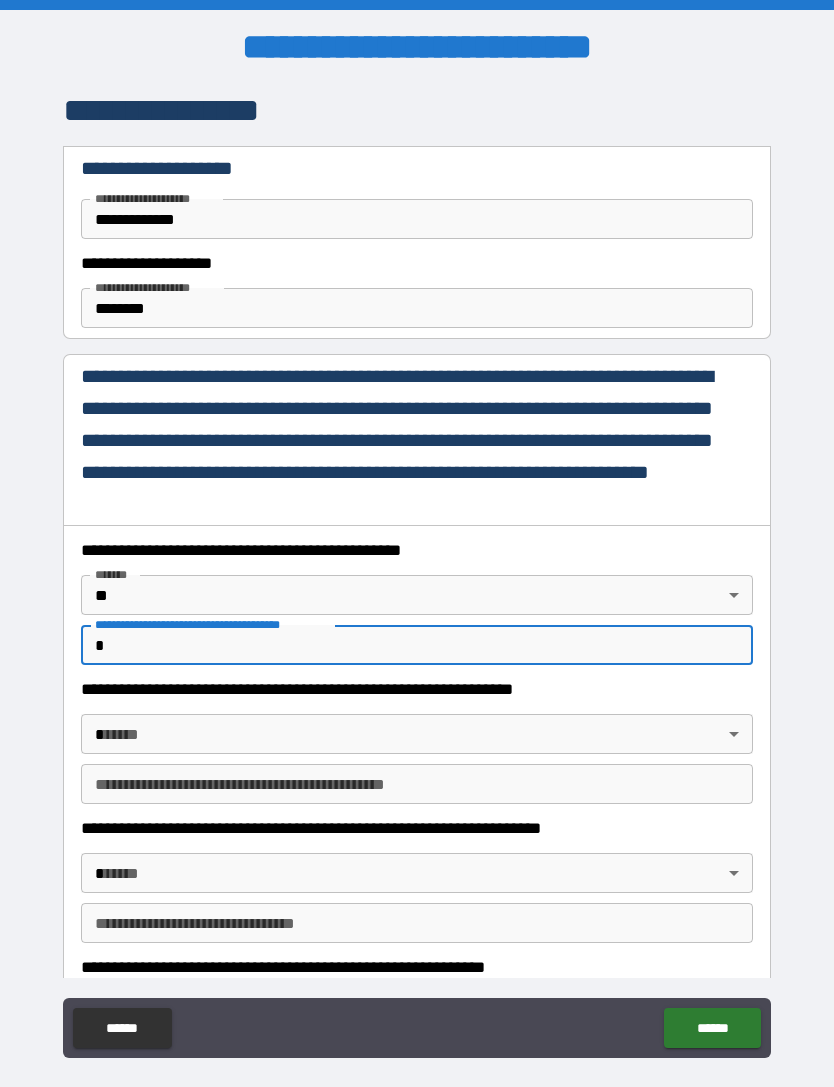 type on "*" 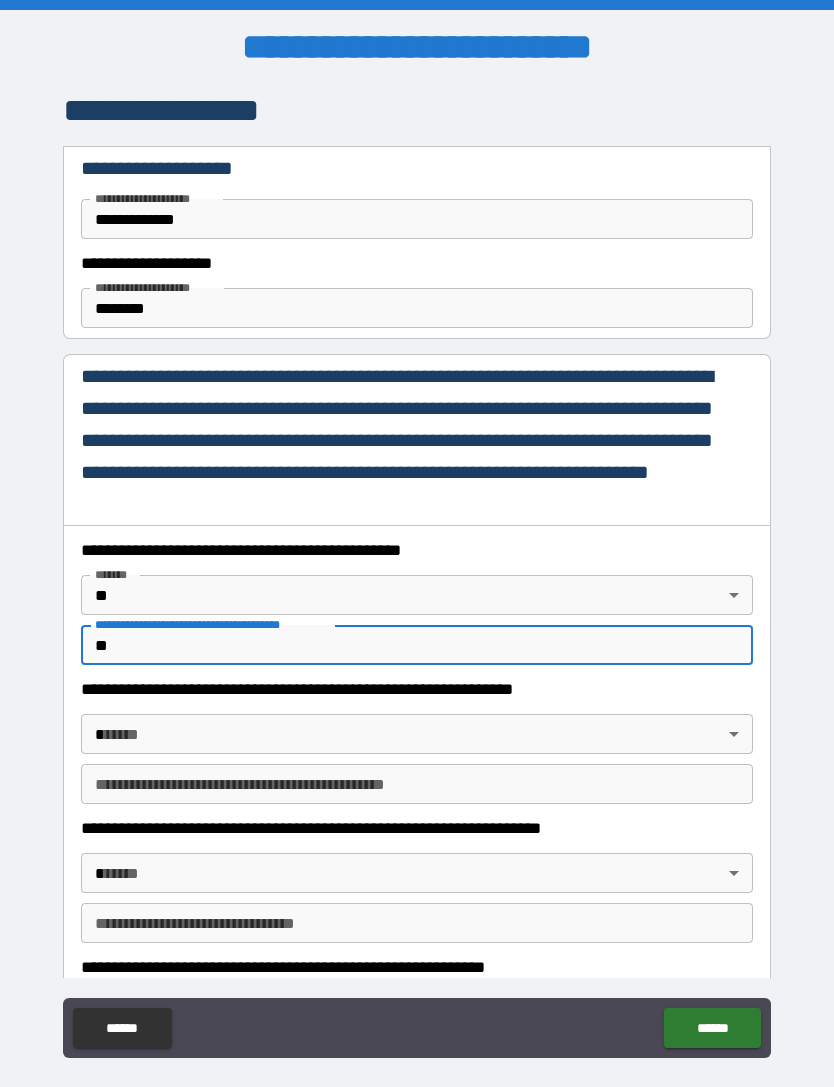 type on "*" 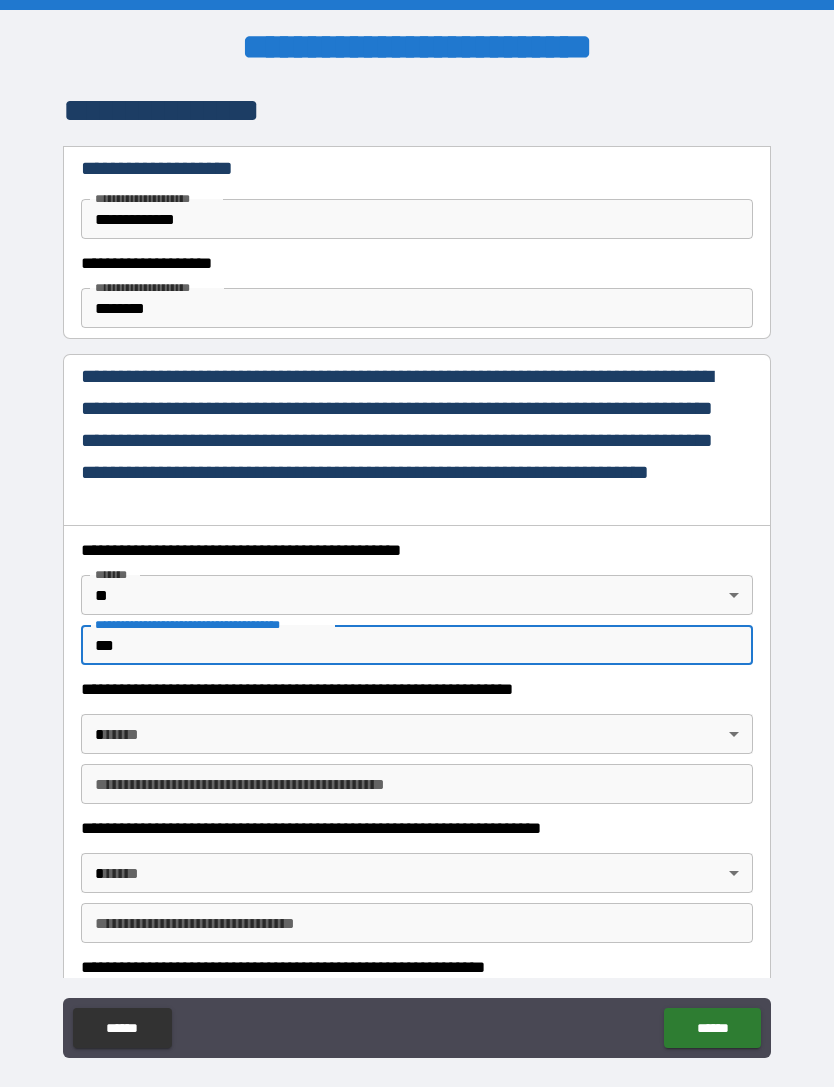 type on "*" 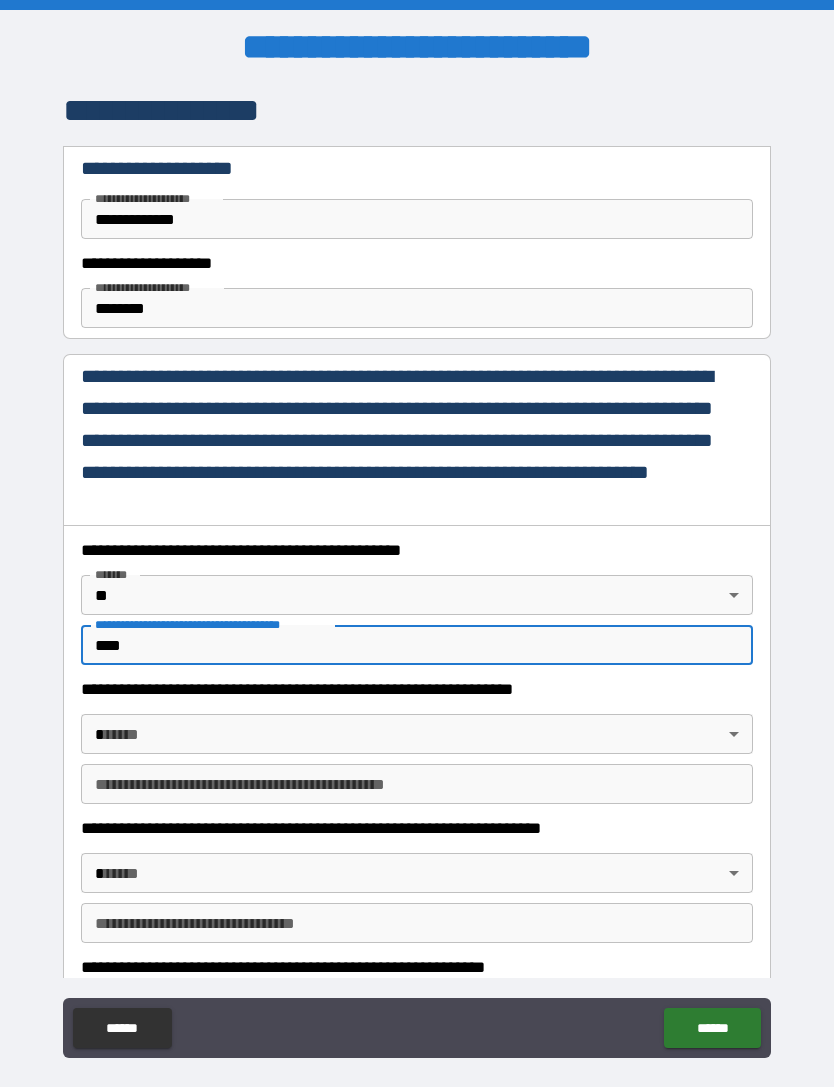 type on "*" 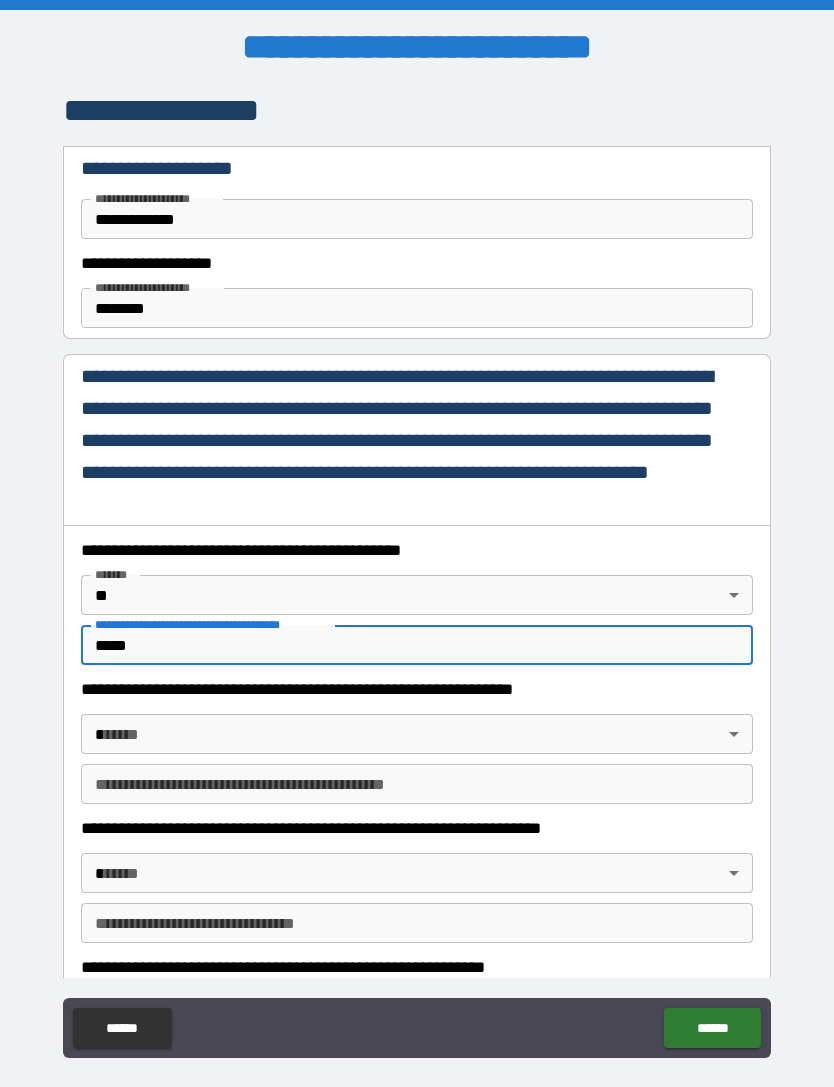 type on "*" 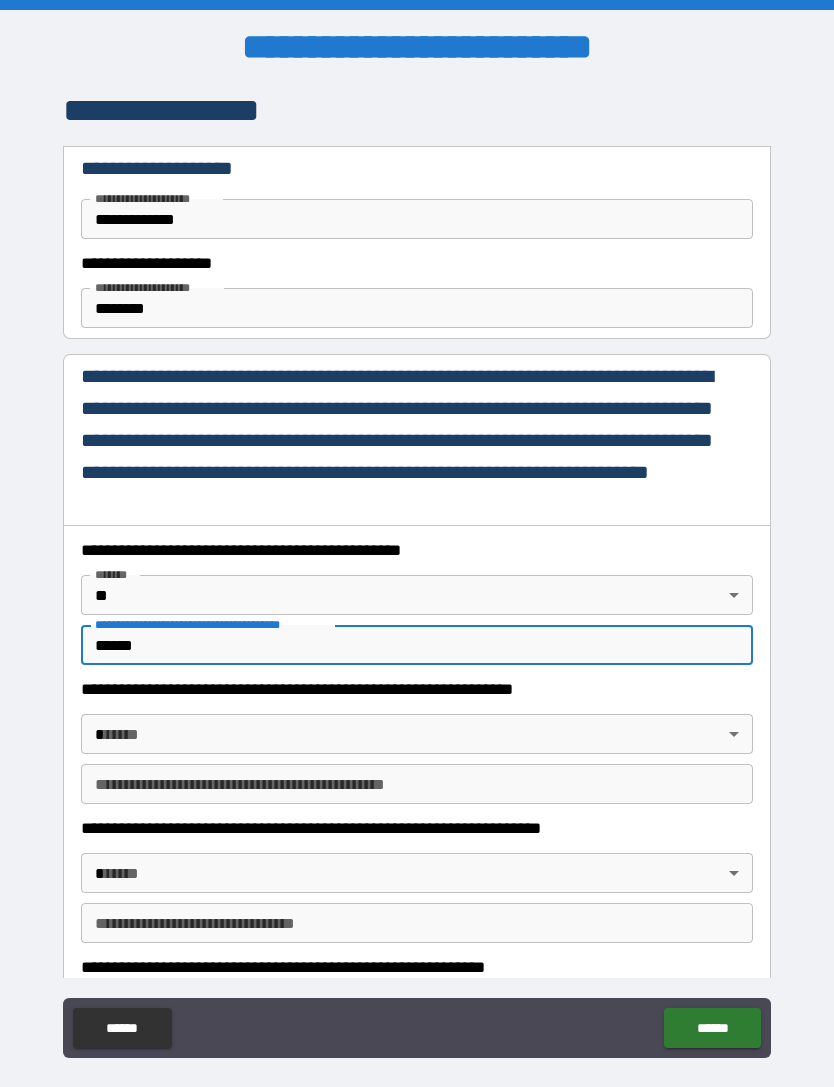 type on "*" 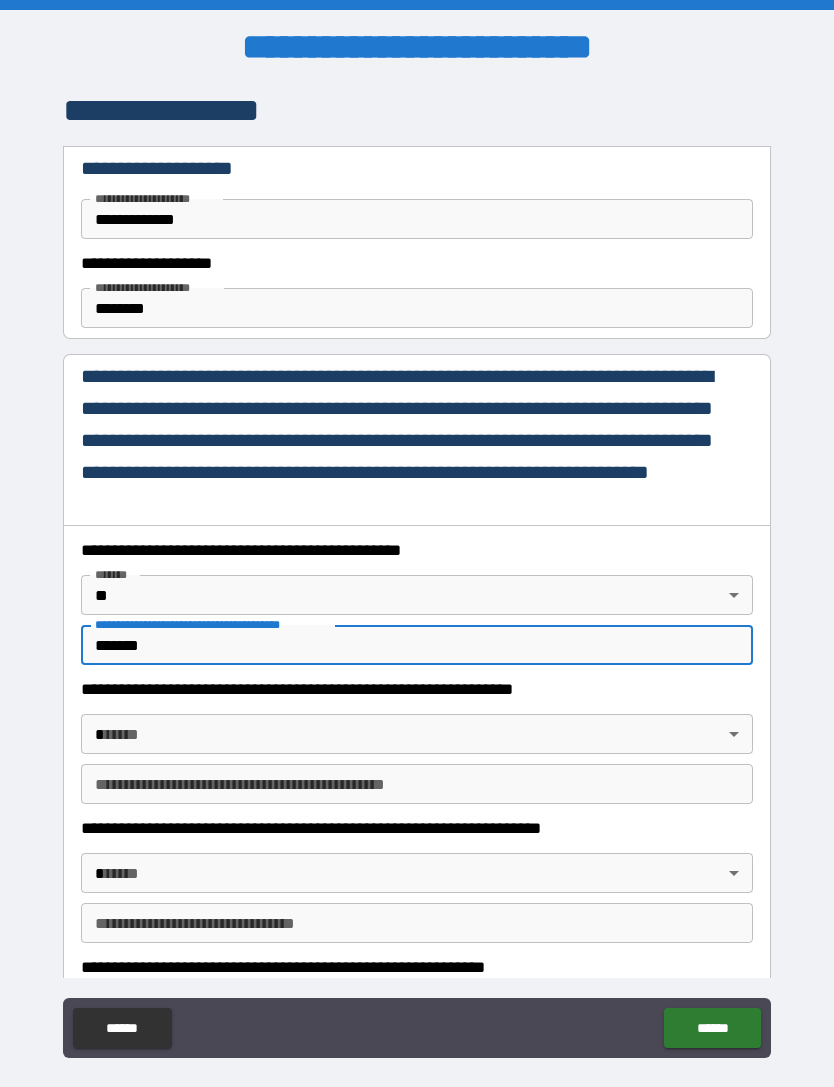 type on "*" 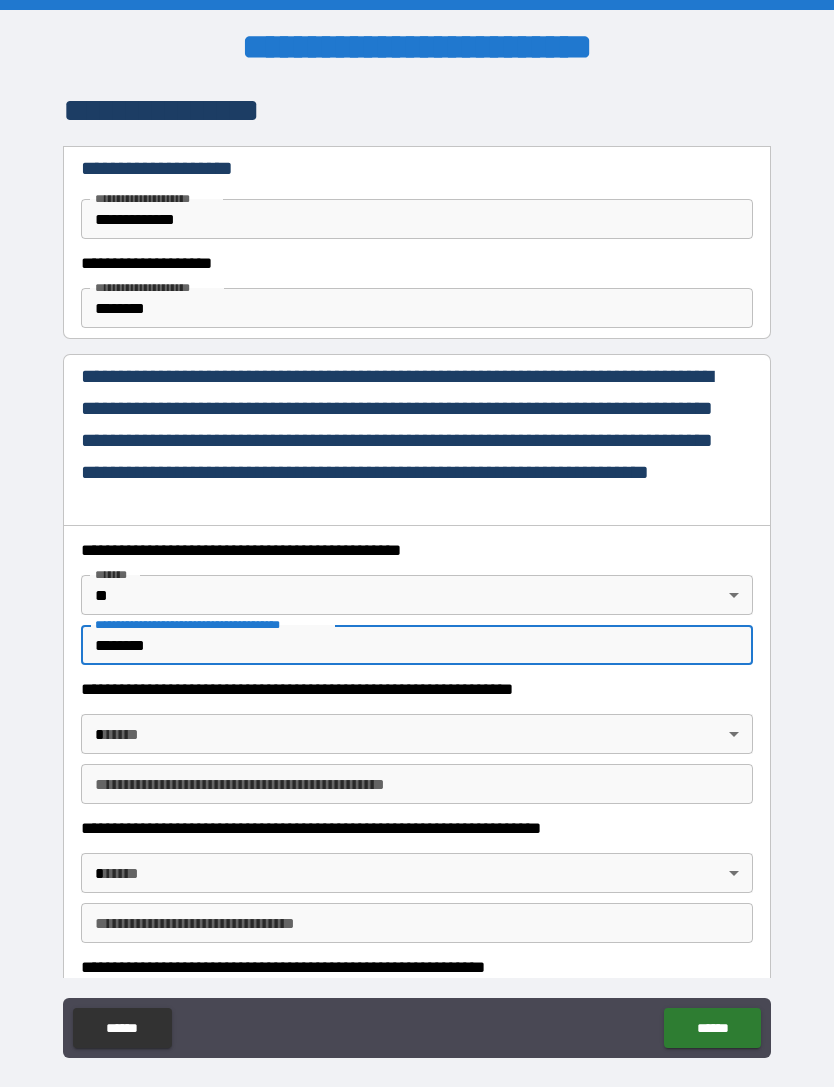 type on "*" 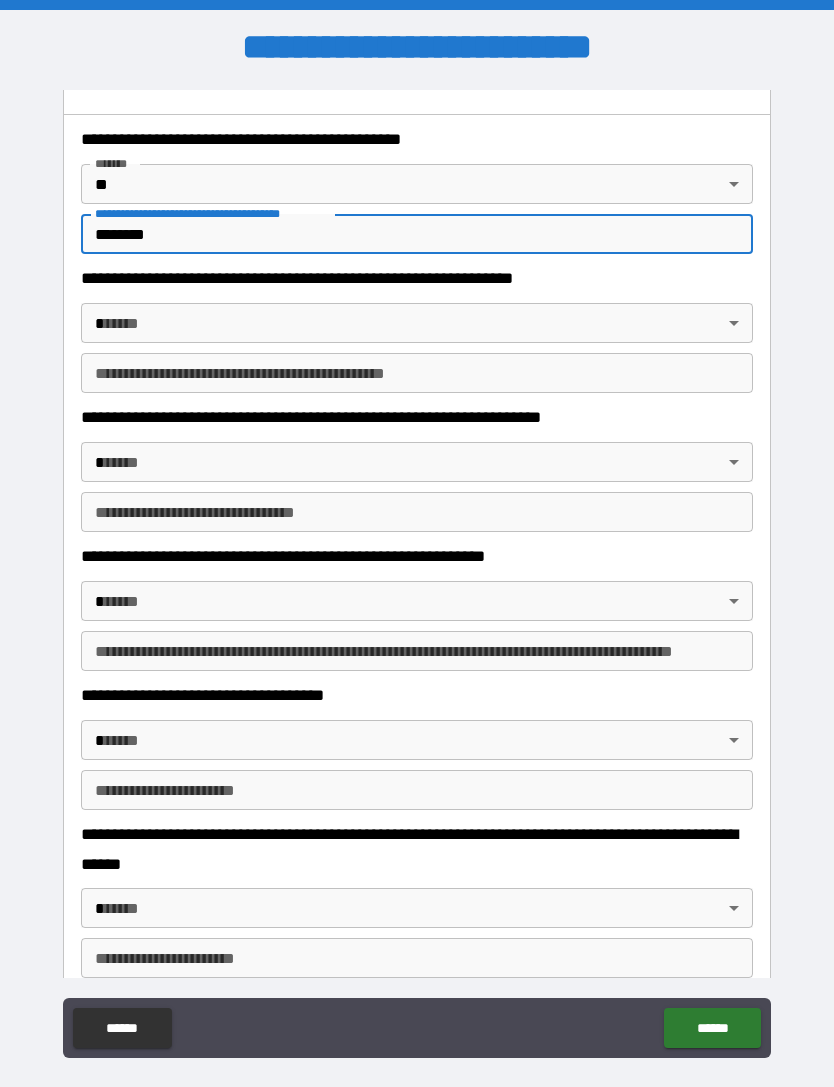 scroll, scrollTop: 403, scrollLeft: 0, axis: vertical 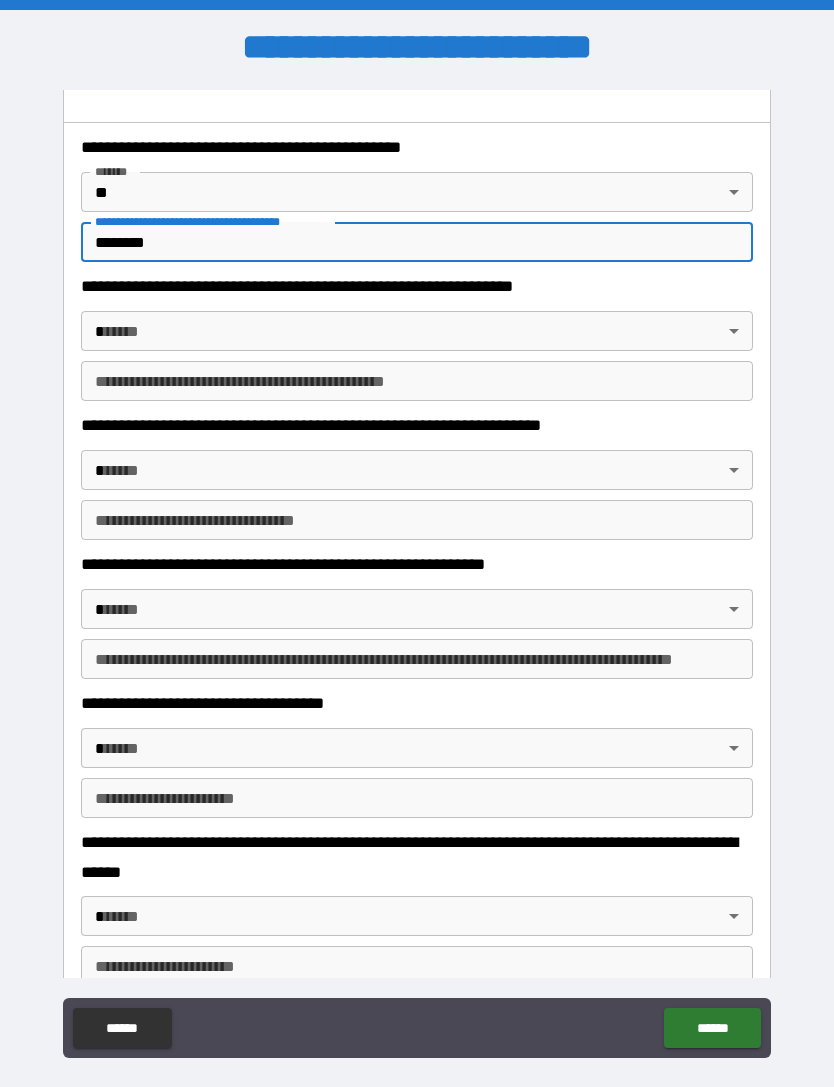 type on "********" 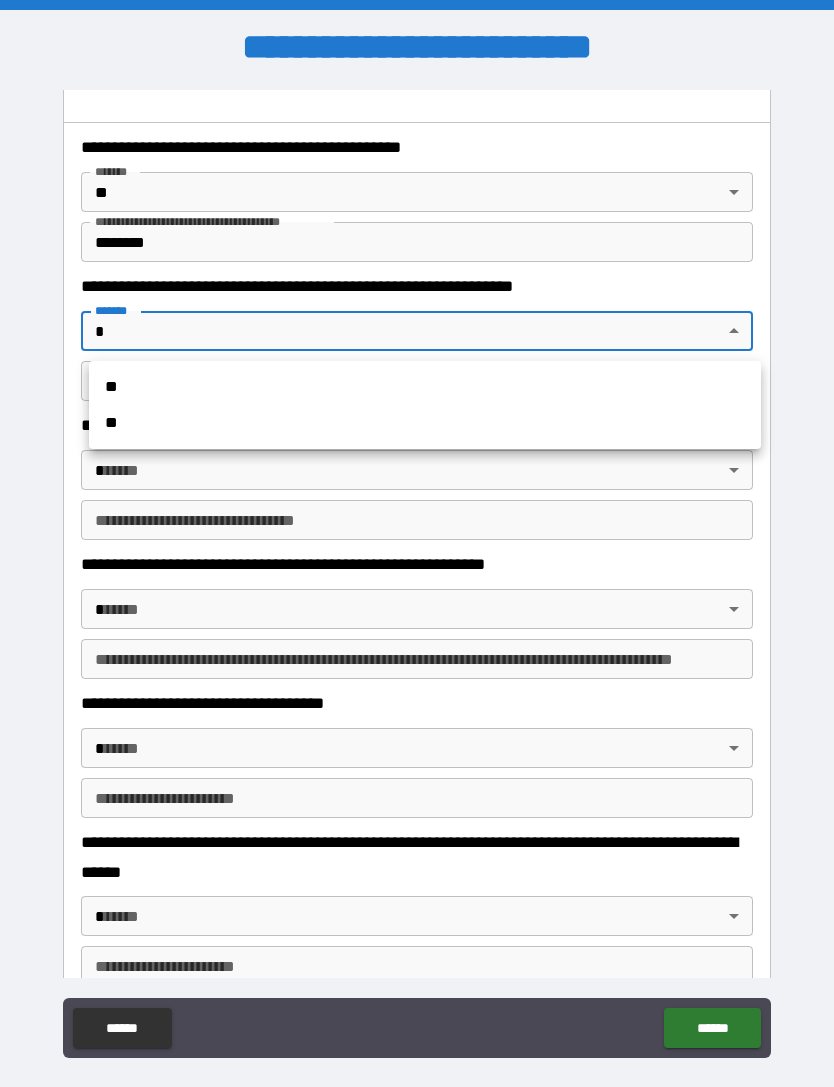 click on "**" at bounding box center (425, 387) 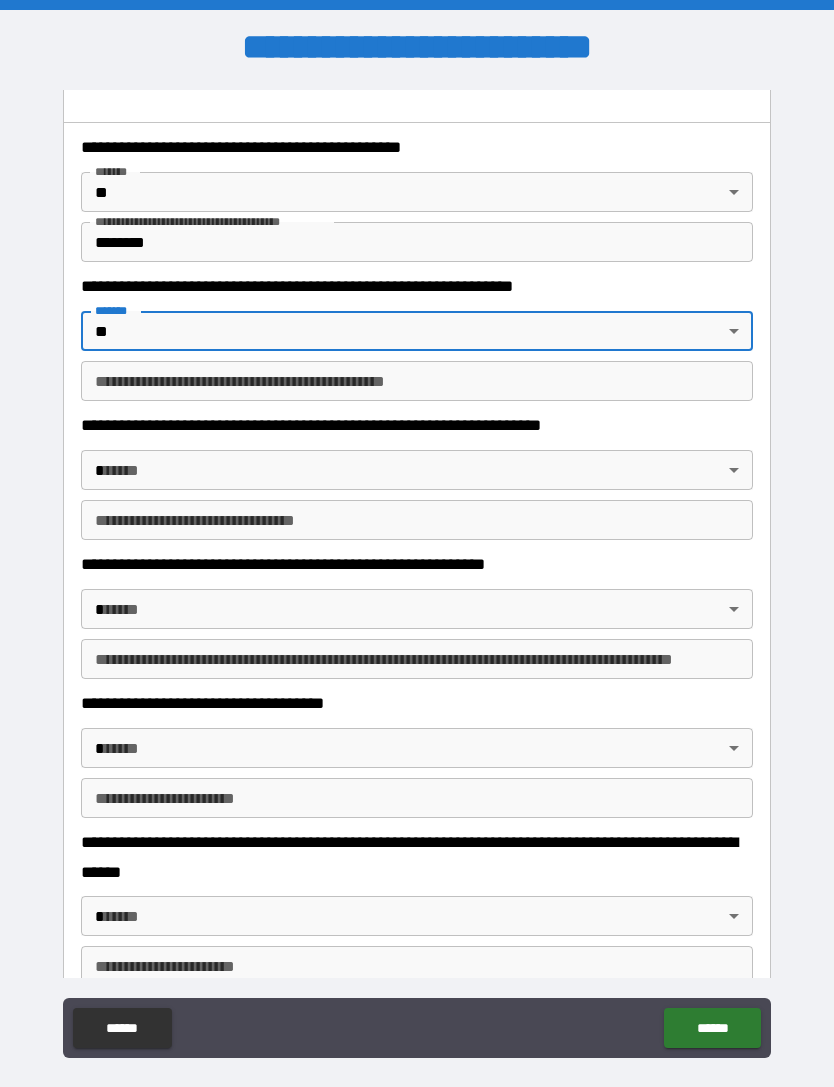 type on "*" 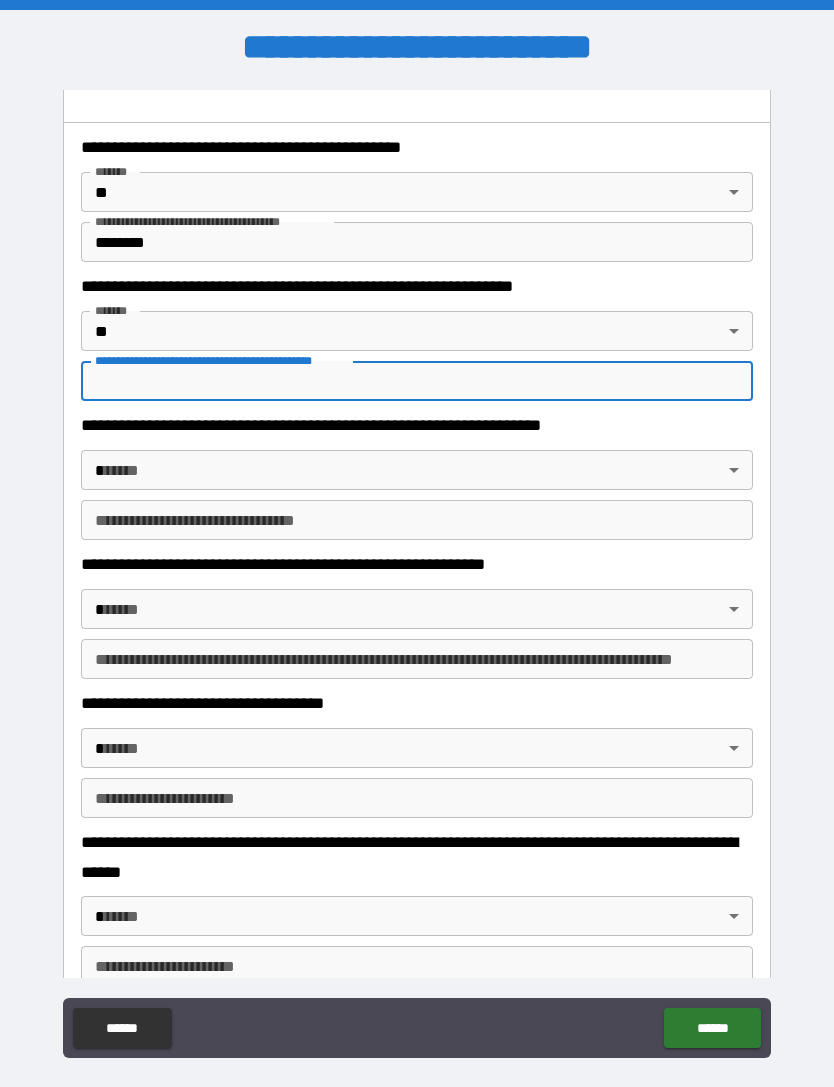 type on "*" 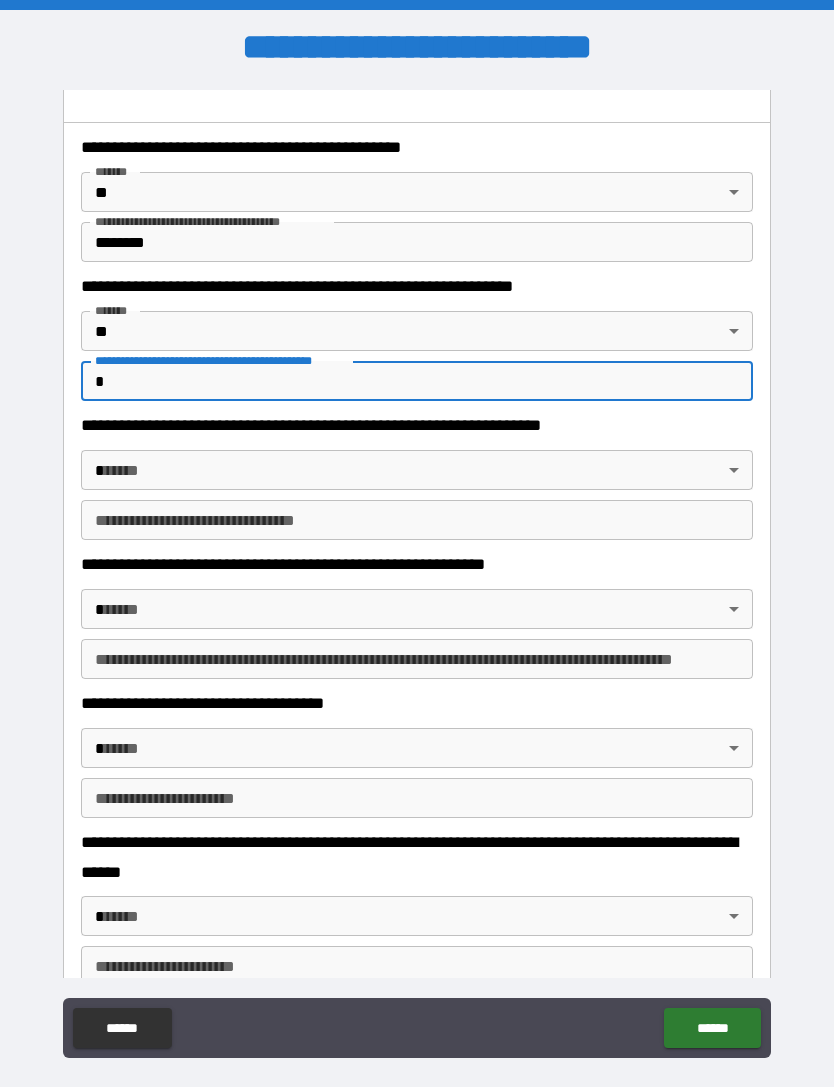 type on "*" 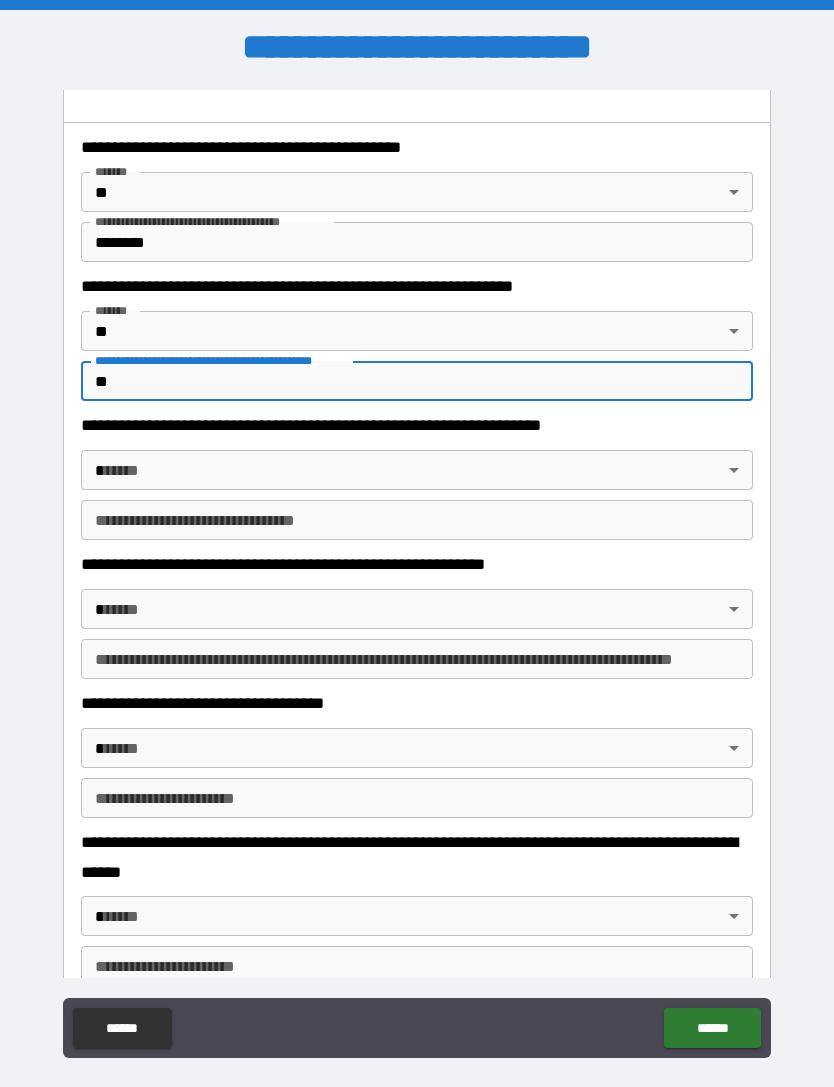 type on "*" 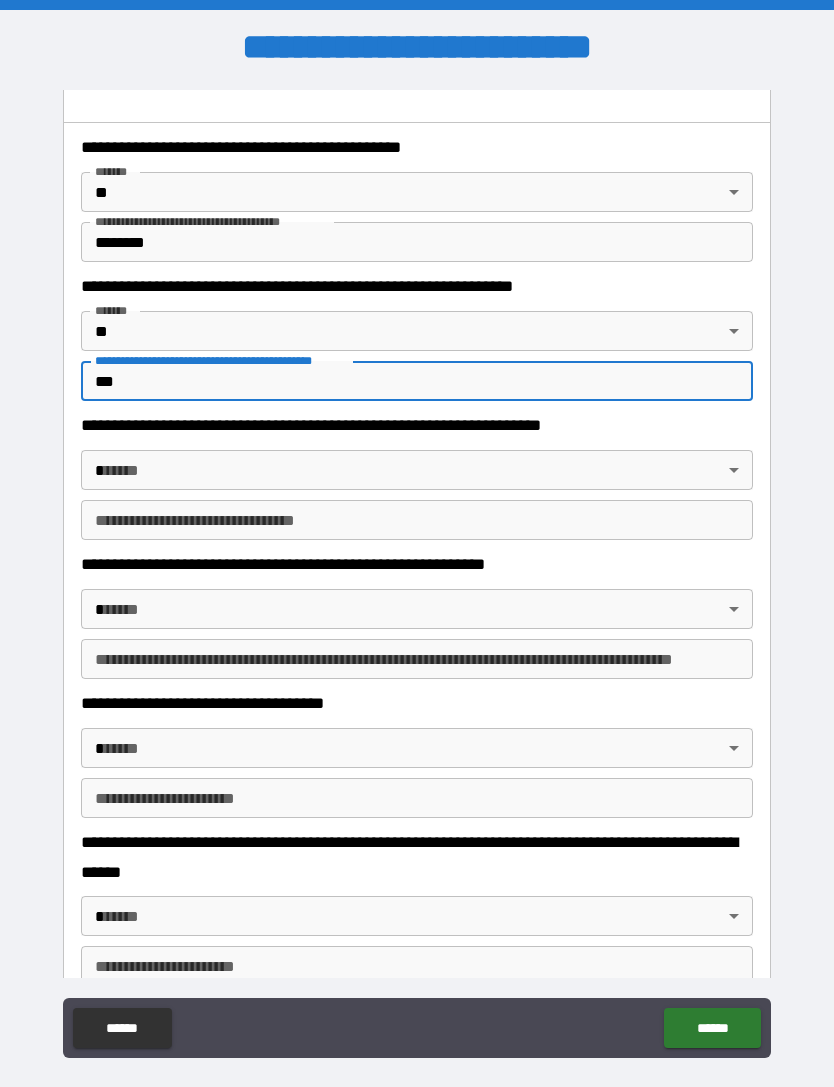 type on "*" 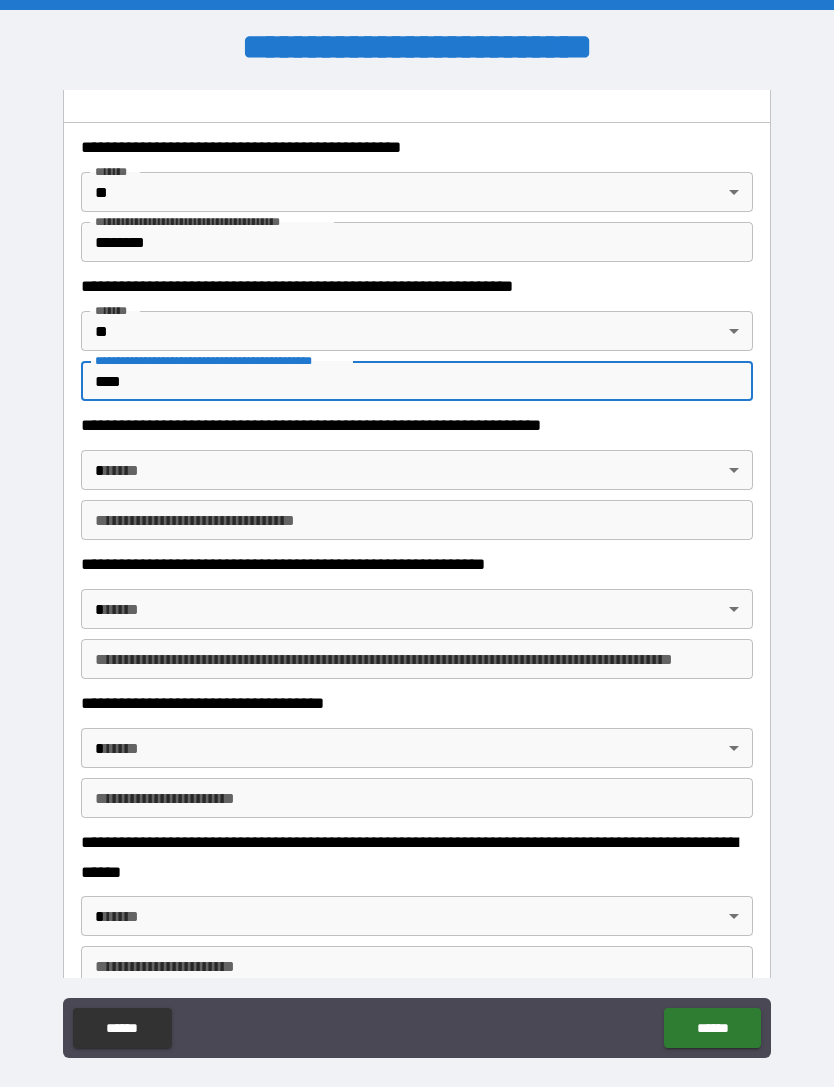 type on "*" 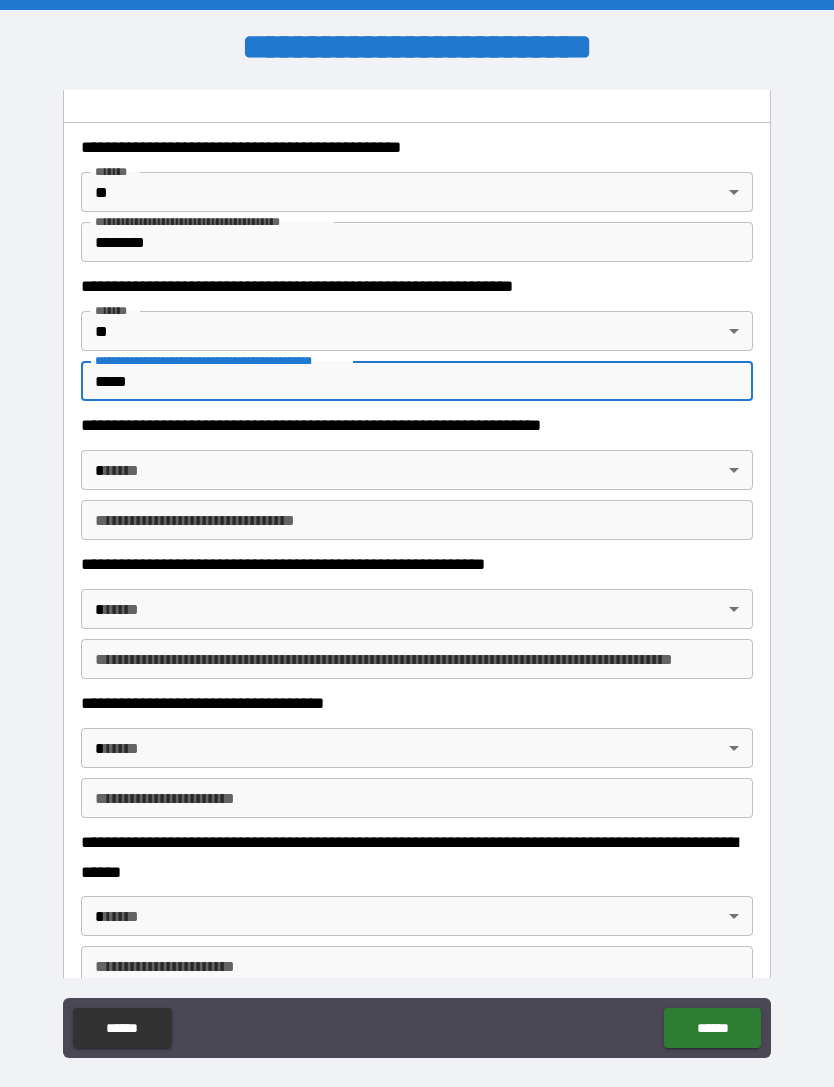 type on "*" 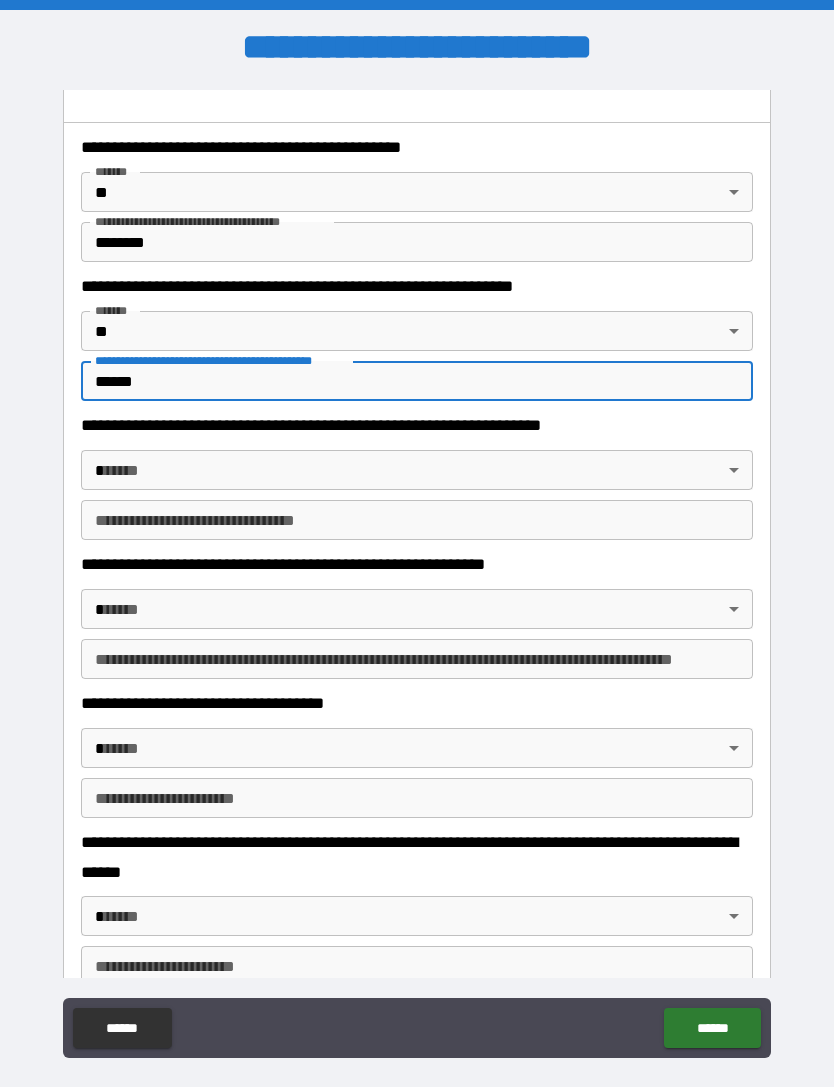 type on "*" 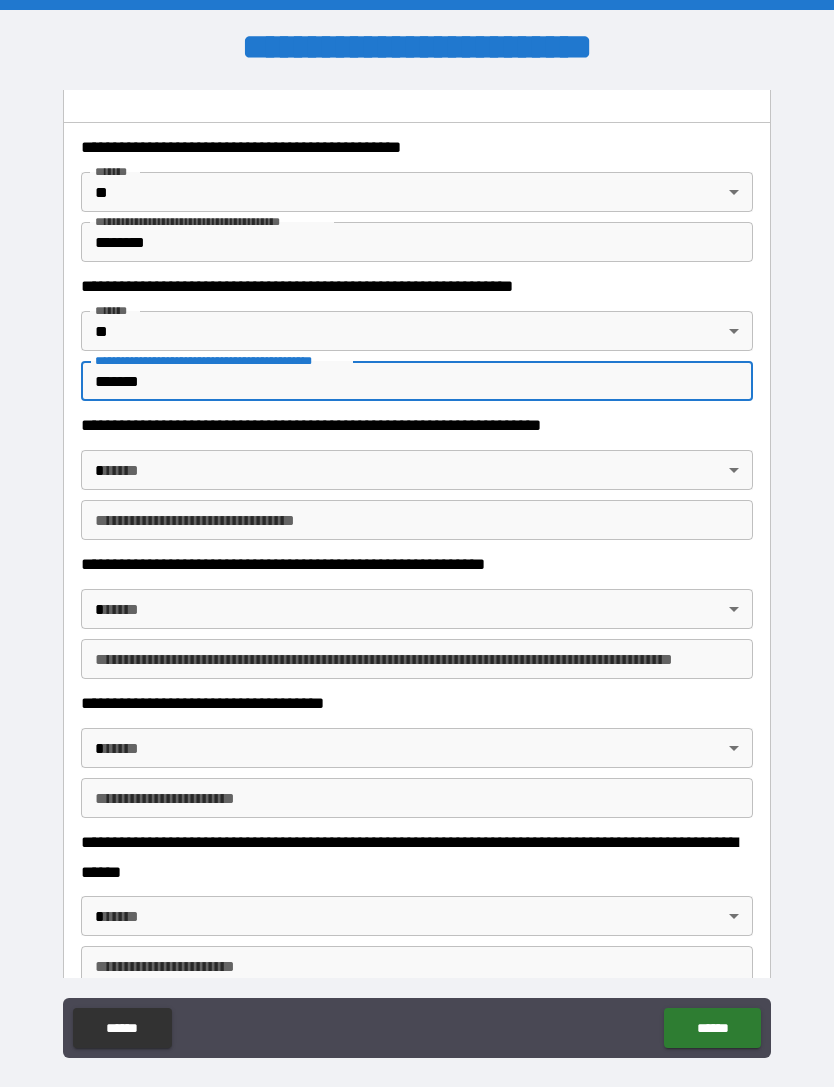 type on "*" 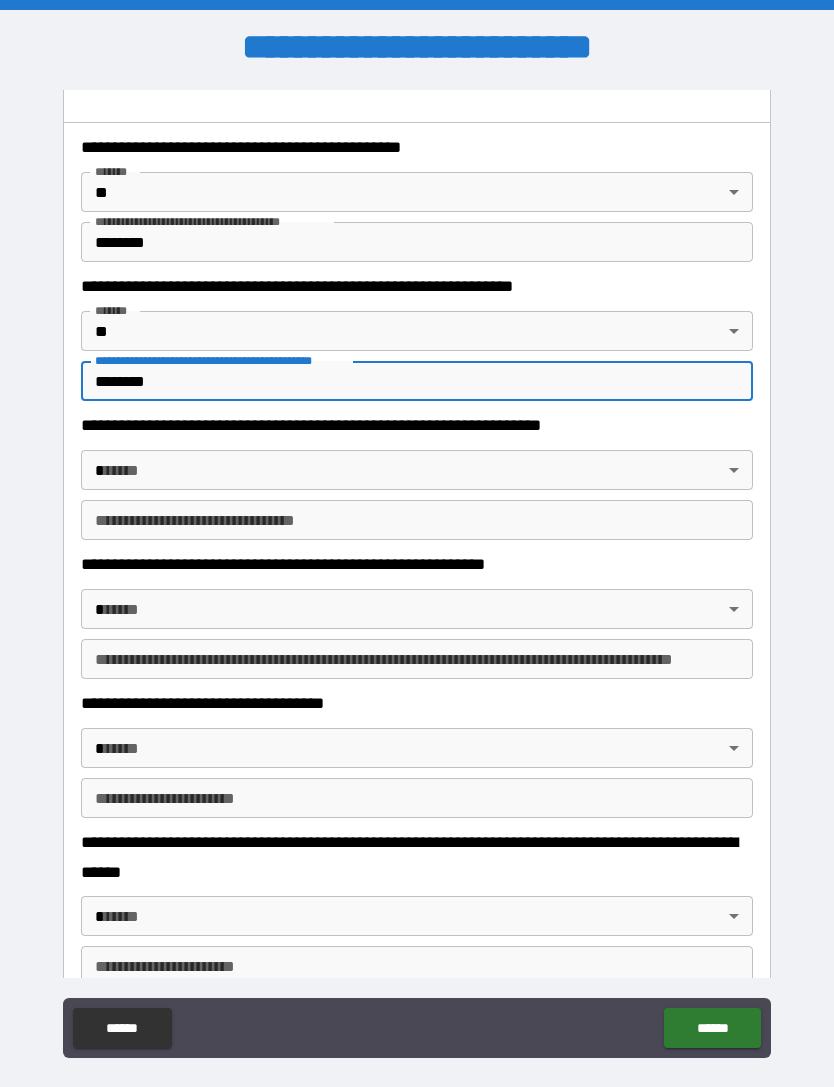 type on "*" 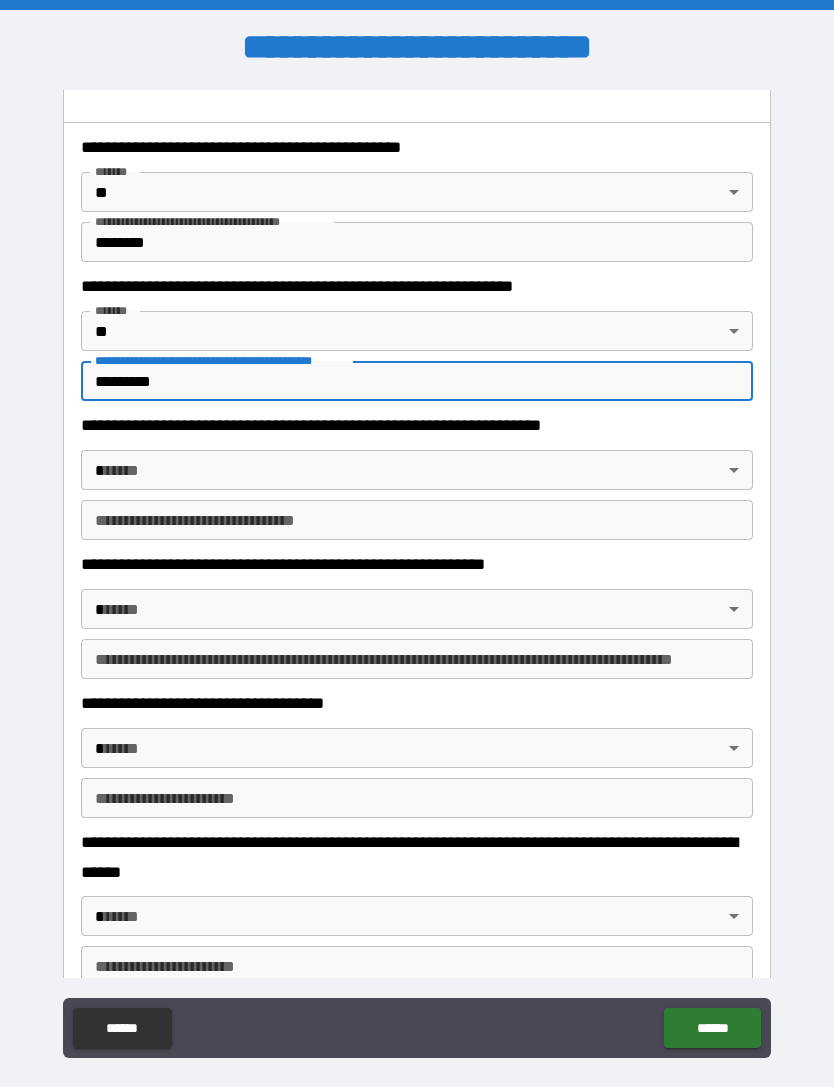 type on "*" 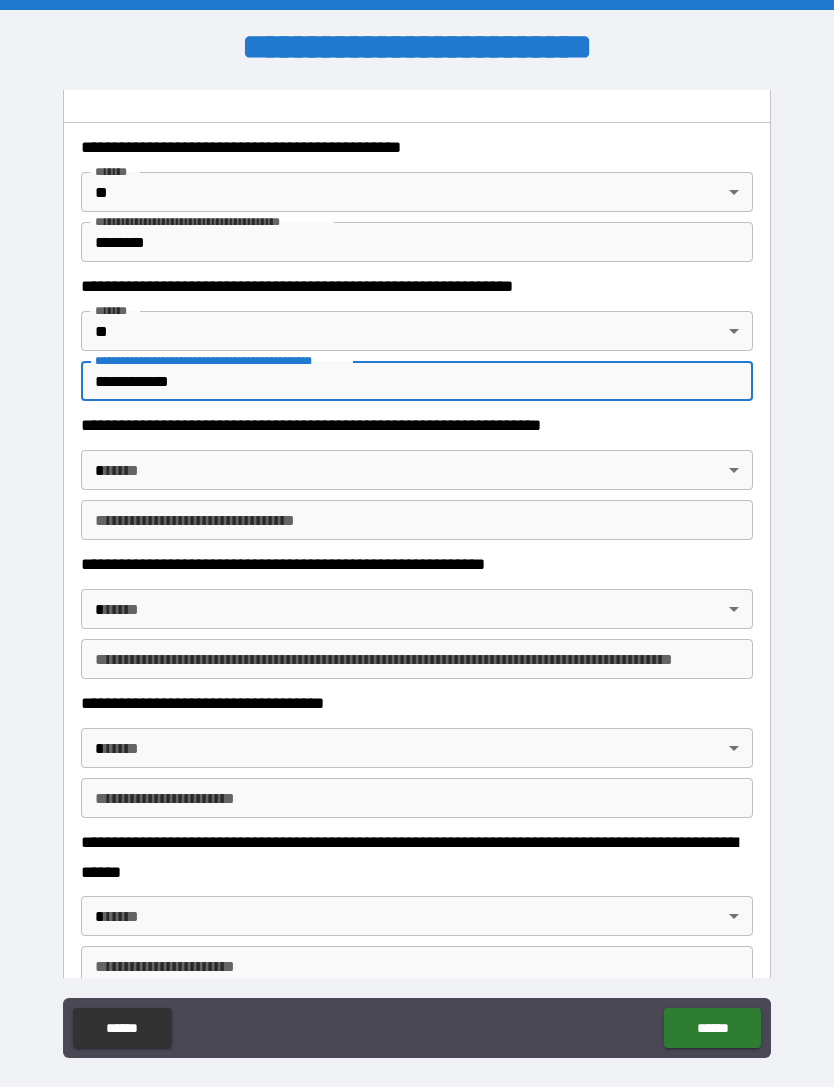 type on "**********" 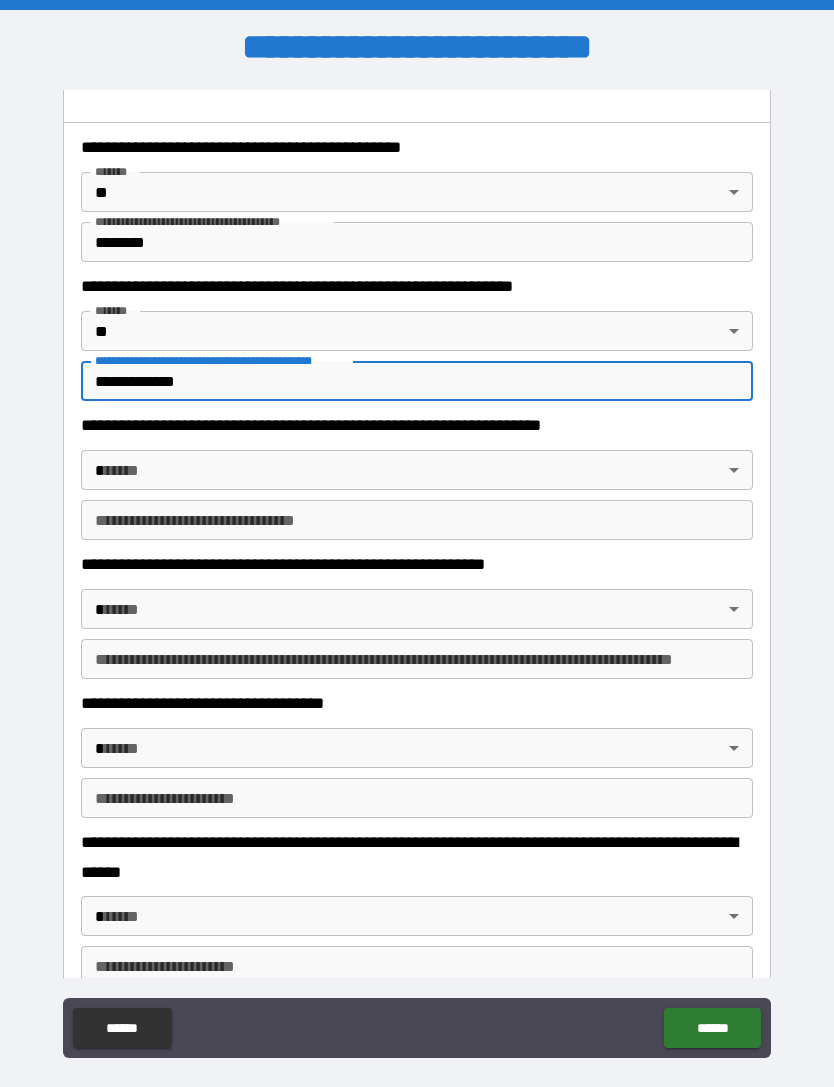 type on "*" 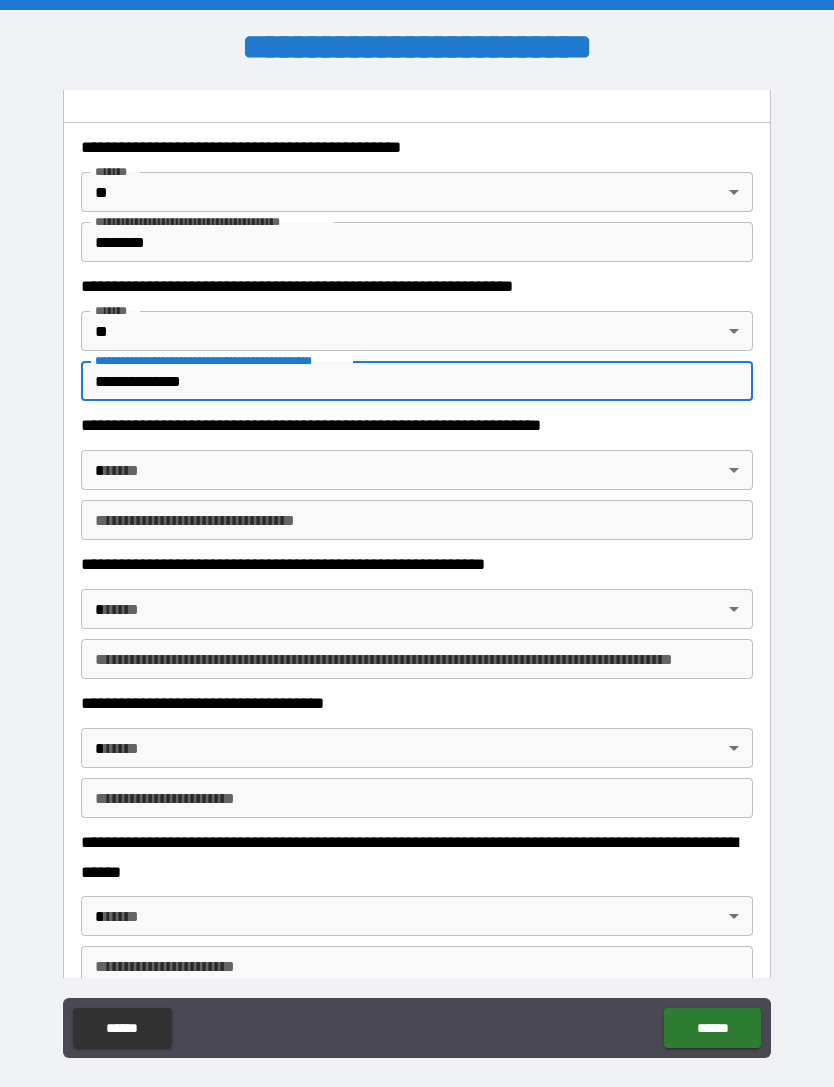 type on "*" 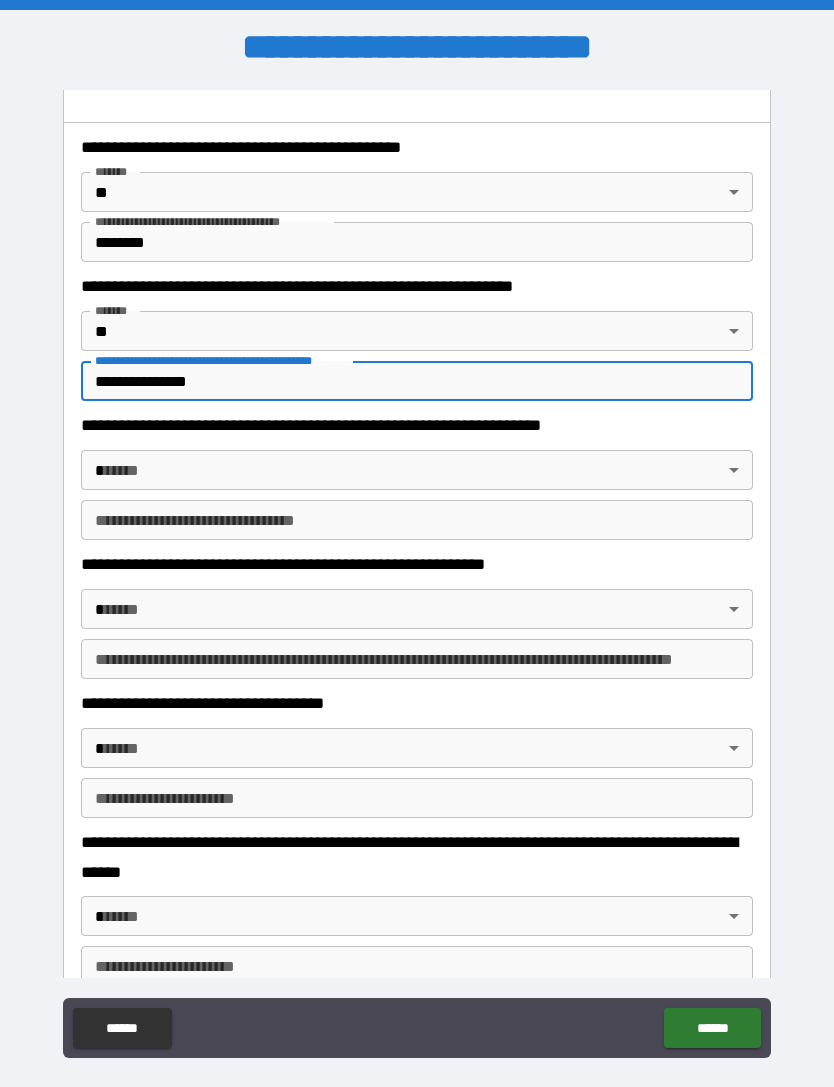 type on "*" 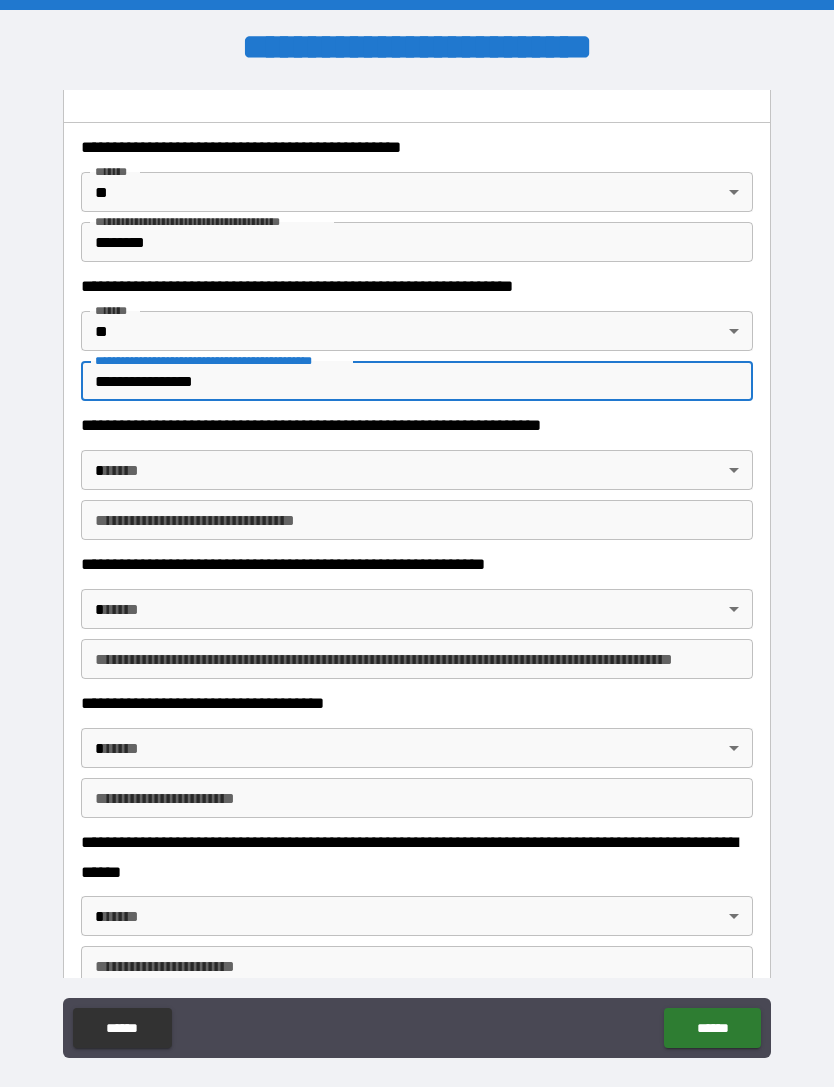 type on "*" 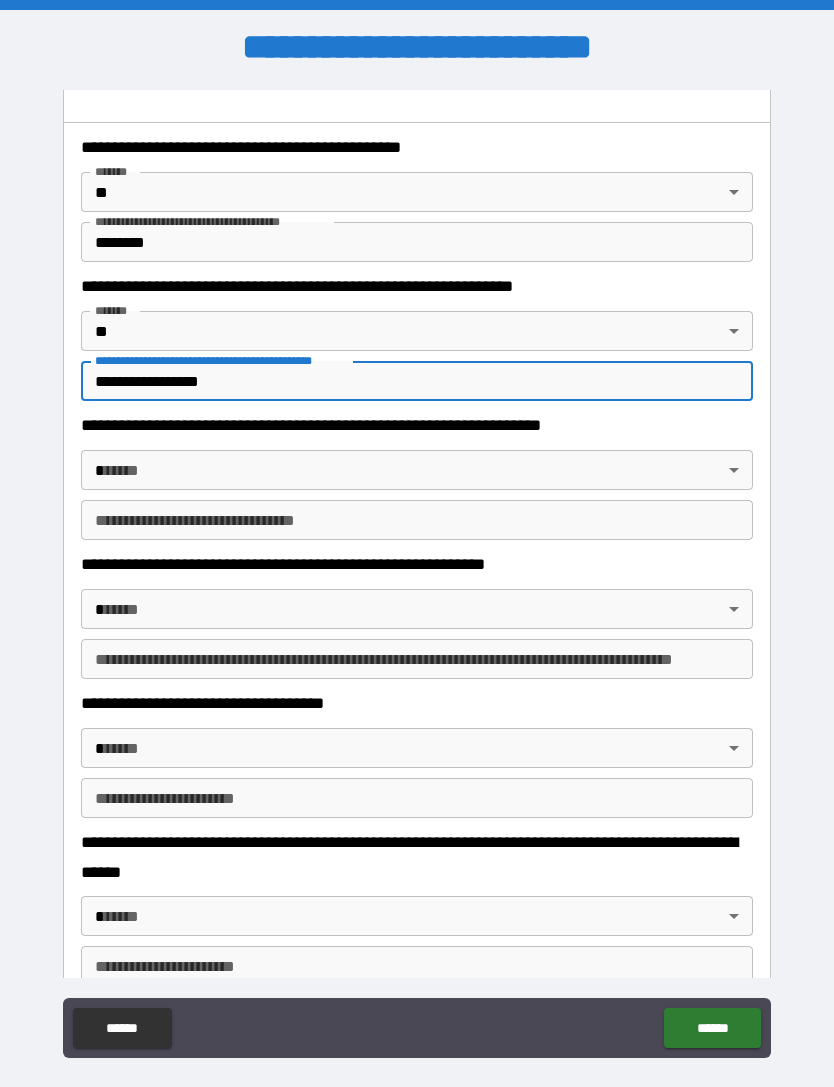 type on "*" 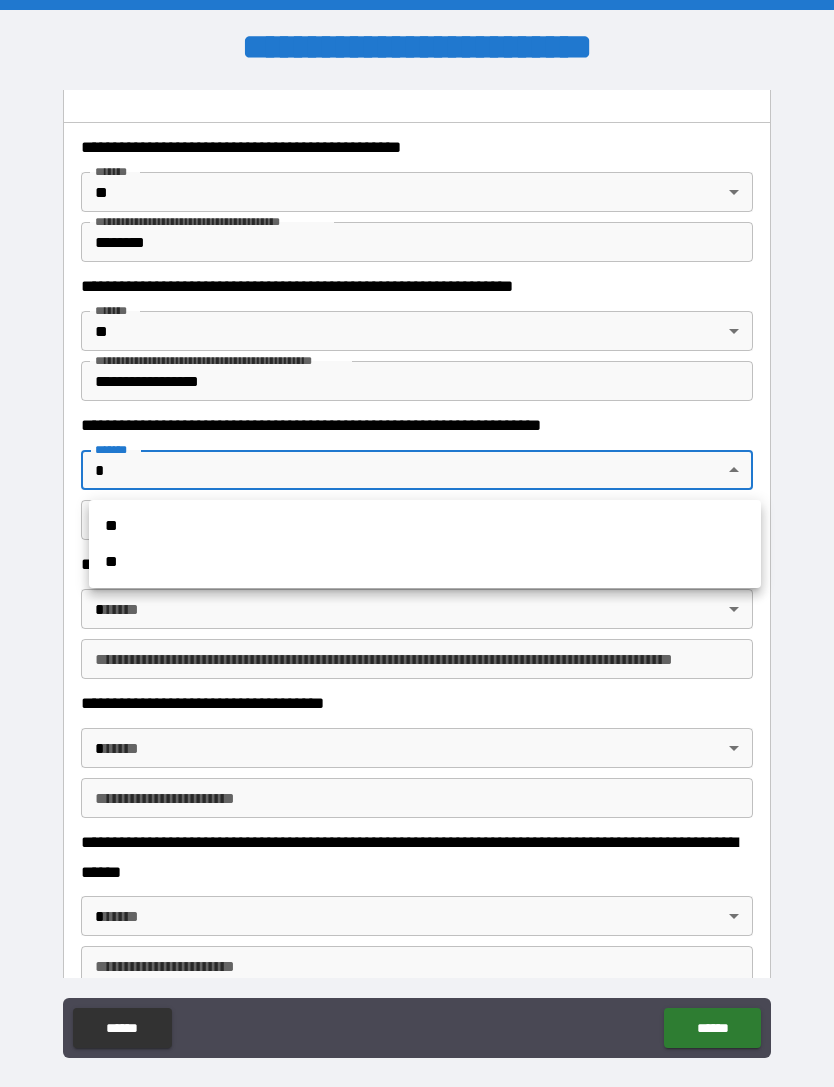 click on "**" at bounding box center [425, 562] 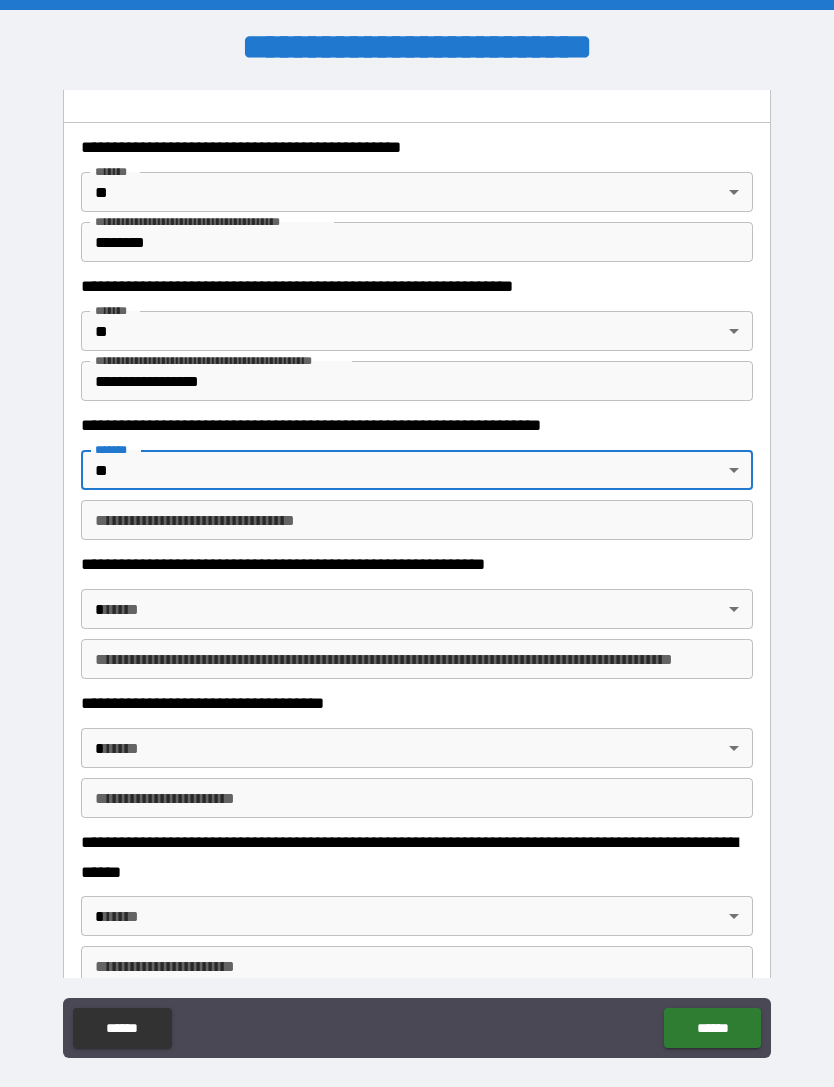 type on "*" 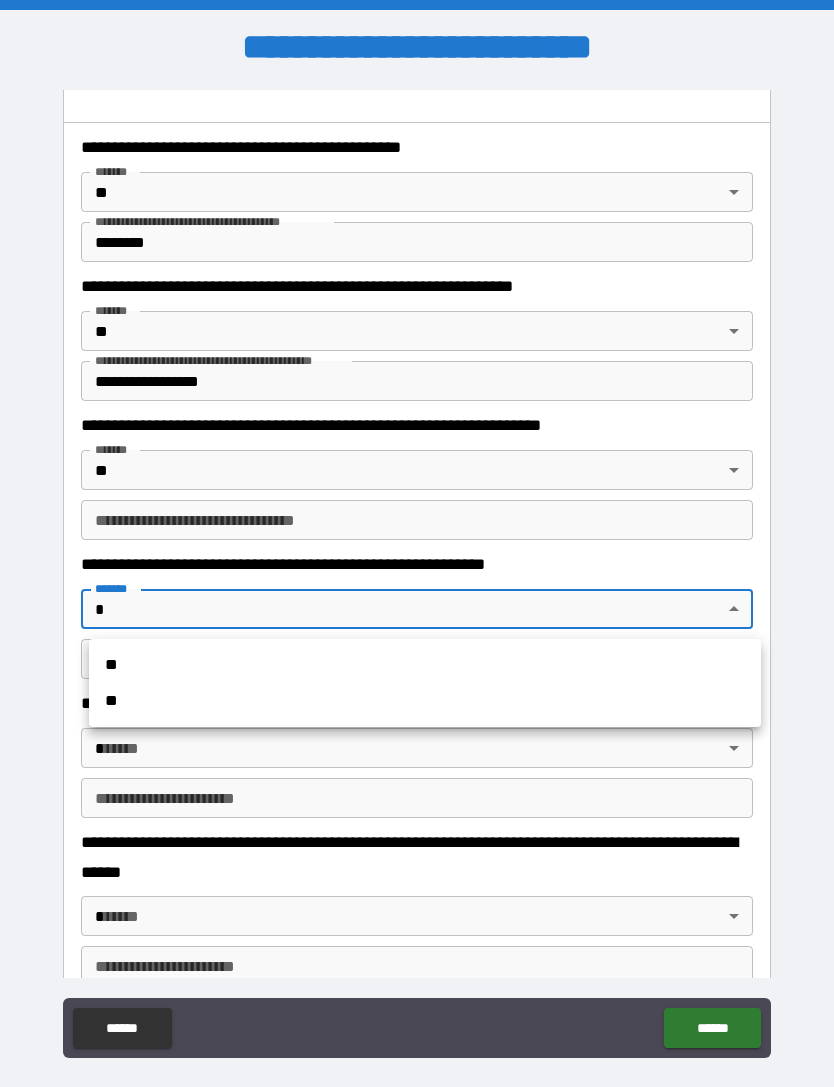 click on "**" at bounding box center [425, 665] 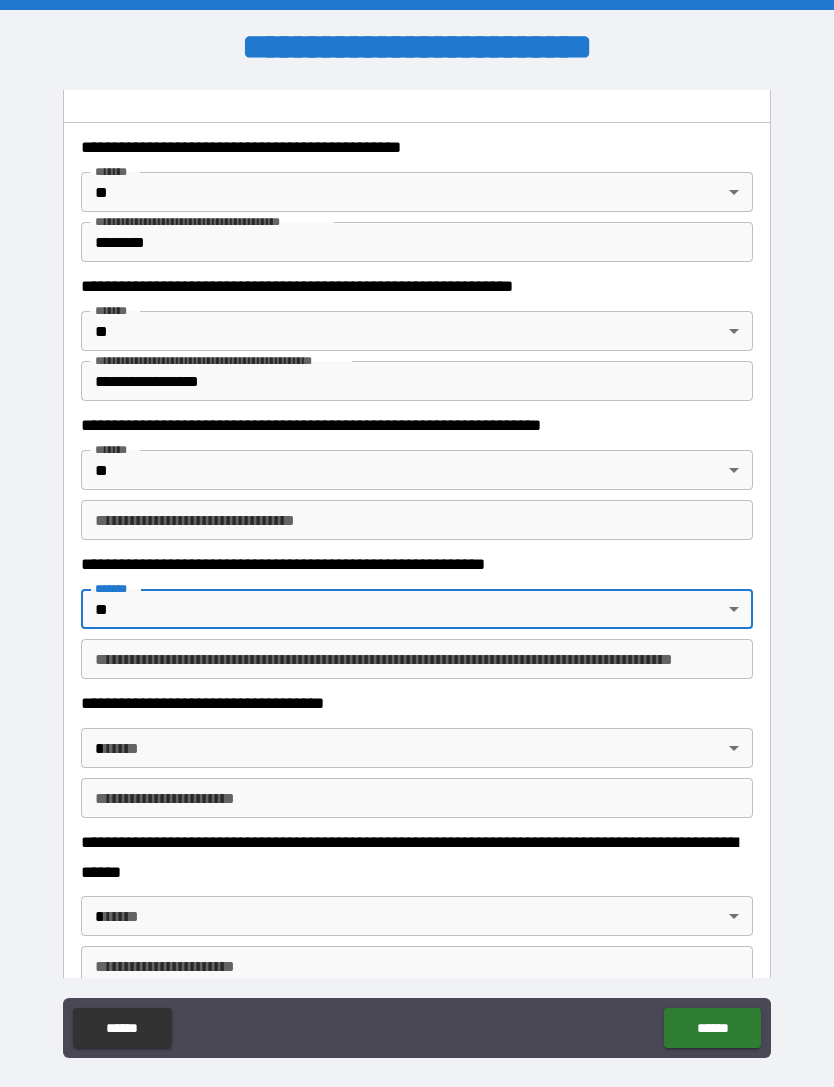 type on "*" 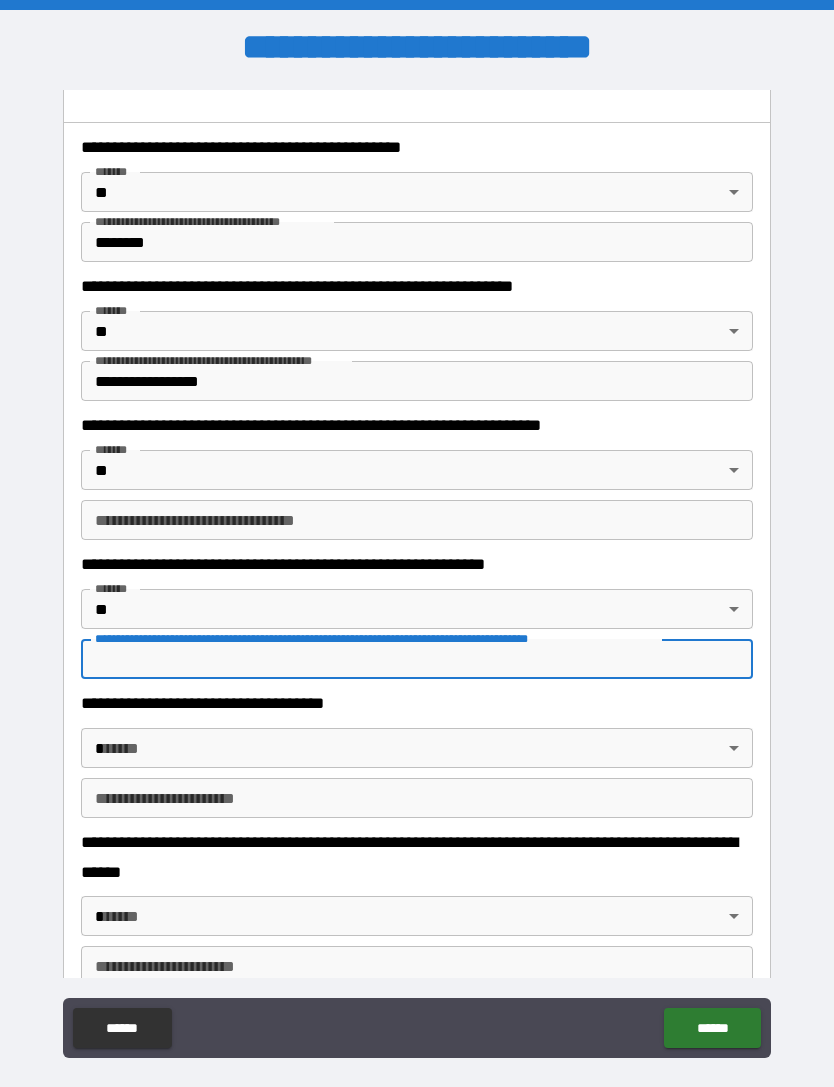 type on "*" 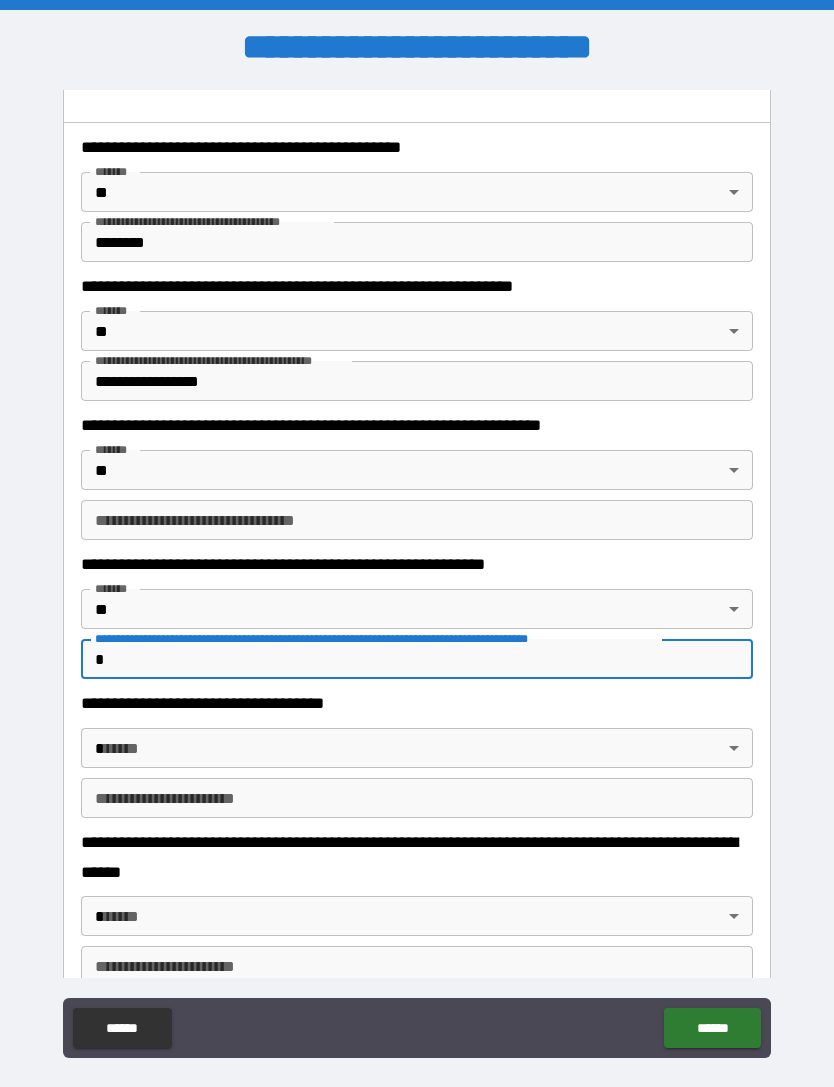 type on "*" 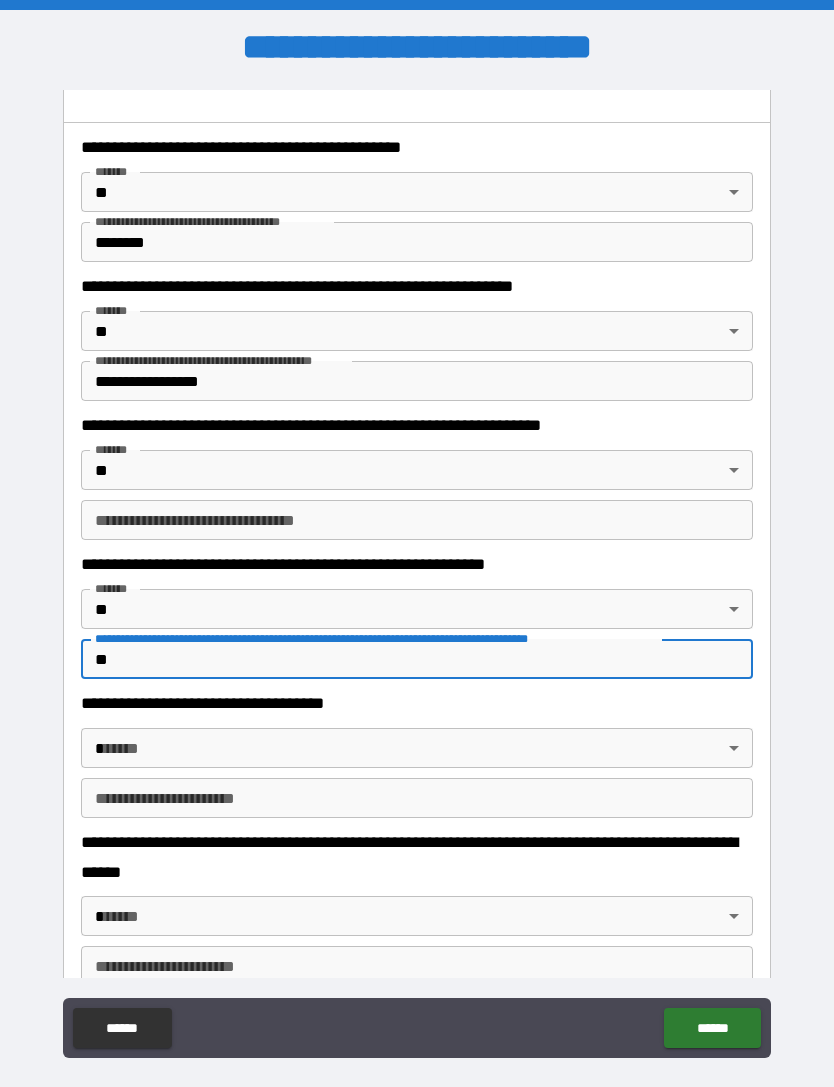 type on "*" 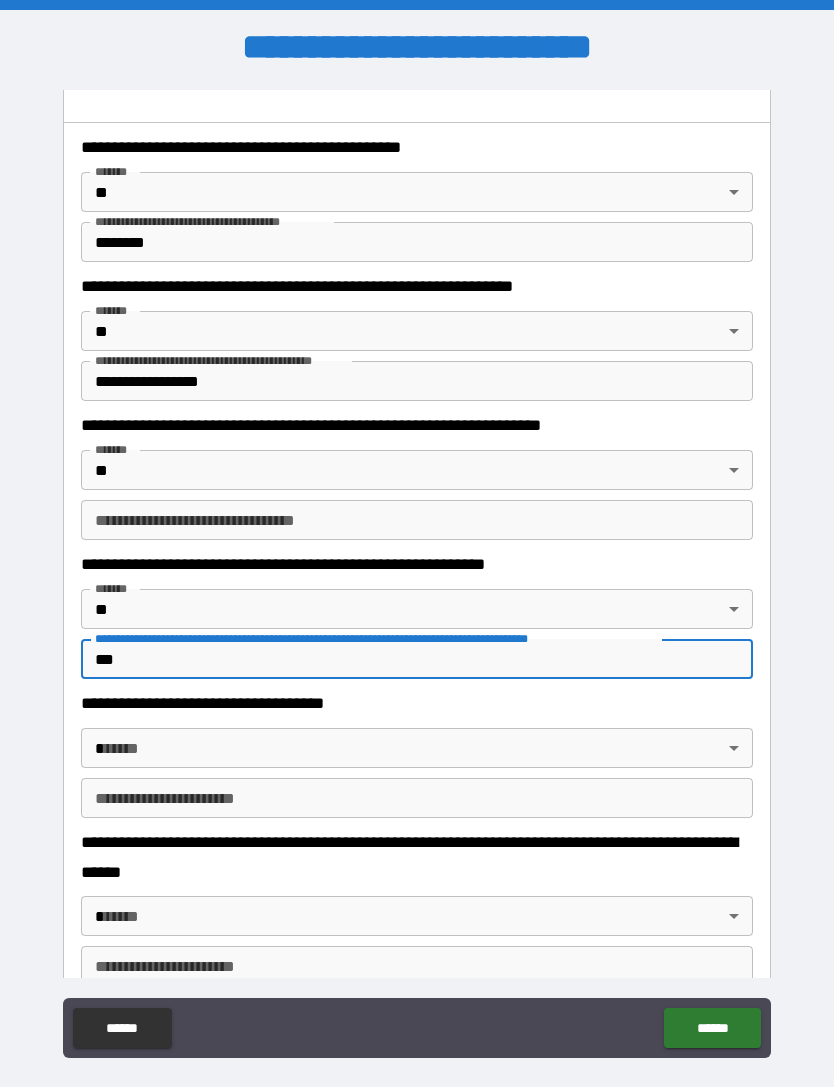 type on "*" 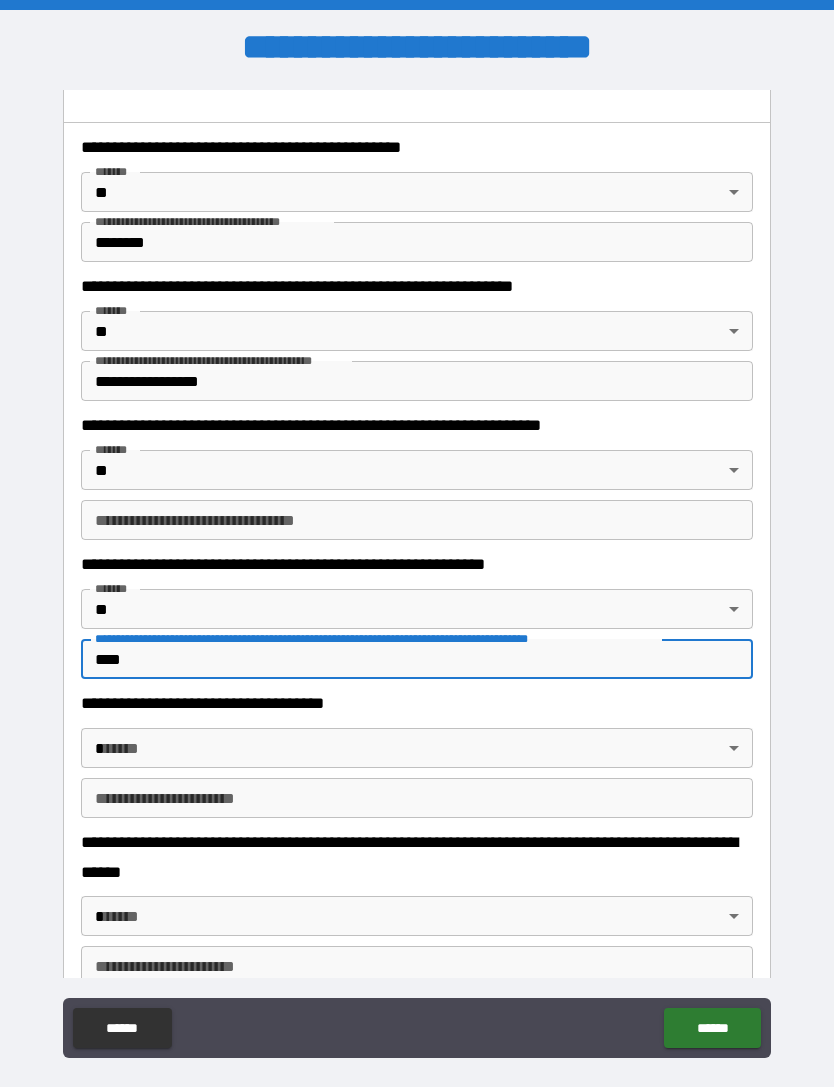 type on "*" 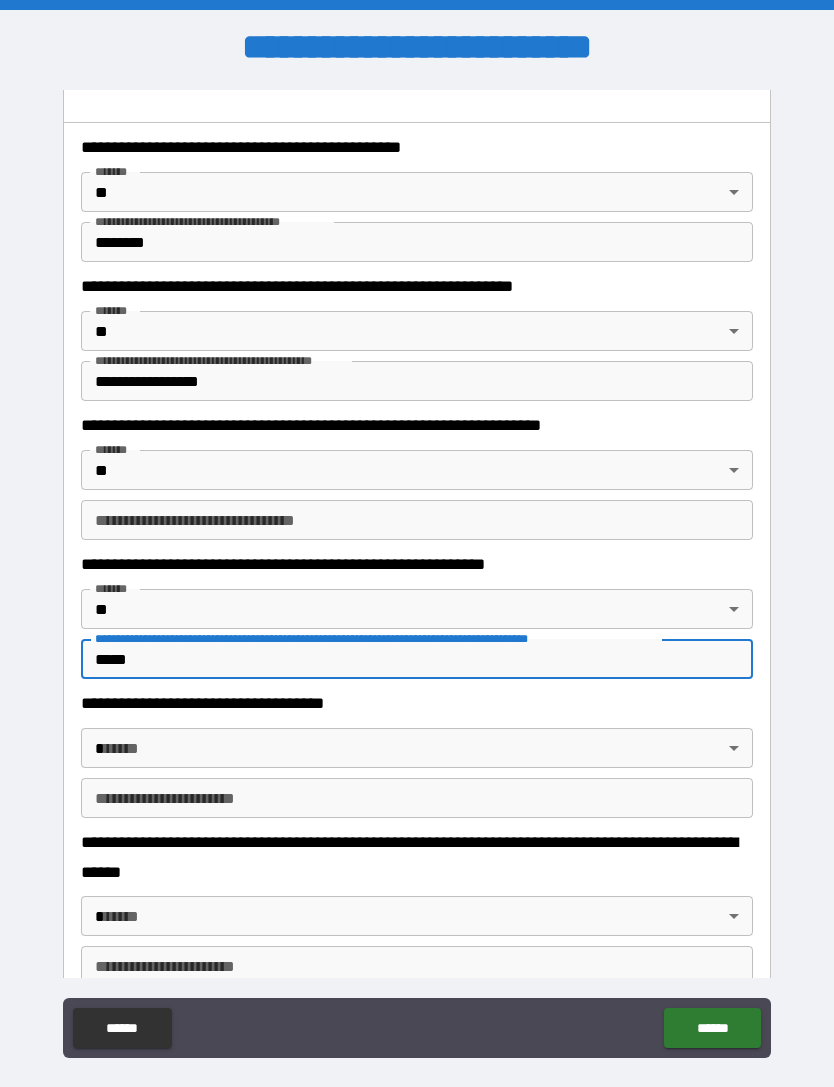 type on "*" 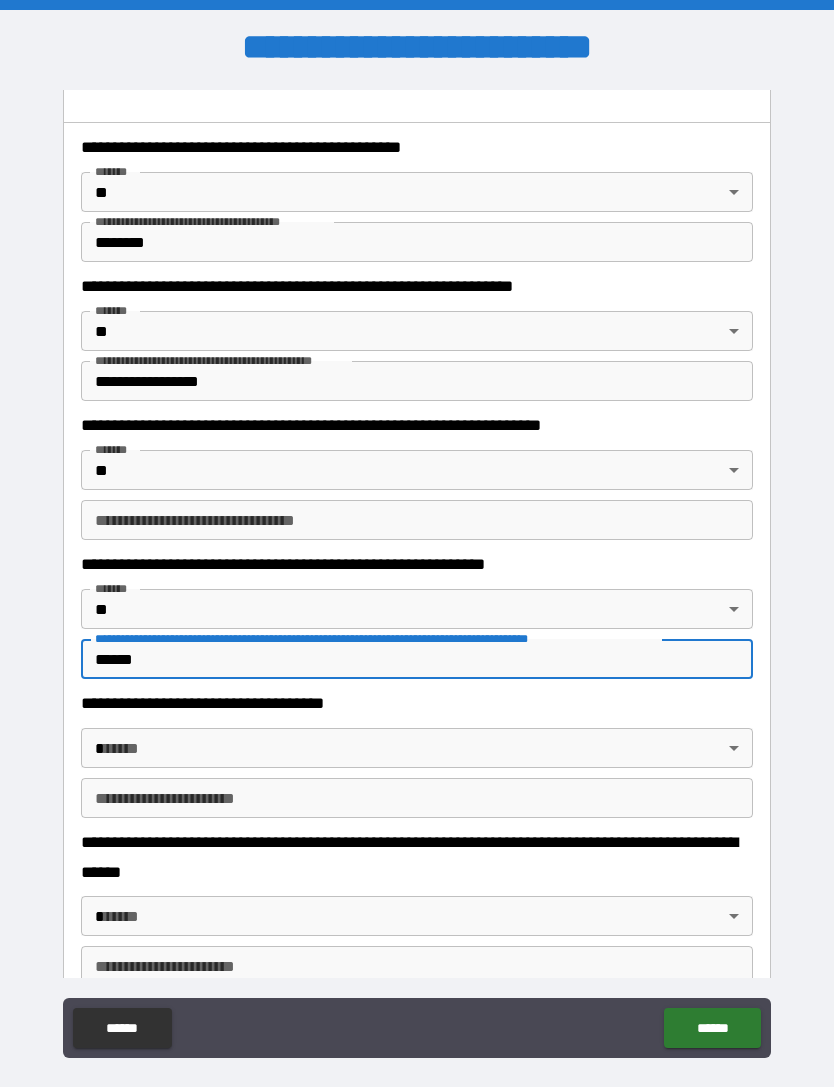 type on "*" 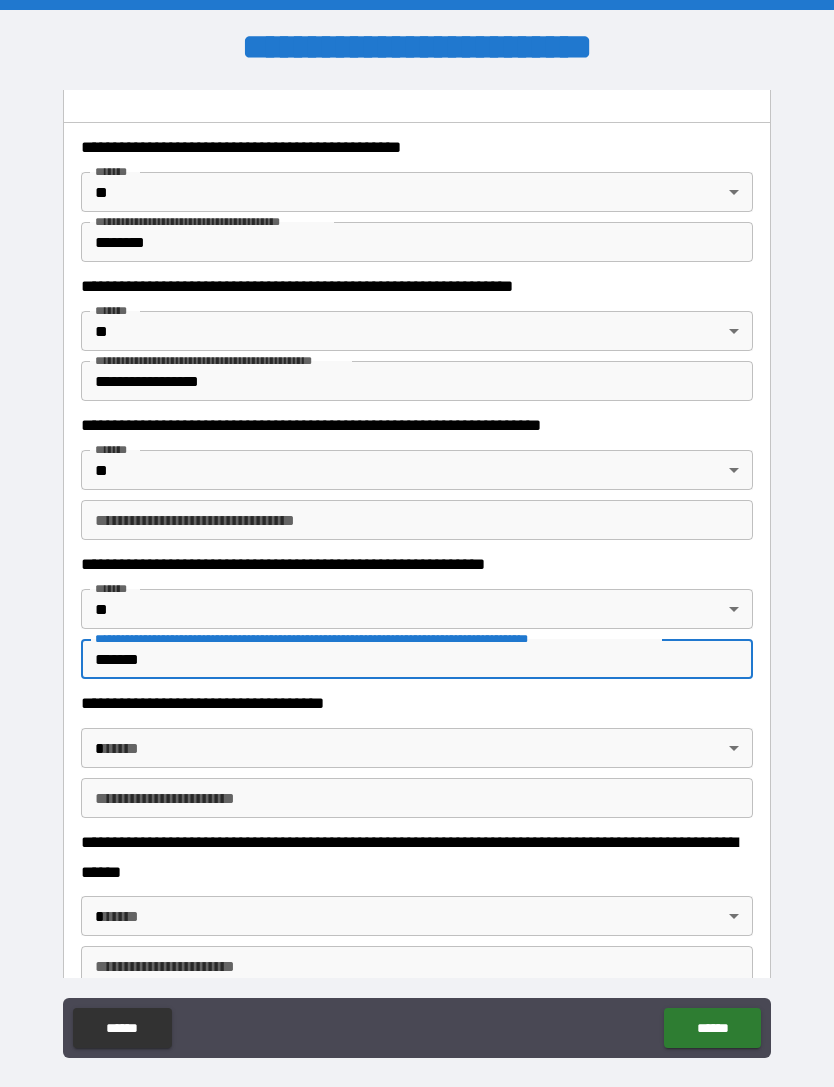 type on "*" 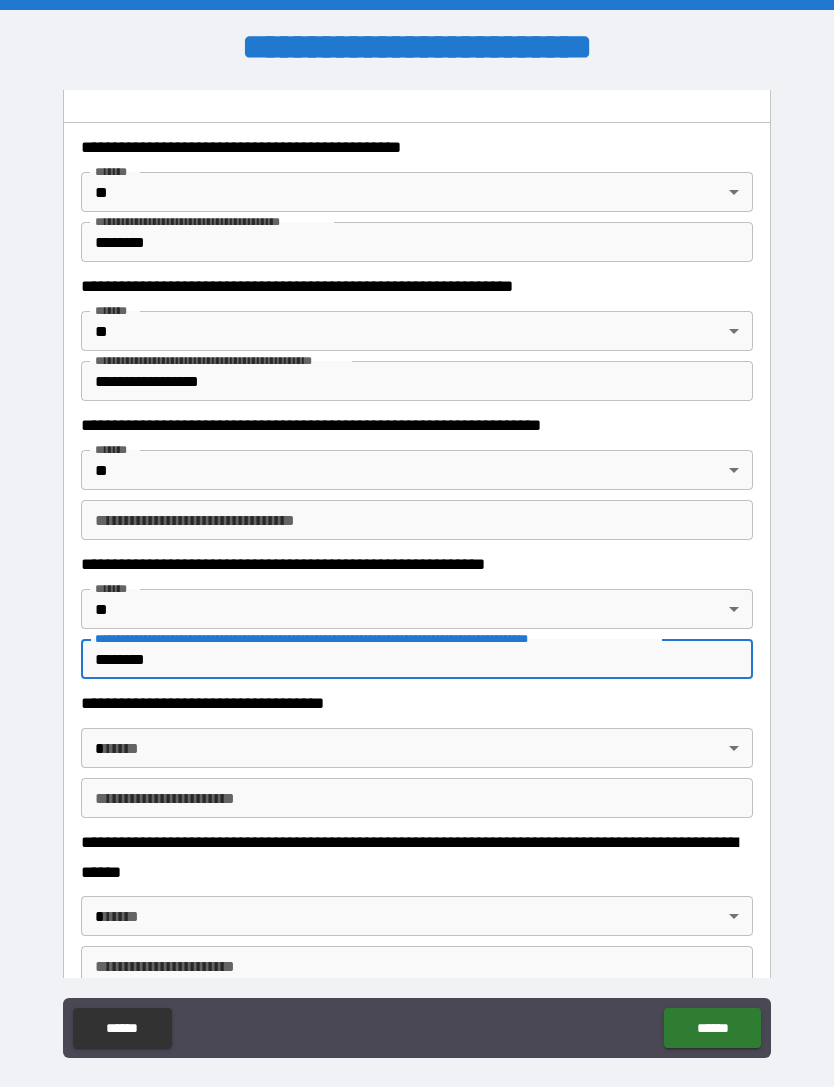 type on "*" 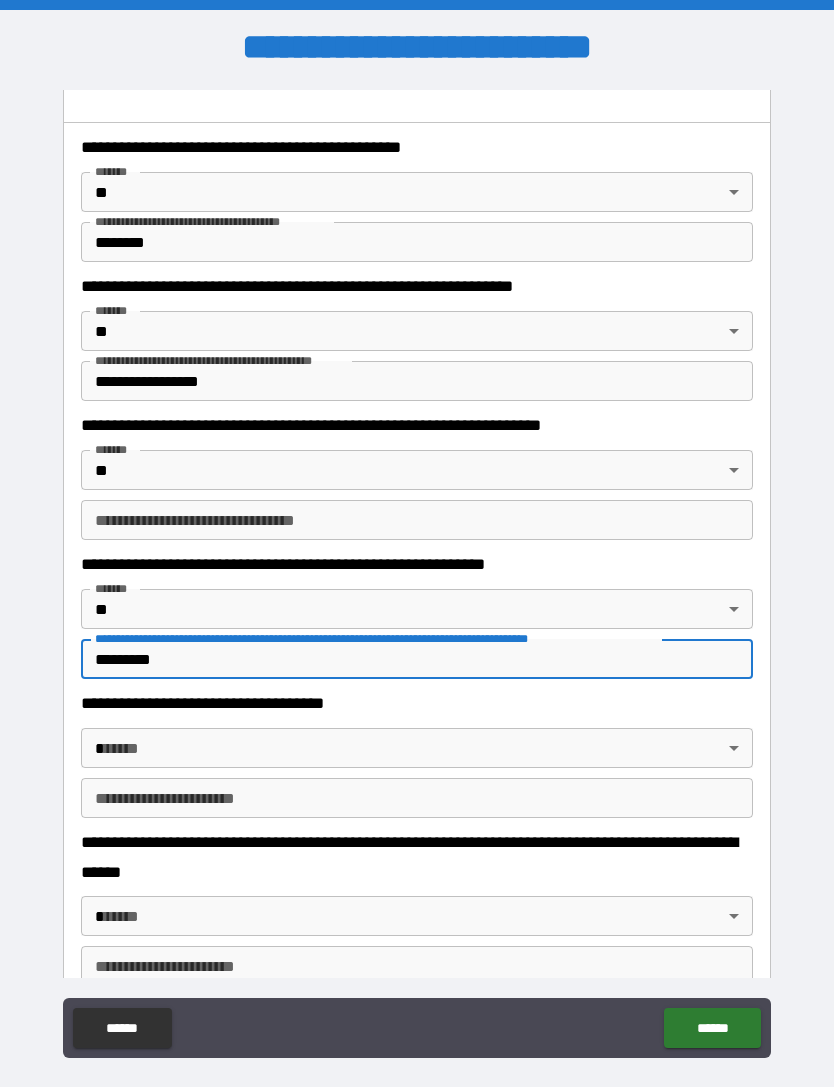 type on "*" 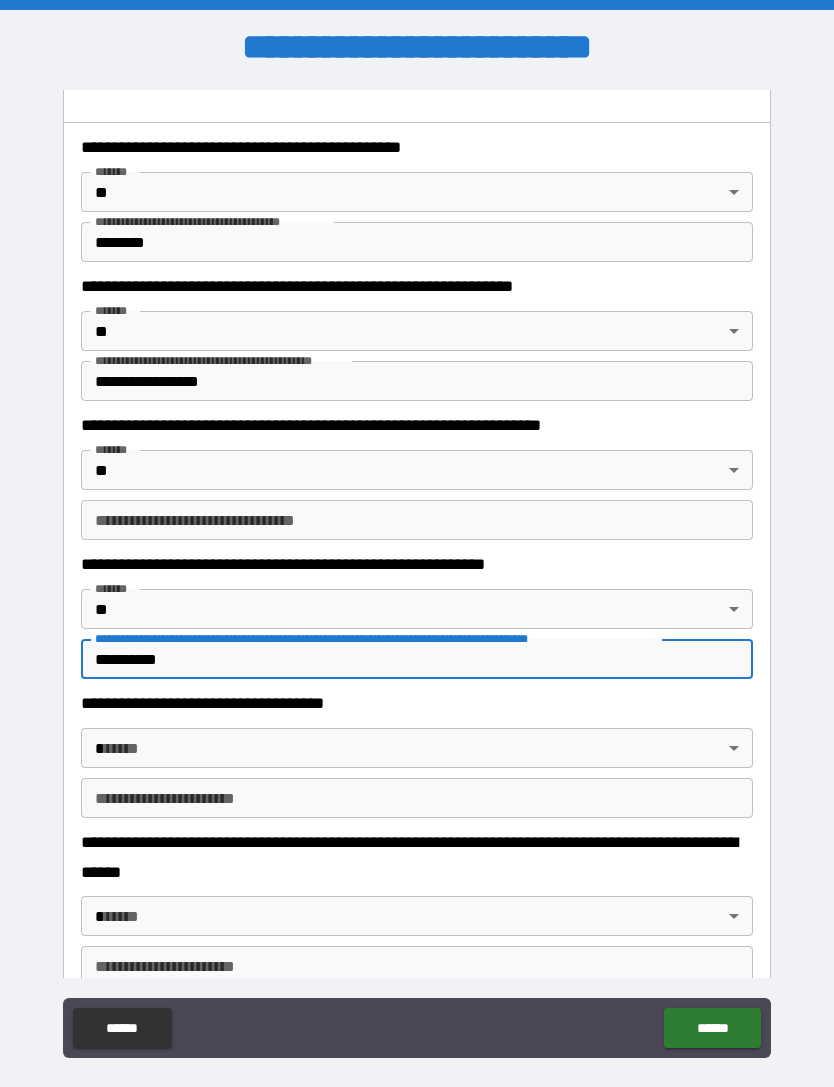 type on "*" 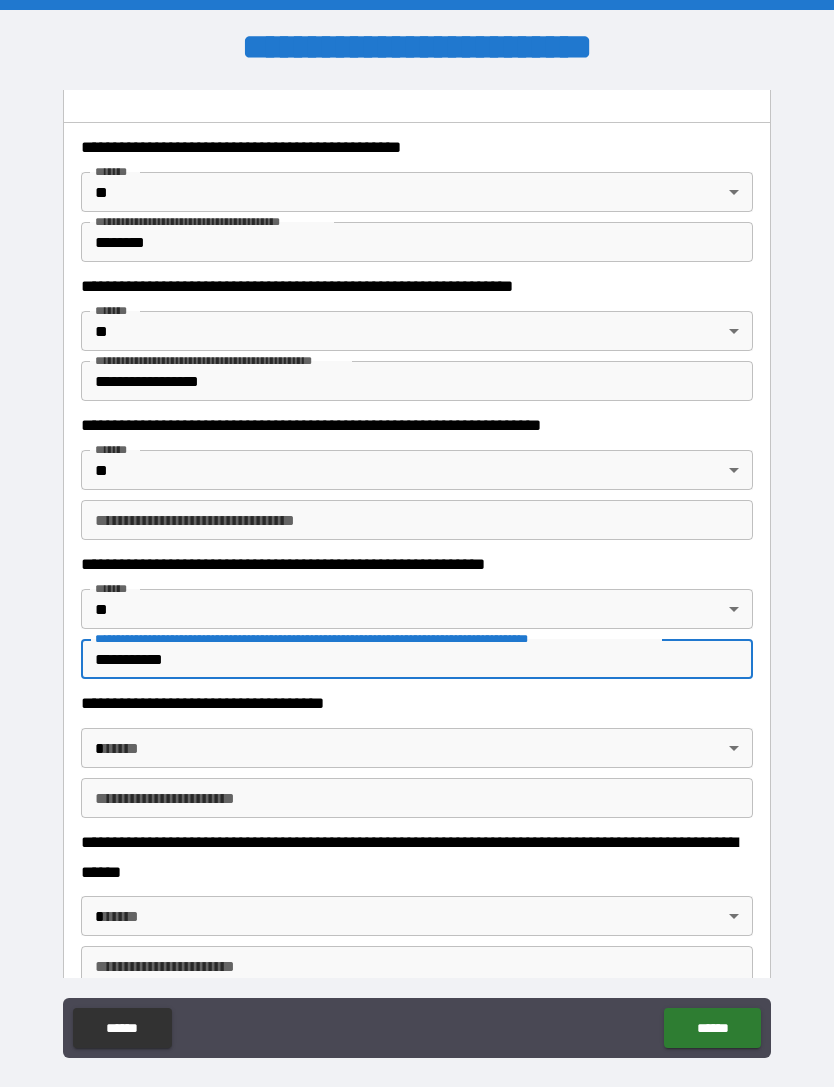 type on "*" 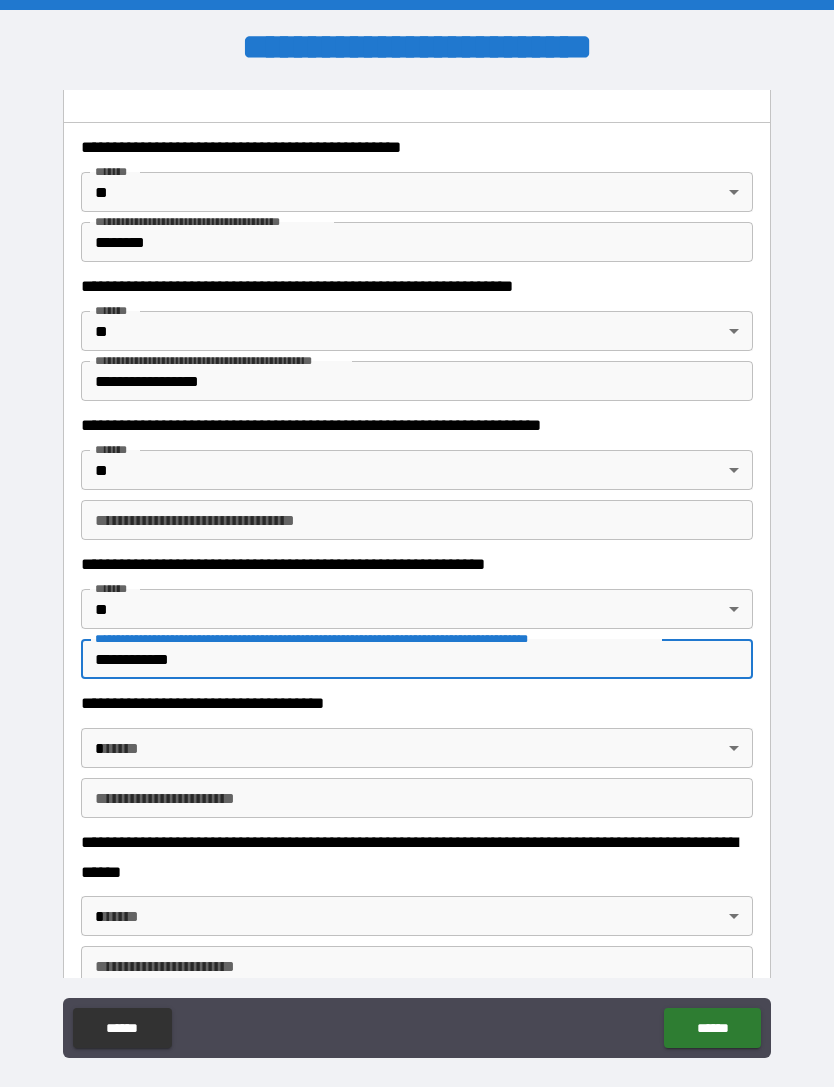 type on "*" 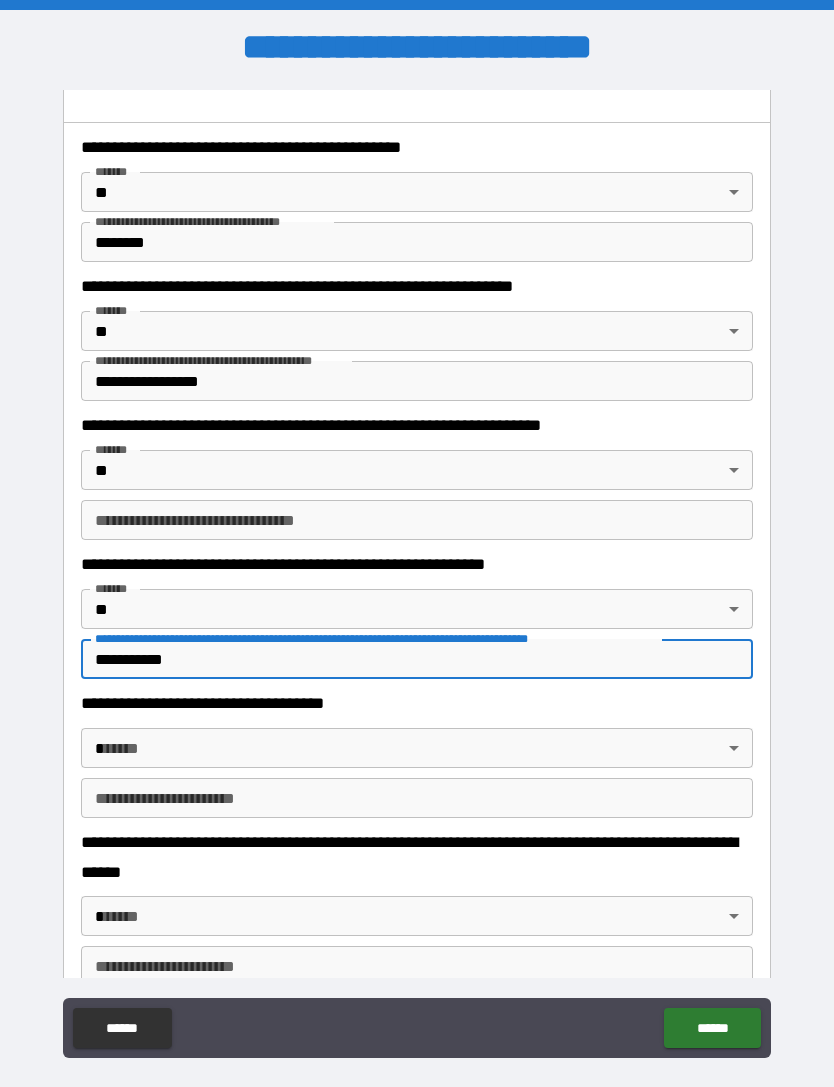 type on "*" 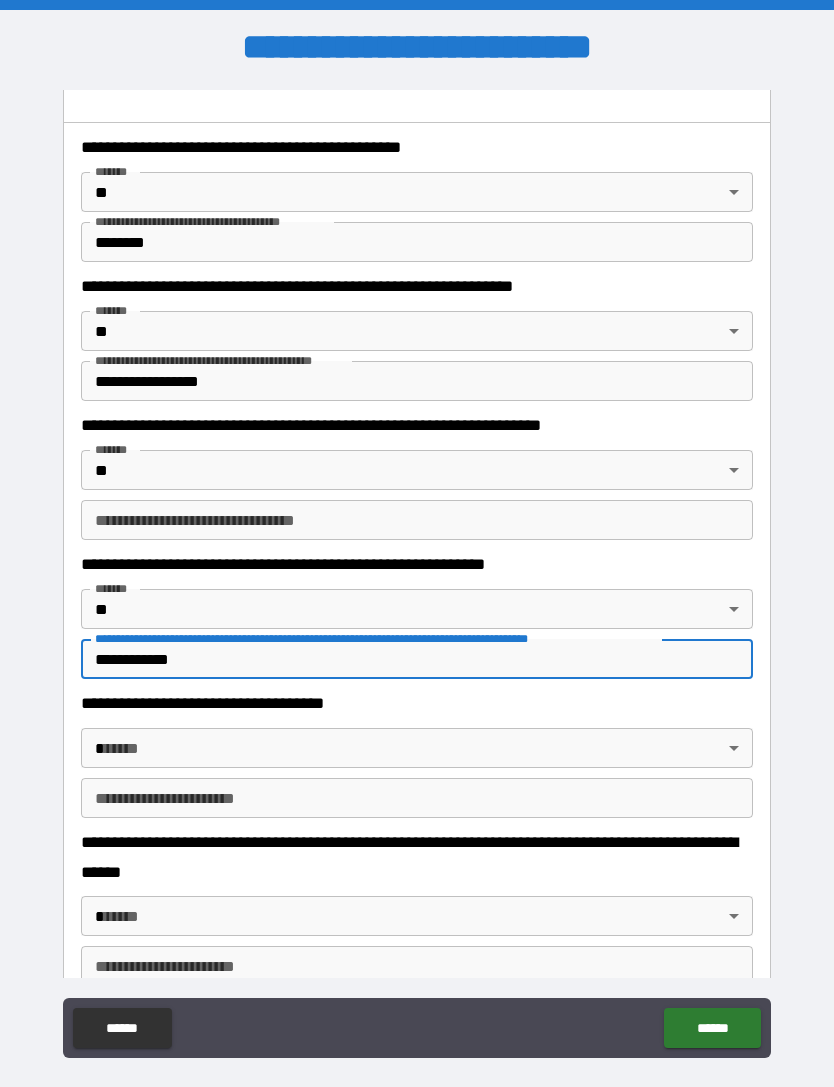 type on "*" 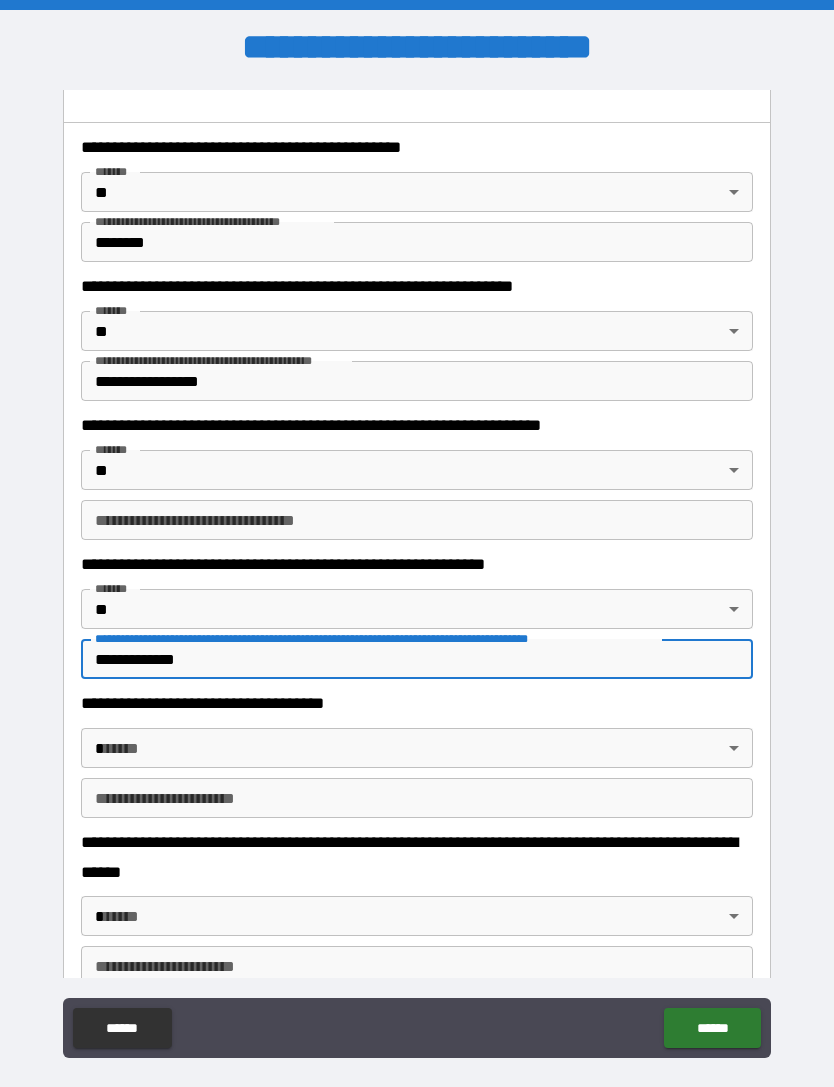 type on "*" 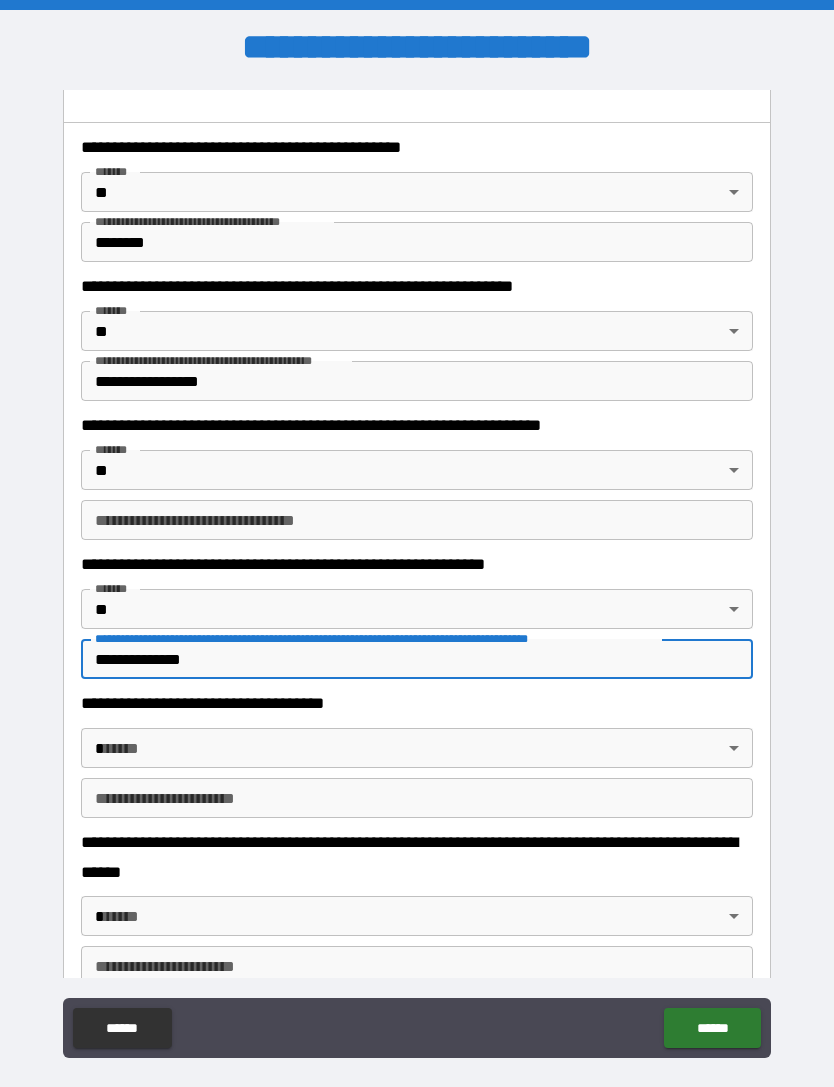 type on "*" 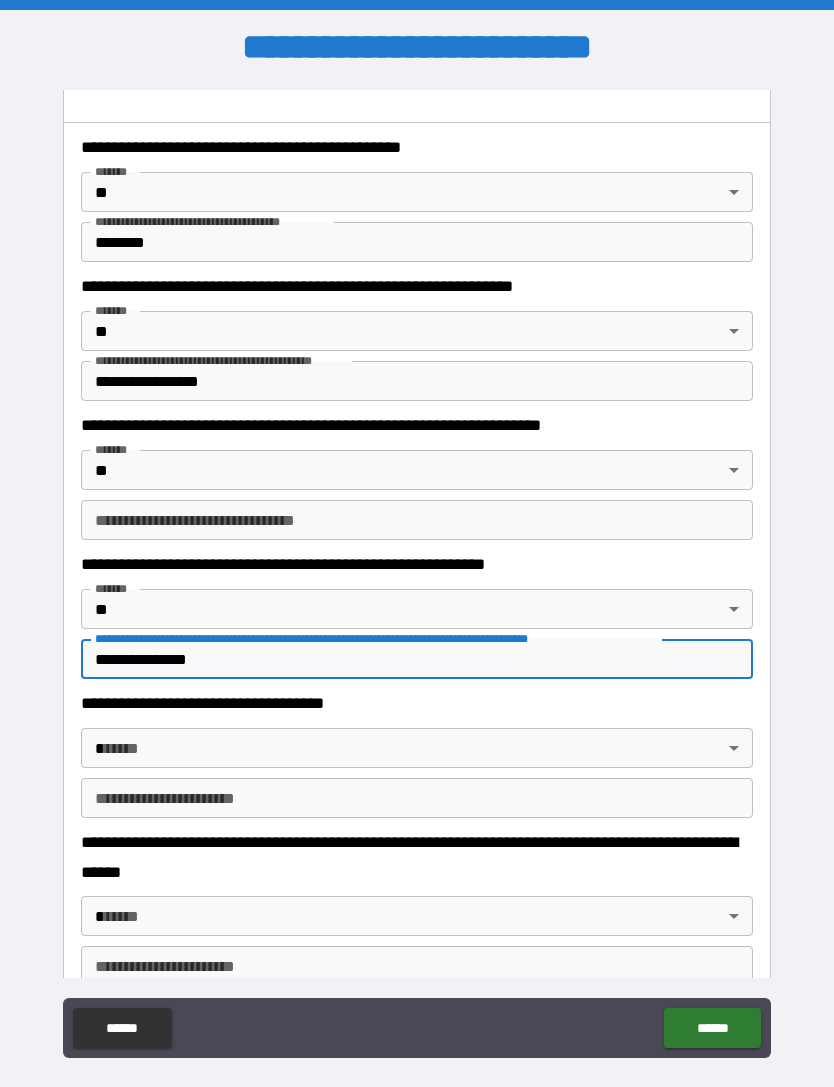 type on "*" 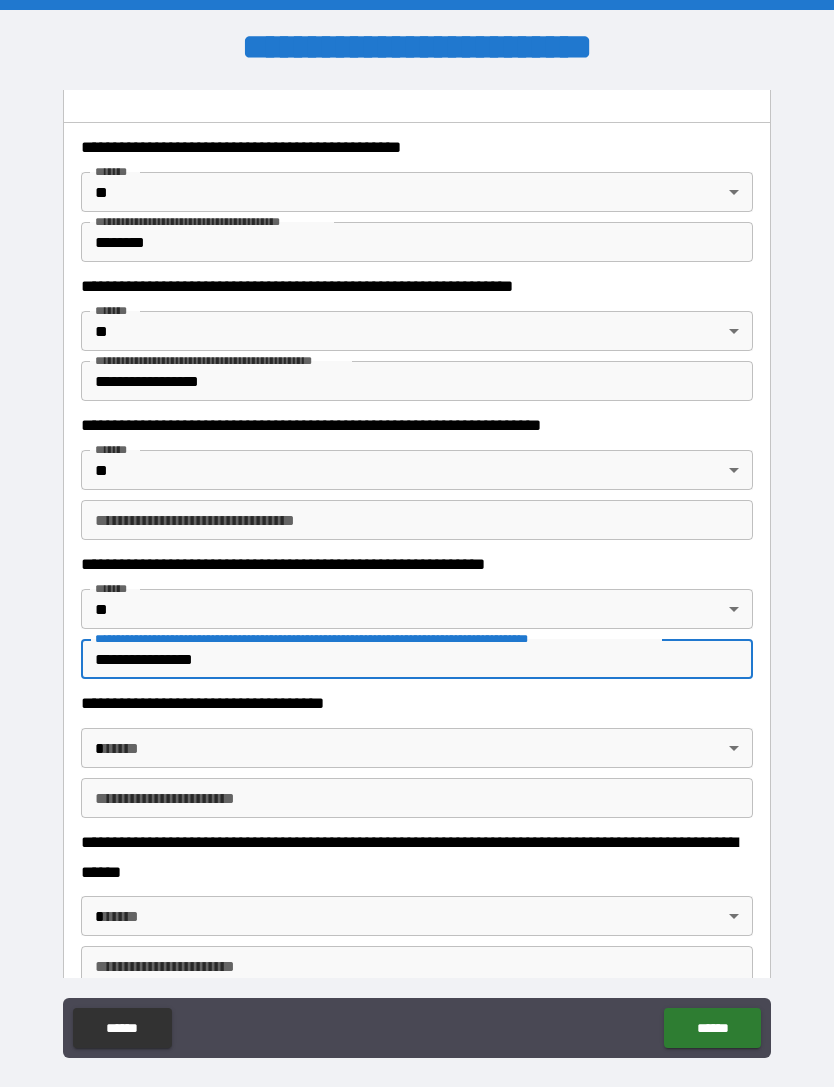 type on "*" 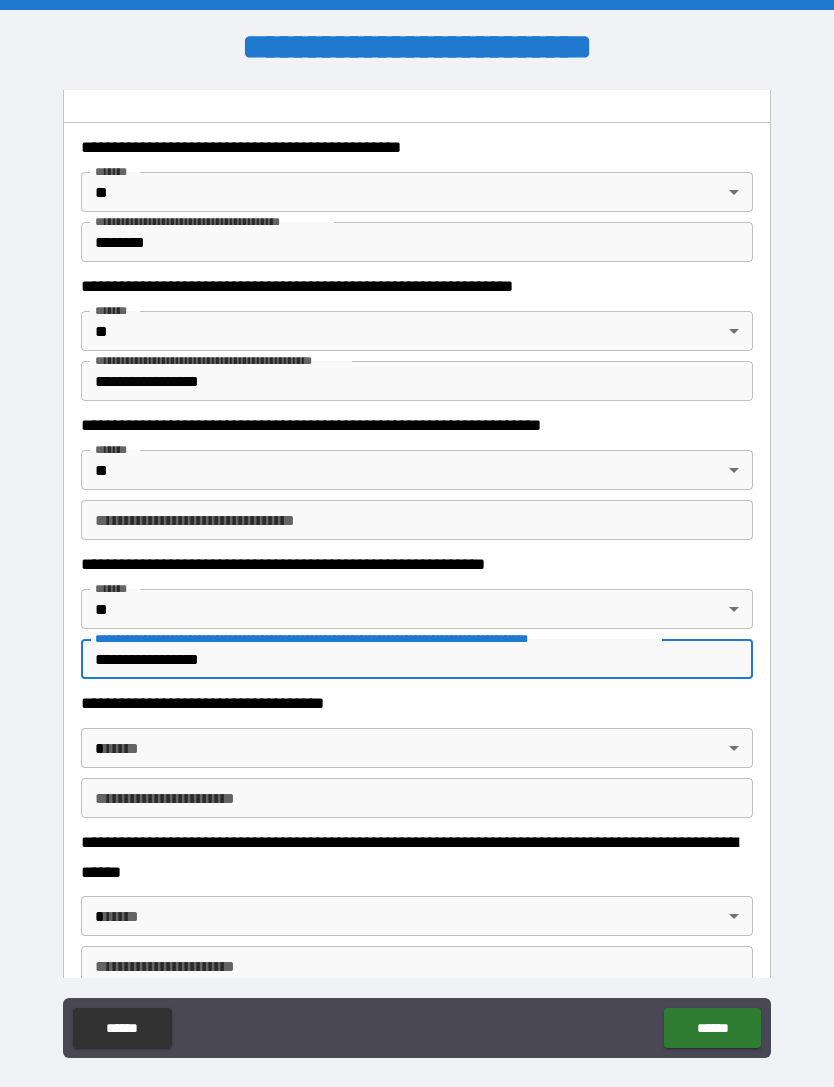 type on "*" 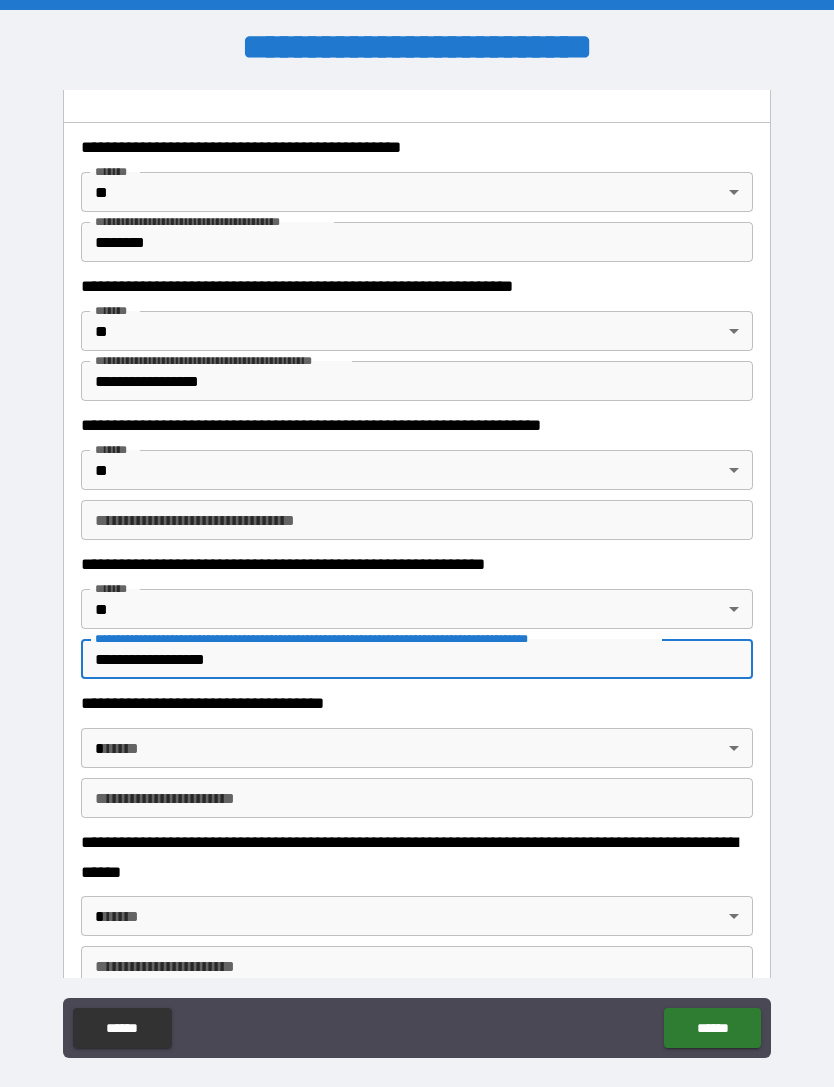 type on "*" 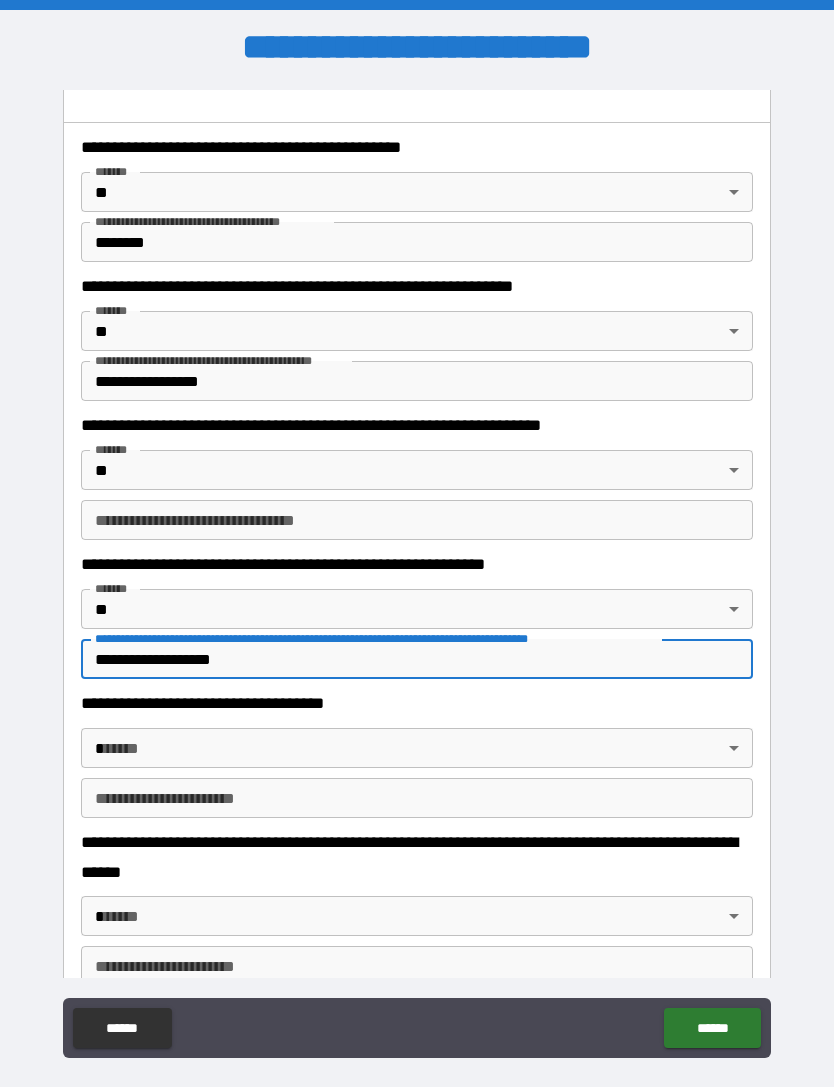 type on "*" 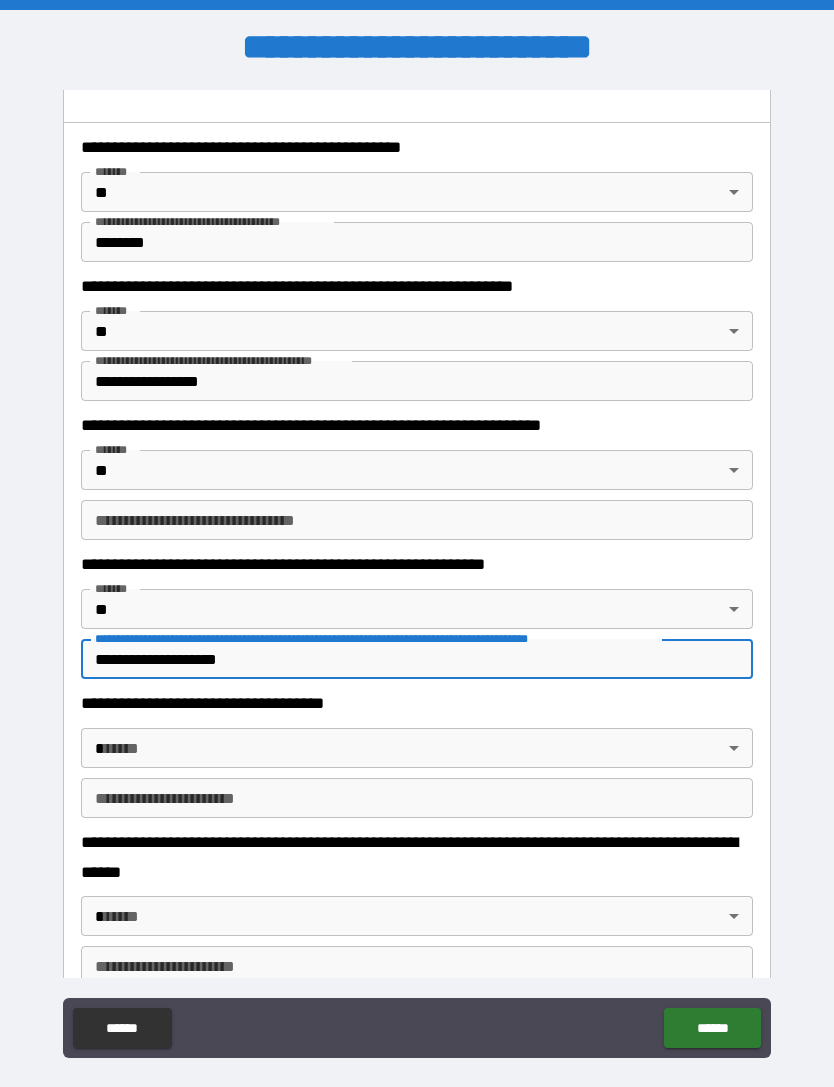 type on "*" 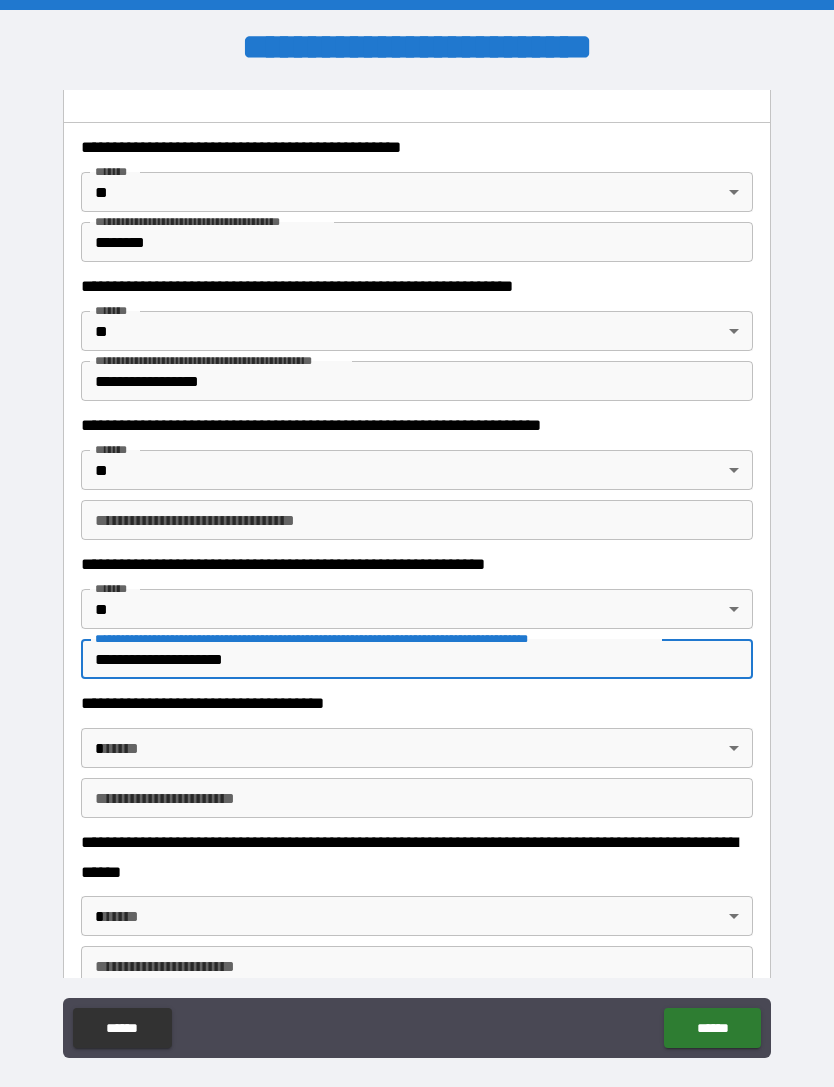 type on "*" 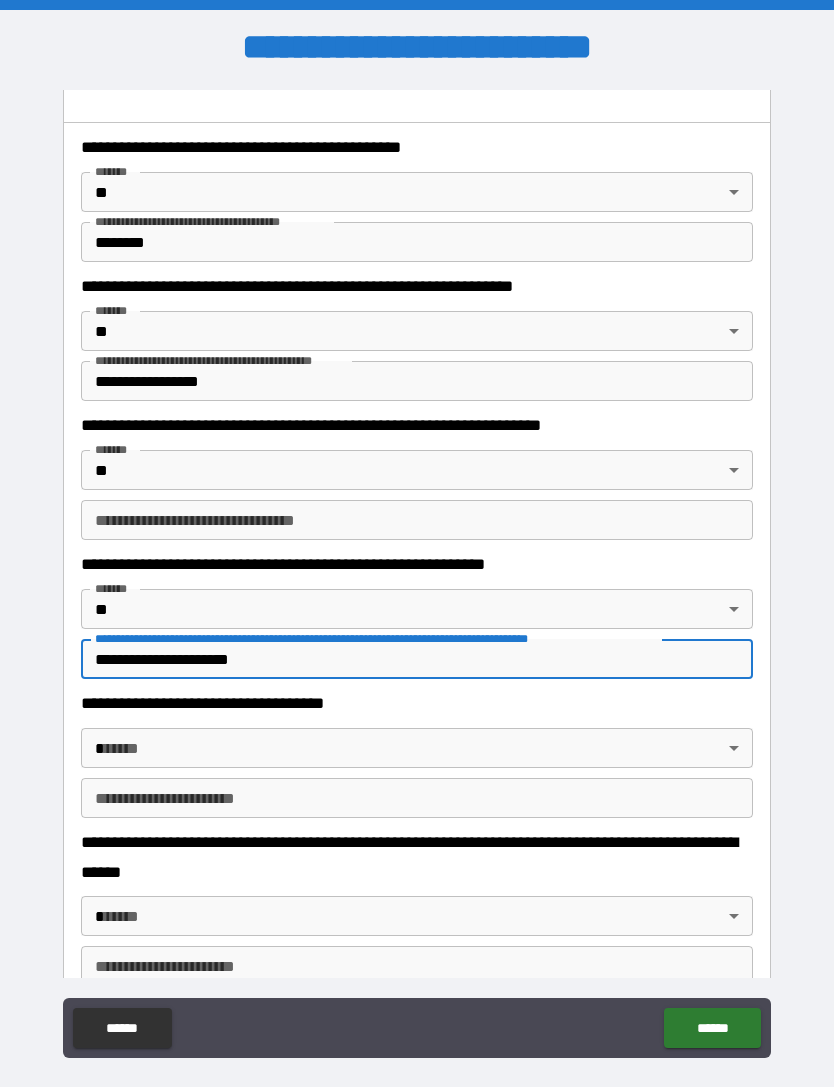 type on "*" 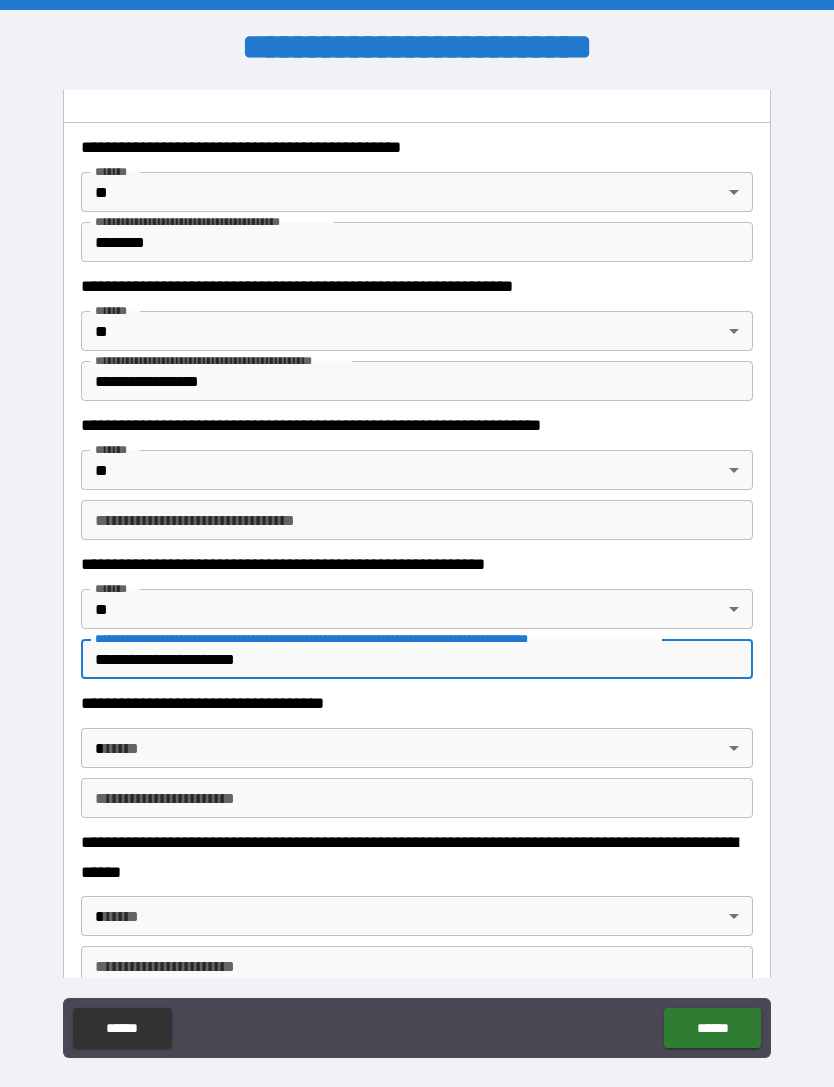 type on "*" 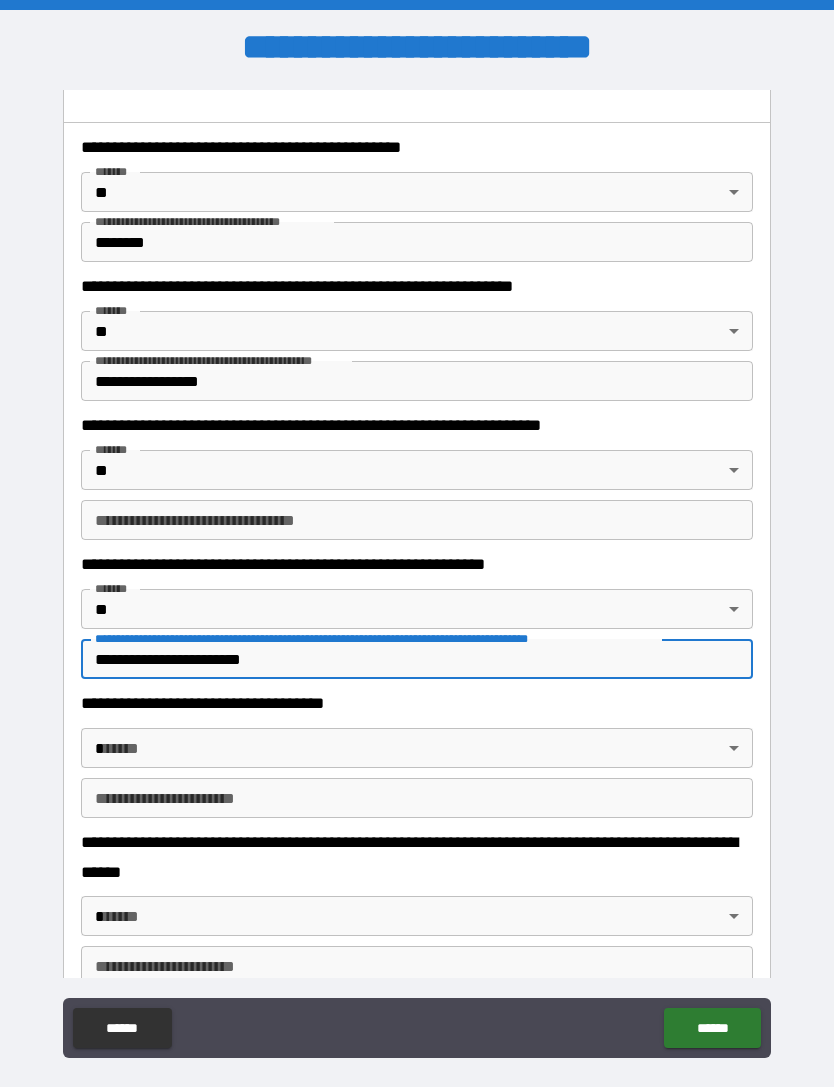 type on "*" 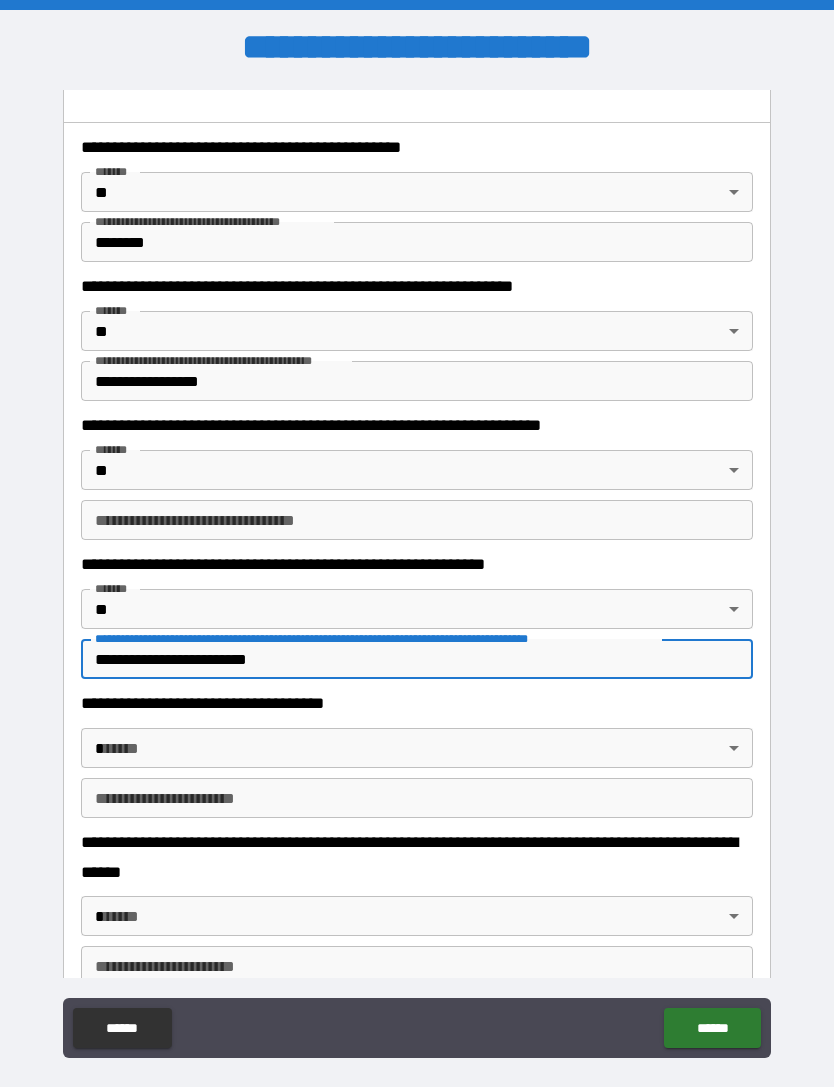 type on "*" 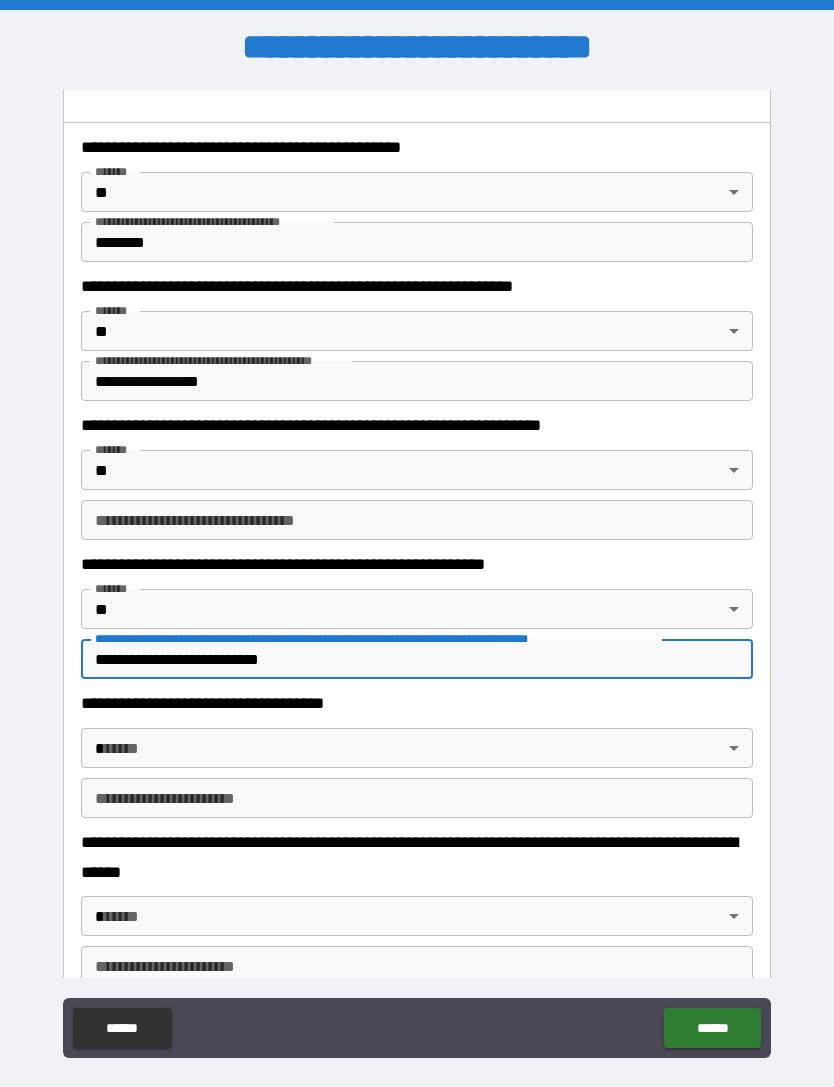 type on "**********" 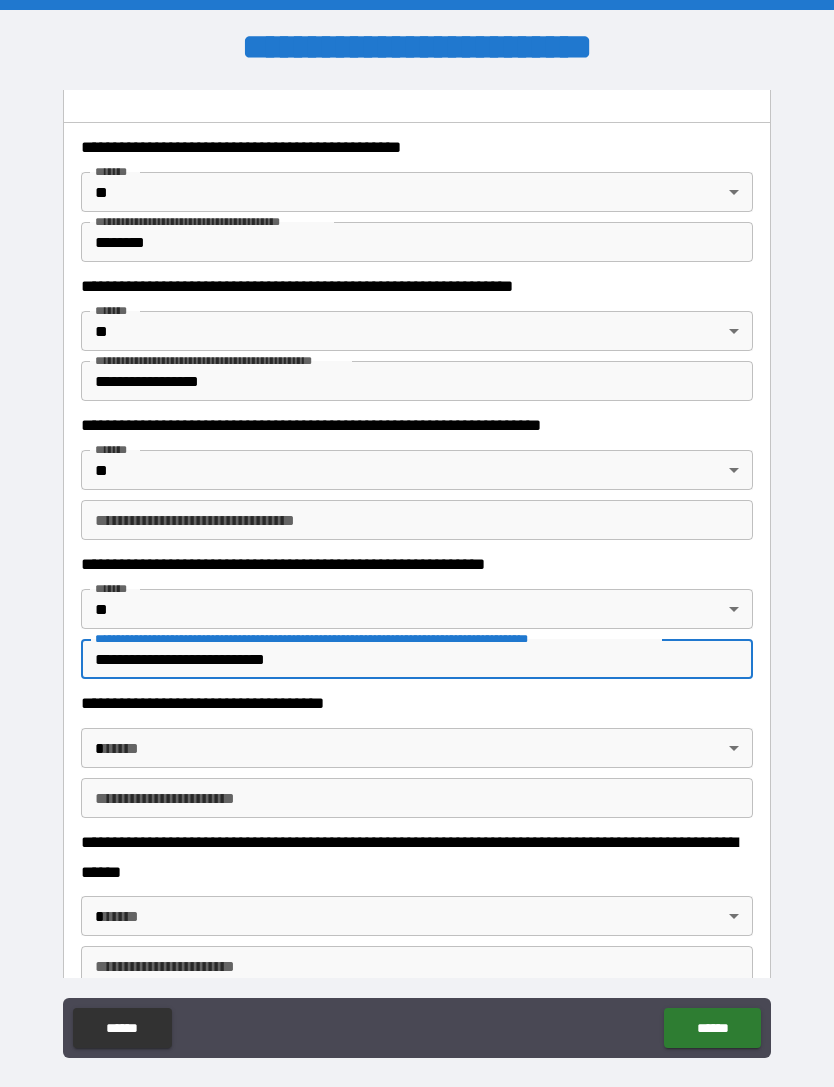 type on "*" 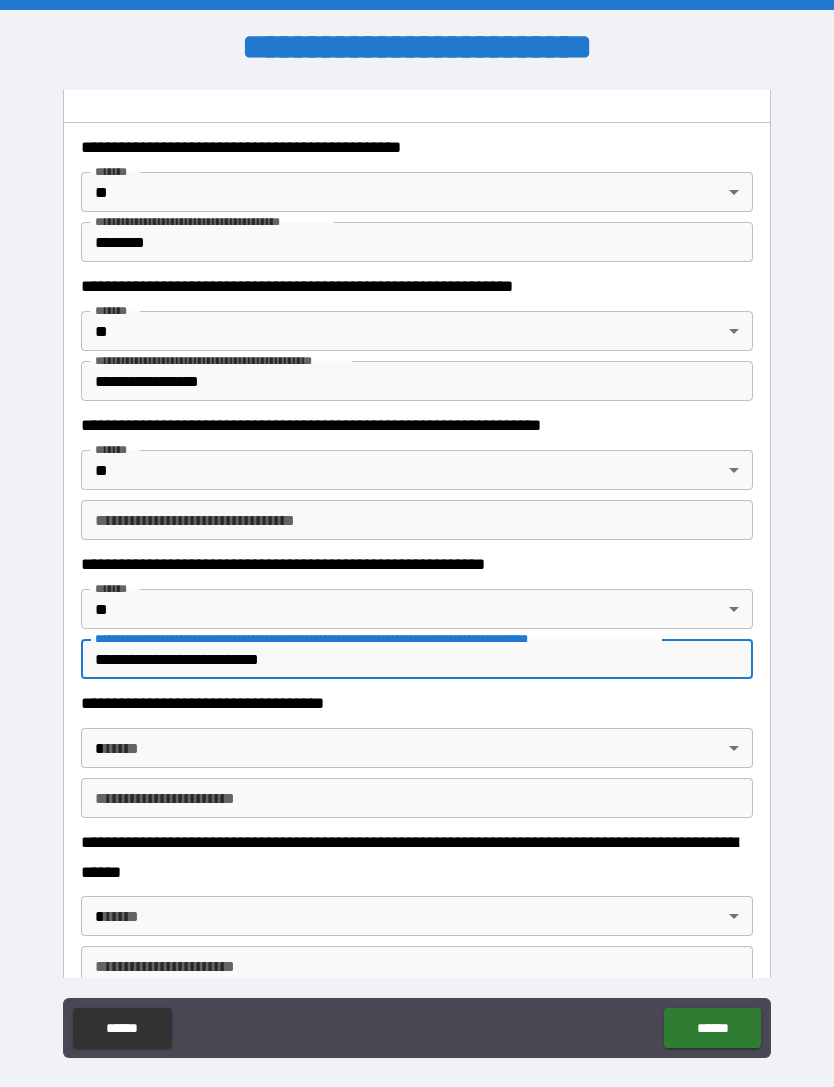 type on "*" 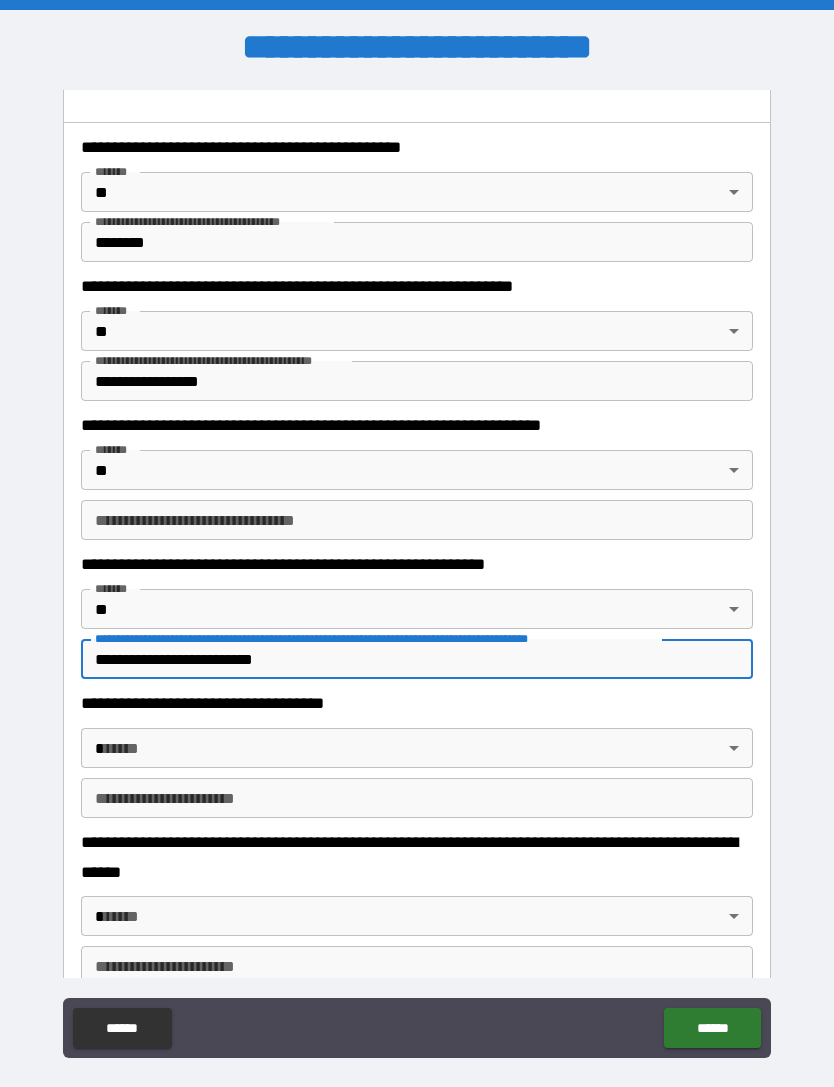 type on "*" 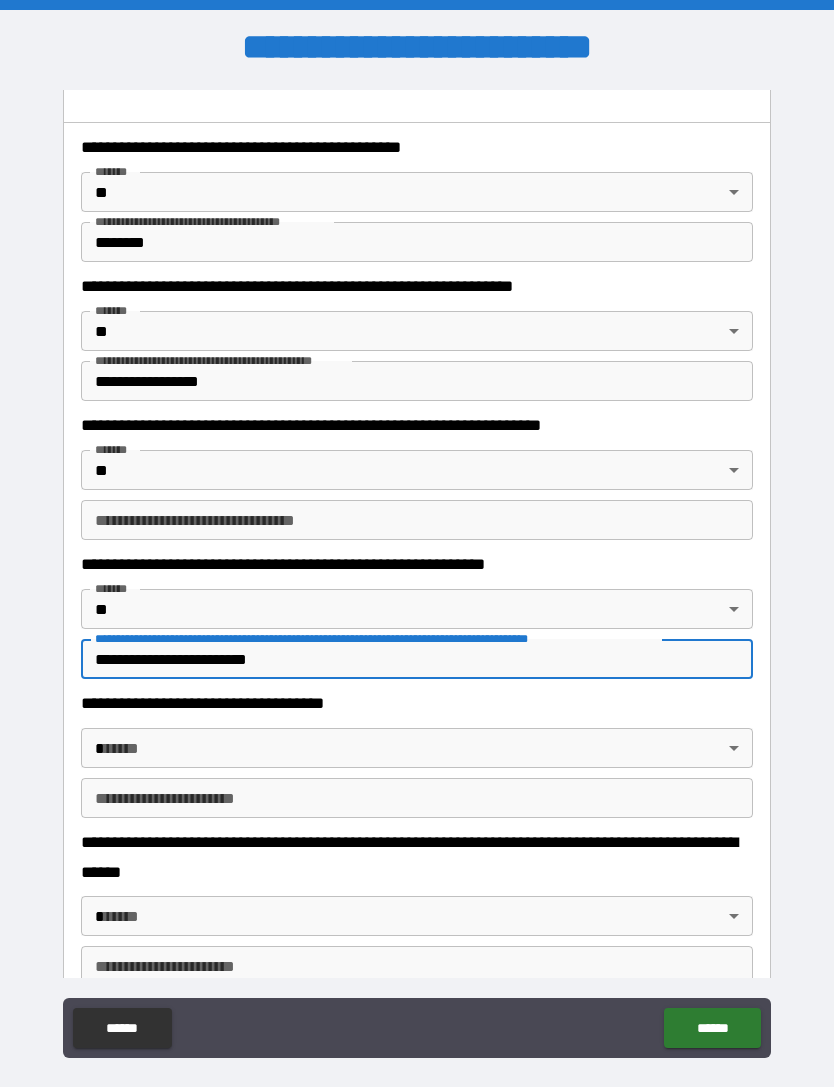 type on "*" 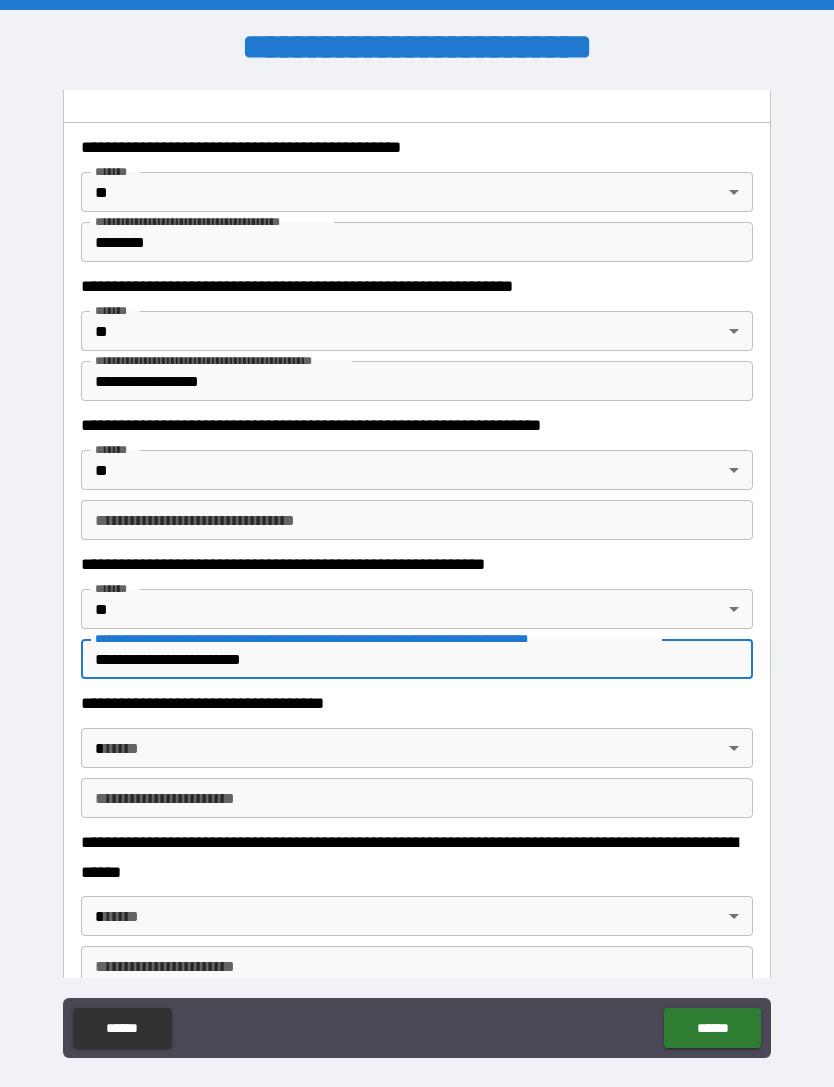 type on "*" 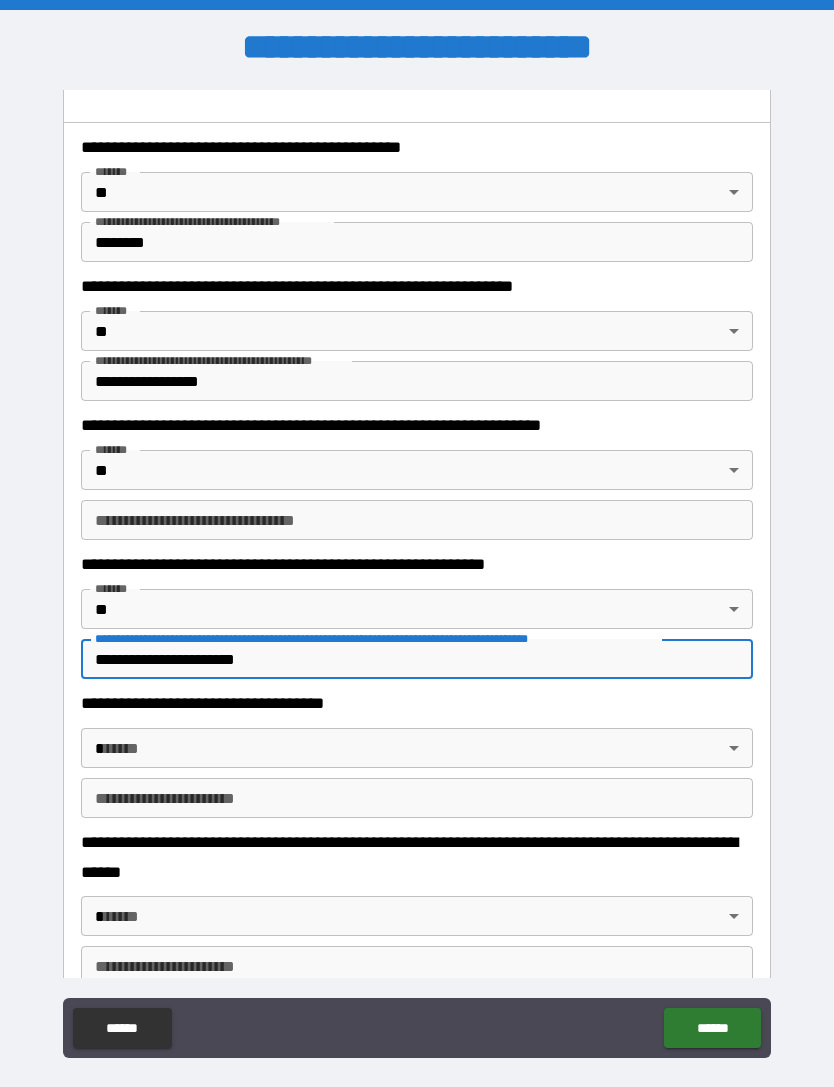type on "*" 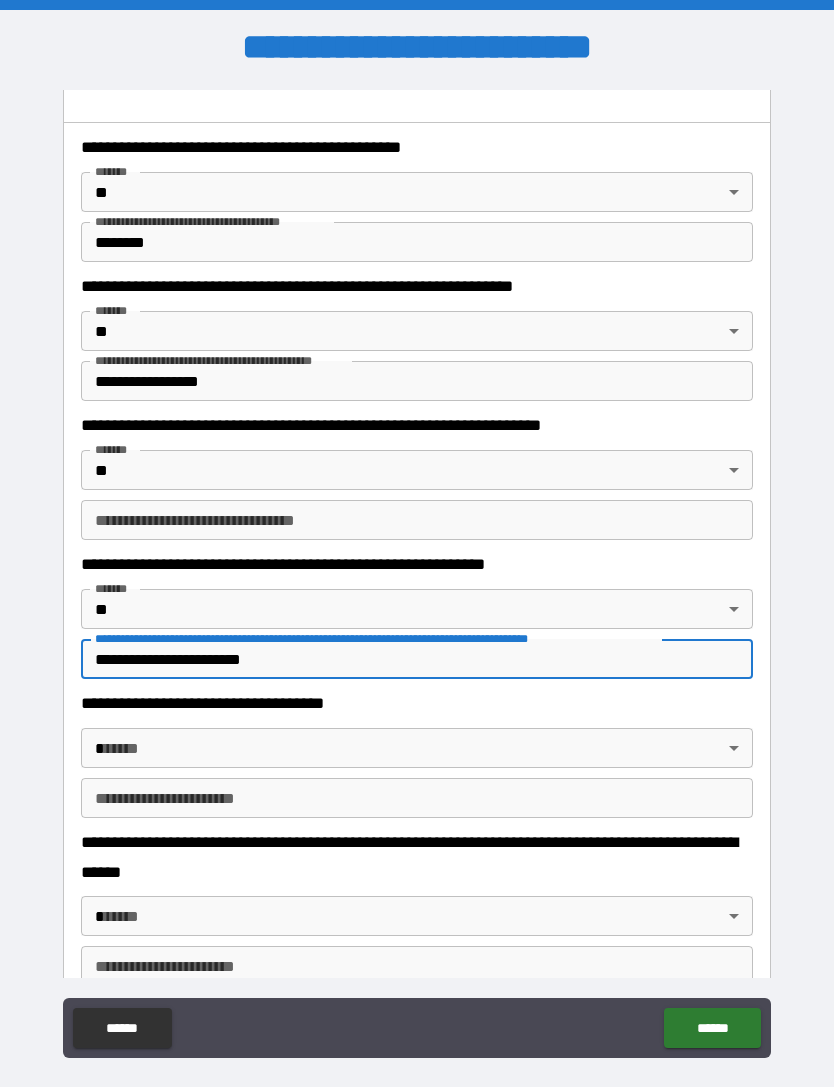 type on "*" 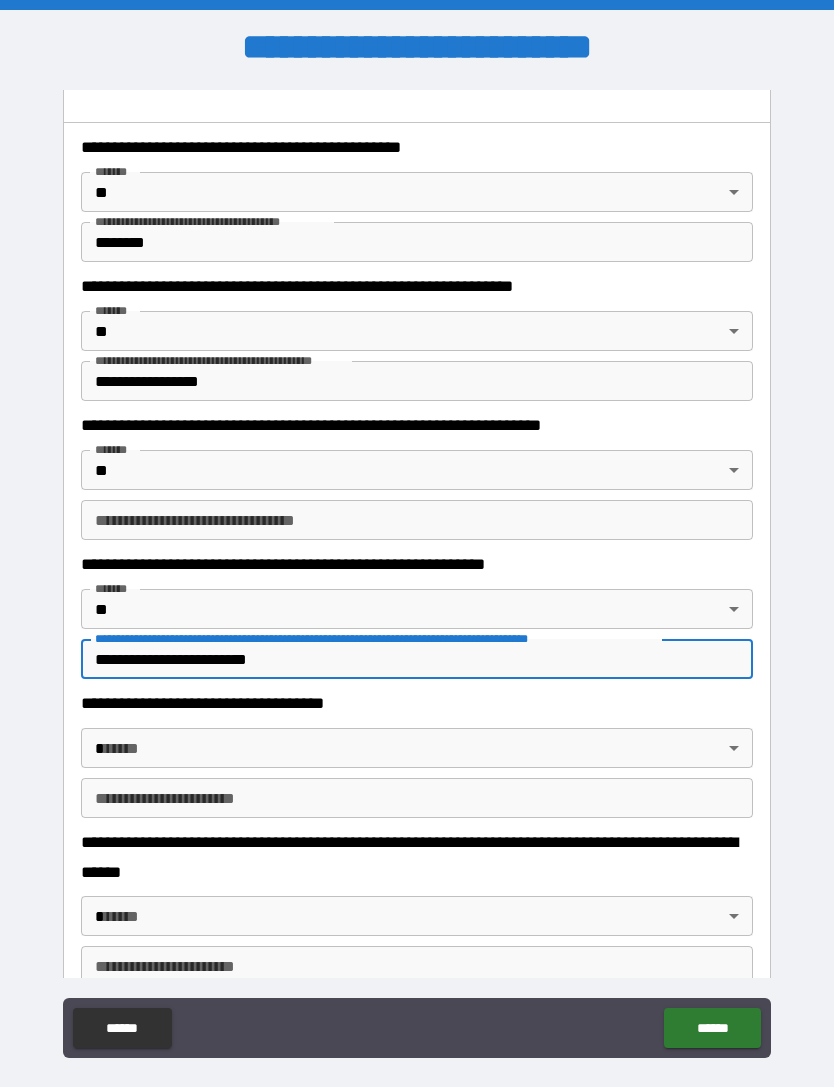 type on "*" 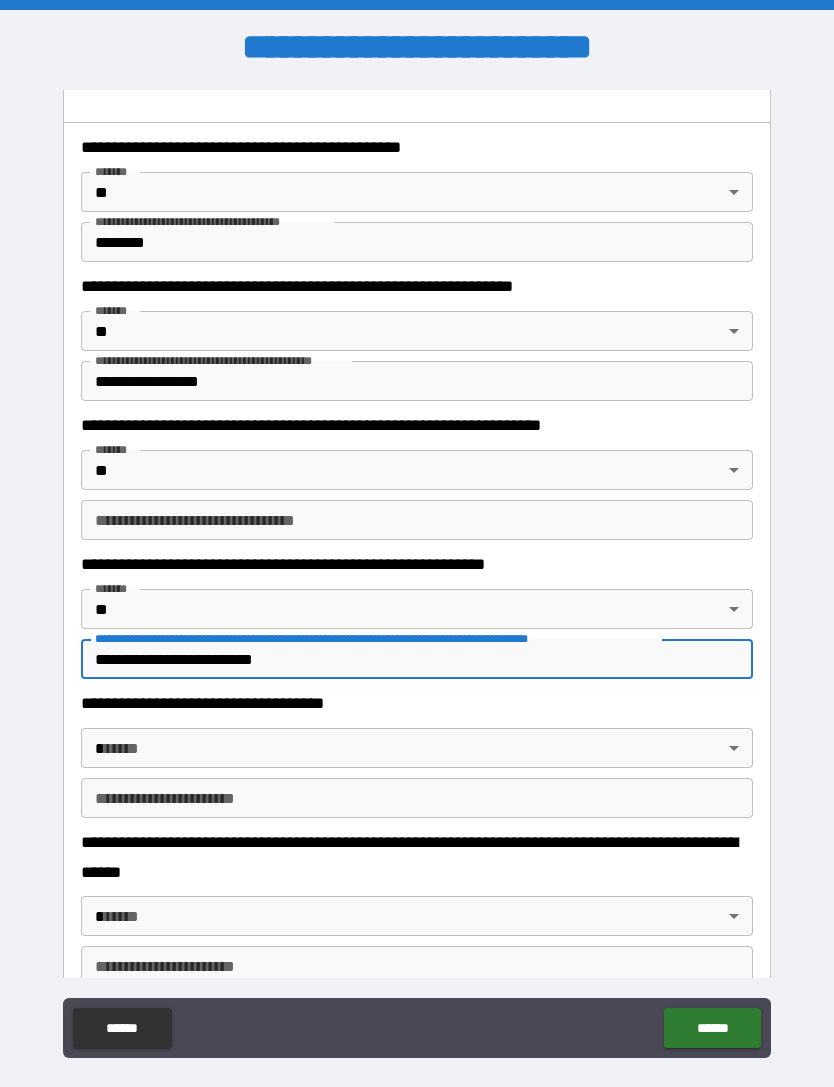 type on "*" 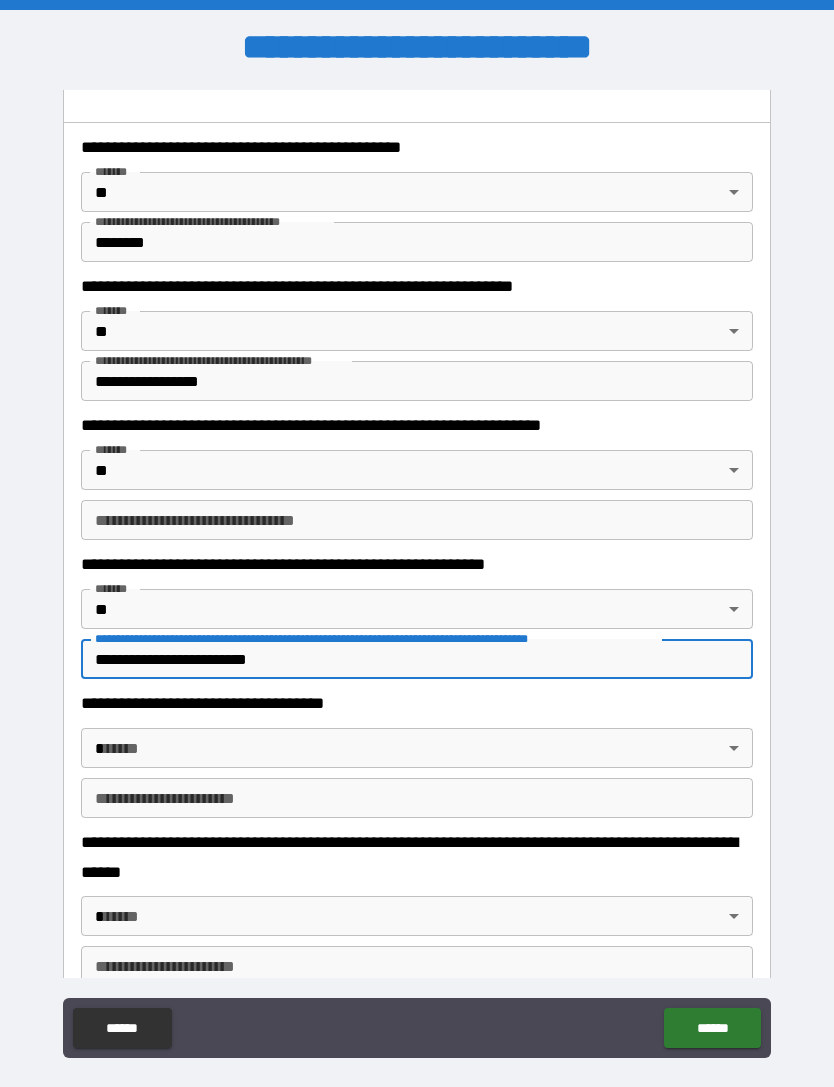 type on "*" 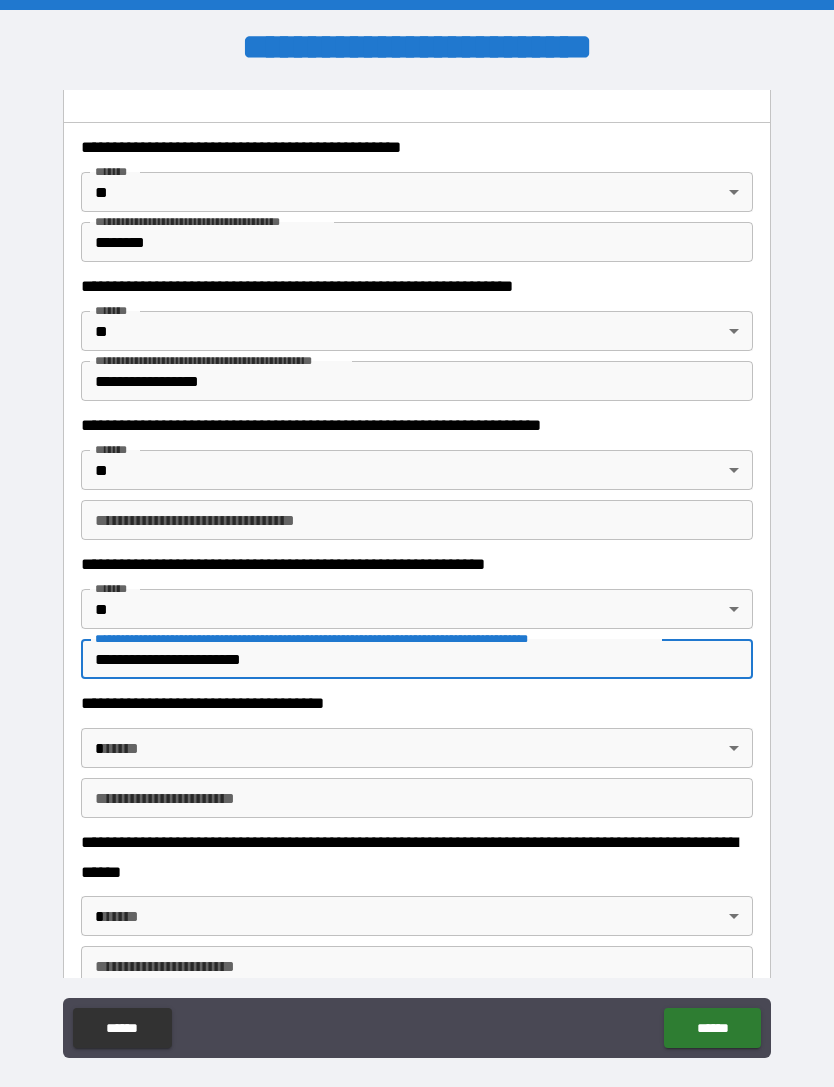 type on "*" 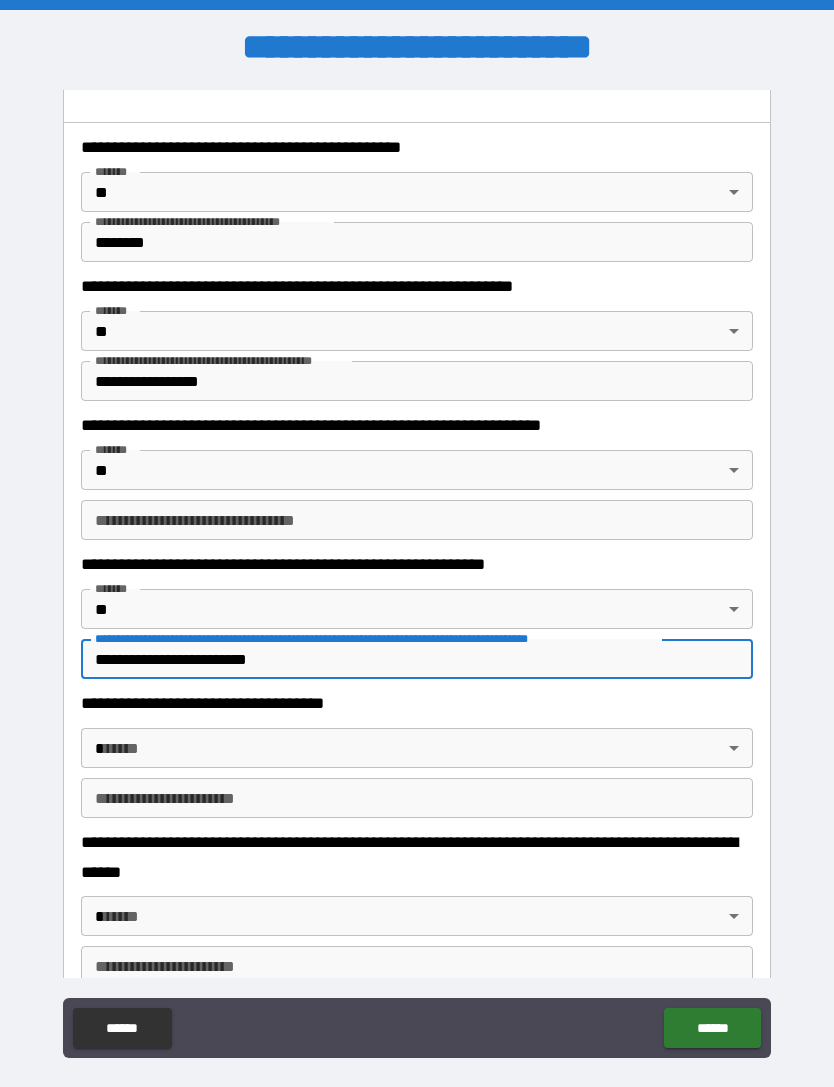 type on "*" 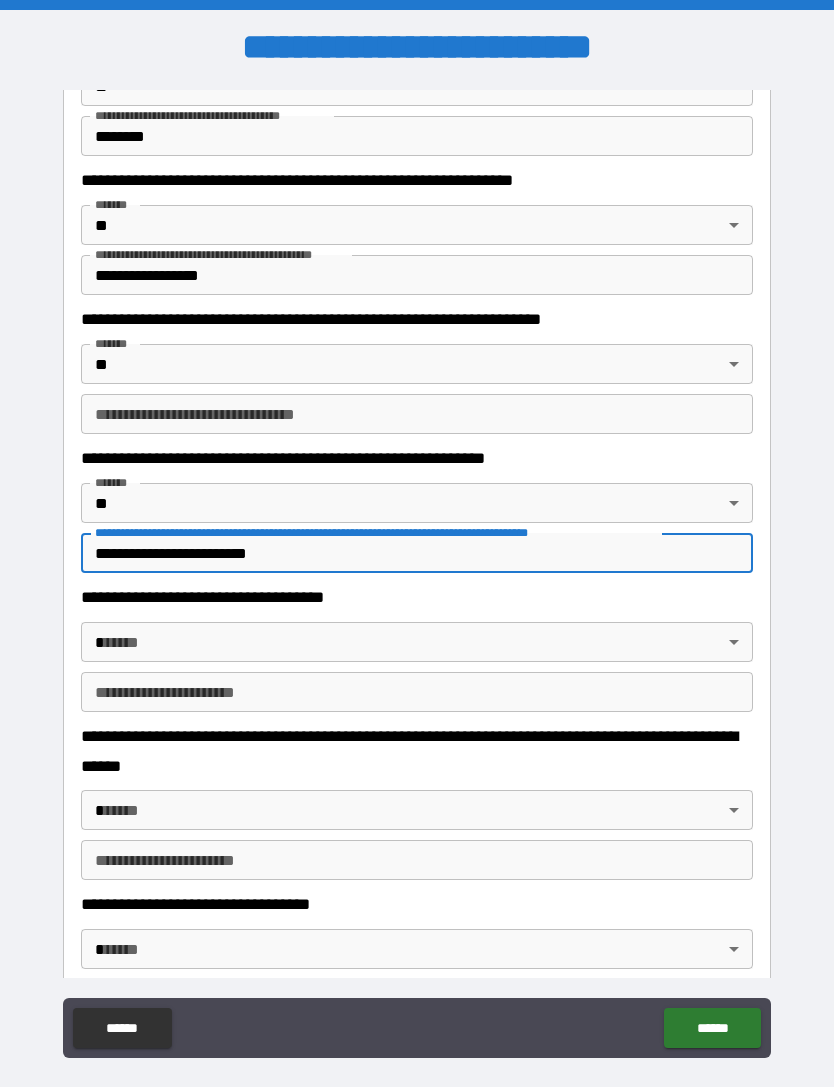 scroll, scrollTop: 519, scrollLeft: 0, axis: vertical 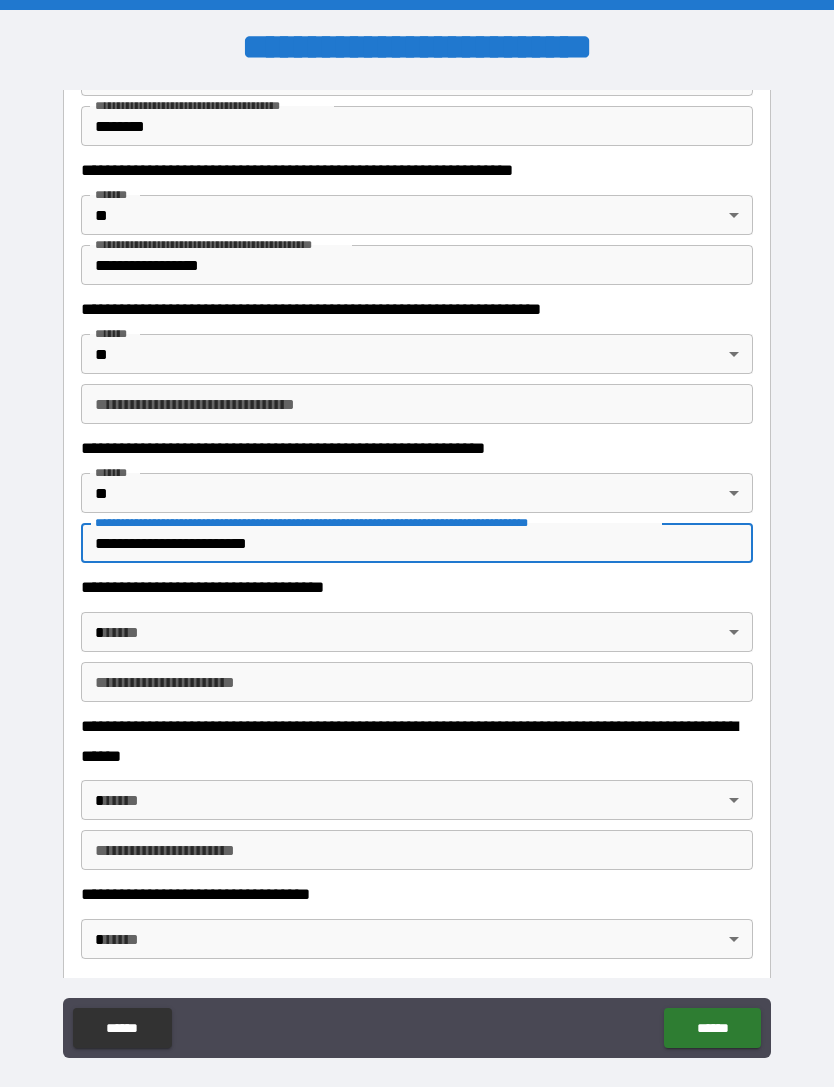 type on "**********" 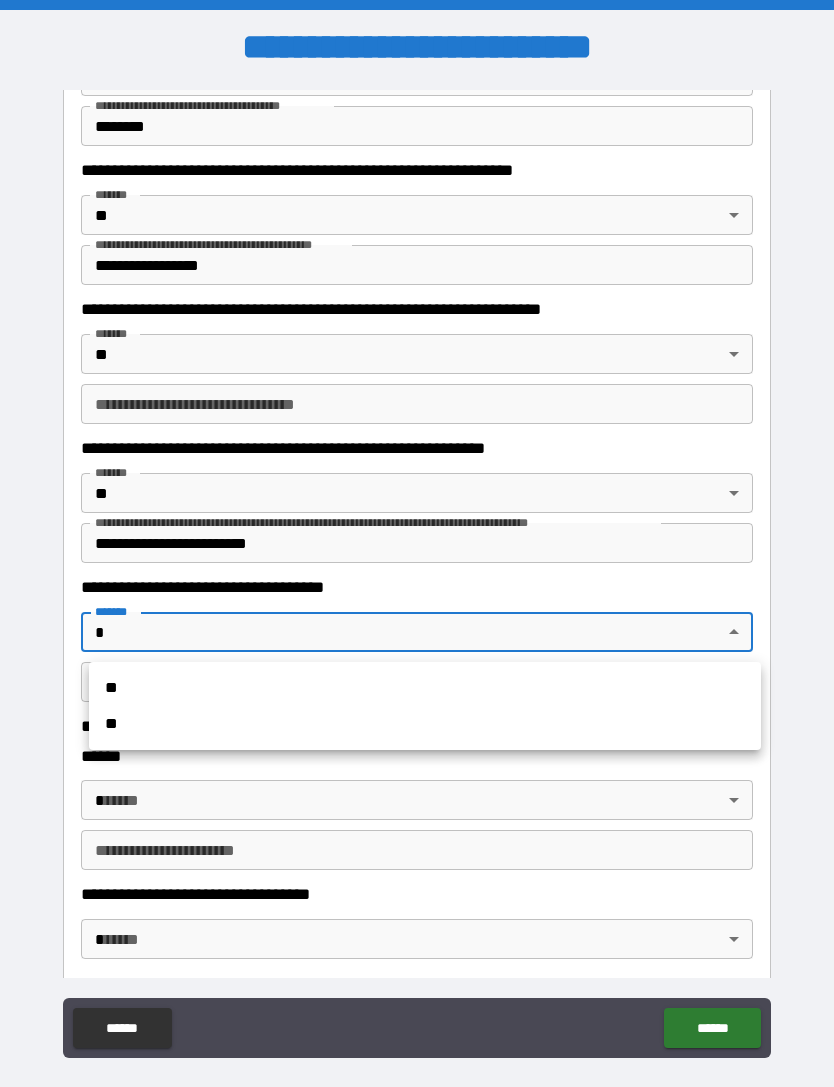 click on "**" at bounding box center (425, 724) 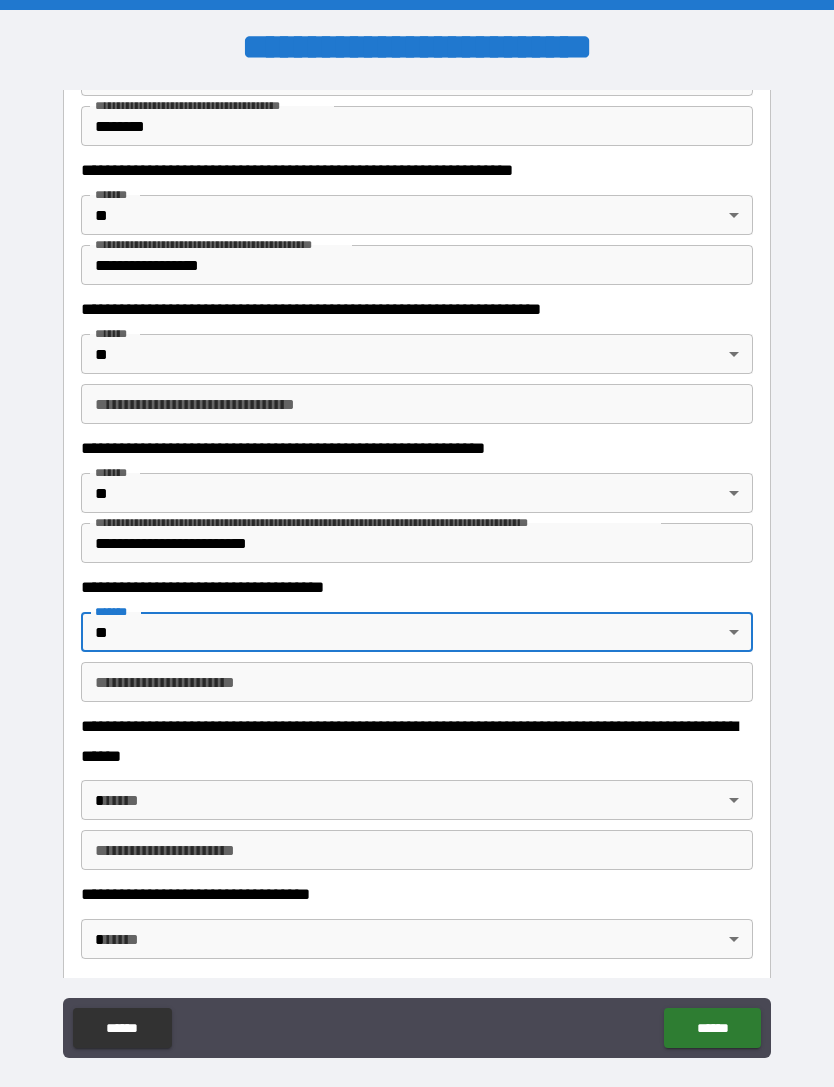click on "**********" at bounding box center (417, 575) 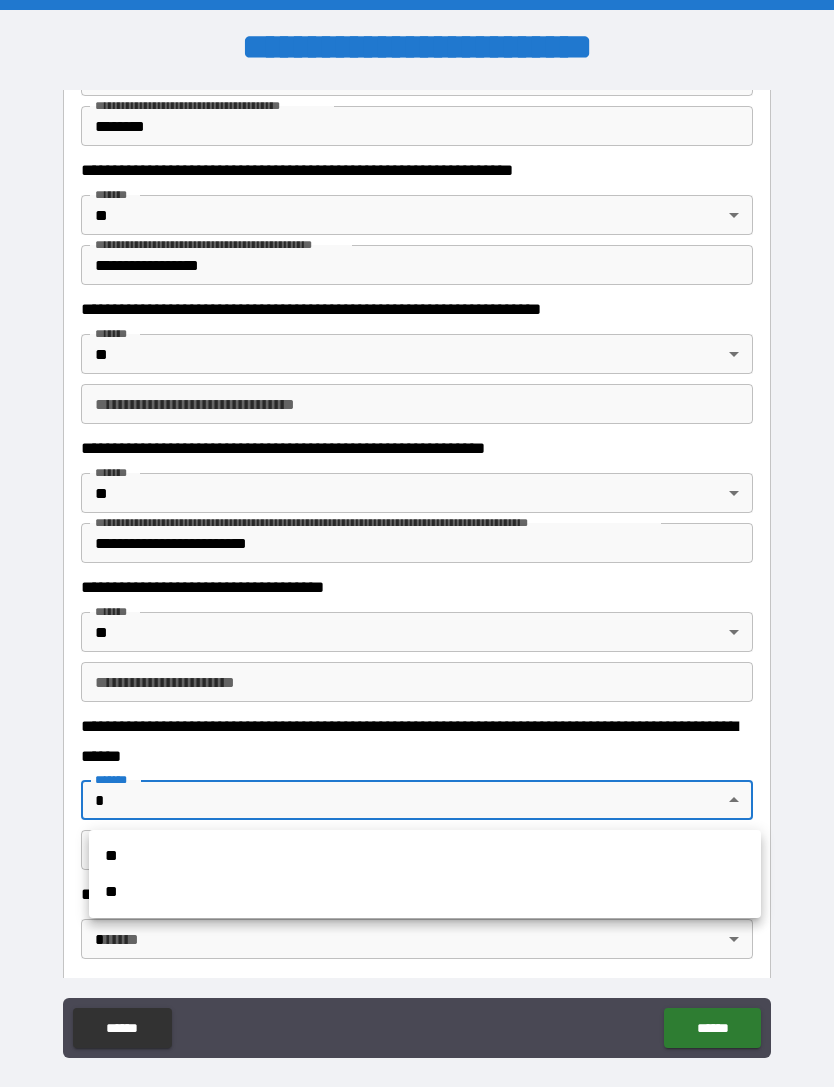 click on "**" at bounding box center (425, 892) 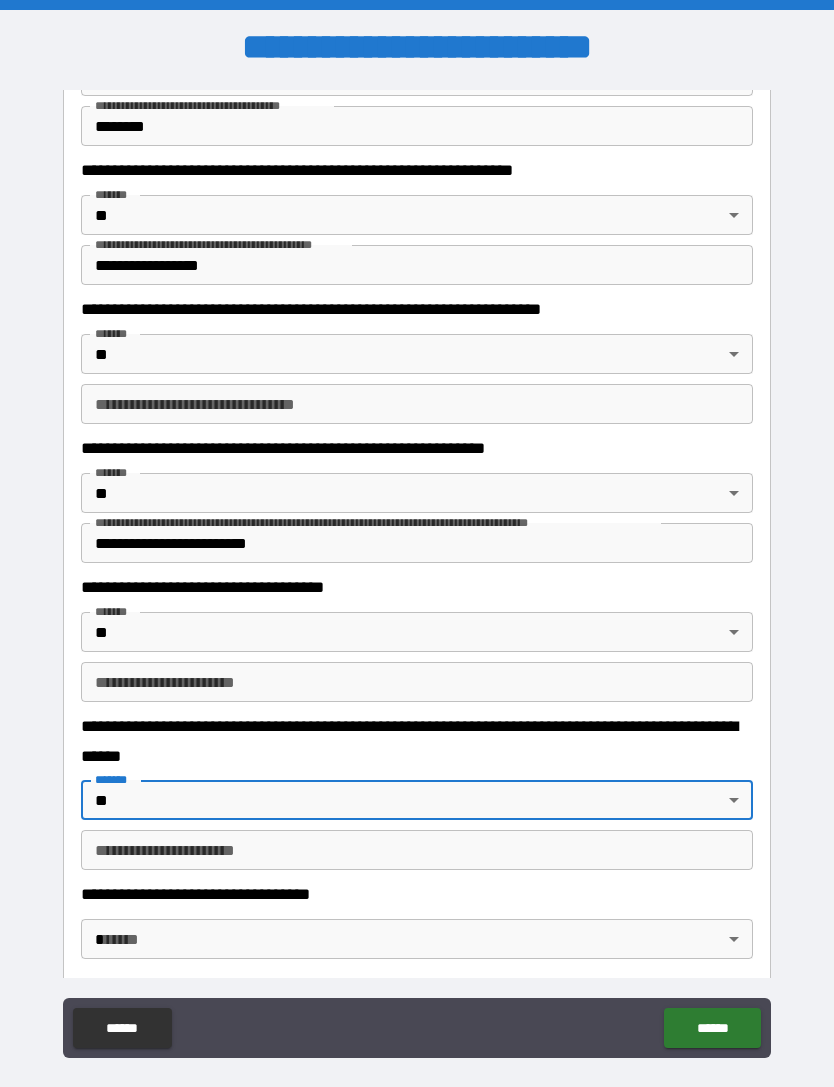 click on "**********" at bounding box center (417, 575) 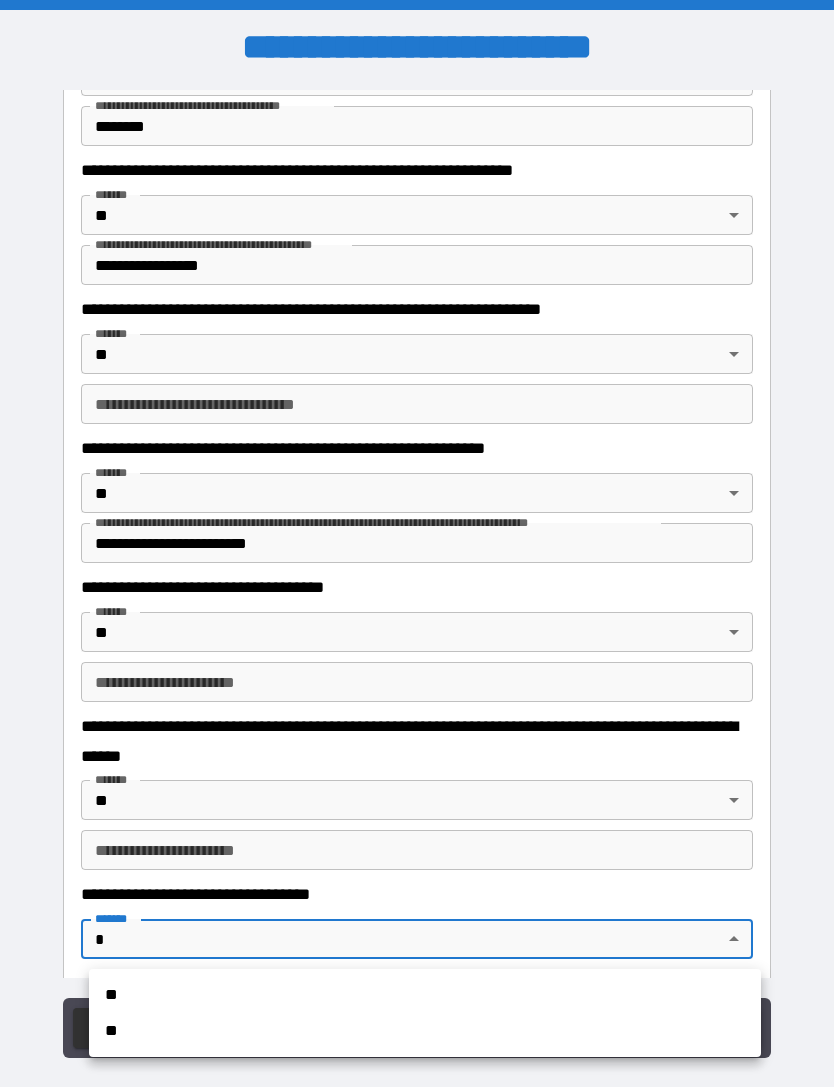 click on "**" at bounding box center (425, 1031) 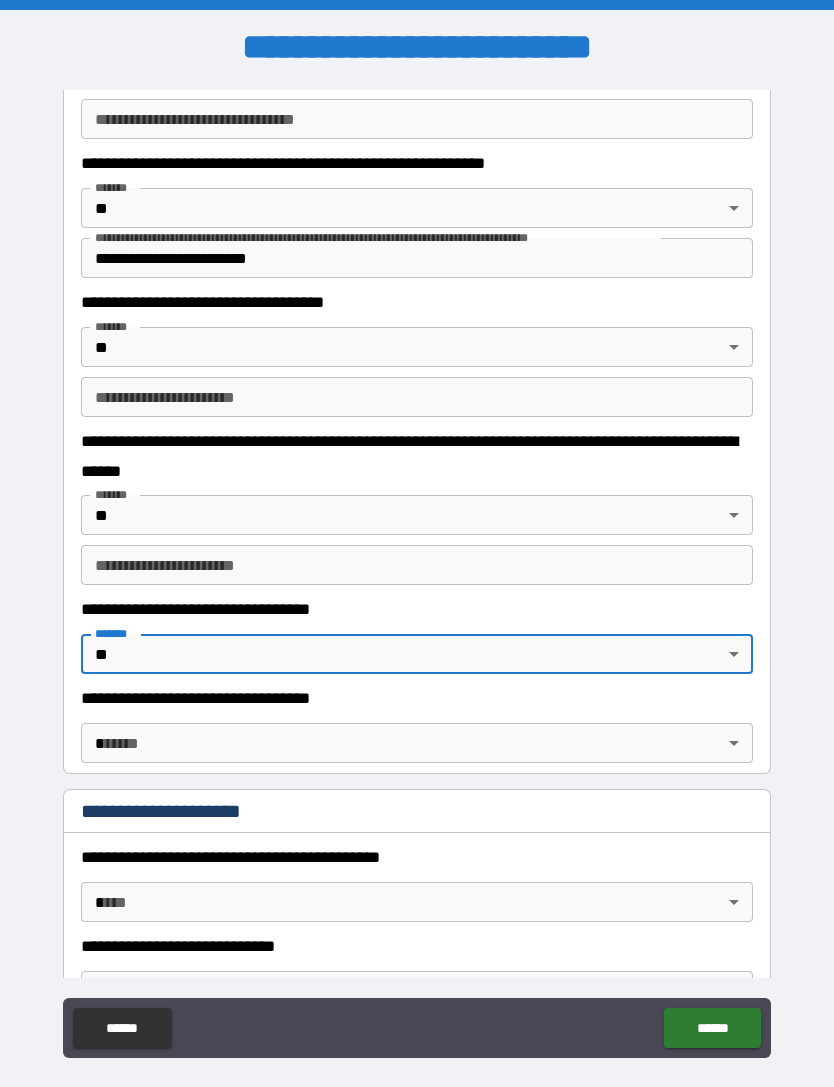 scroll, scrollTop: 805, scrollLeft: 0, axis: vertical 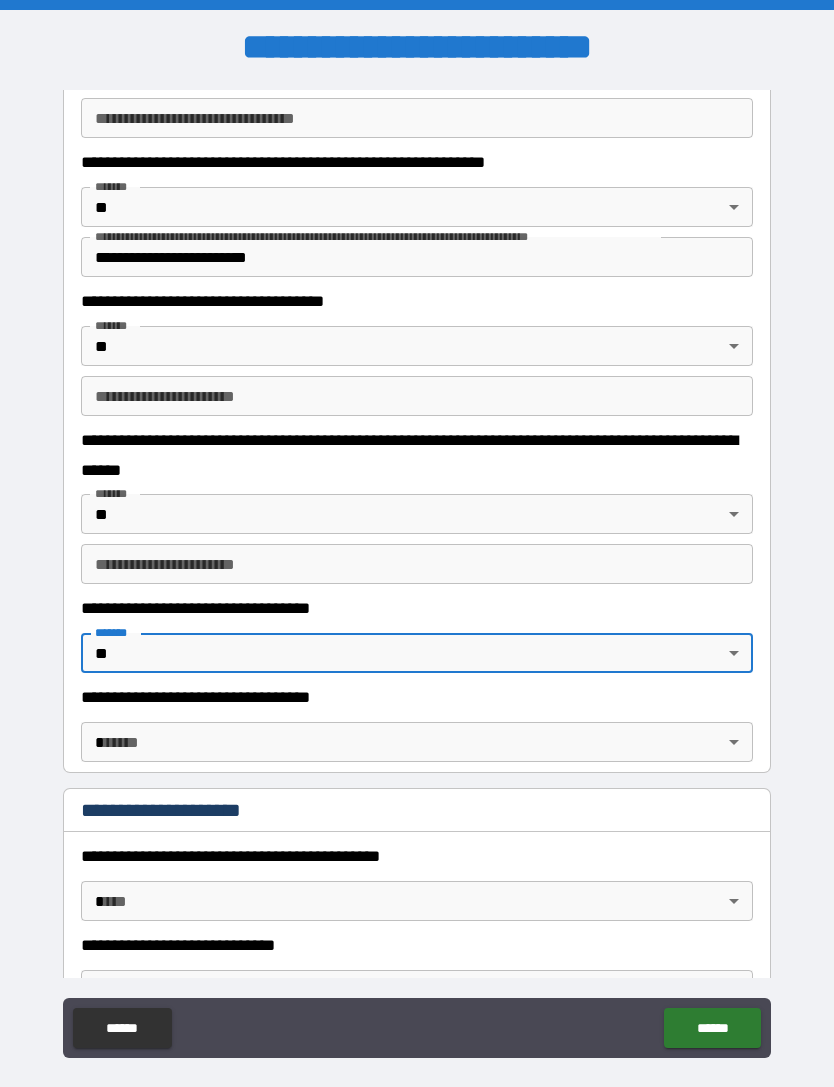 click on "**********" at bounding box center [417, 575] 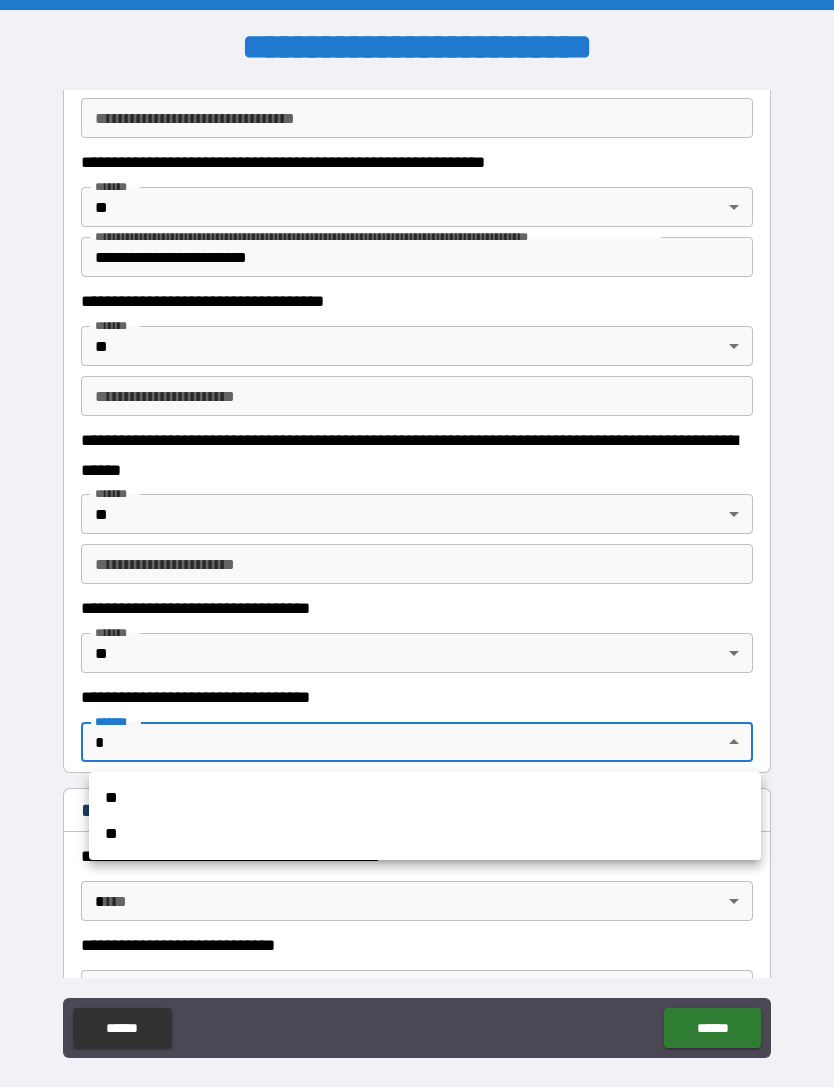 click on "**" at bounding box center [425, 834] 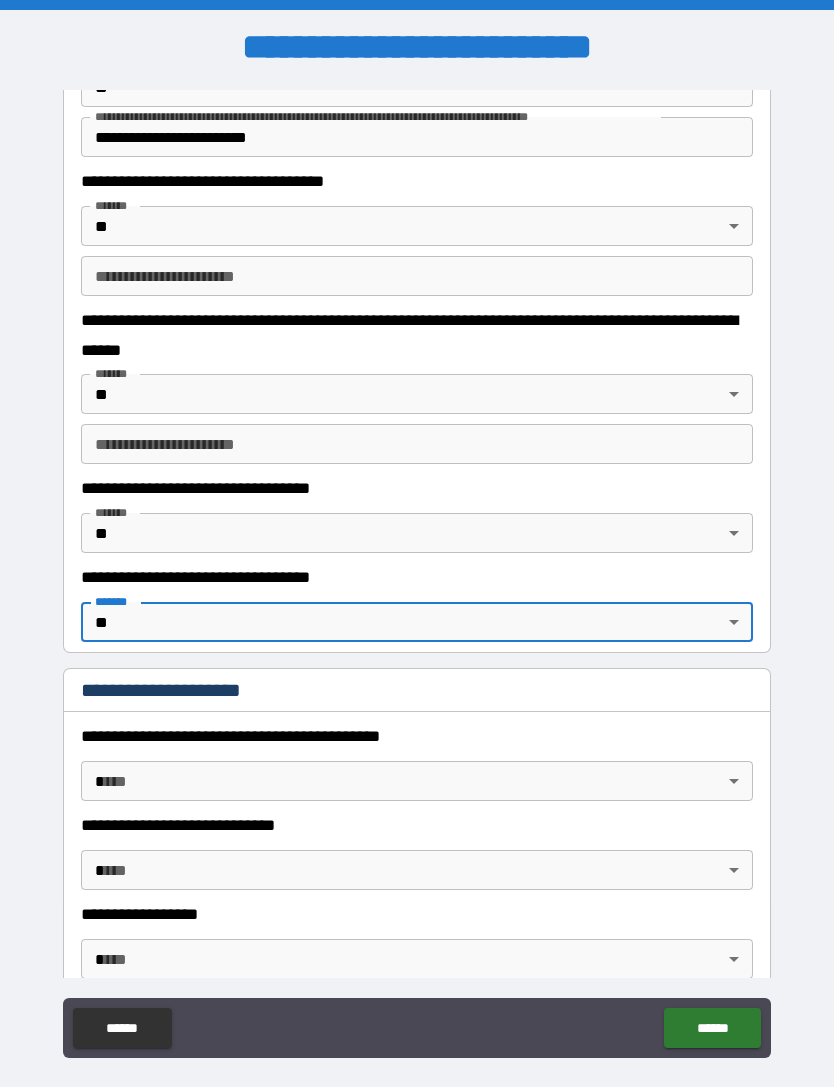 scroll, scrollTop: 933, scrollLeft: 0, axis: vertical 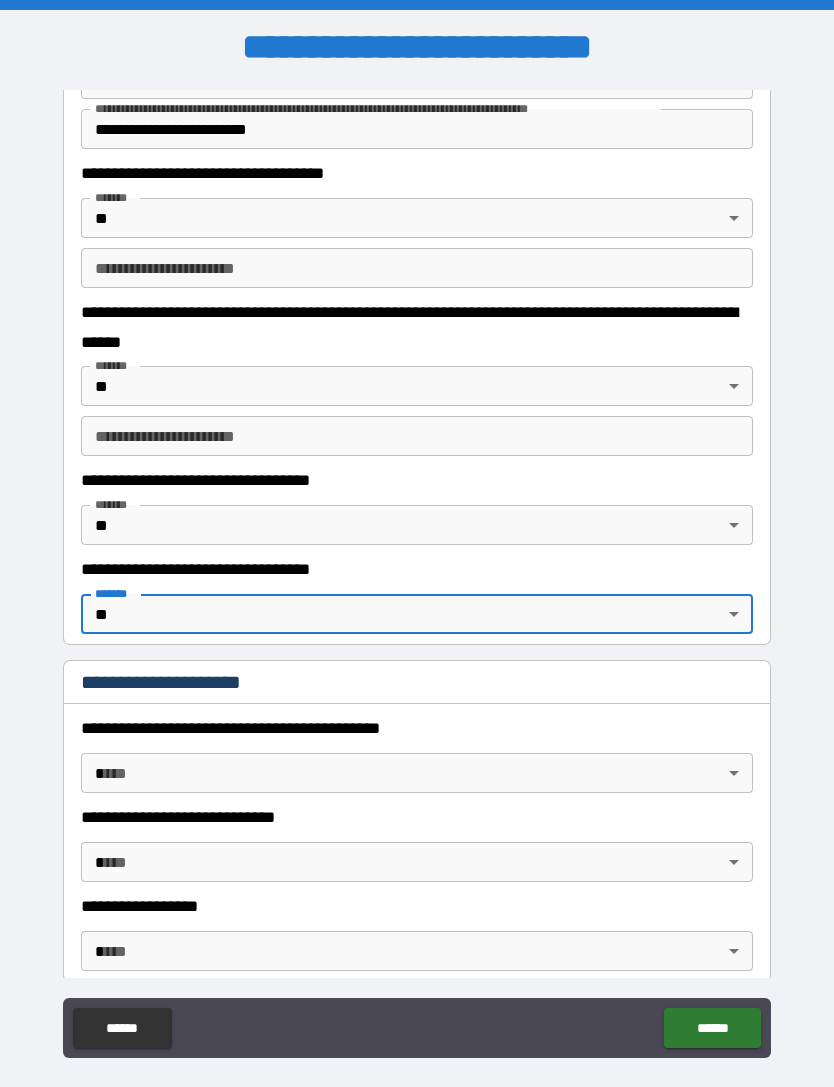 click on "**********" at bounding box center [417, 575] 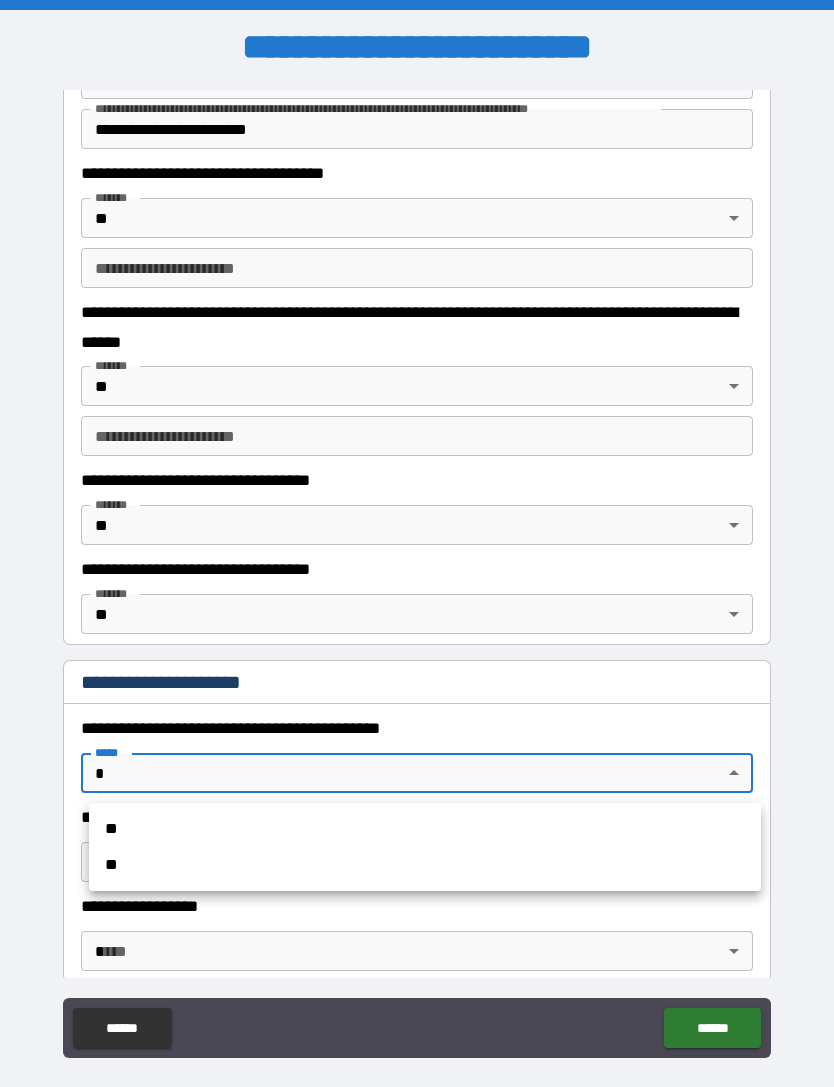click on "**" at bounding box center (425, 865) 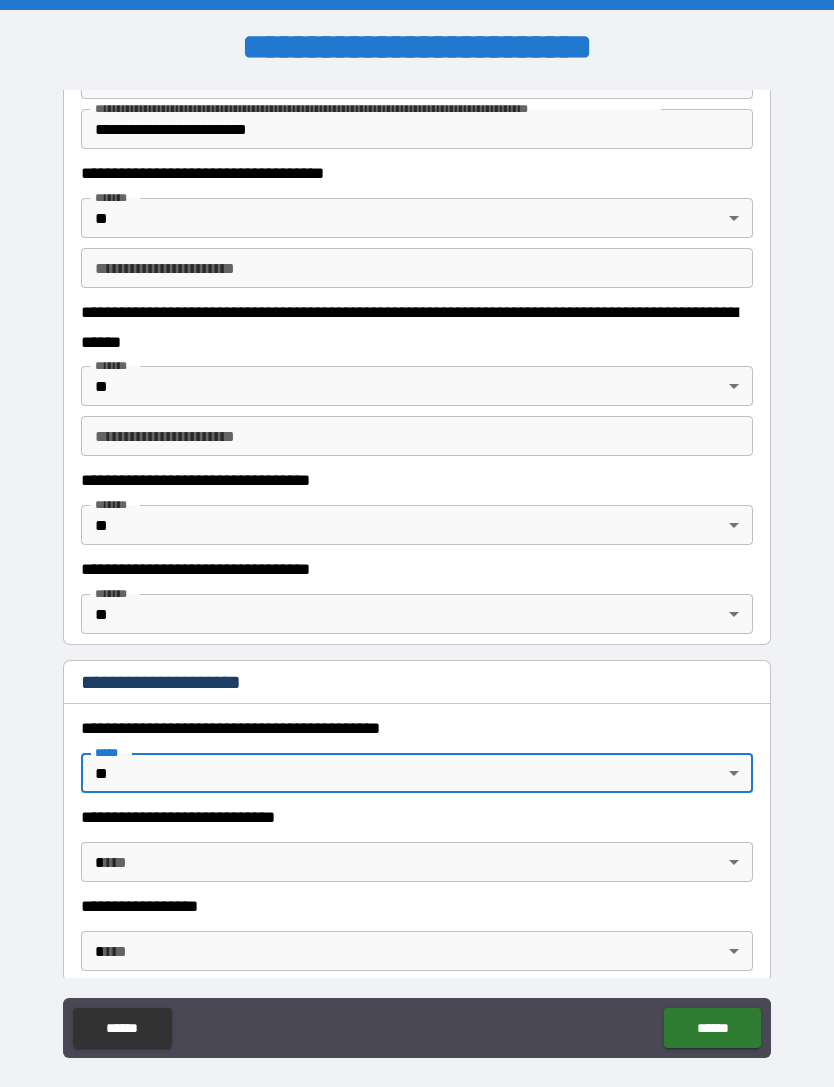click on "**********" at bounding box center (417, 575) 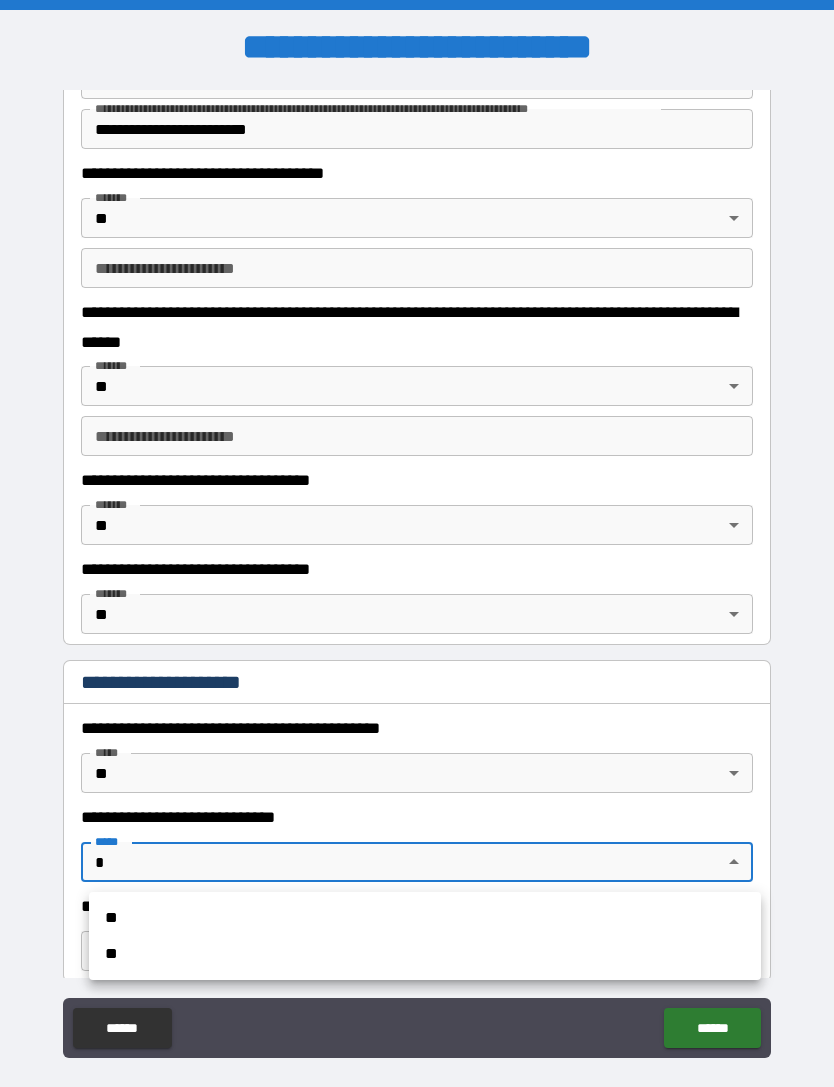 click on "**" at bounding box center [425, 954] 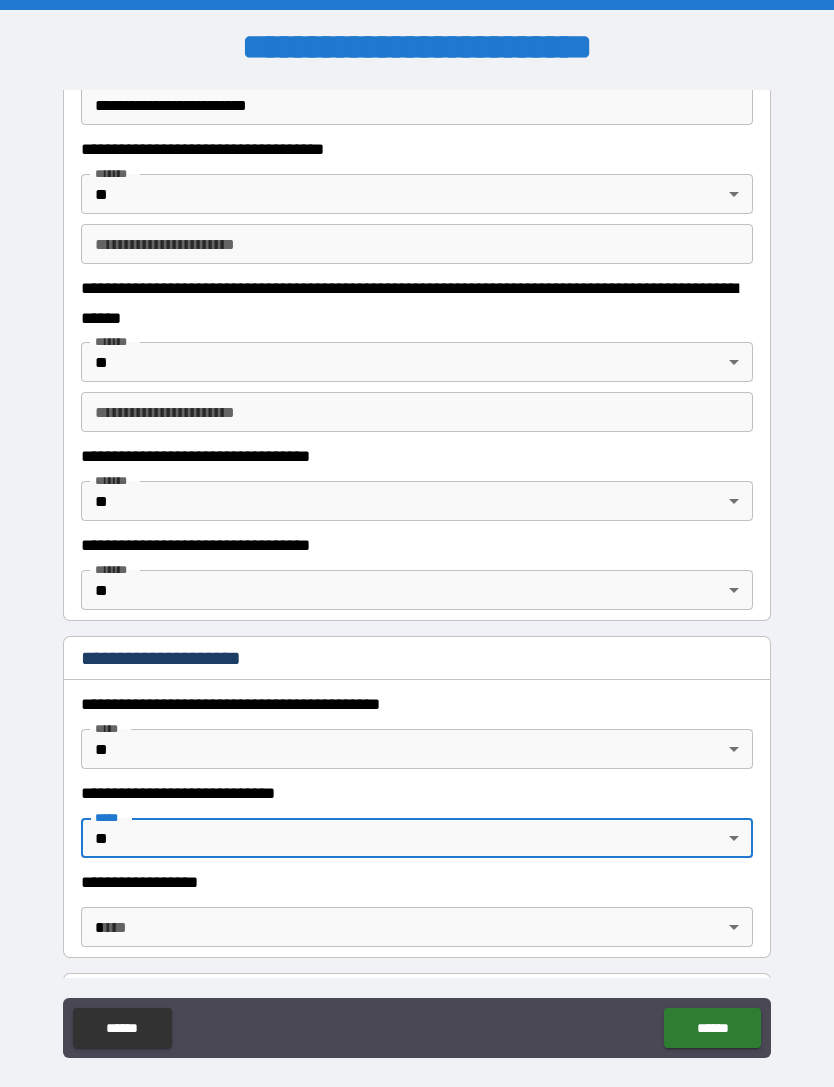 scroll, scrollTop: 1038, scrollLeft: 0, axis: vertical 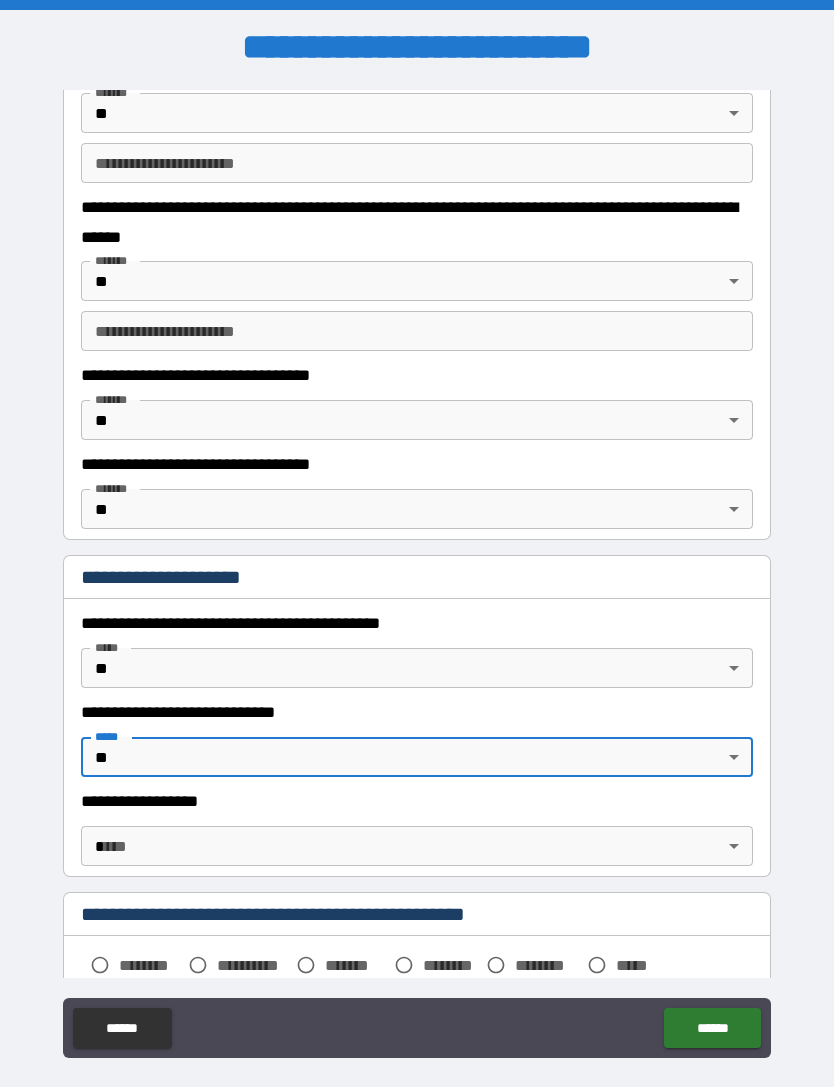 click on "**********" at bounding box center [417, 575] 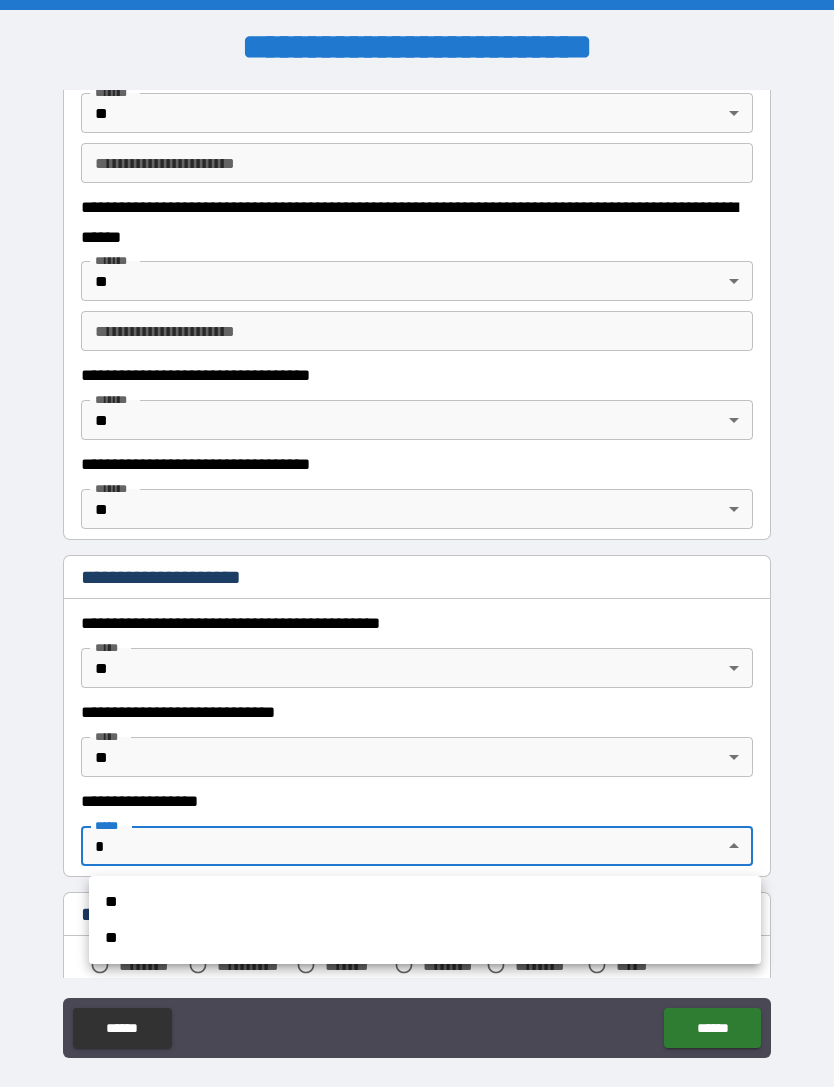click on "**" at bounding box center (425, 938) 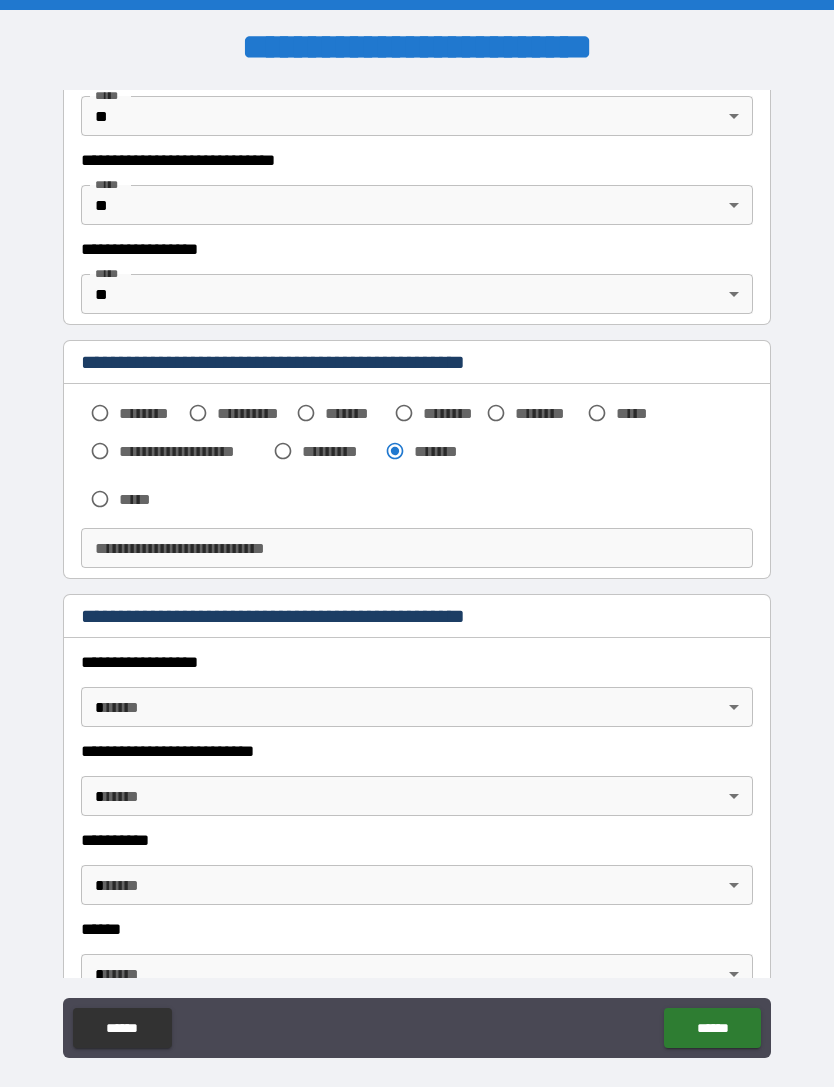 scroll, scrollTop: 1612, scrollLeft: 0, axis: vertical 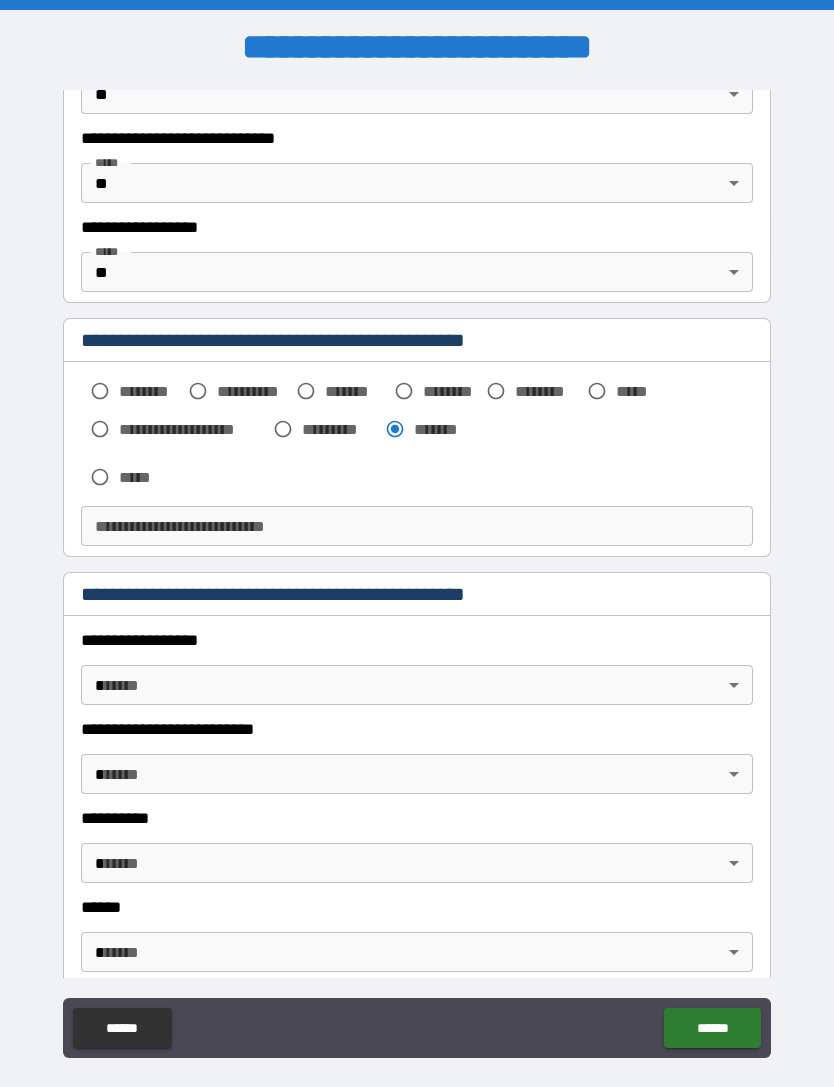 click on "**********" at bounding box center (417, 575) 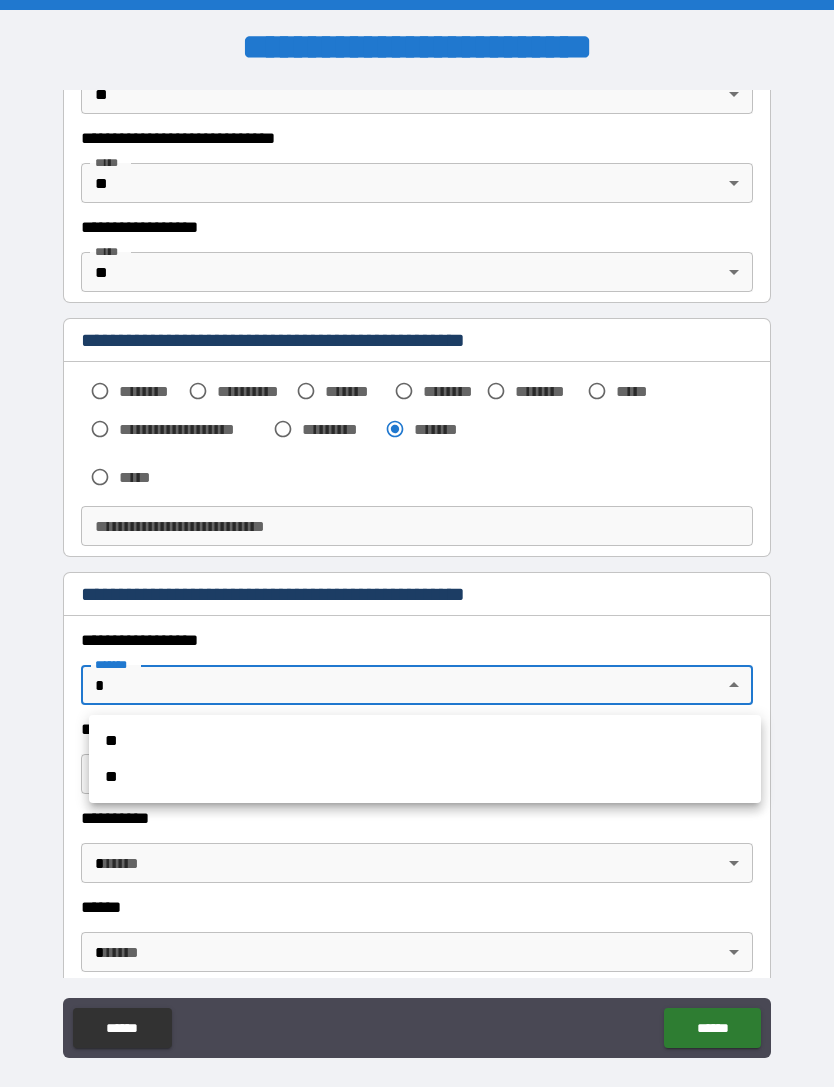 click on "**" at bounding box center (425, 777) 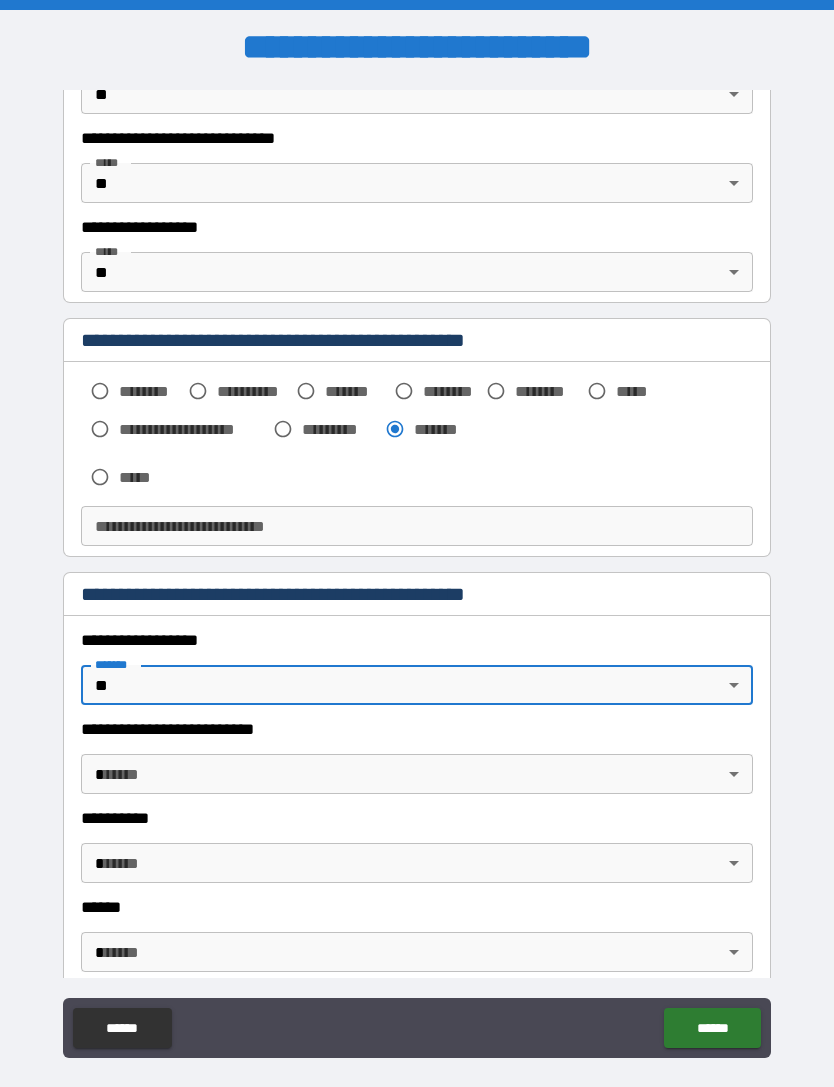 click on "**********" at bounding box center [417, 575] 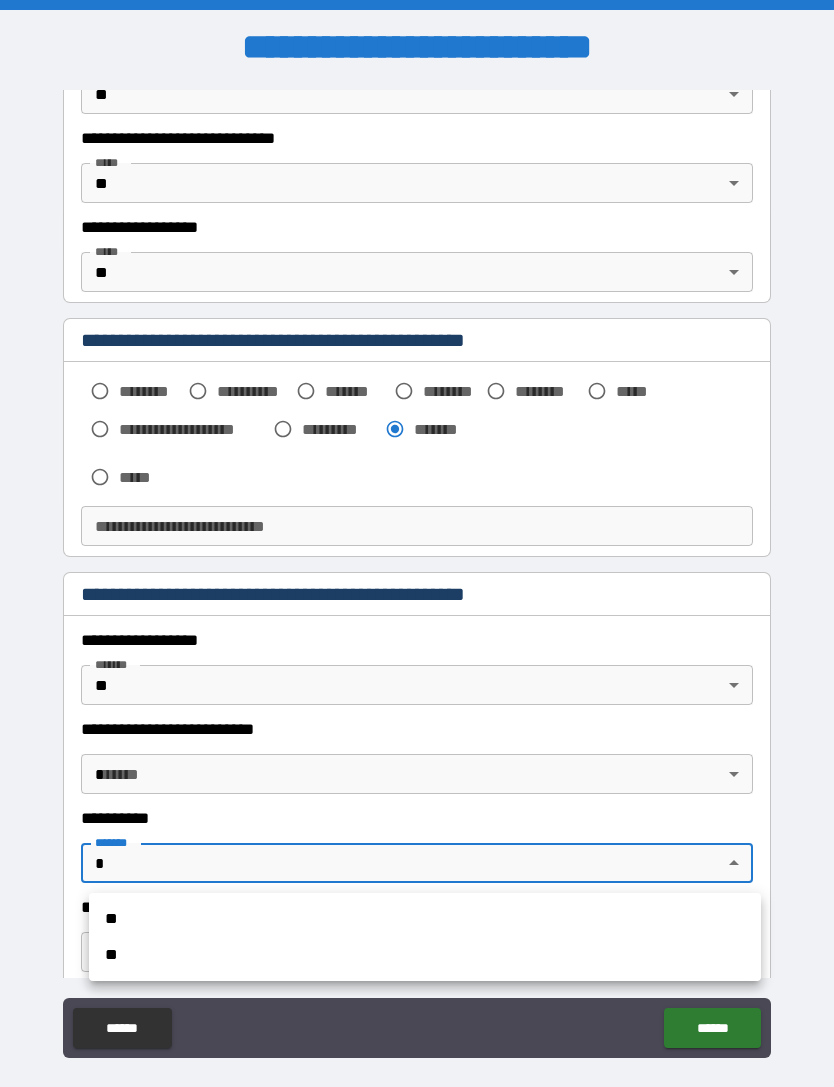 click on "**" at bounding box center (425, 955) 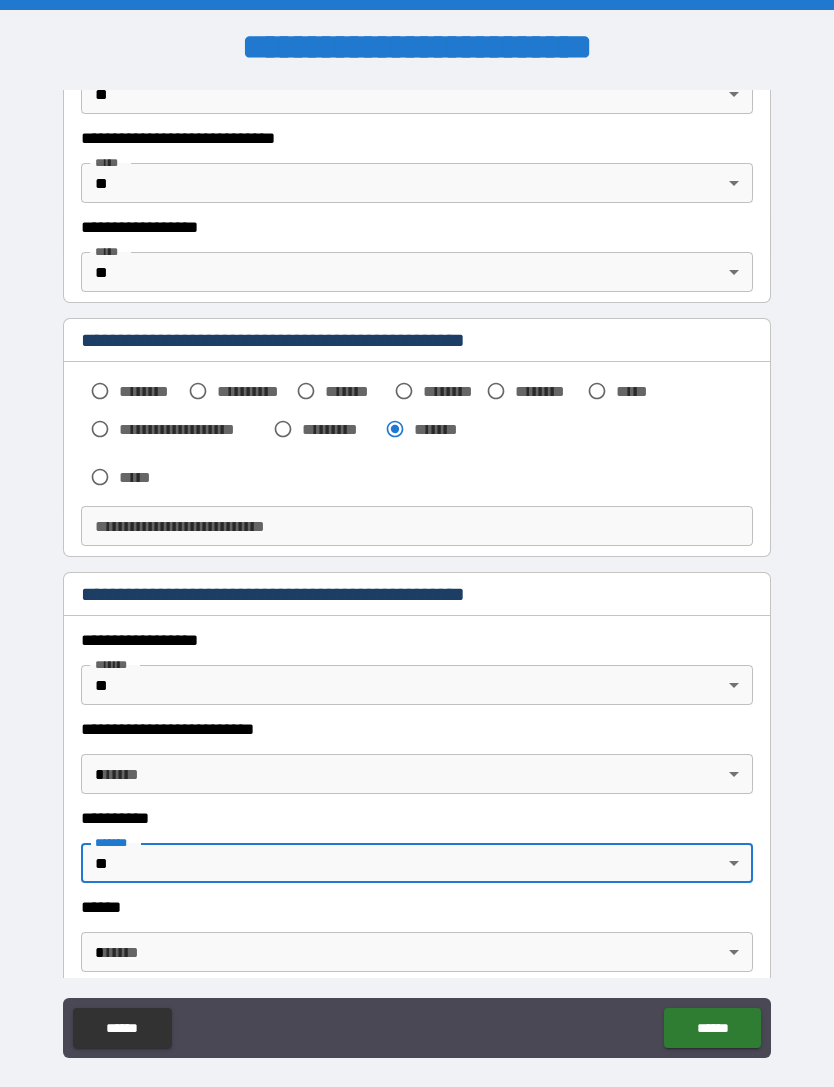 click on "**********" at bounding box center (417, 575) 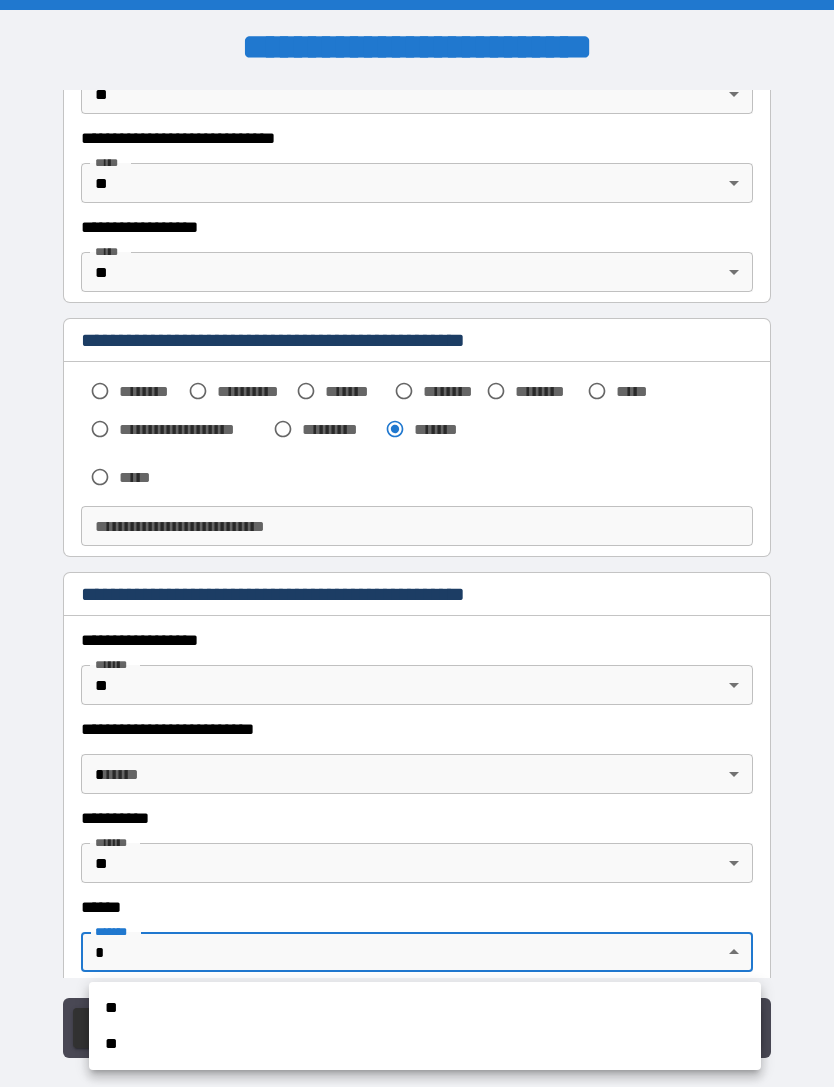 click on "**" at bounding box center (425, 1044) 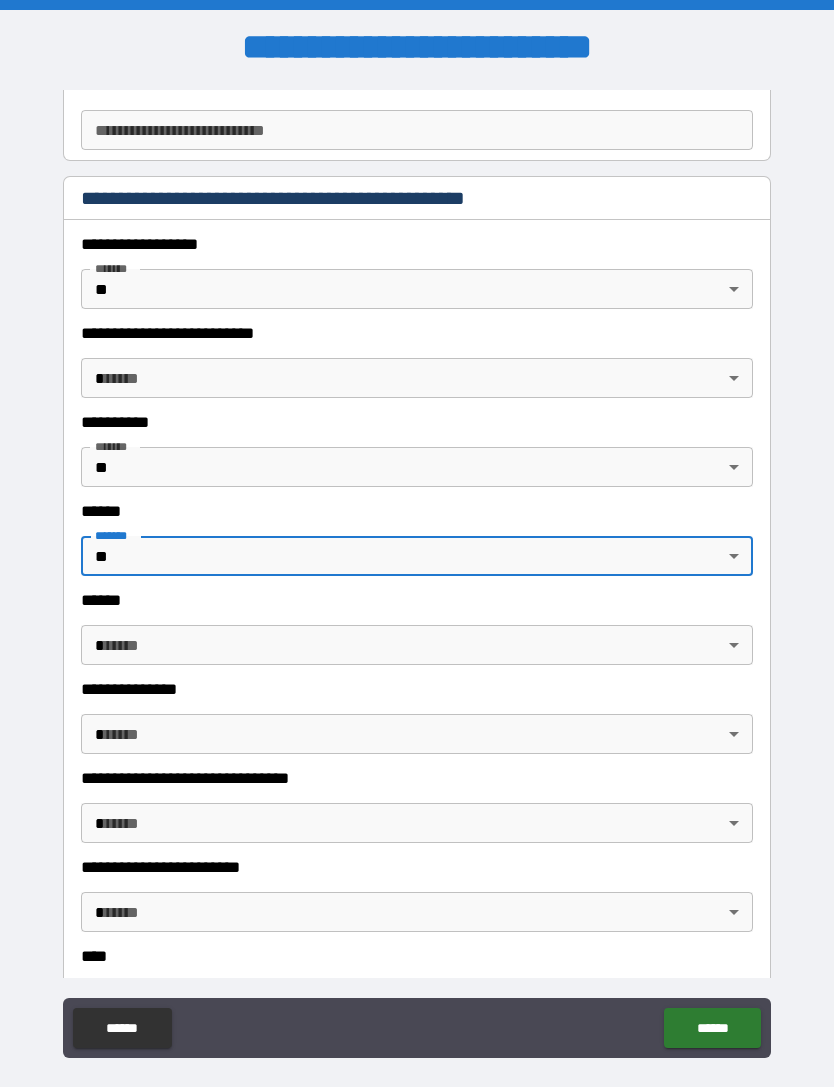 scroll, scrollTop: 2009, scrollLeft: 0, axis: vertical 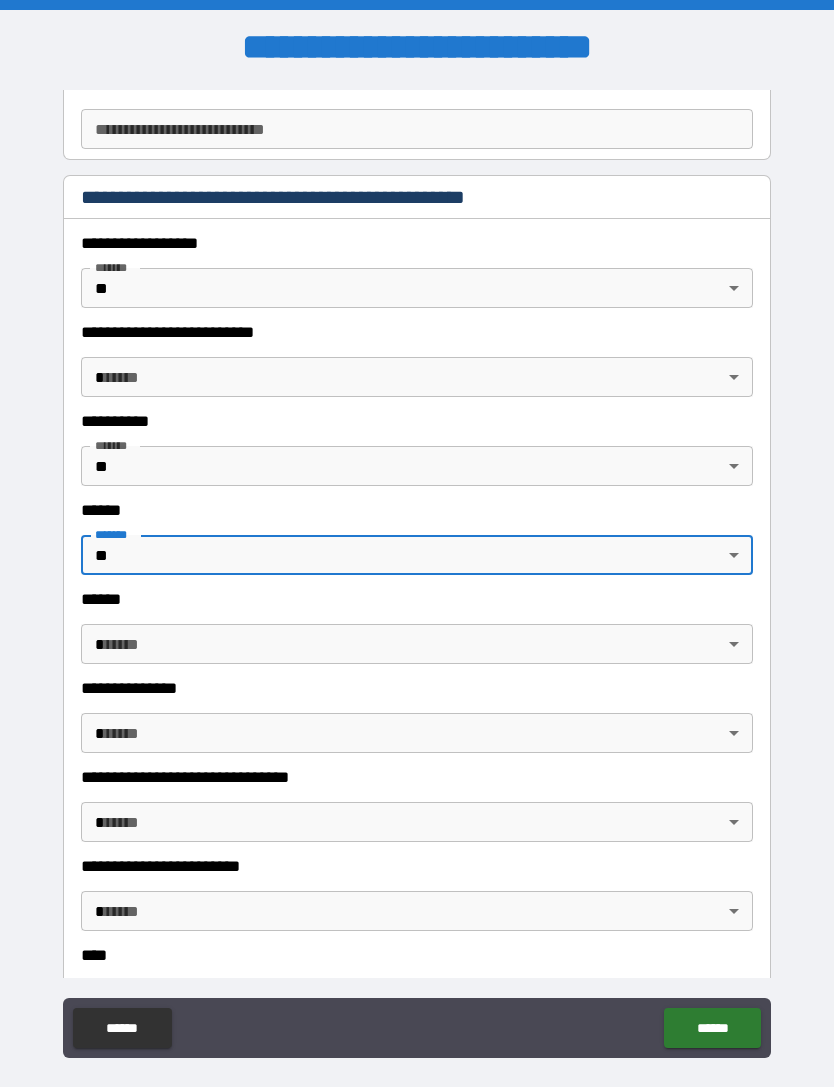 click on "**********" at bounding box center (417, 575) 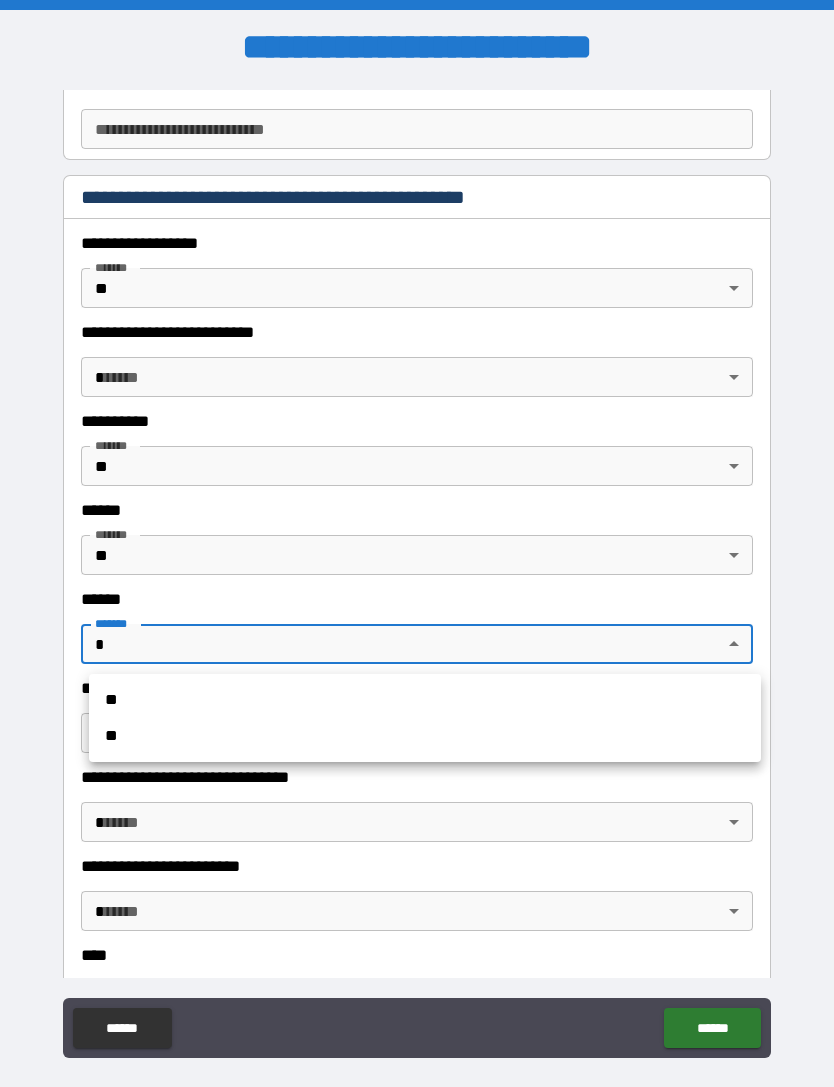 click on "**" at bounding box center (425, 736) 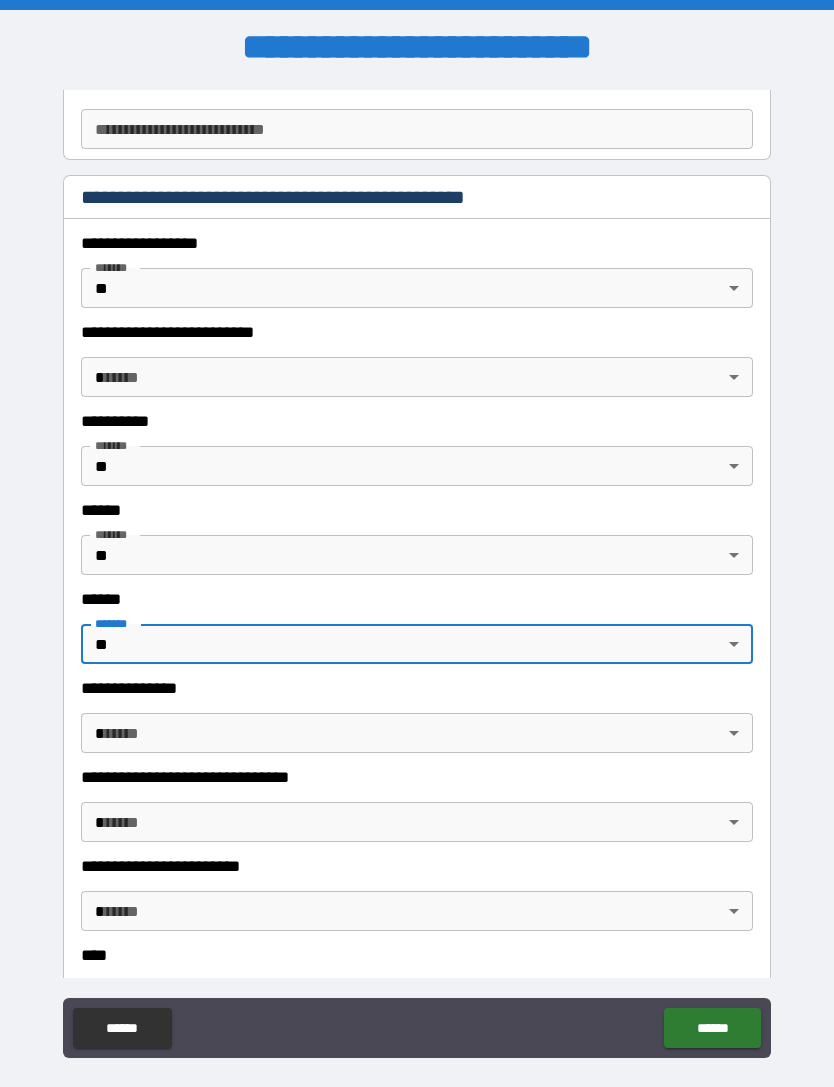 click on "**********" at bounding box center (417, 575) 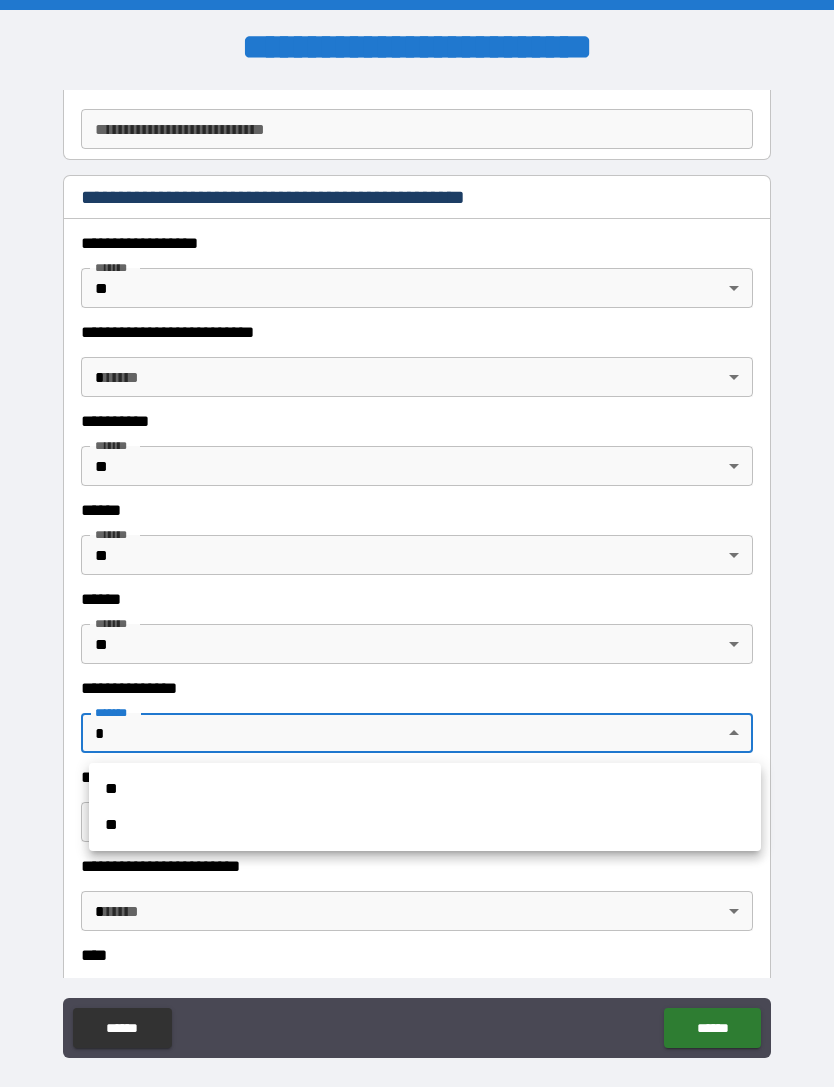 click on "**" at bounding box center [425, 825] 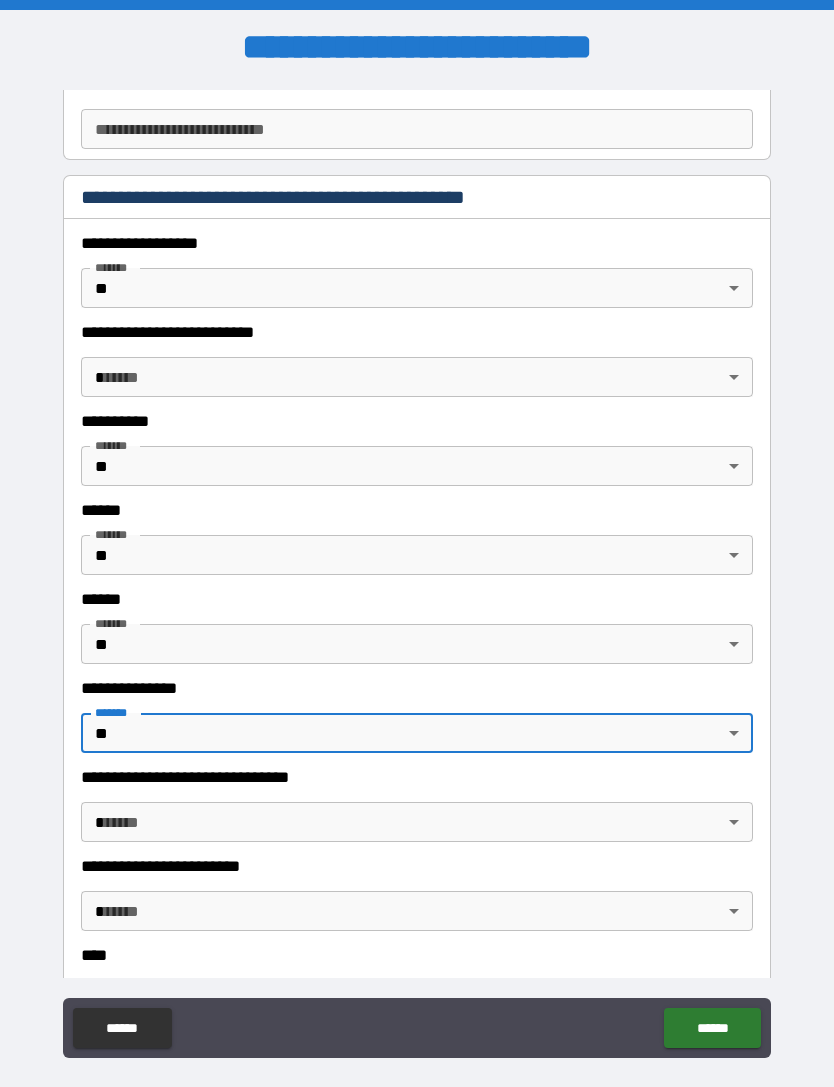 click on "**********" at bounding box center [417, 575] 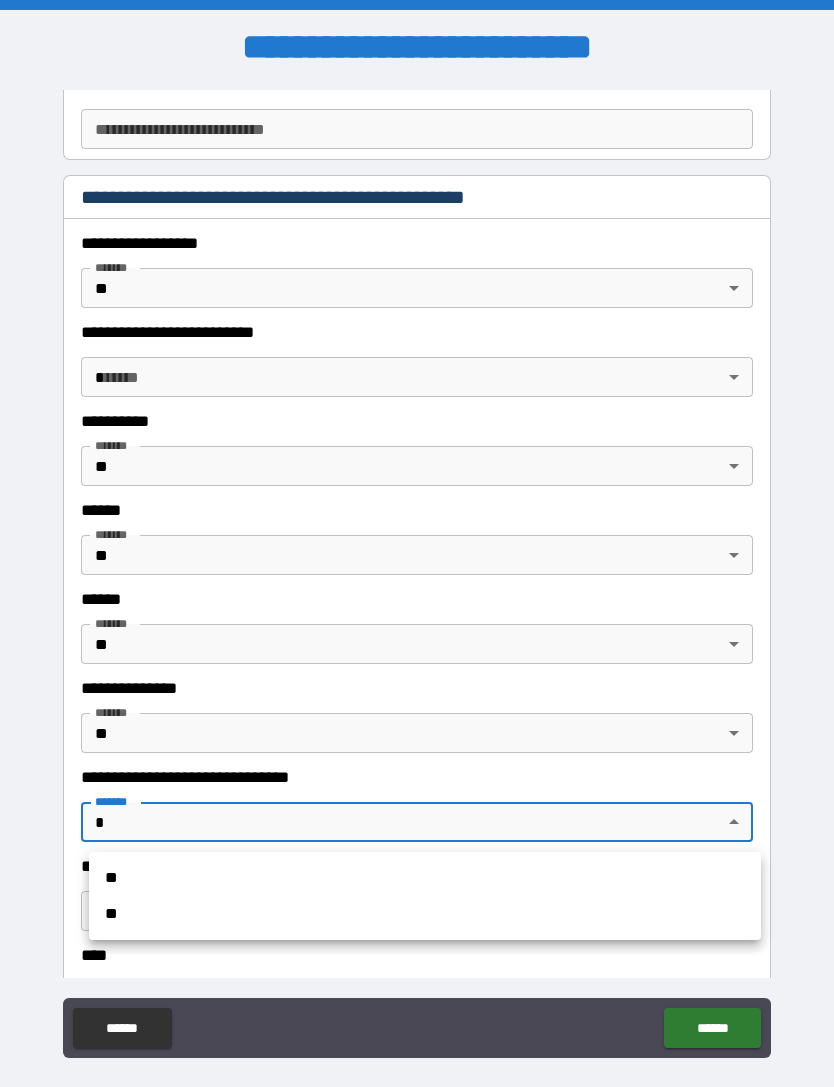 click on "**" at bounding box center (425, 914) 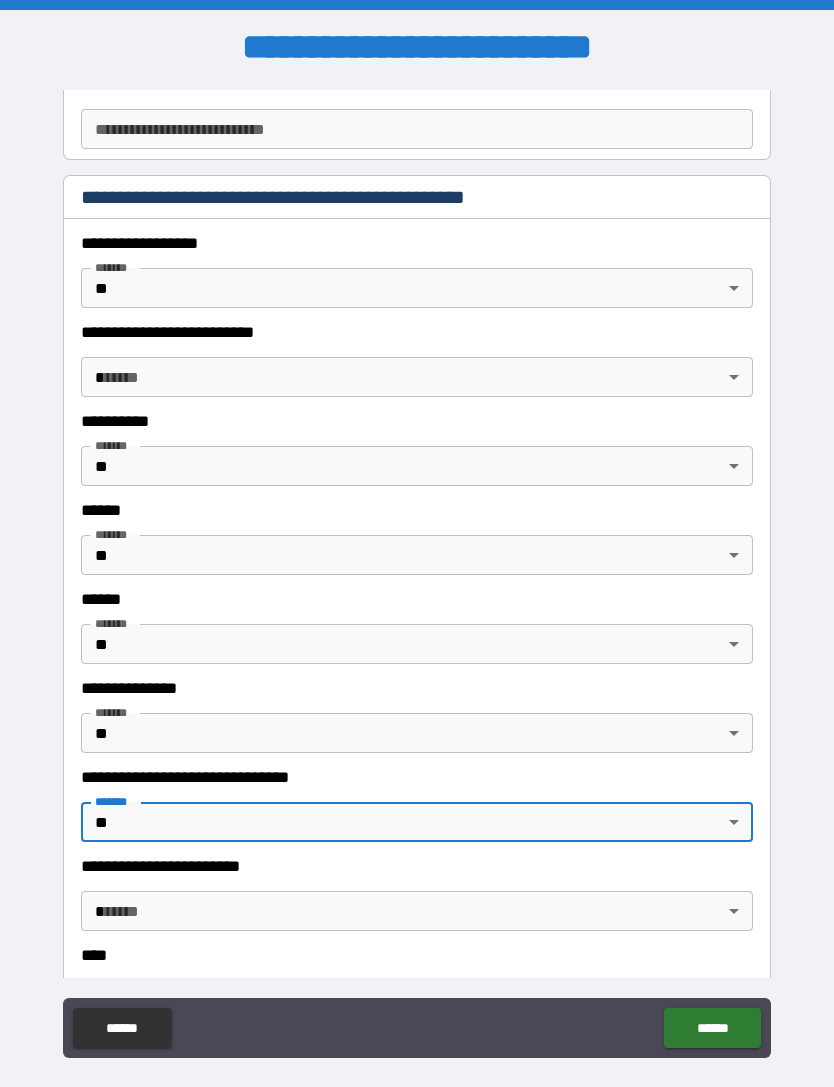 click on "**********" at bounding box center (417, 575) 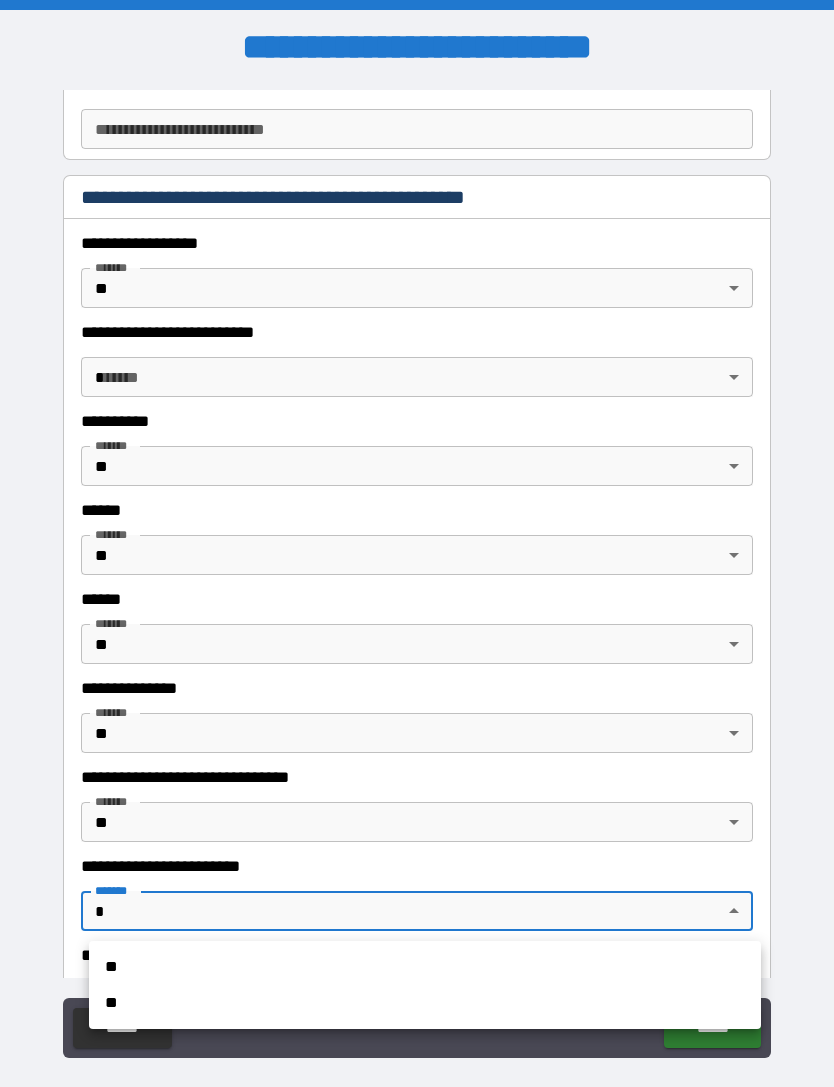 click on "**" at bounding box center [425, 1003] 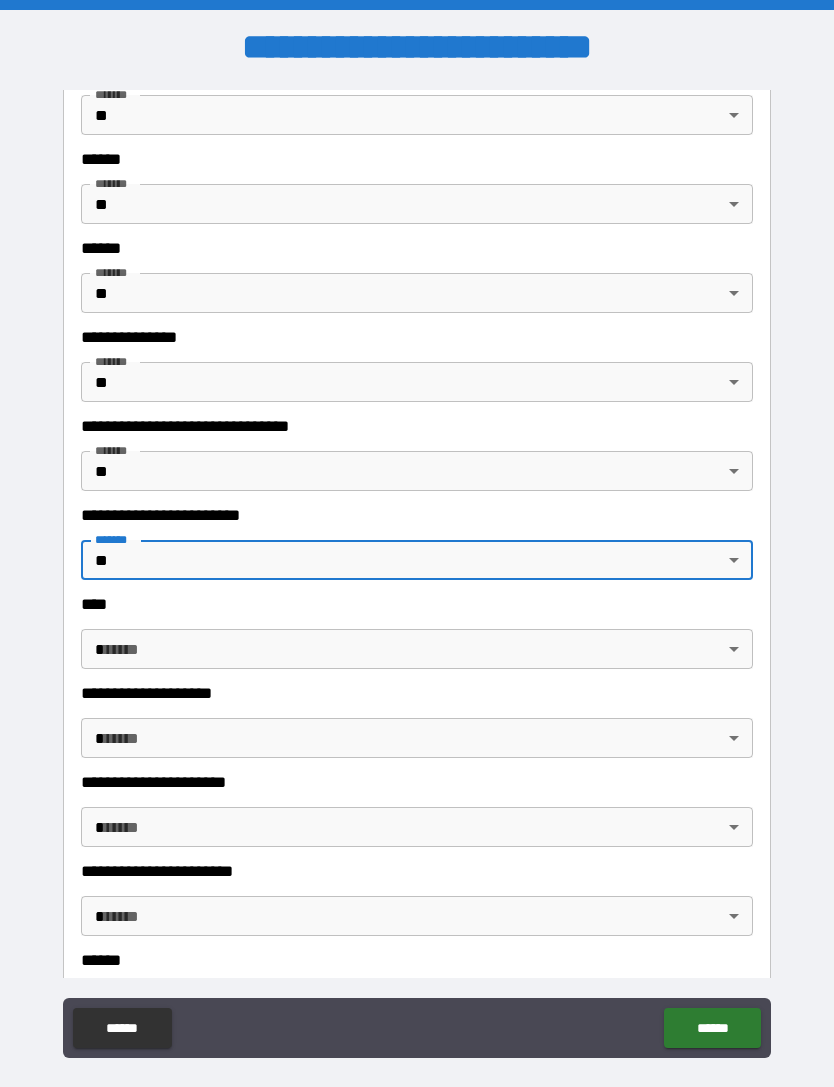 scroll, scrollTop: 2326, scrollLeft: 0, axis: vertical 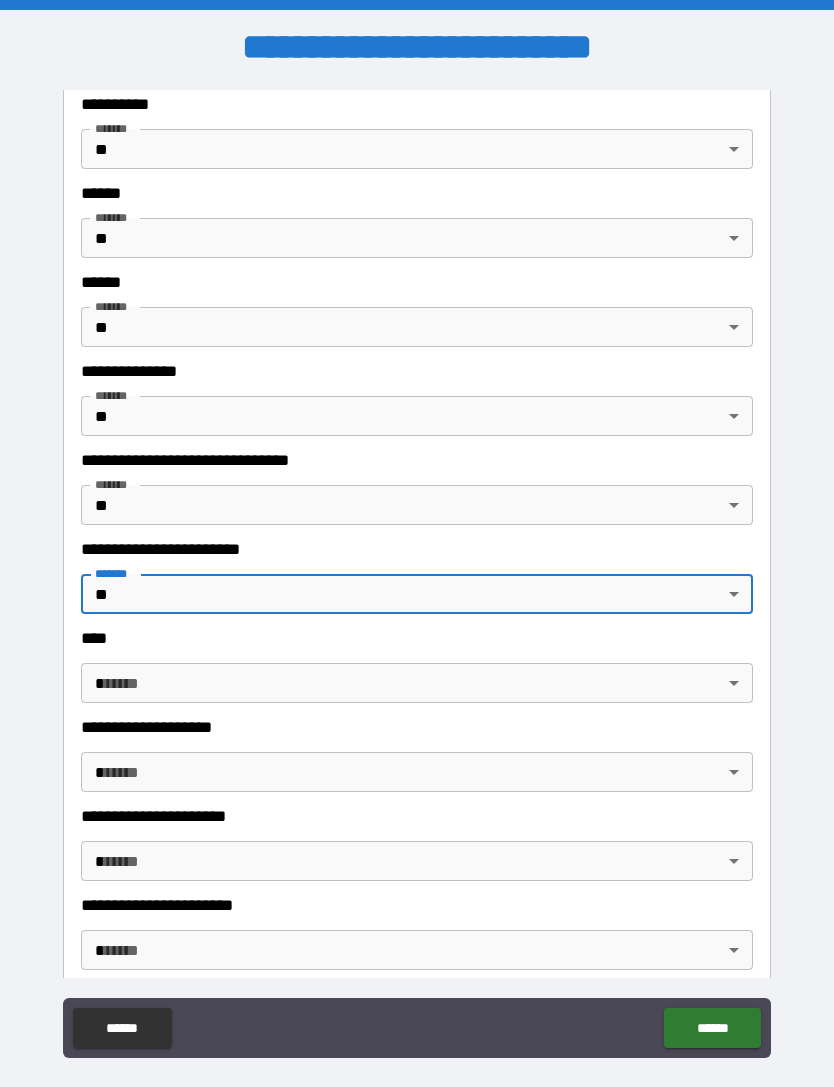 click on "**********" at bounding box center (417, 575) 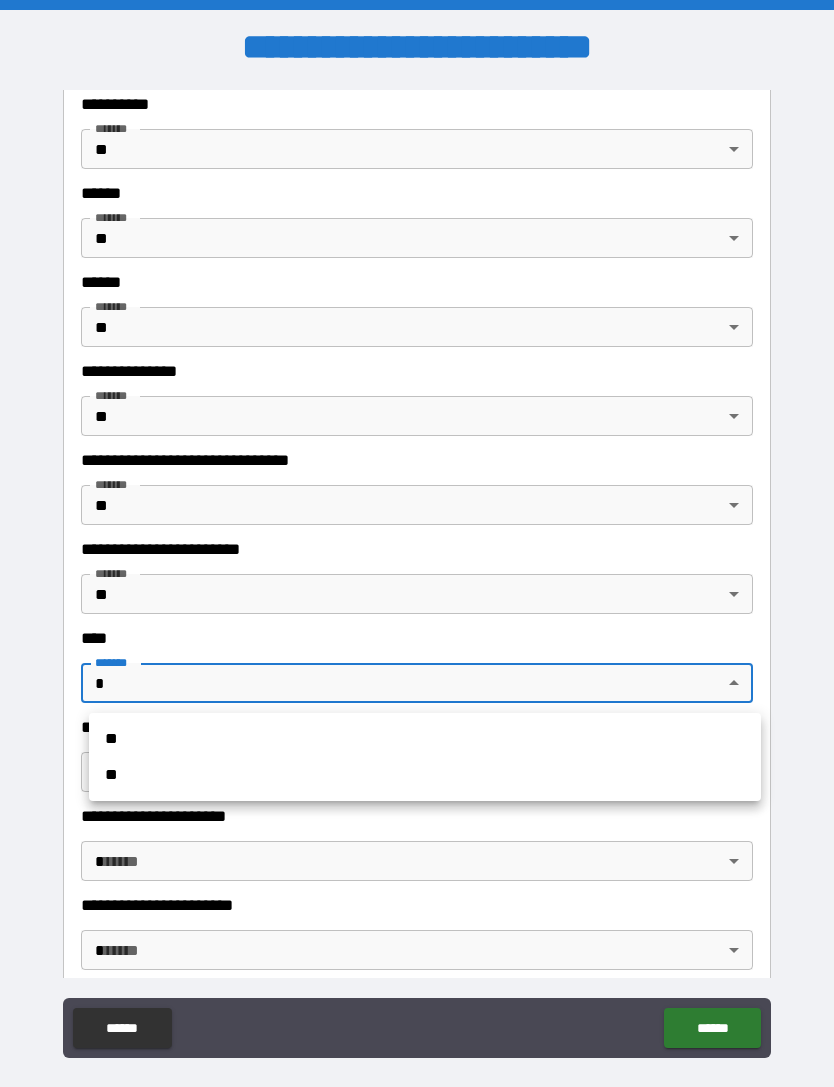 click on "**" at bounding box center [425, 775] 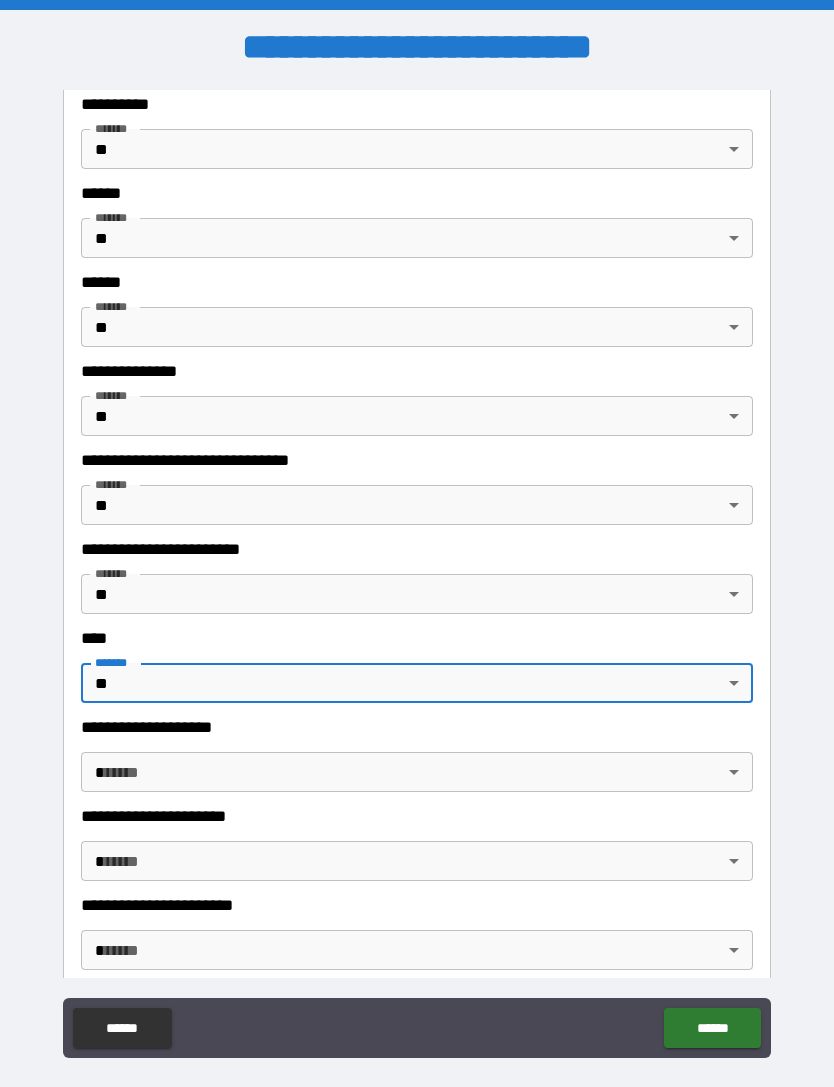 click on "**********" at bounding box center (417, 575) 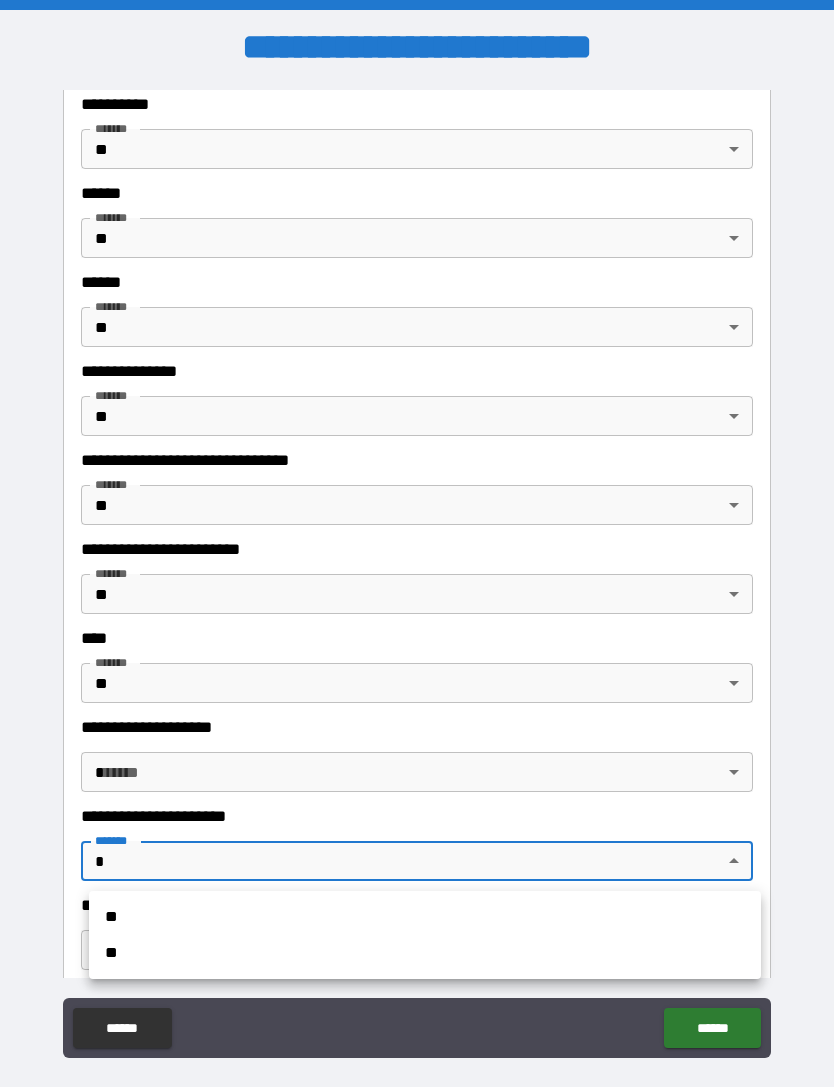 click on "**" at bounding box center [425, 953] 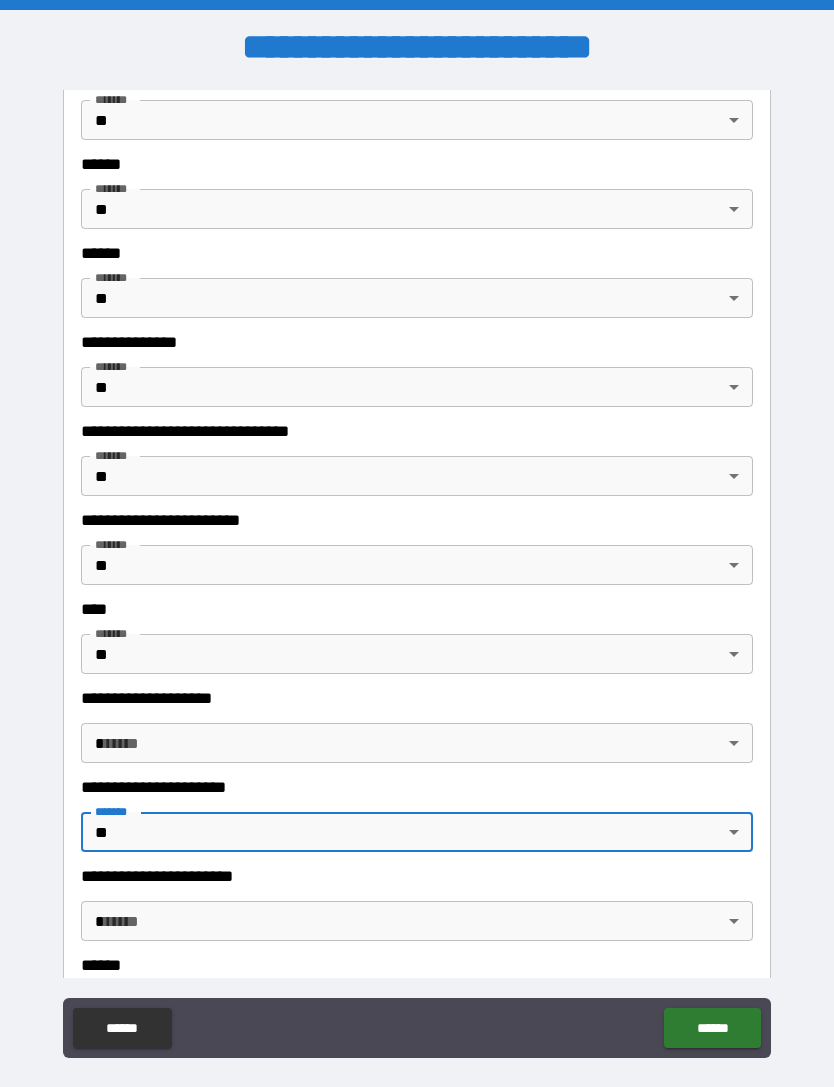 scroll, scrollTop: 2404, scrollLeft: 0, axis: vertical 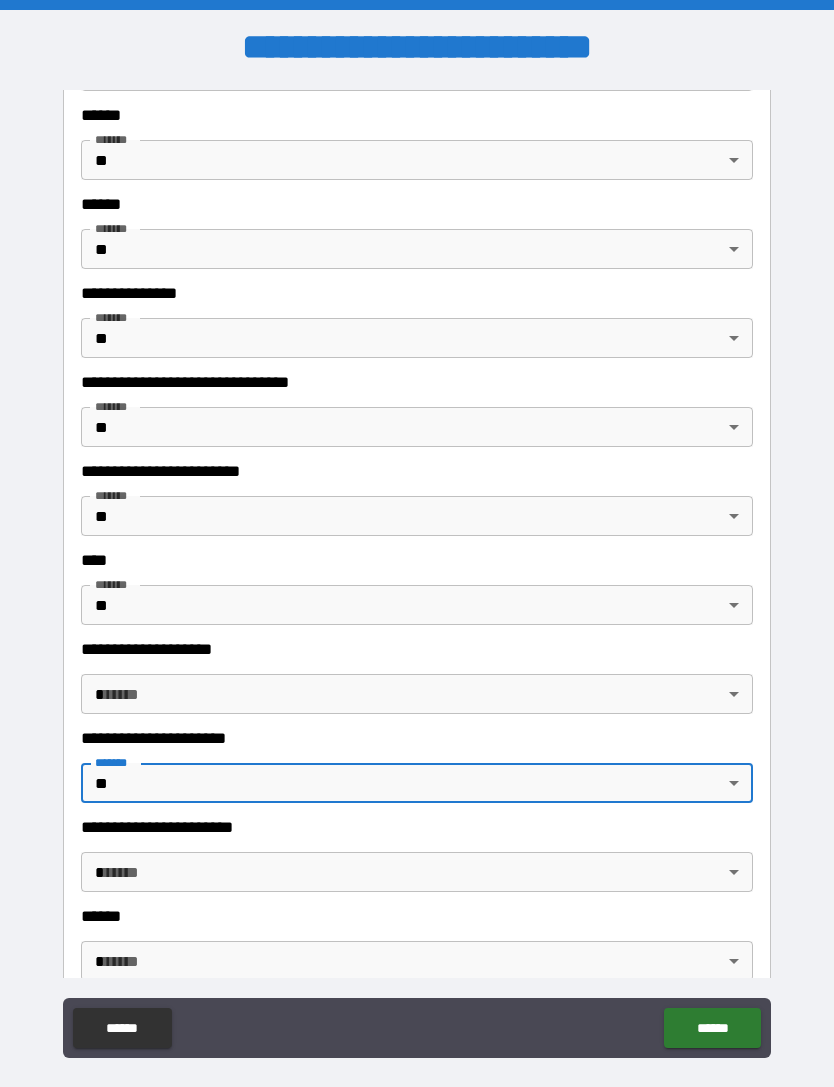 click on "**********" at bounding box center [417, 575] 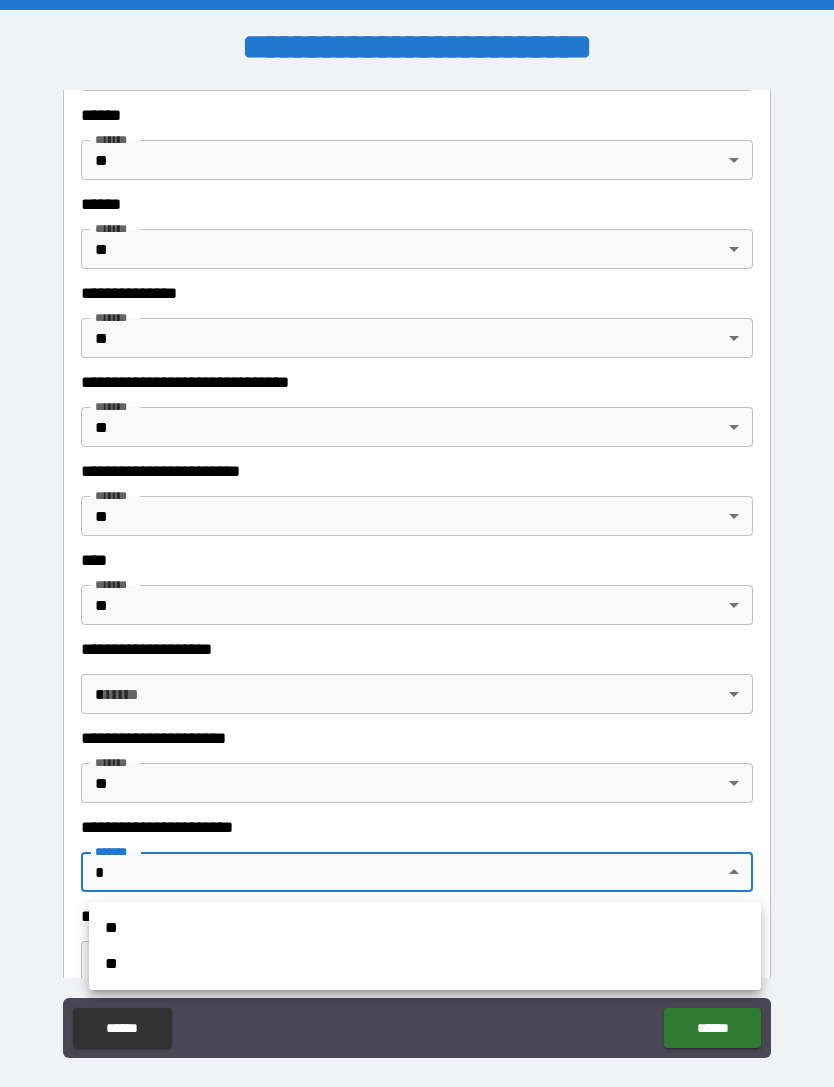 click on "**" at bounding box center [425, 964] 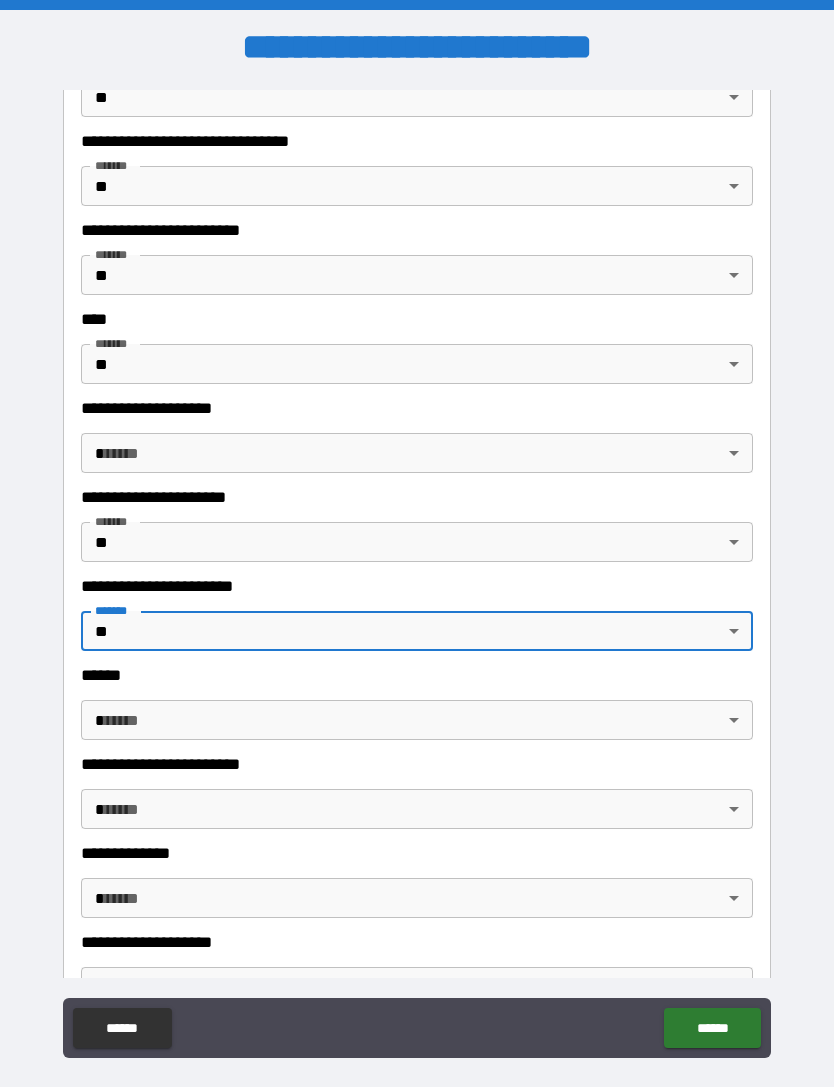 scroll, scrollTop: 2656, scrollLeft: 0, axis: vertical 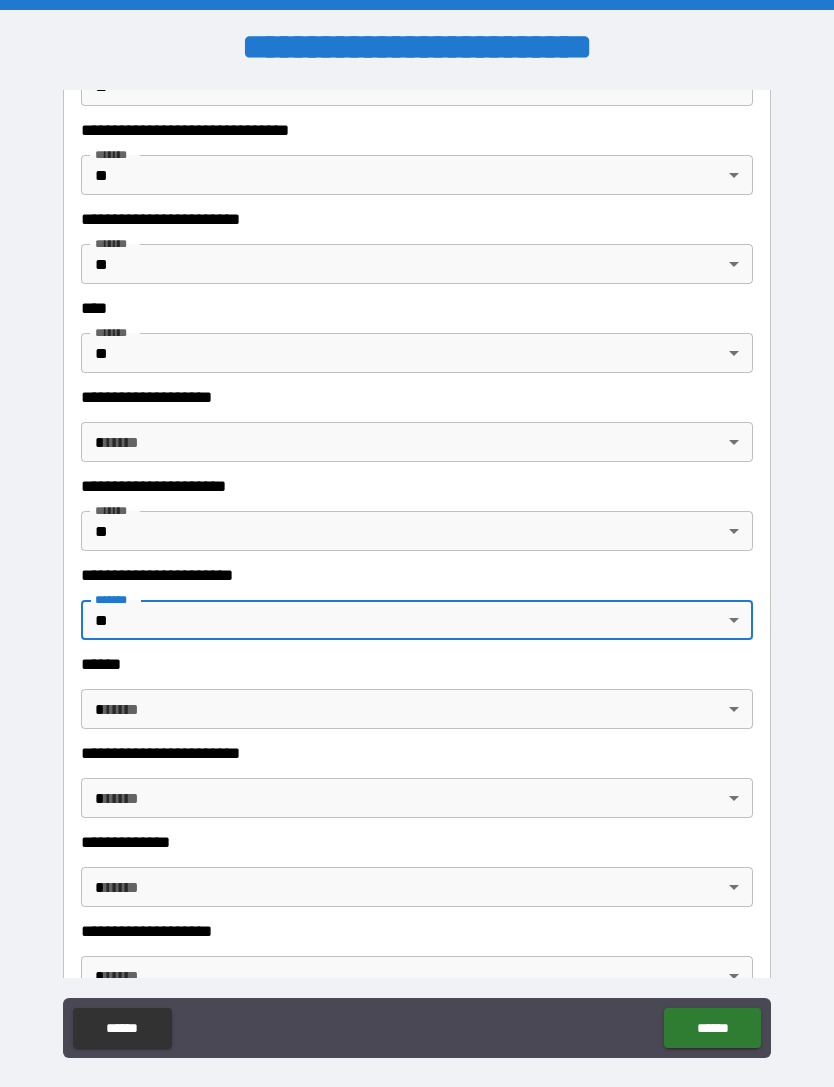 click on "**********" at bounding box center [417, 575] 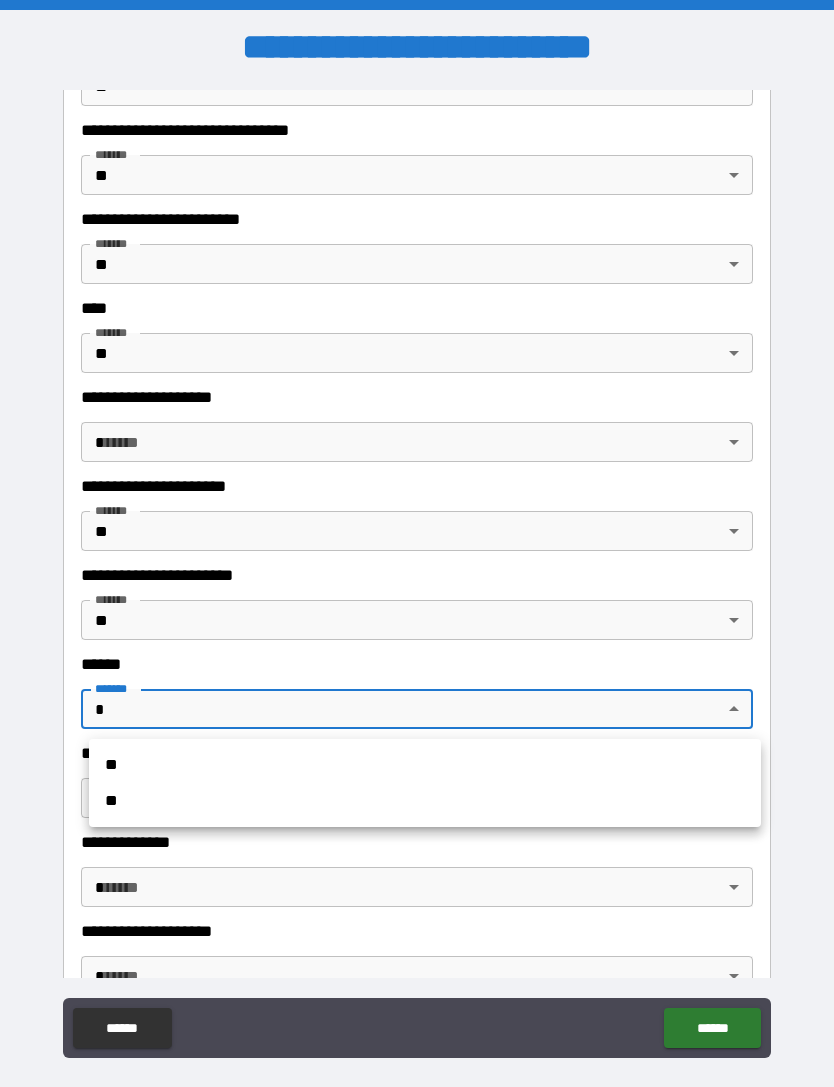 click on "**" at bounding box center [425, 801] 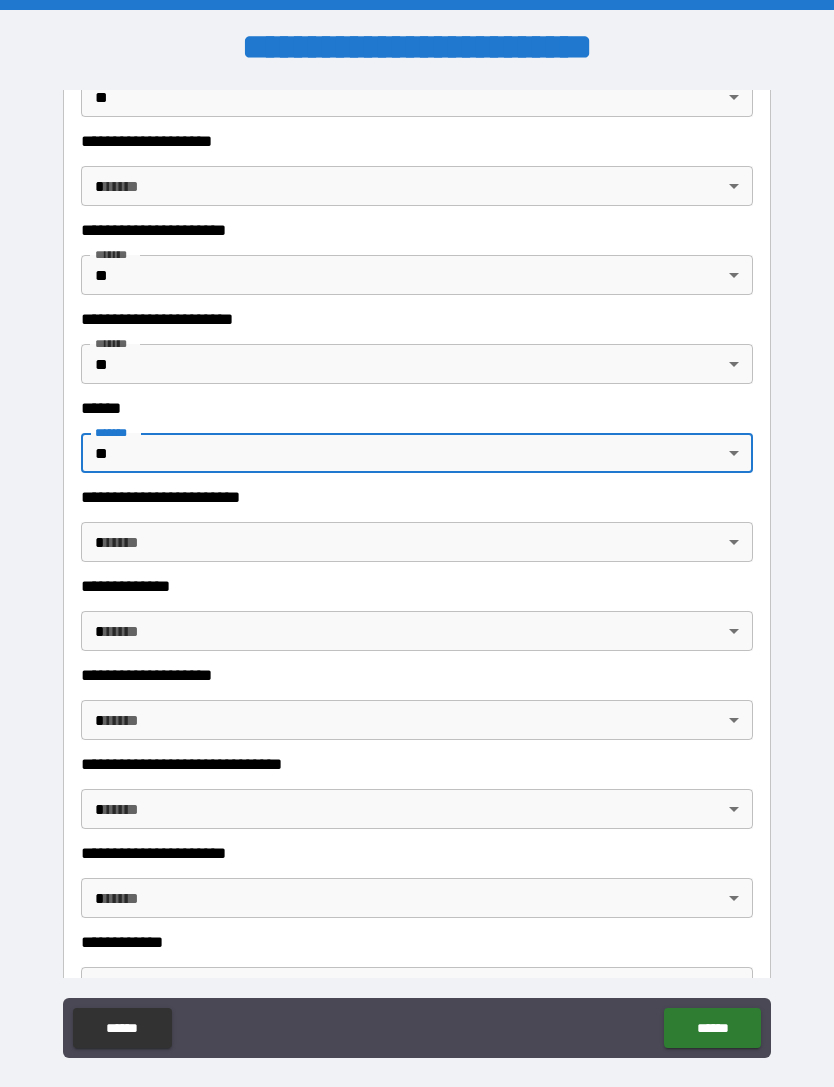 scroll, scrollTop: 2918, scrollLeft: 0, axis: vertical 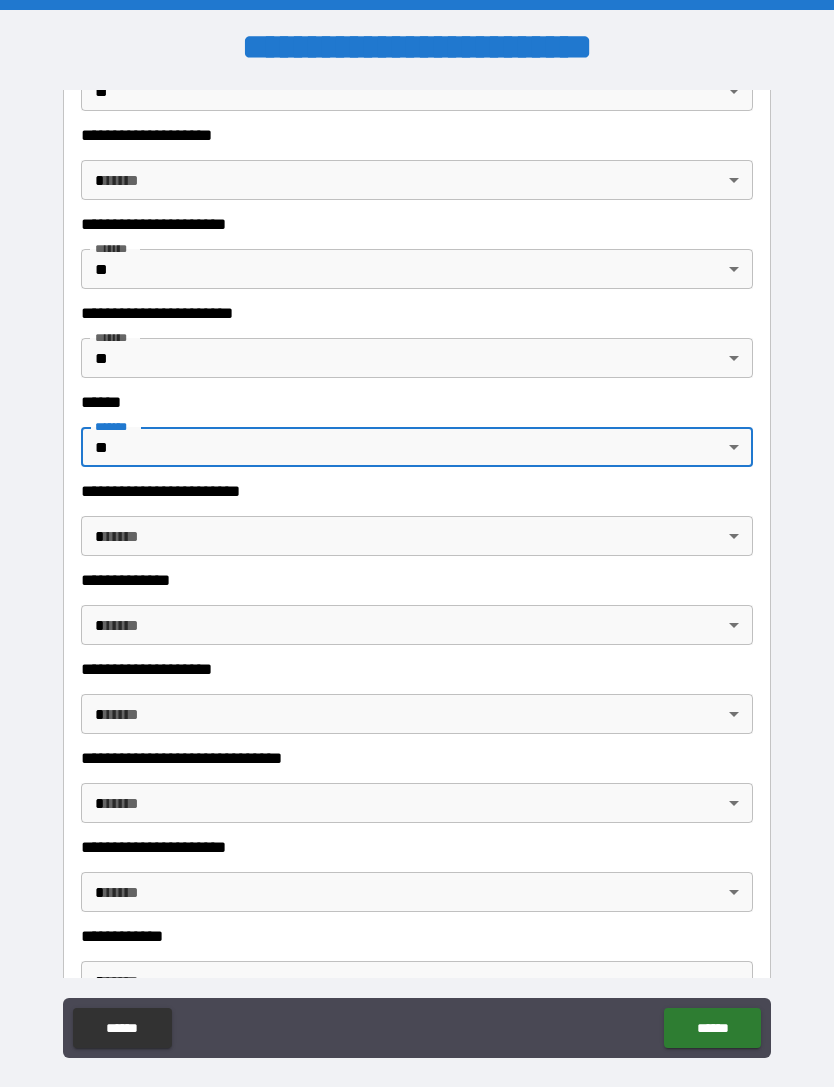 click on "**********" at bounding box center [417, 575] 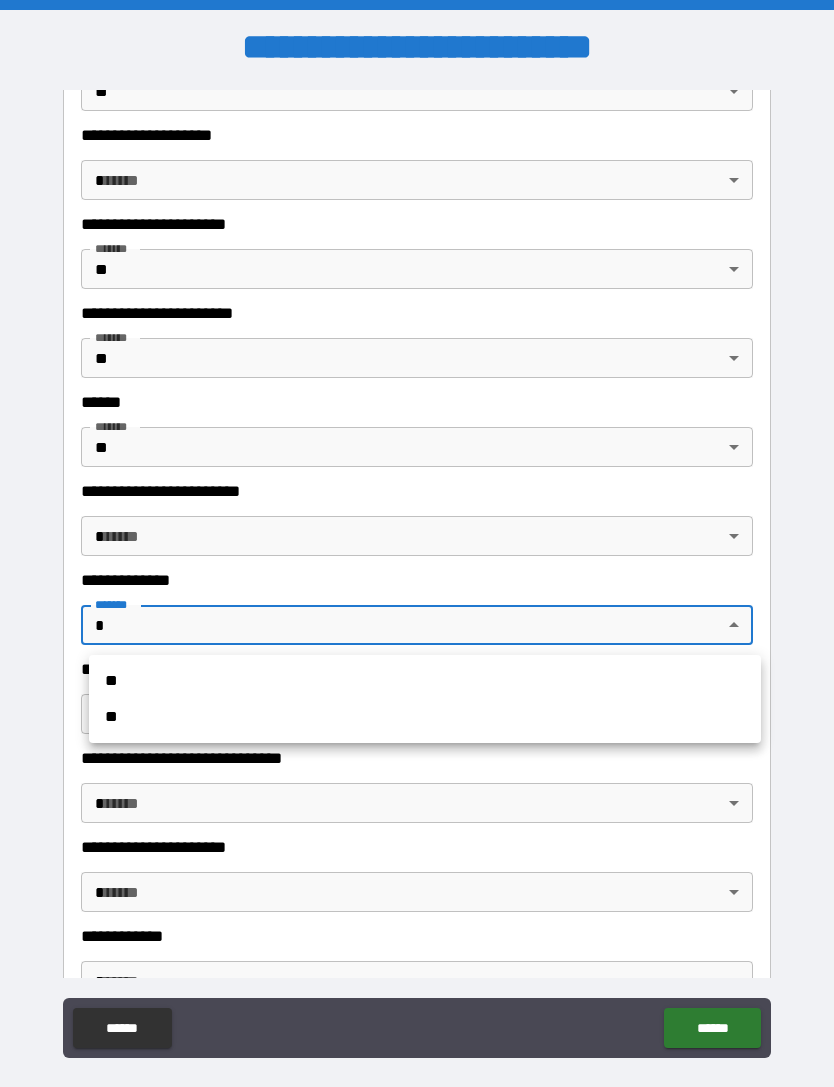 click on "**" at bounding box center [425, 717] 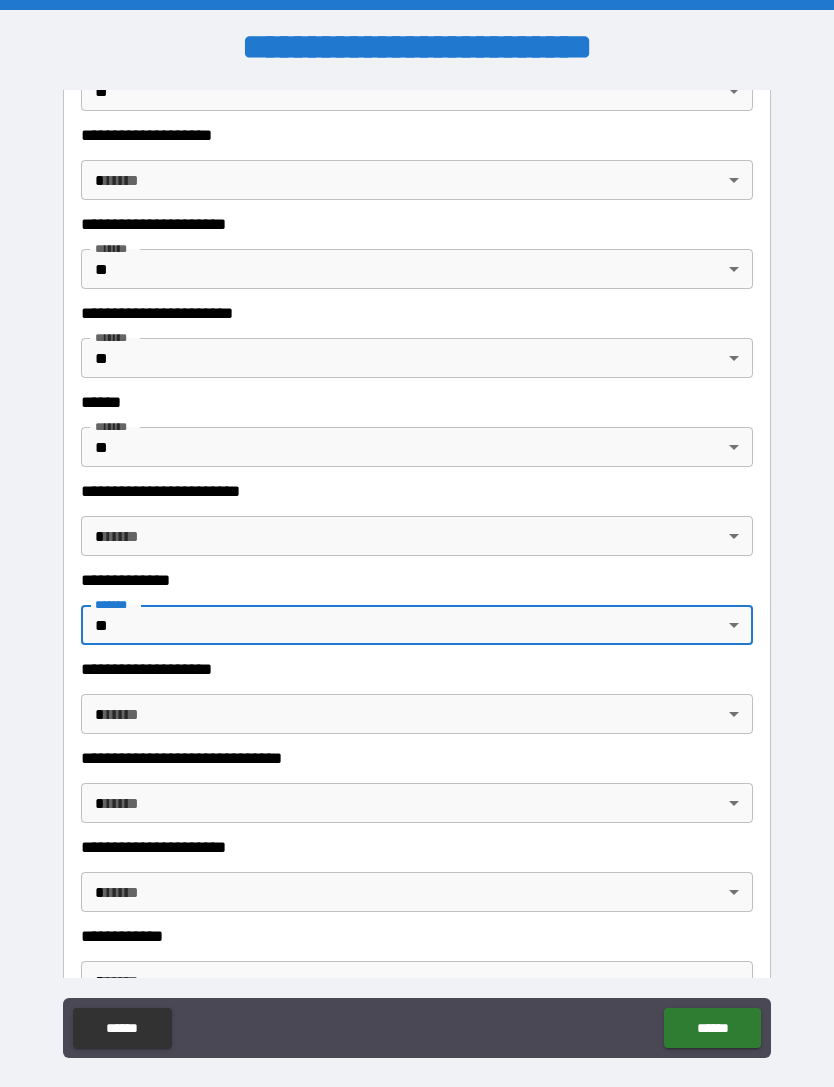 click on "**********" at bounding box center [417, 575] 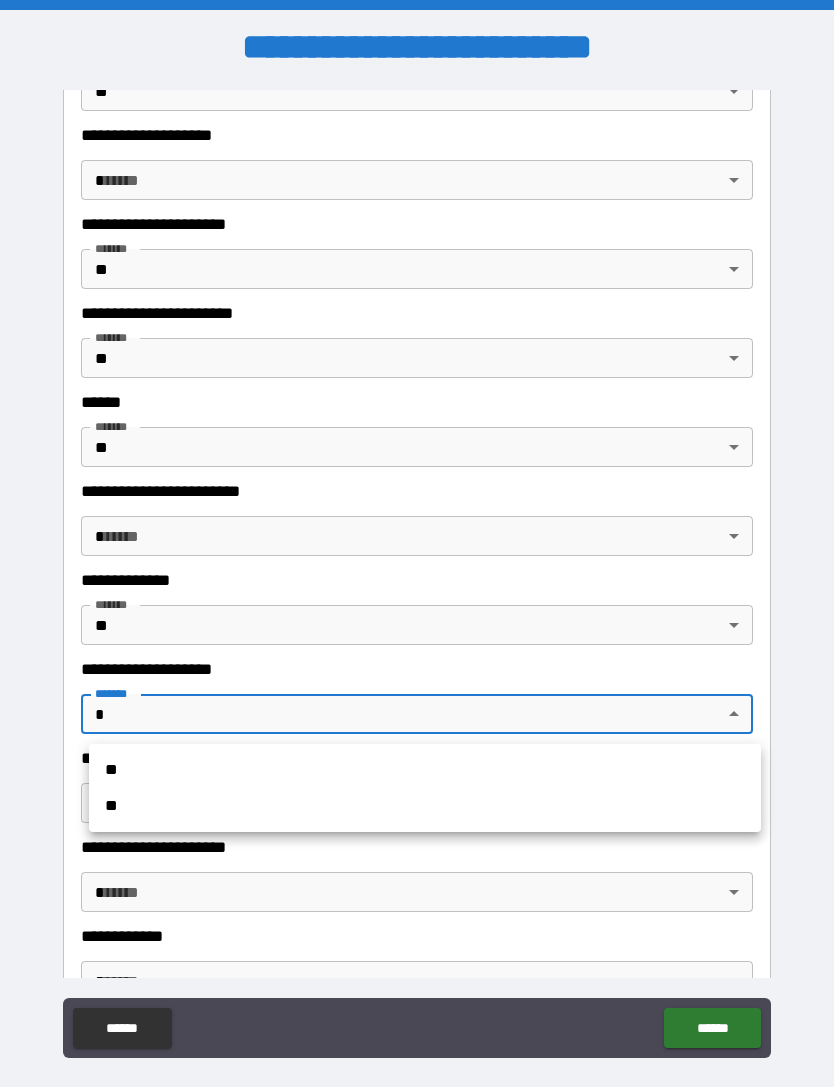click on "**" at bounding box center [425, 806] 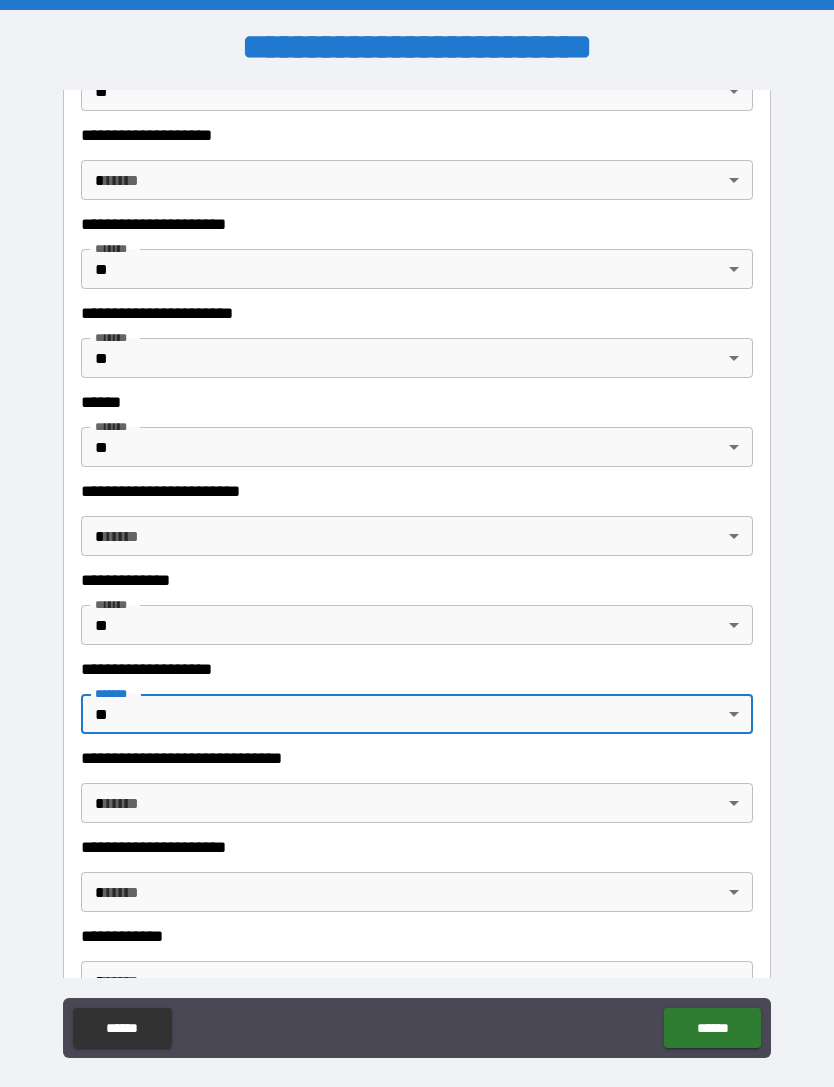 click on "**********" at bounding box center (417, 575) 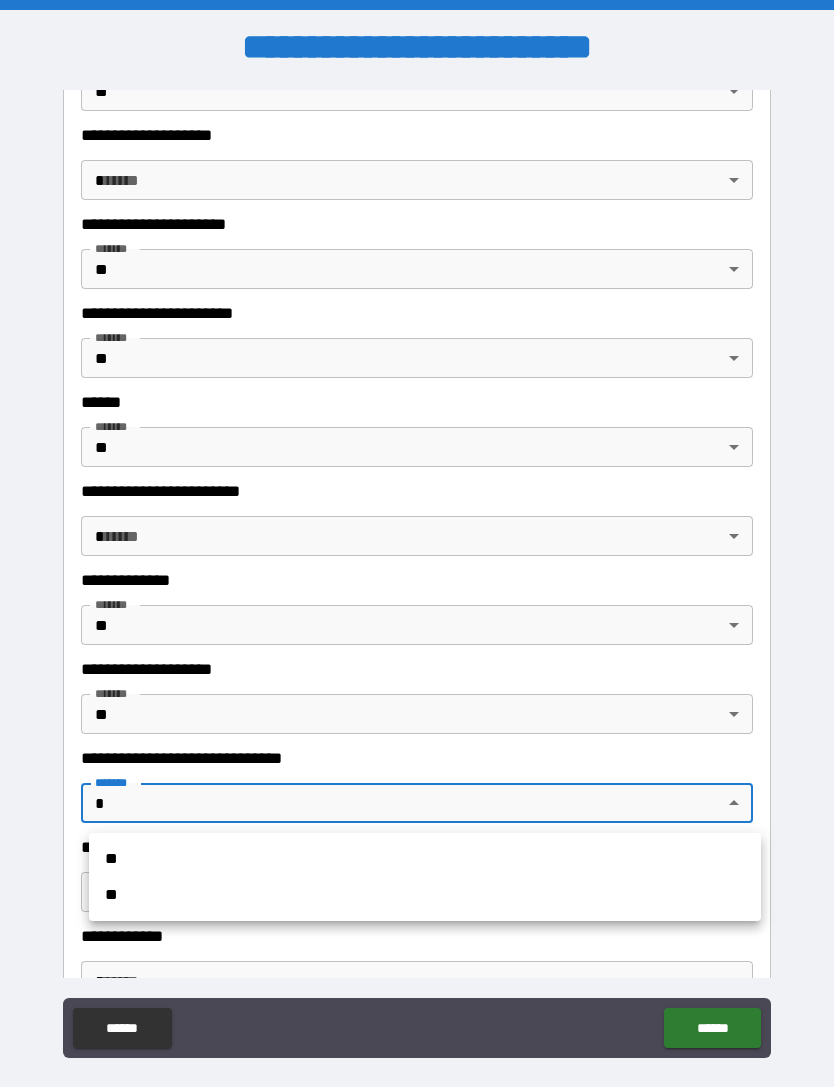 click on "**" at bounding box center [425, 895] 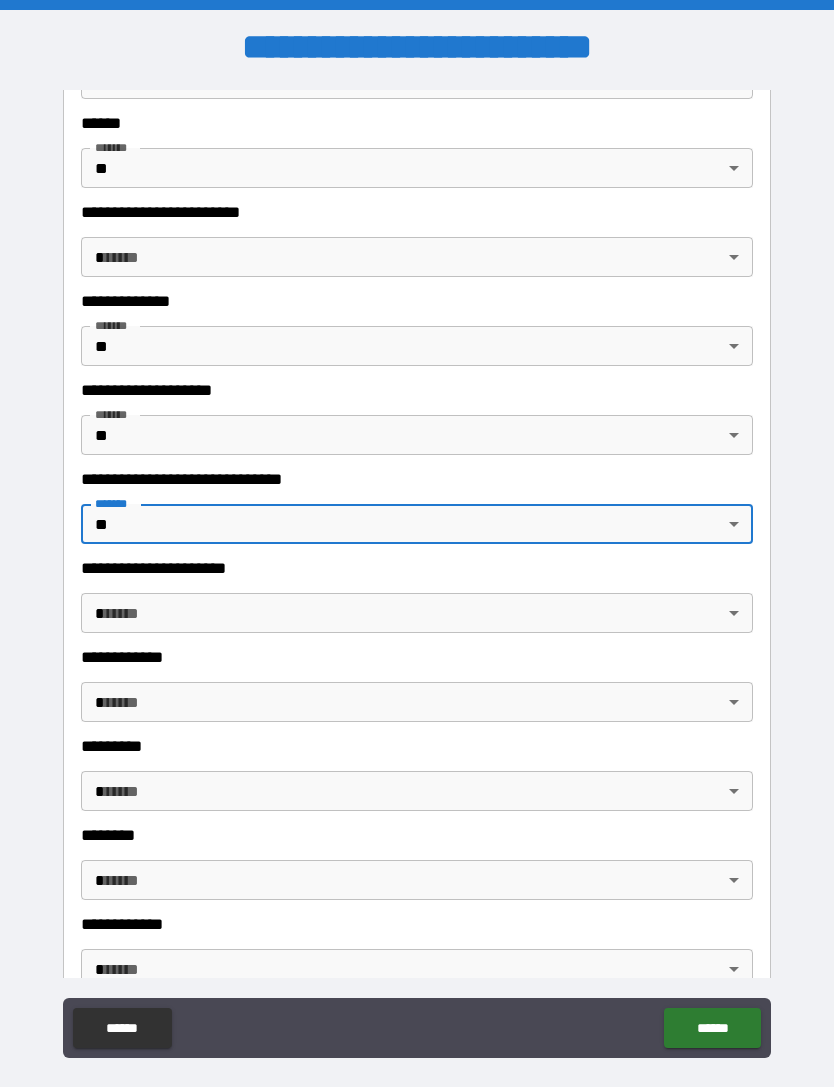 scroll, scrollTop: 3191, scrollLeft: 0, axis: vertical 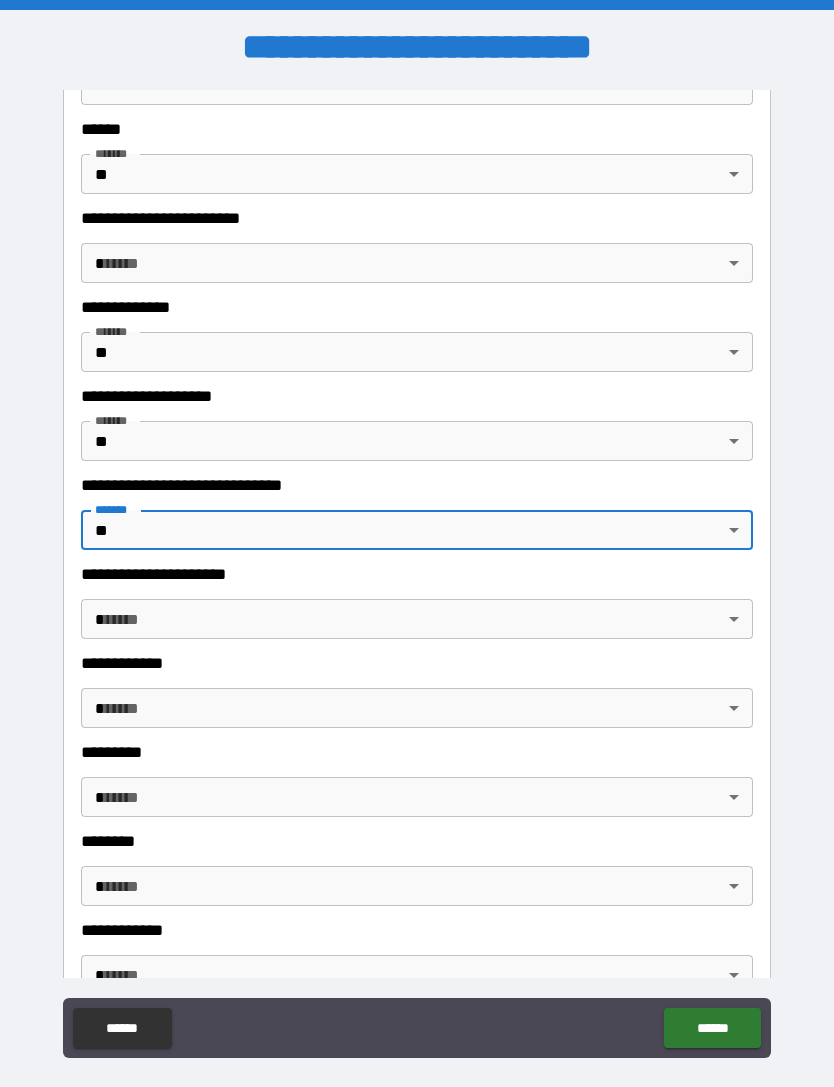 click on "**********" at bounding box center [417, 575] 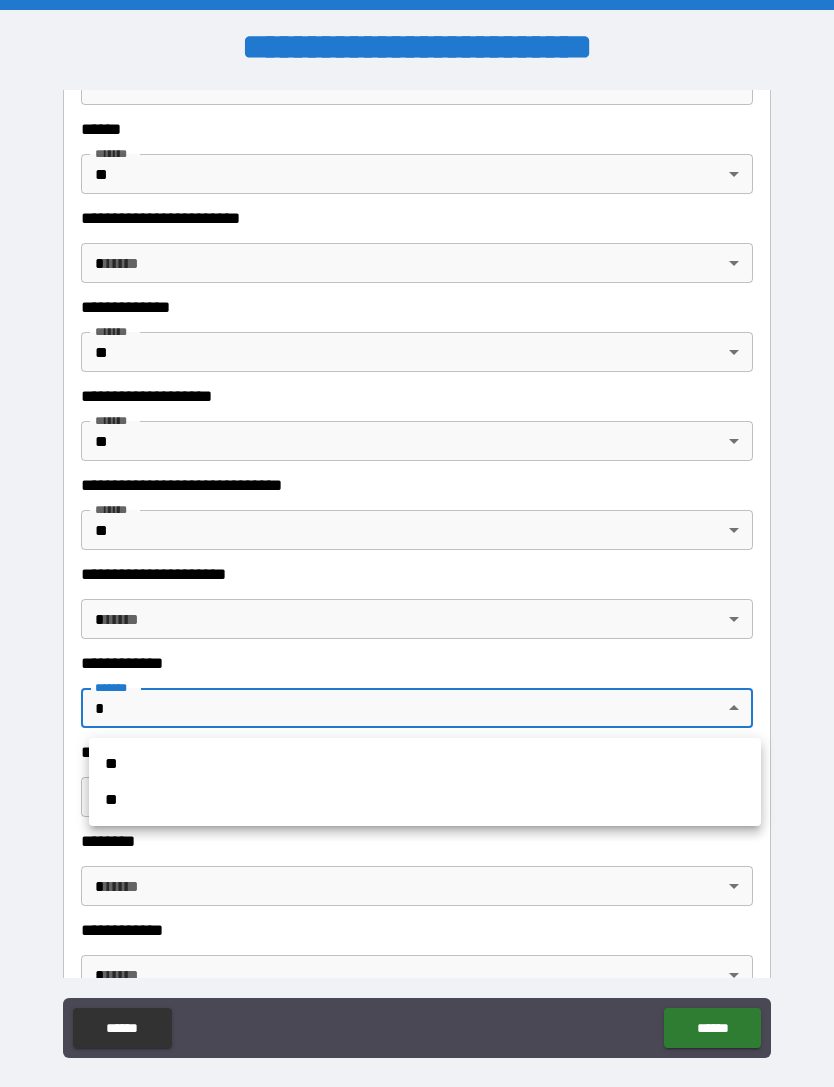 click on "**" at bounding box center [425, 800] 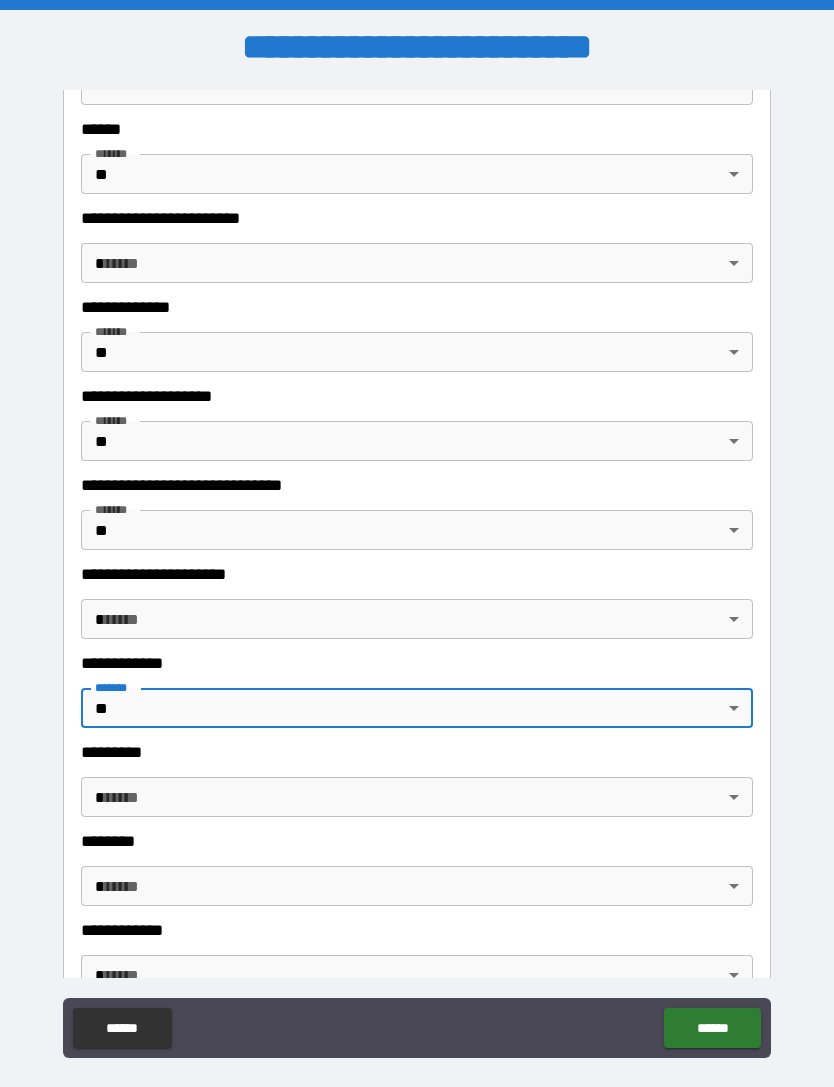 click on "**********" at bounding box center (417, 575) 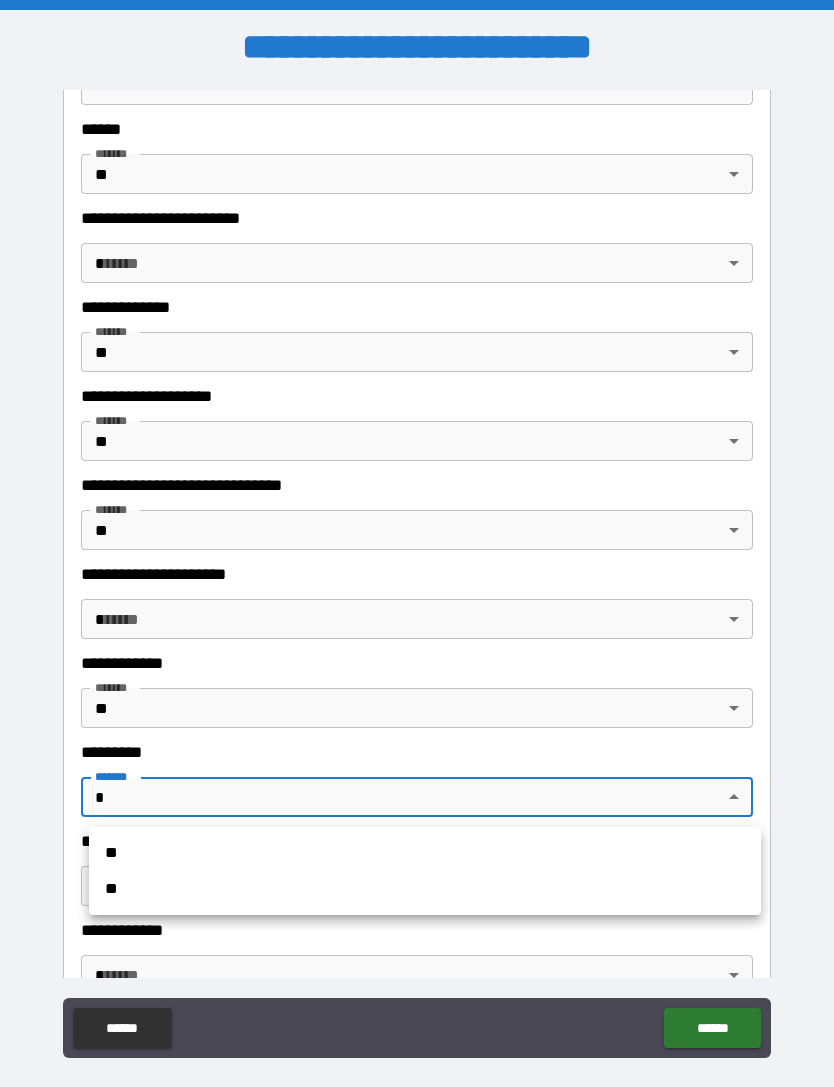 click on "**" at bounding box center (425, 889) 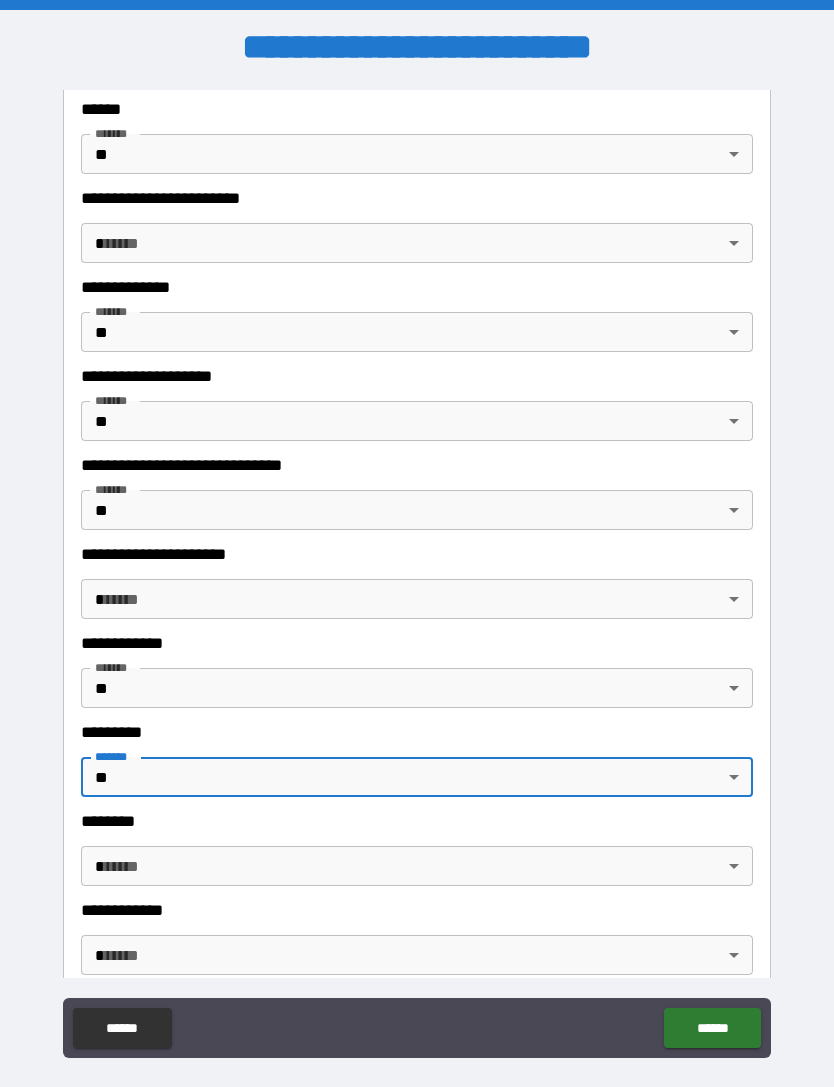 scroll, scrollTop: 3213, scrollLeft: 0, axis: vertical 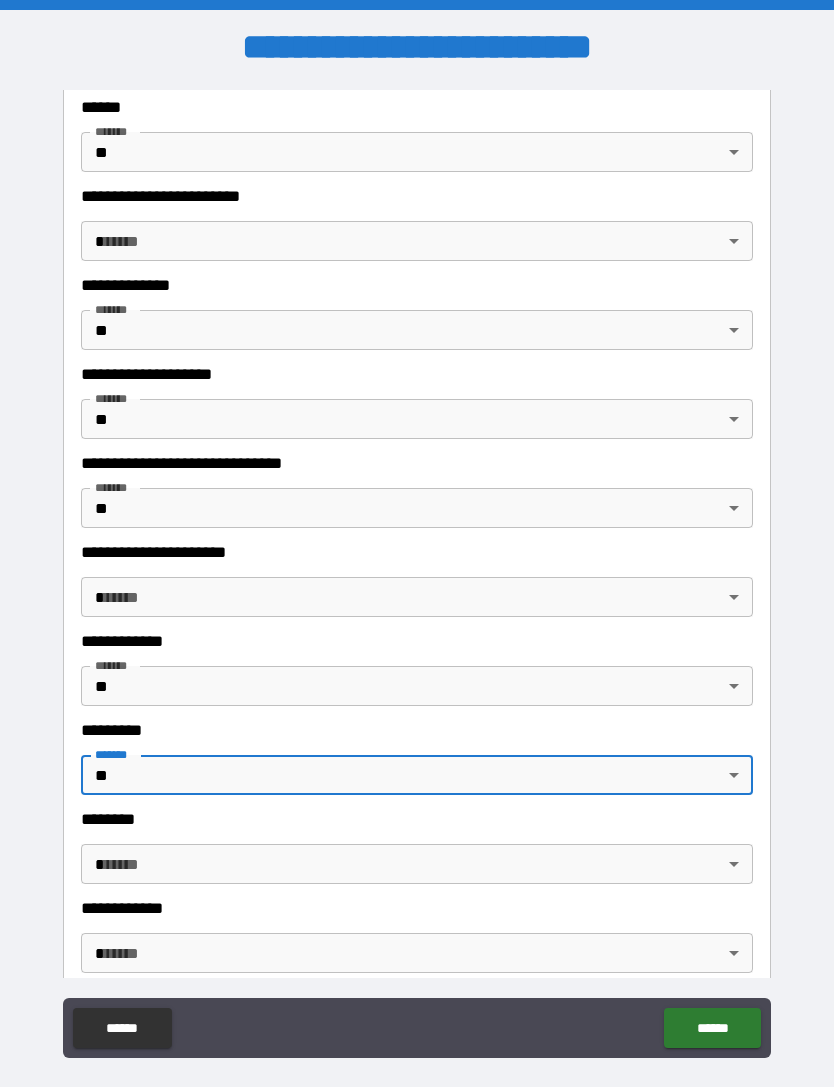 click on "**********" at bounding box center (417, 575) 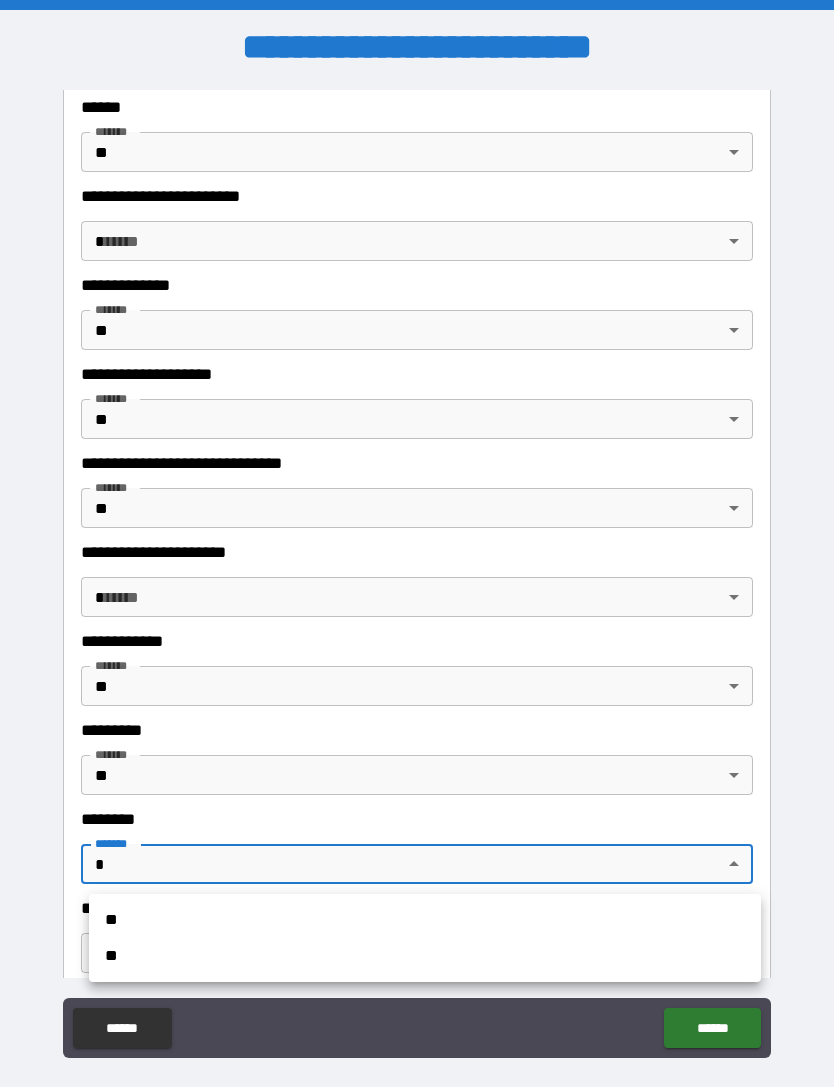 click on "**" at bounding box center [425, 956] 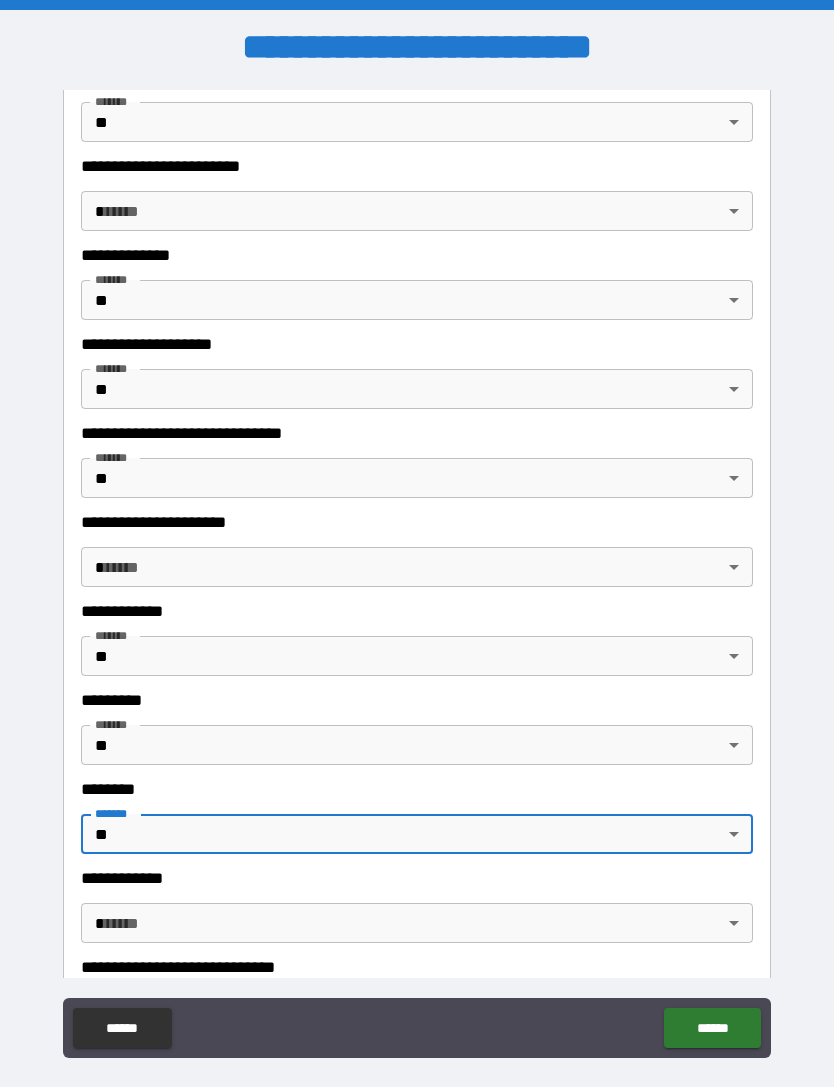 scroll, scrollTop: 3268, scrollLeft: 0, axis: vertical 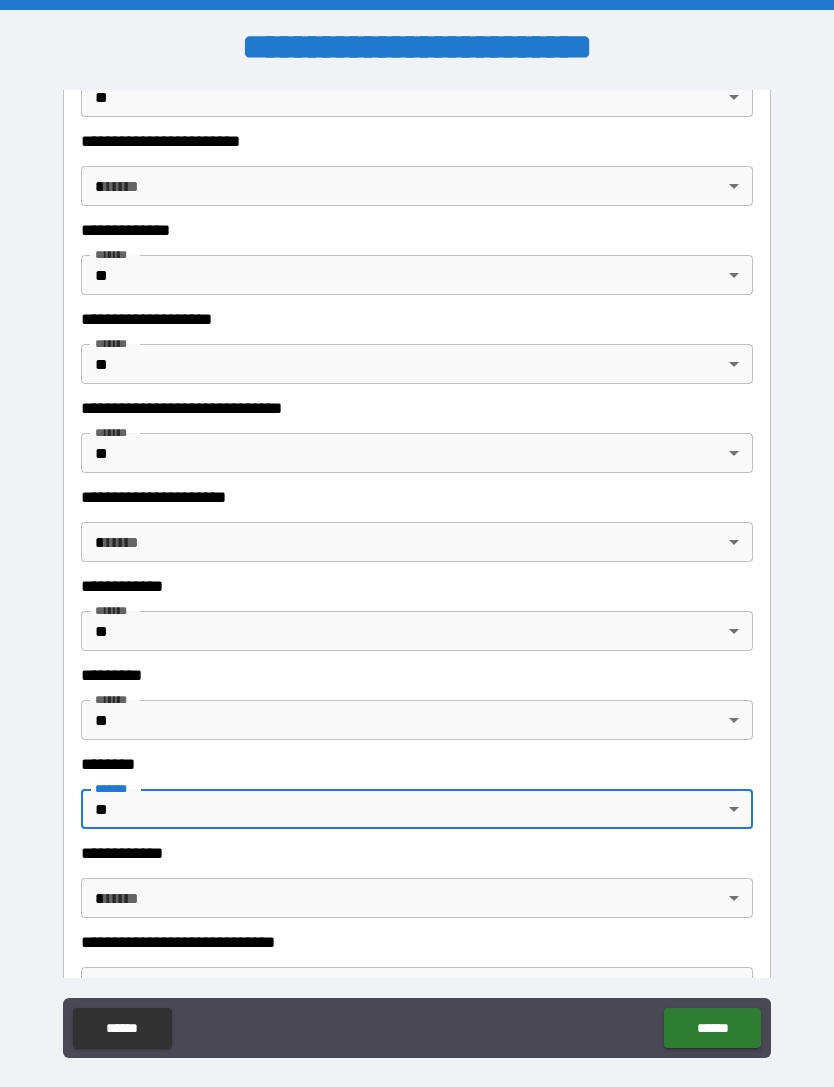 click on "**********" at bounding box center [417, 575] 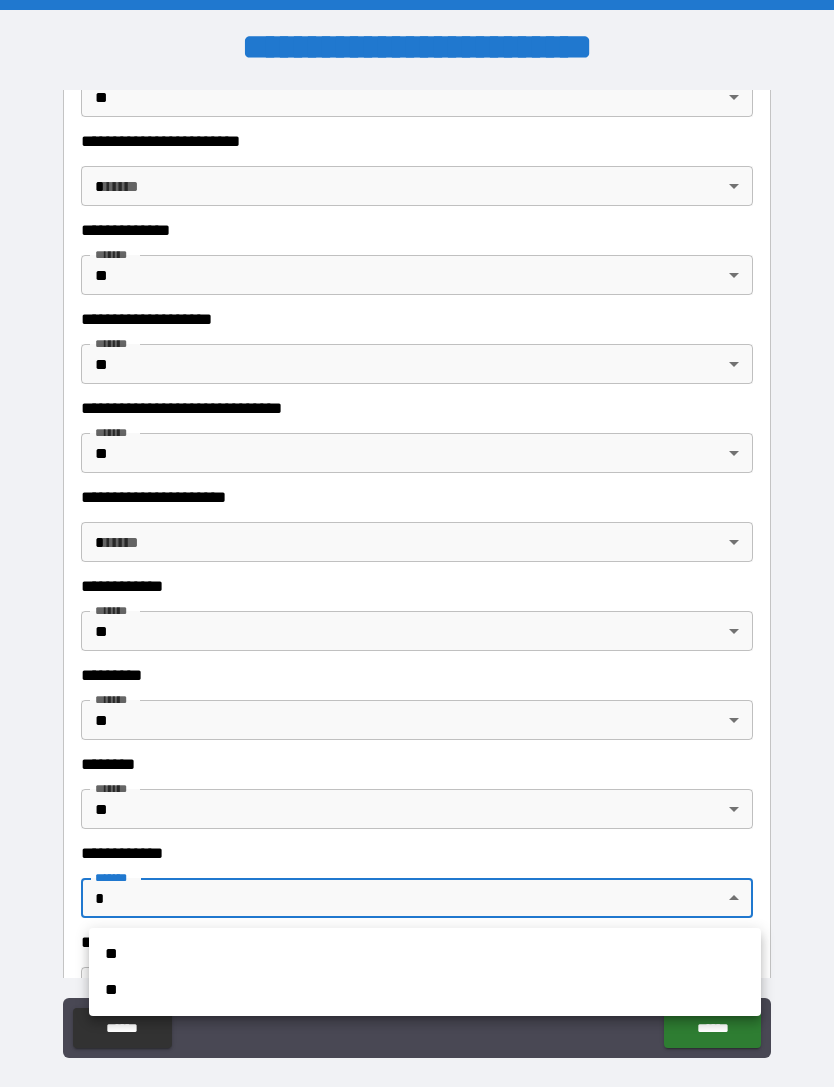 click on "**" at bounding box center (425, 990) 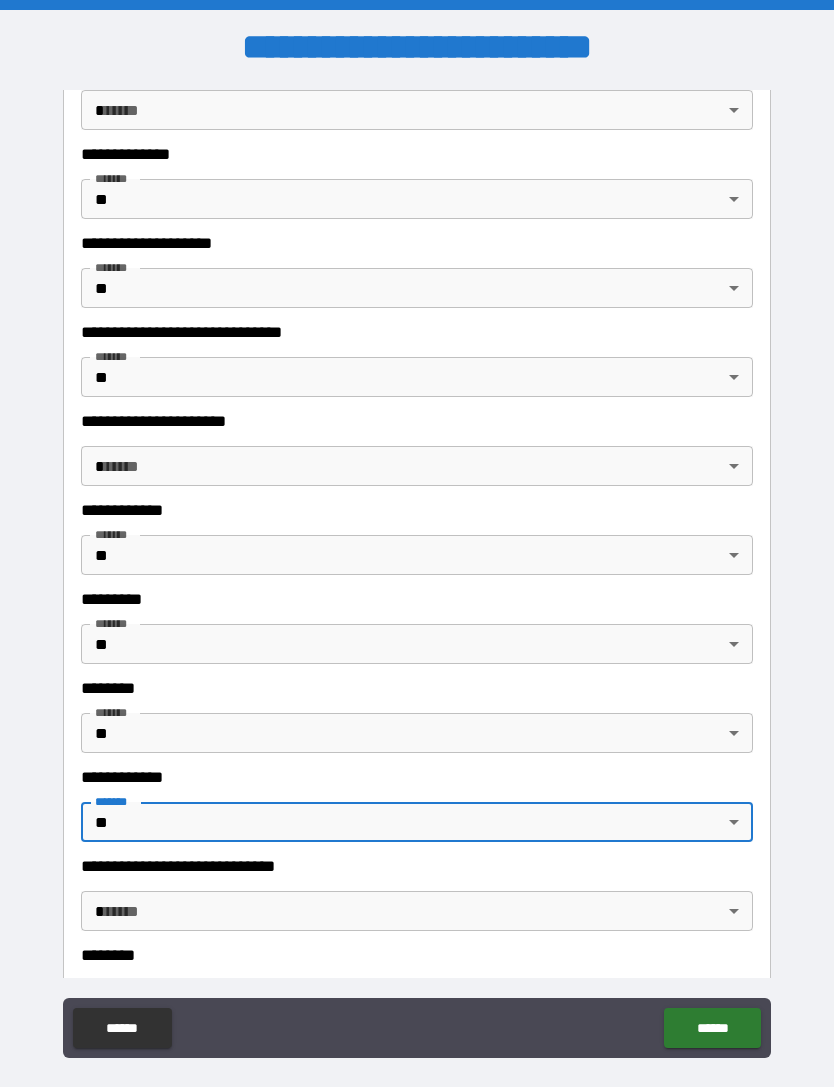 scroll, scrollTop: 3345, scrollLeft: 0, axis: vertical 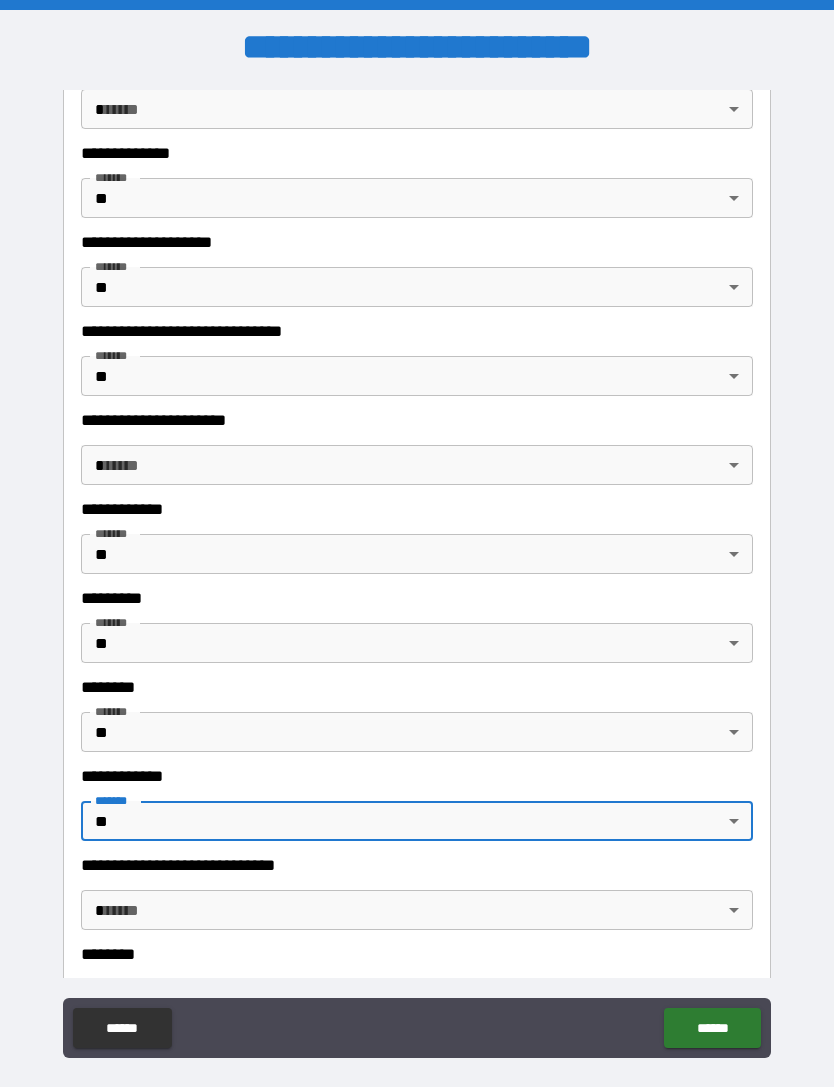 click on "**********" at bounding box center (417, 575) 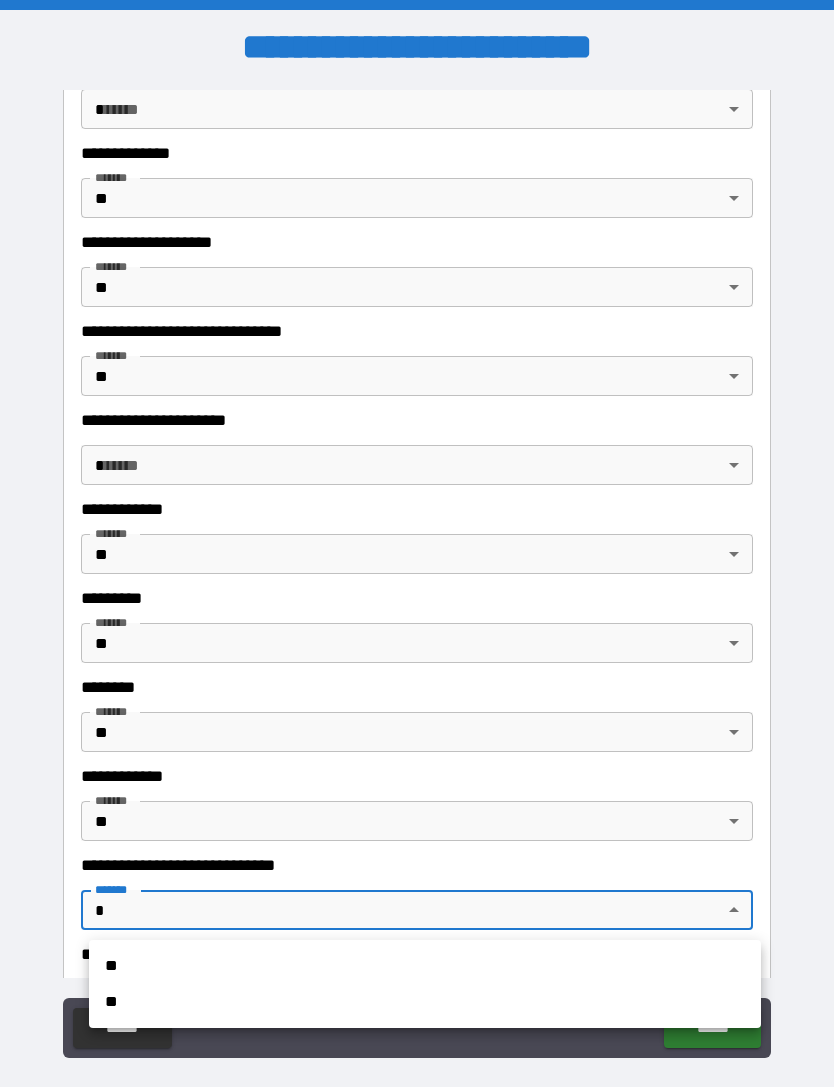 click on "**" at bounding box center (425, 1002) 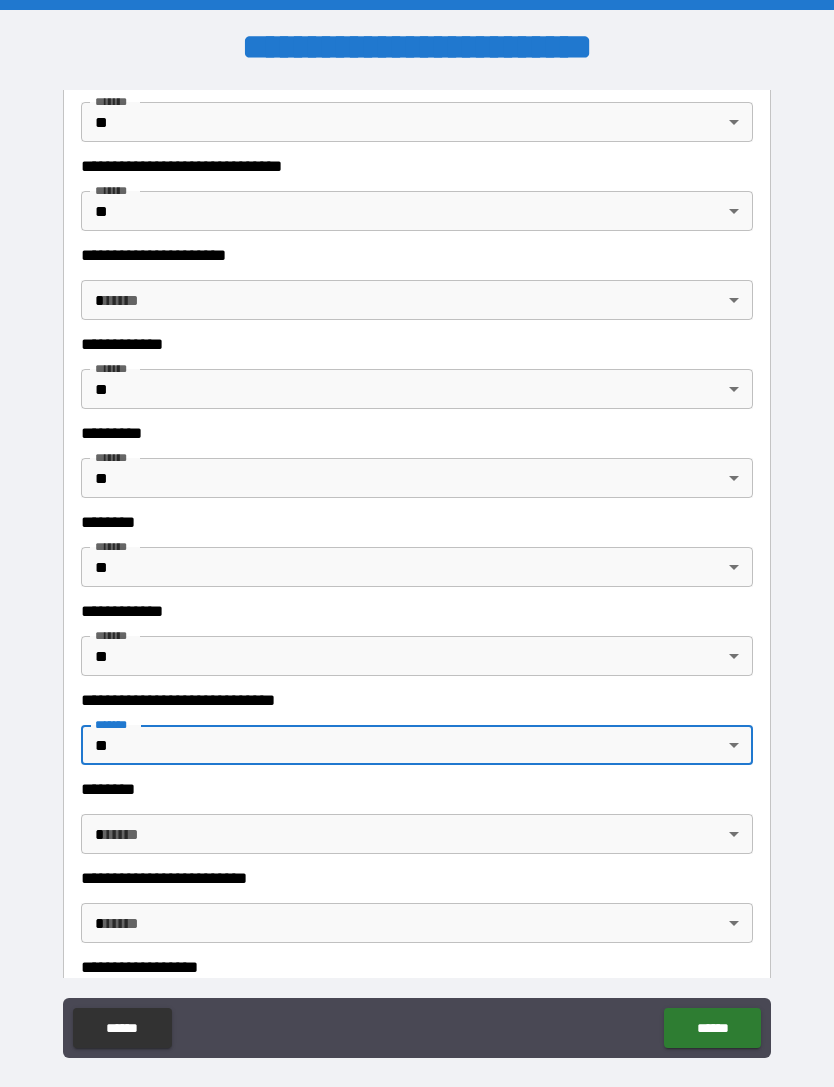 scroll, scrollTop: 3523, scrollLeft: 0, axis: vertical 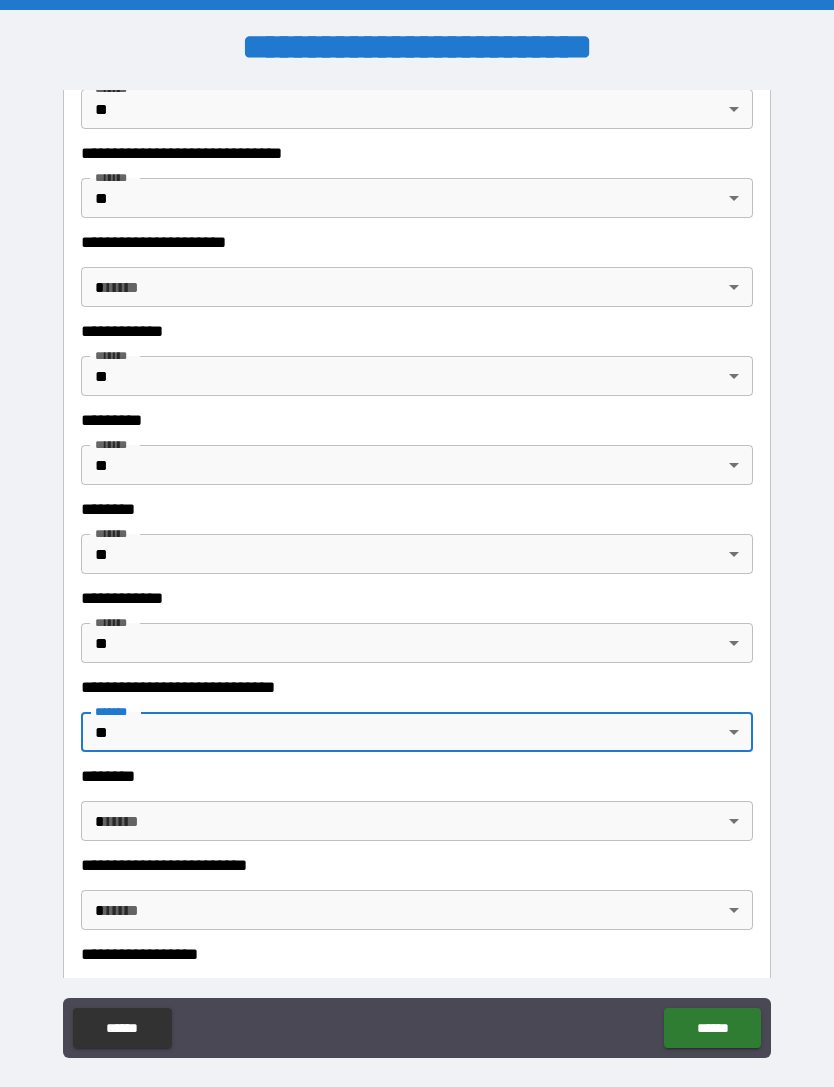 click on "**********" at bounding box center (417, 575) 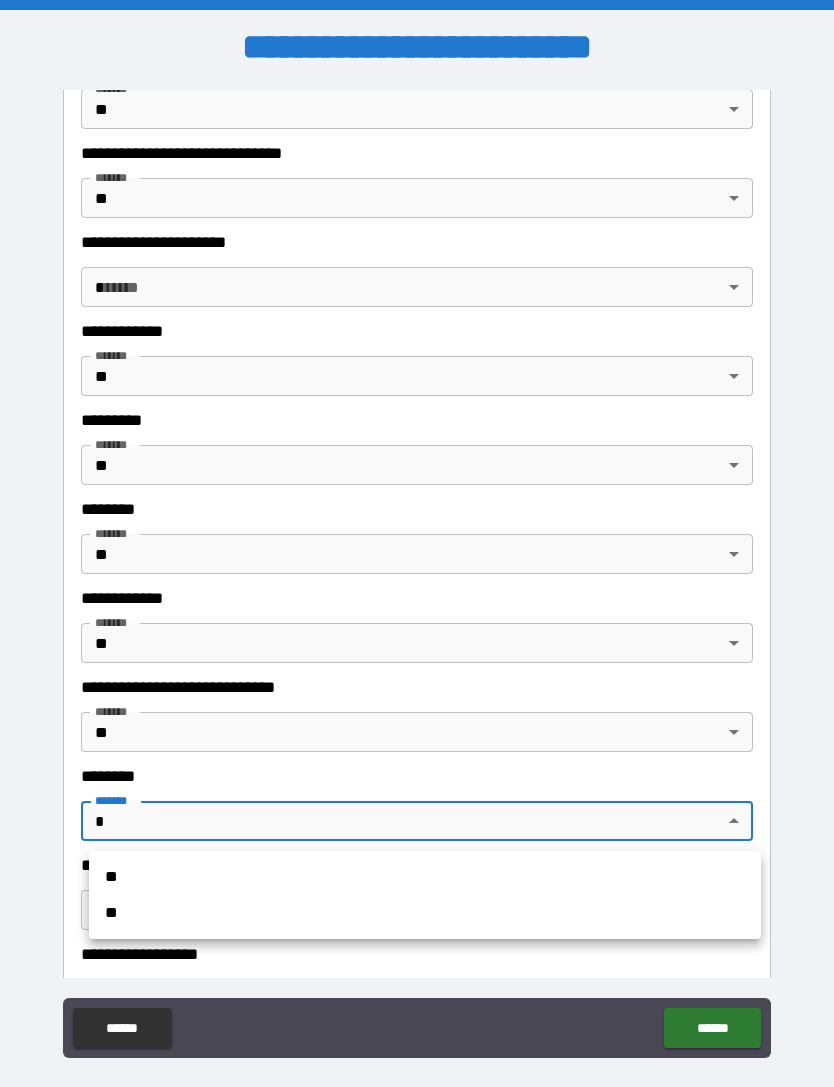 click on "**" at bounding box center (425, 913) 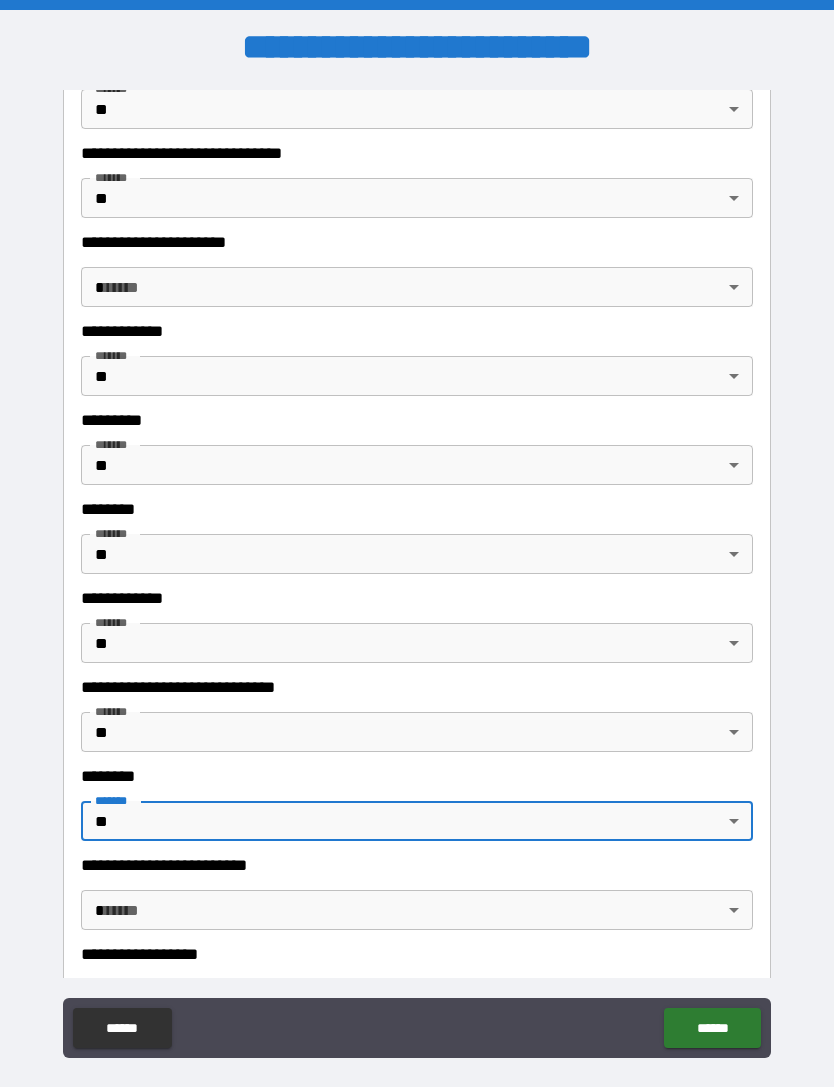 click on "**********" at bounding box center [417, 575] 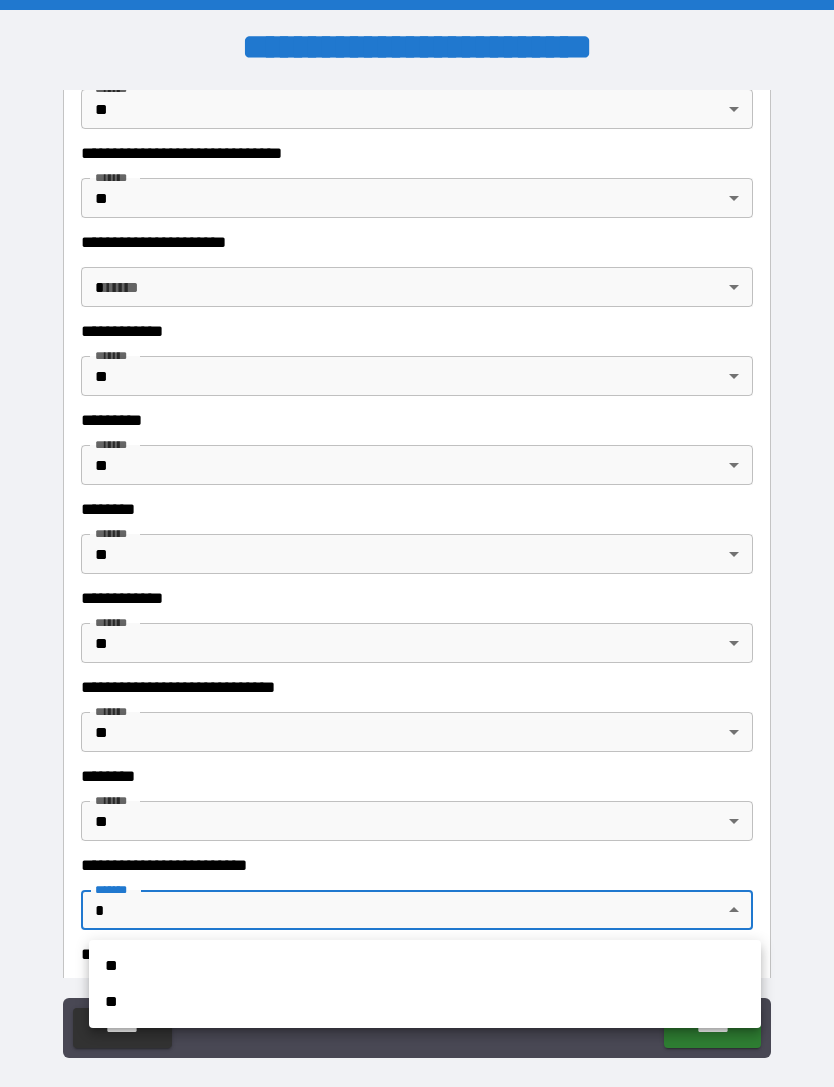 click on "**" at bounding box center [425, 1002] 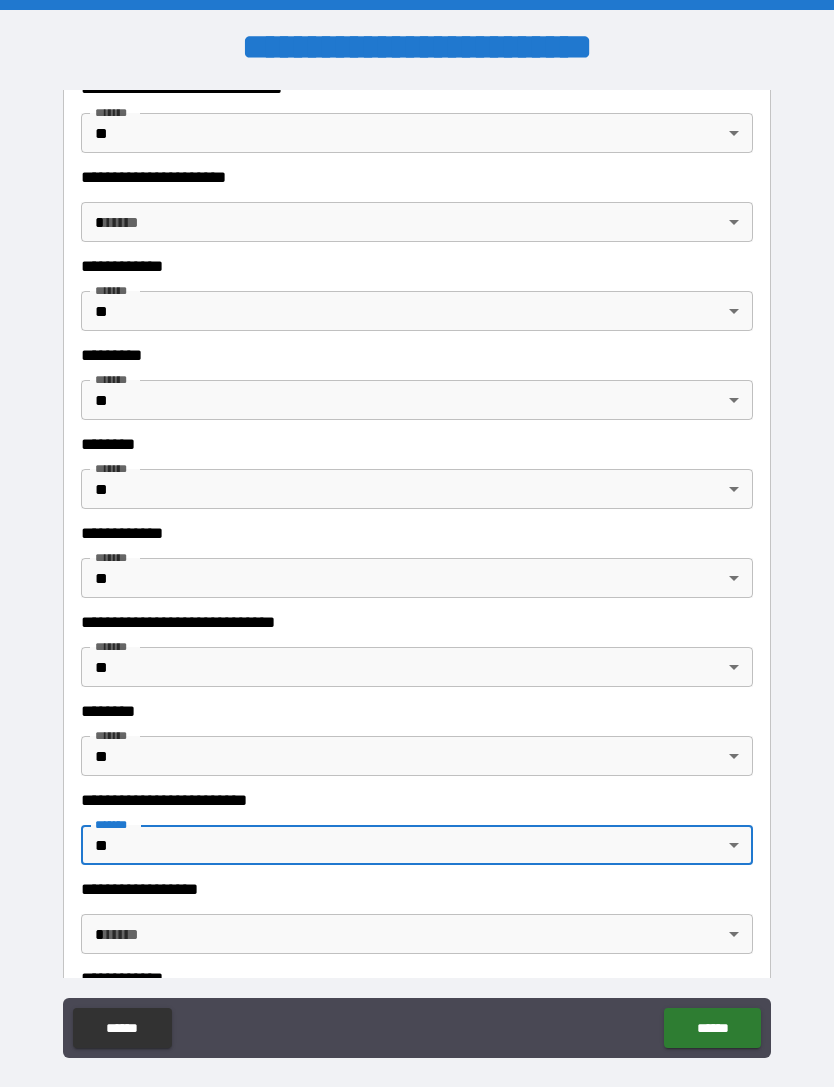 scroll, scrollTop: 3594, scrollLeft: 0, axis: vertical 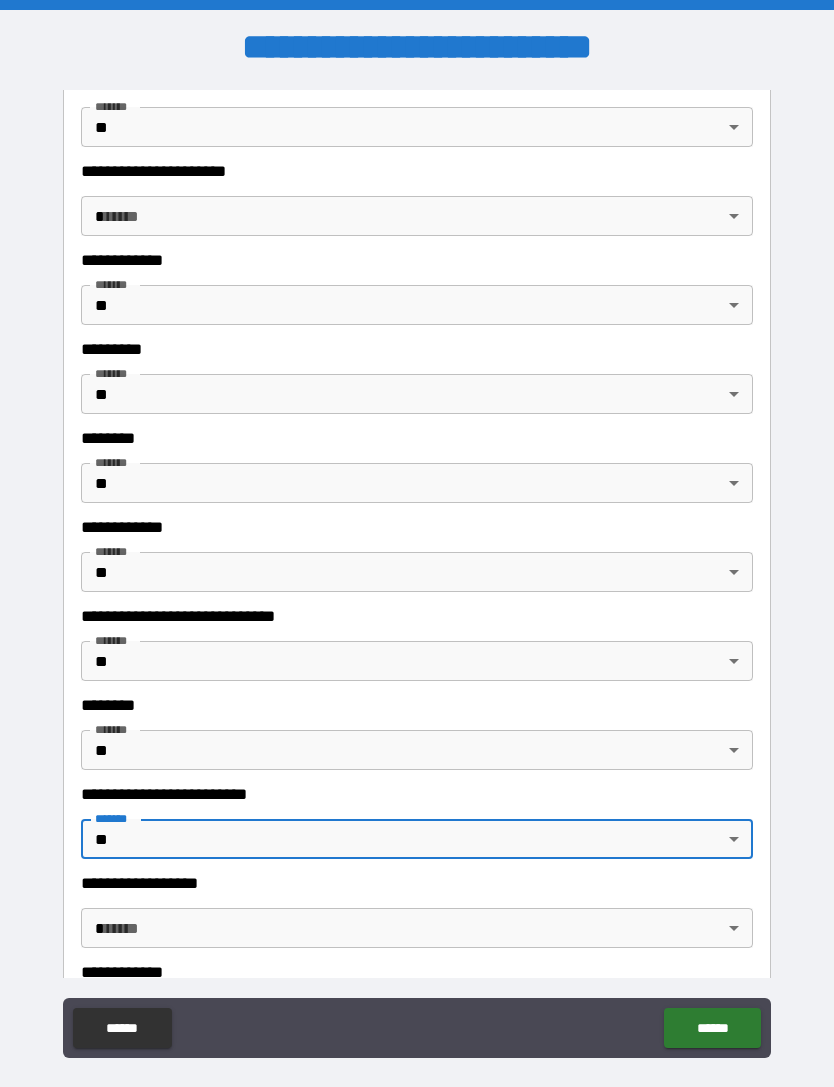 click on "**********" at bounding box center [417, 575] 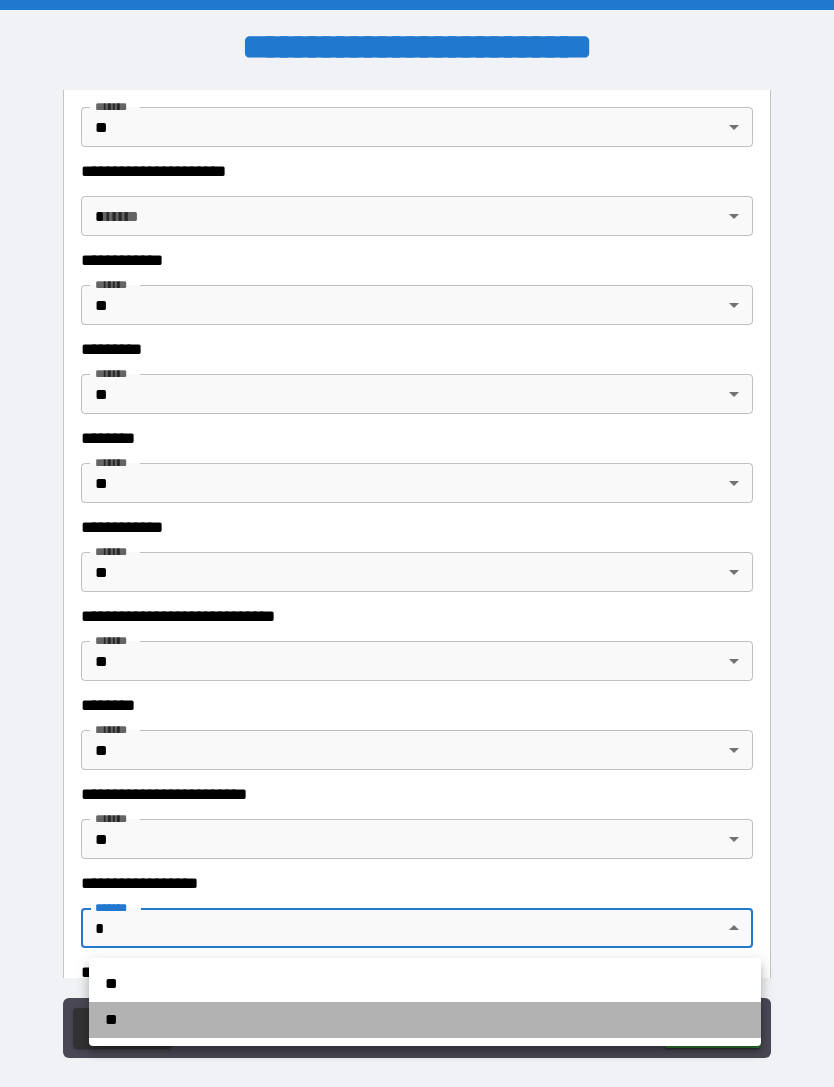 click on "**" at bounding box center (425, 1020) 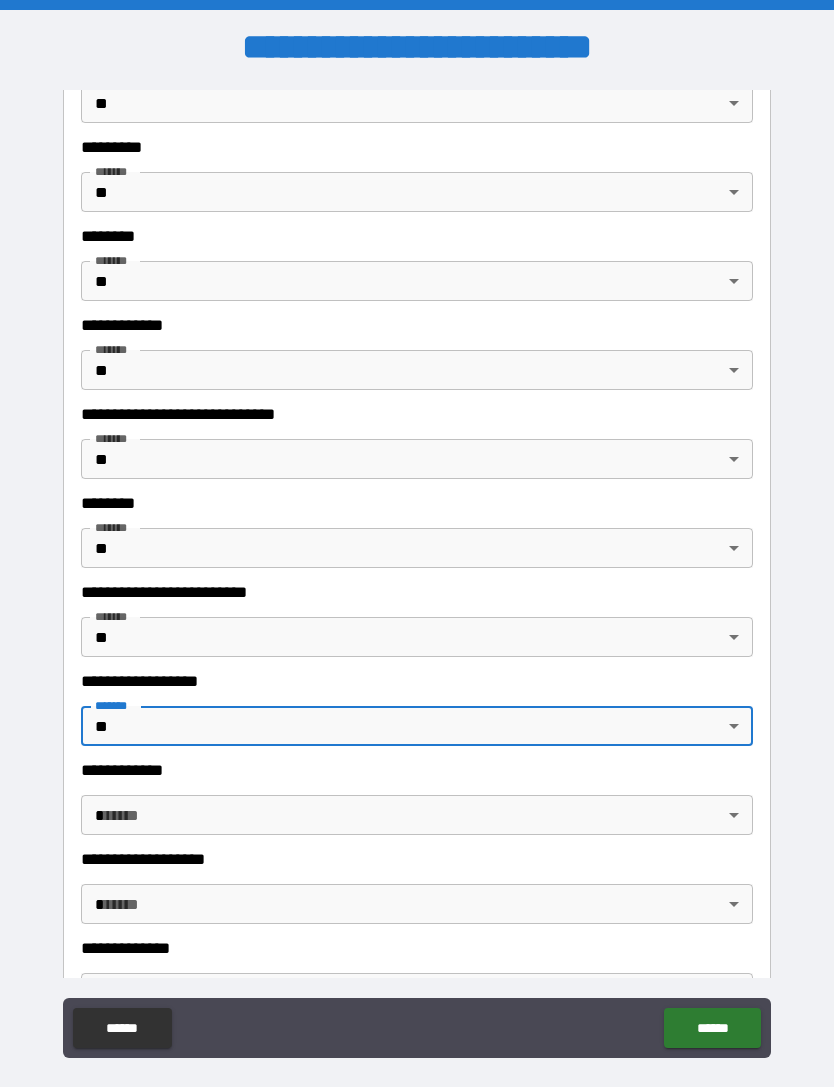 scroll, scrollTop: 3806, scrollLeft: 0, axis: vertical 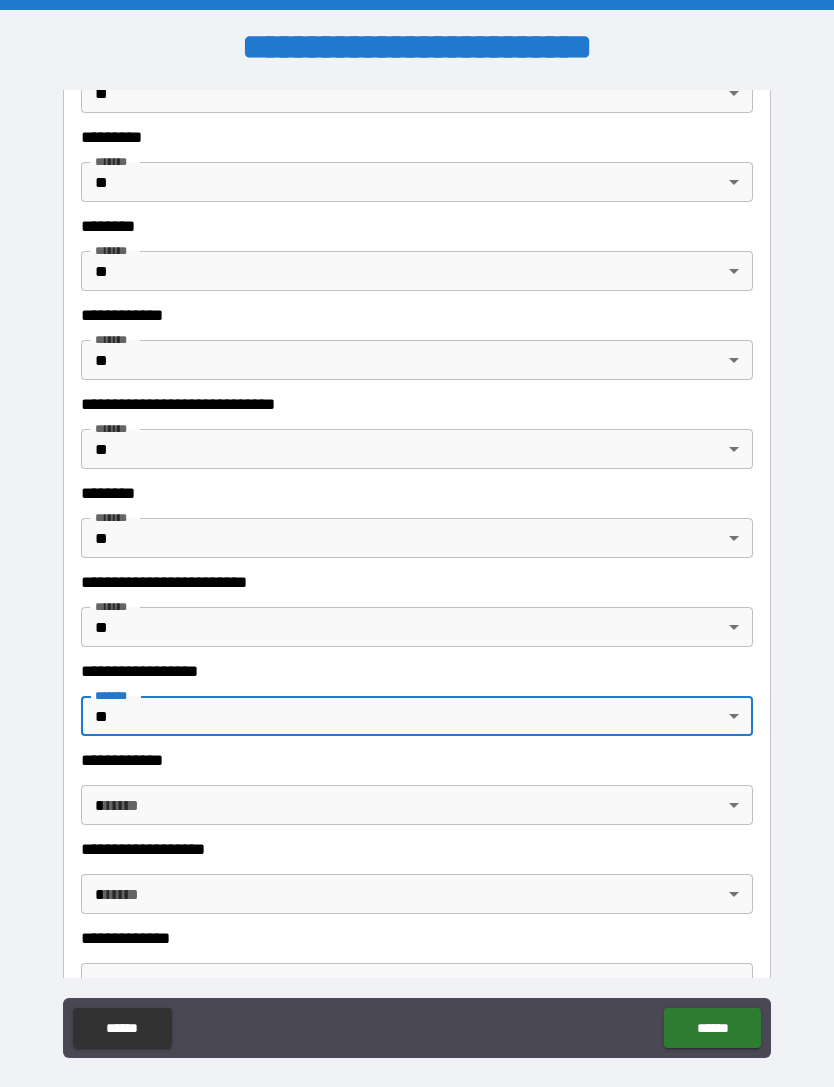 click on "**********" at bounding box center (417, 575) 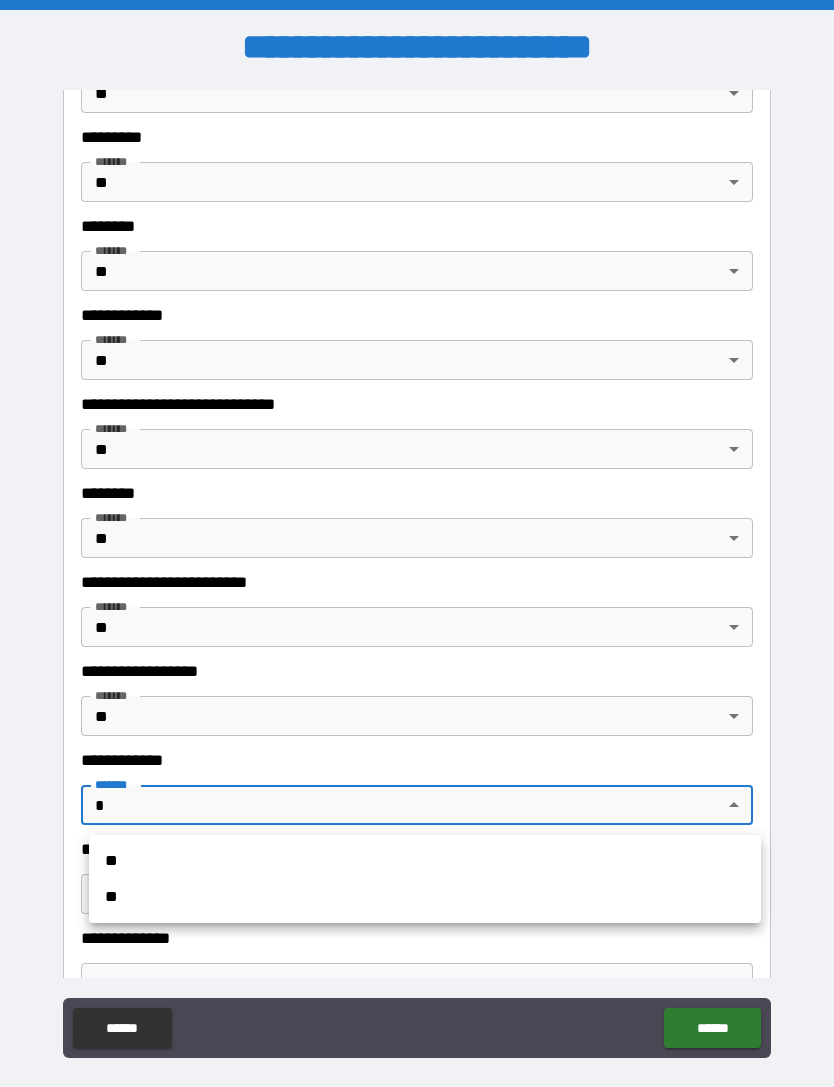 click on "**" at bounding box center [425, 897] 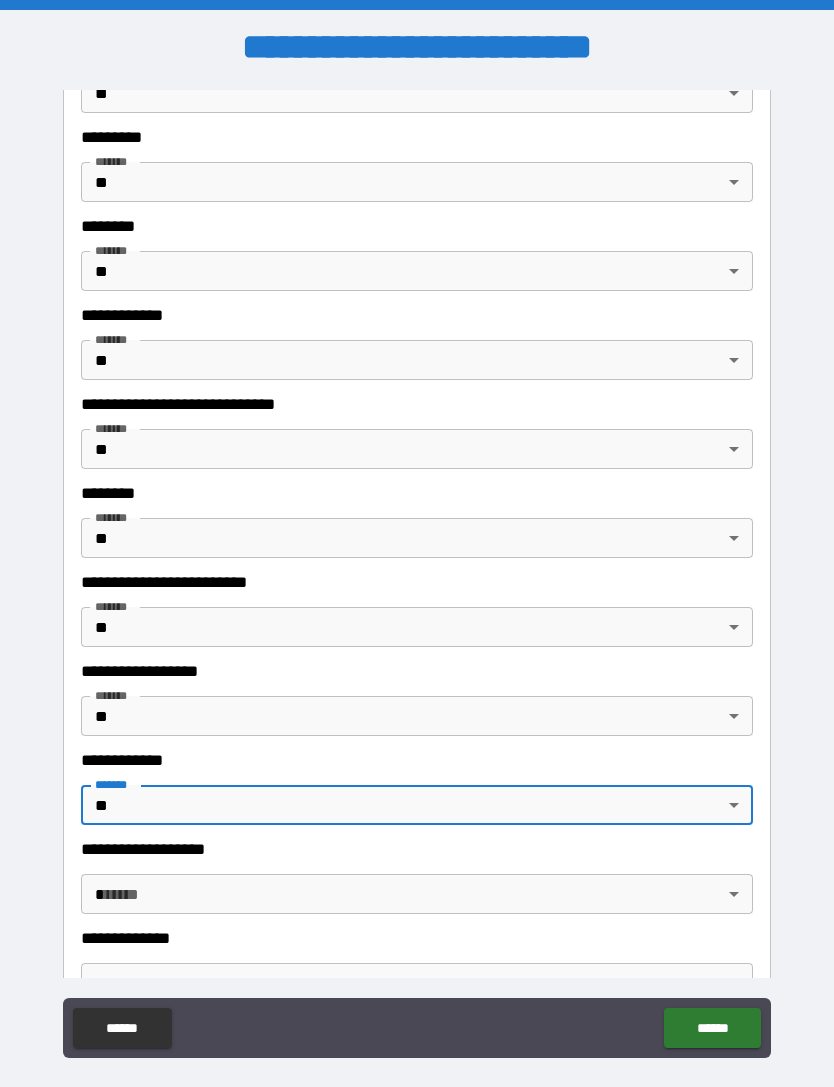 click on "**********" at bounding box center (417, 575) 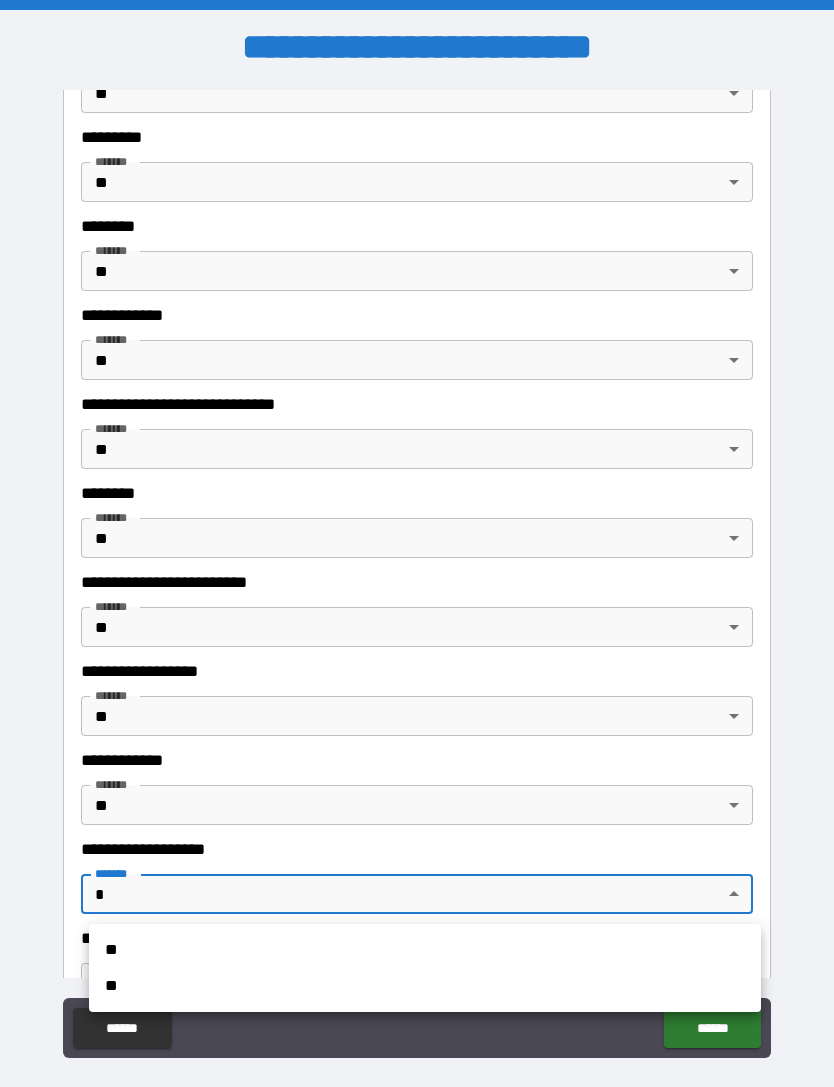 click on "**" at bounding box center [425, 986] 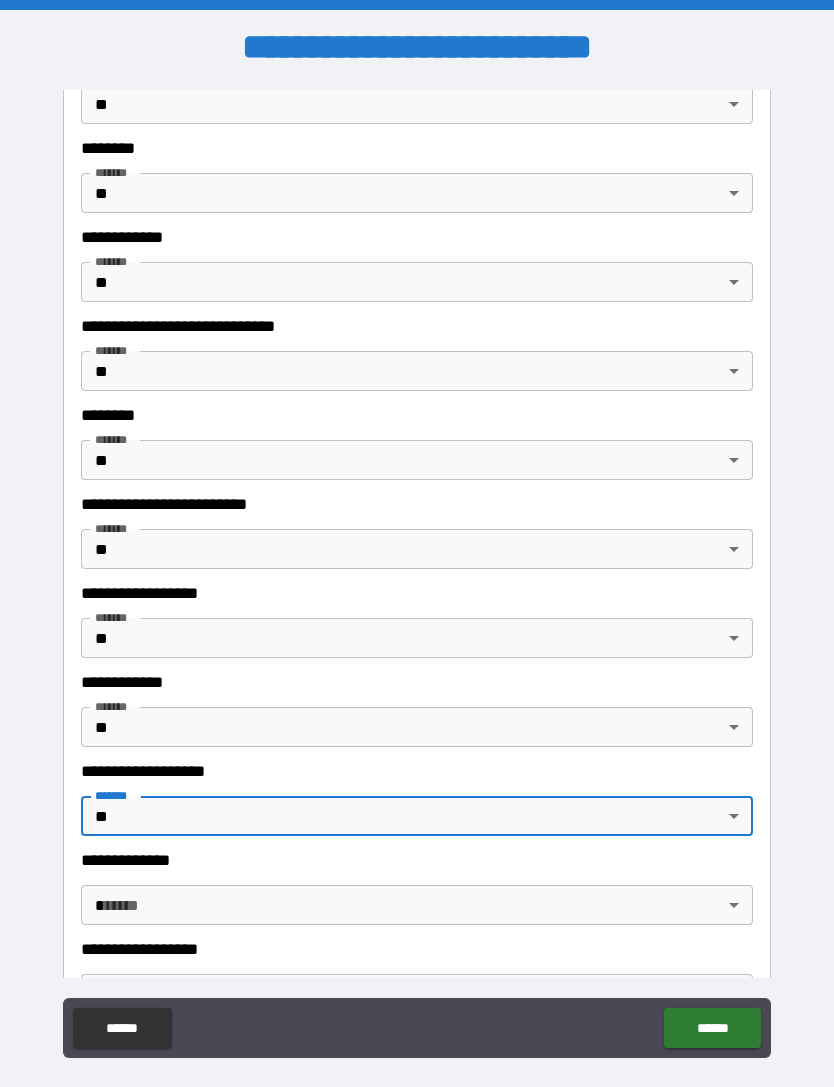 scroll, scrollTop: 3924, scrollLeft: 0, axis: vertical 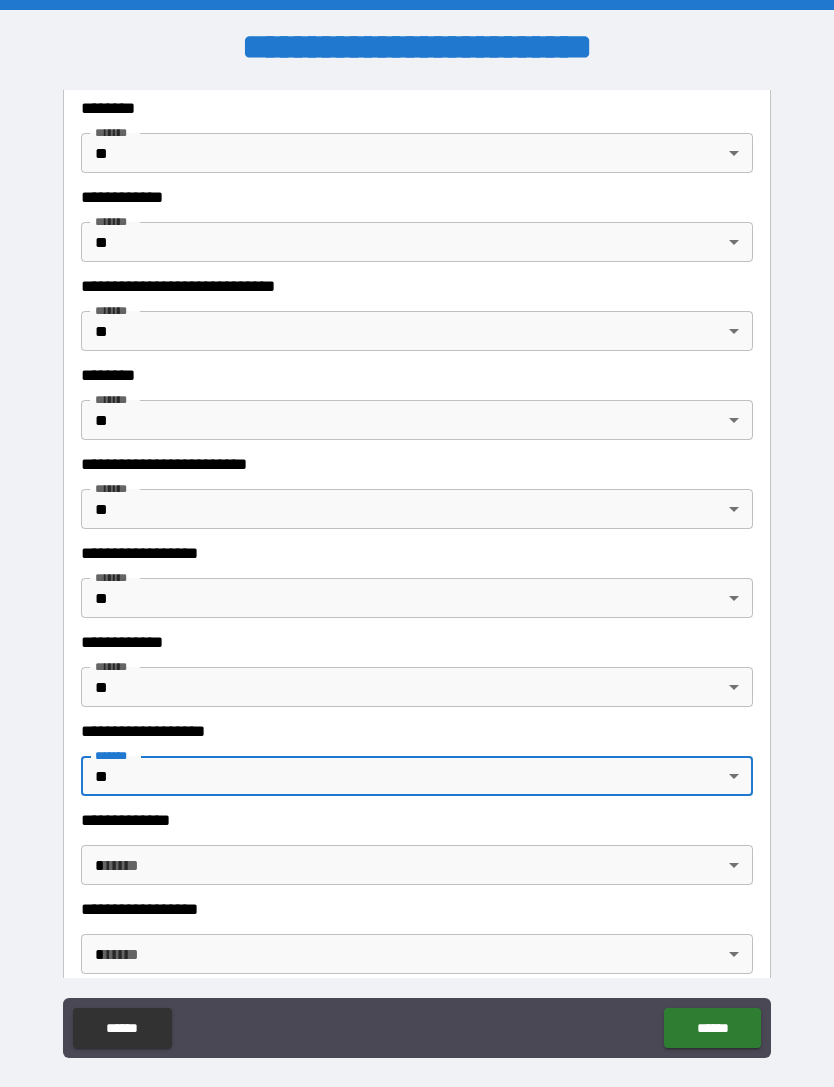 click on "**********" at bounding box center (417, 575) 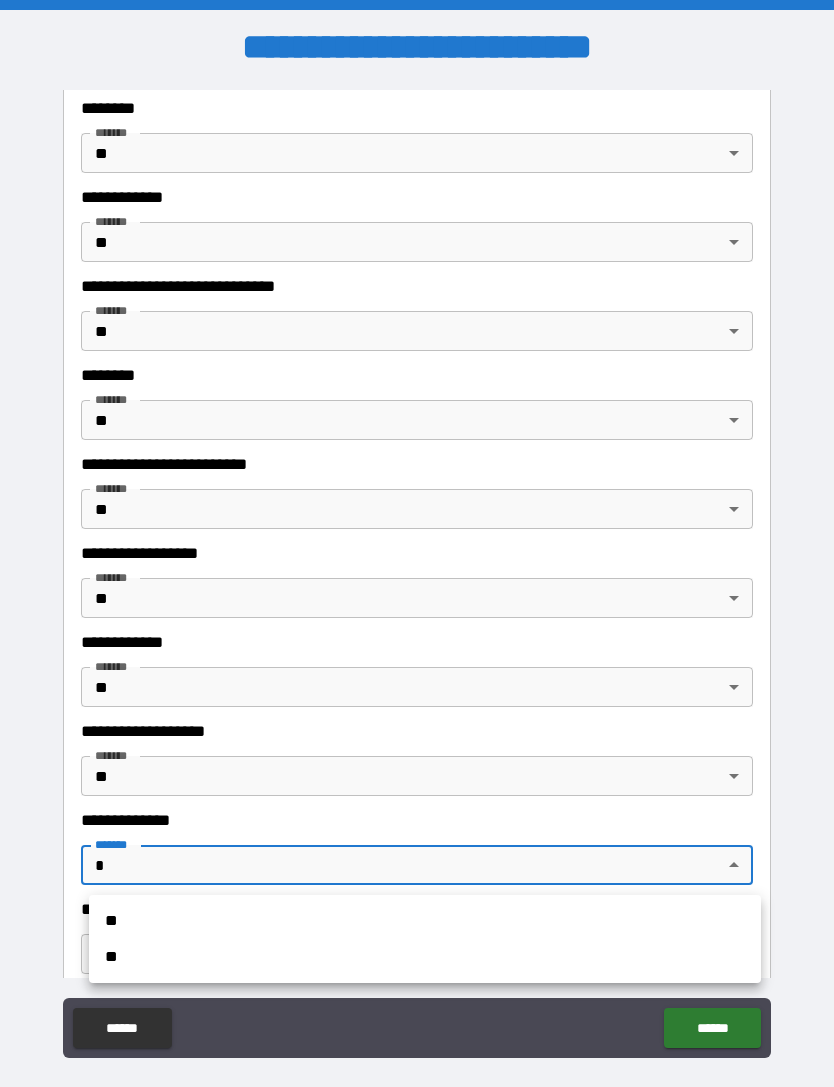 click on "**" at bounding box center (425, 957) 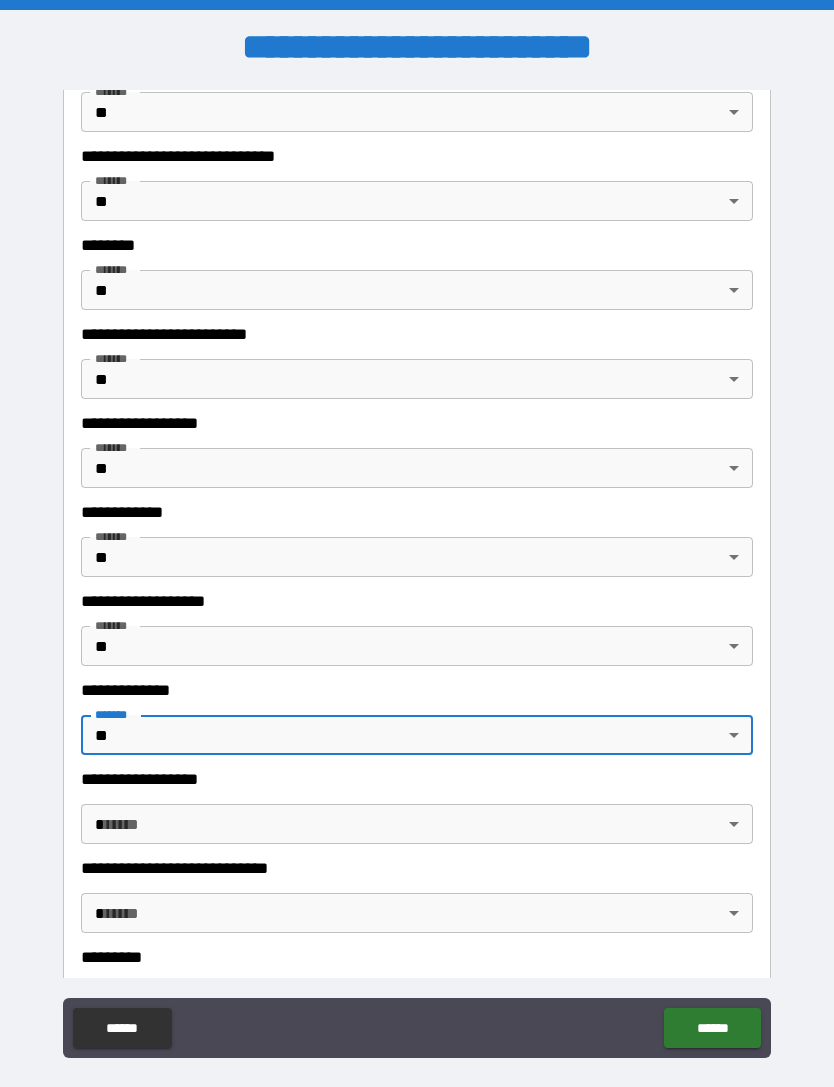 scroll, scrollTop: 4059, scrollLeft: 0, axis: vertical 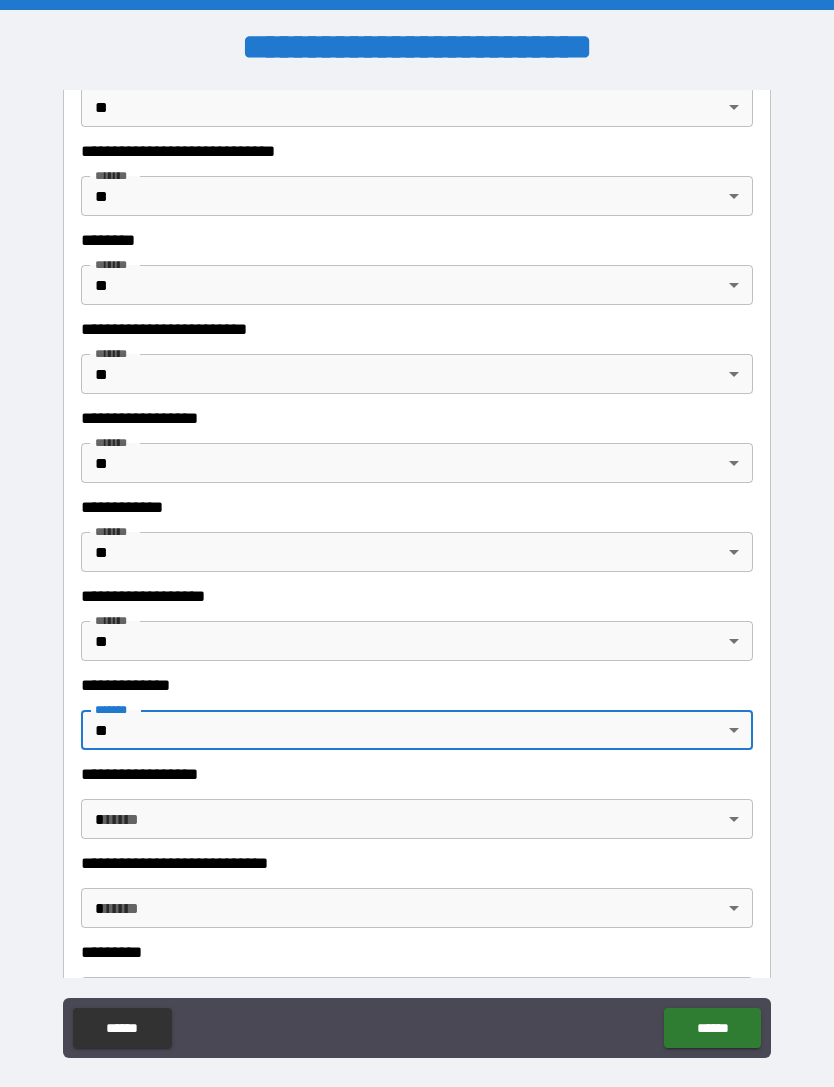 click on "**********" at bounding box center [417, 575] 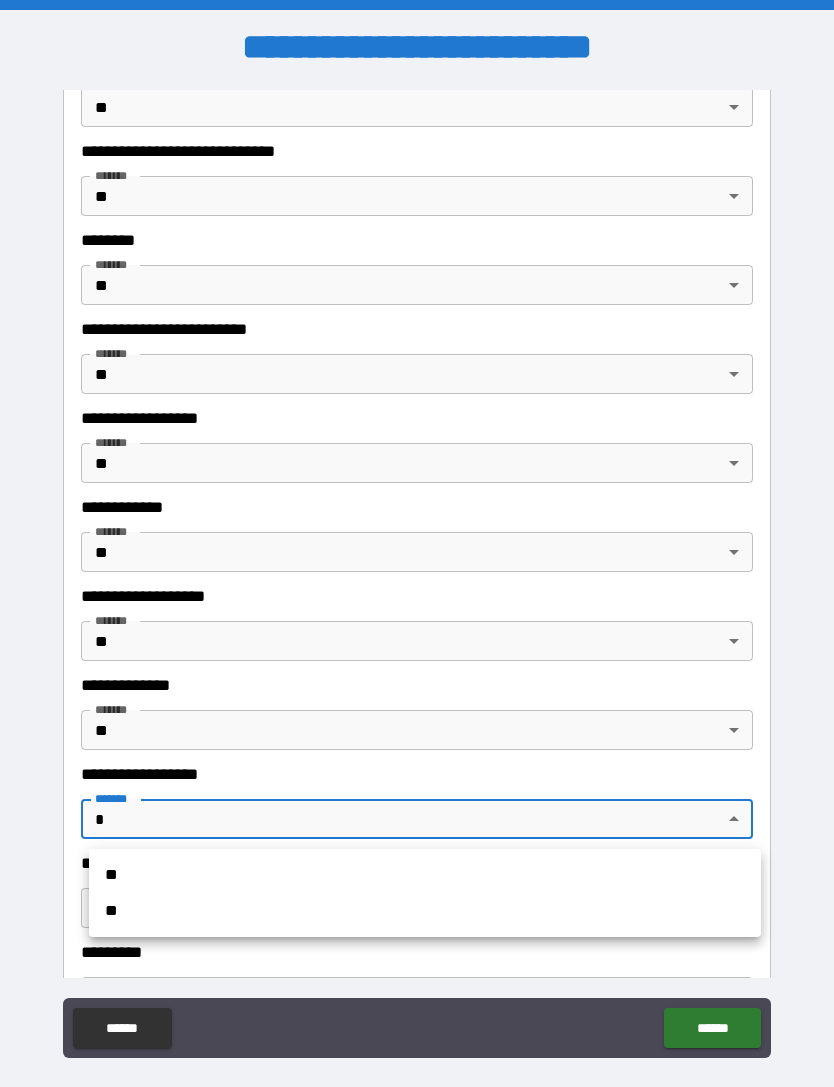 click on "**" at bounding box center (425, 911) 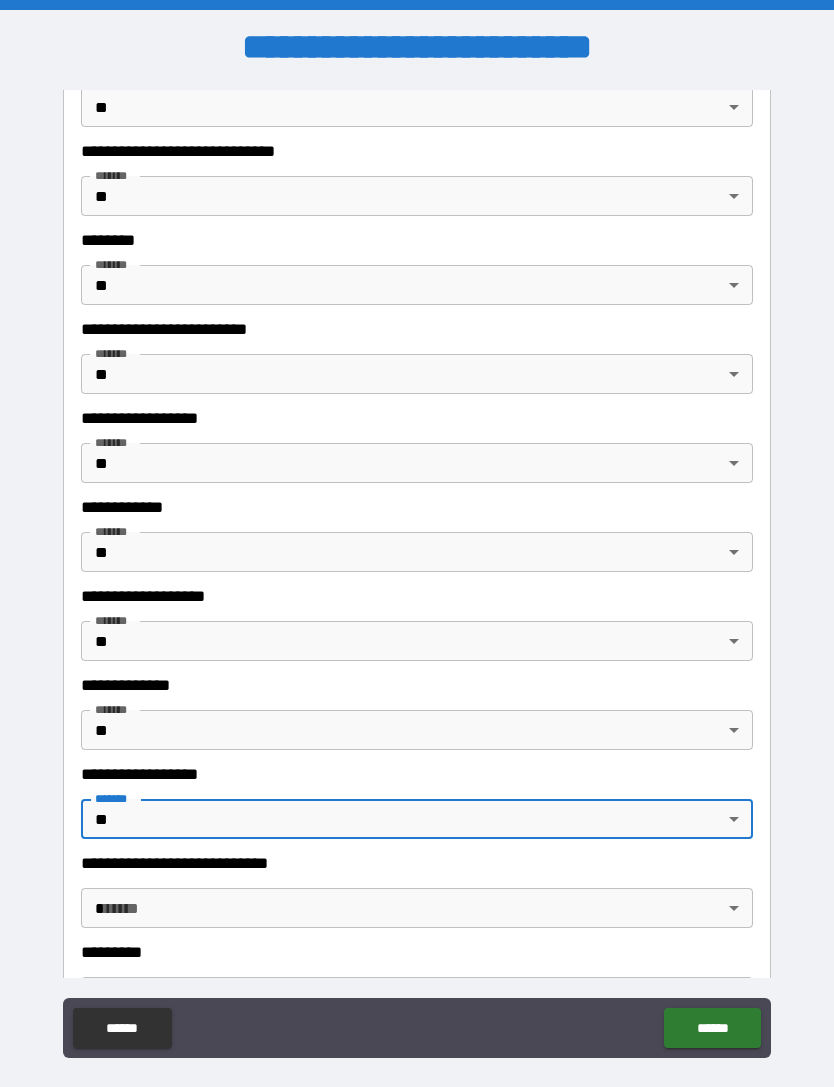click on "**********" at bounding box center [417, 575] 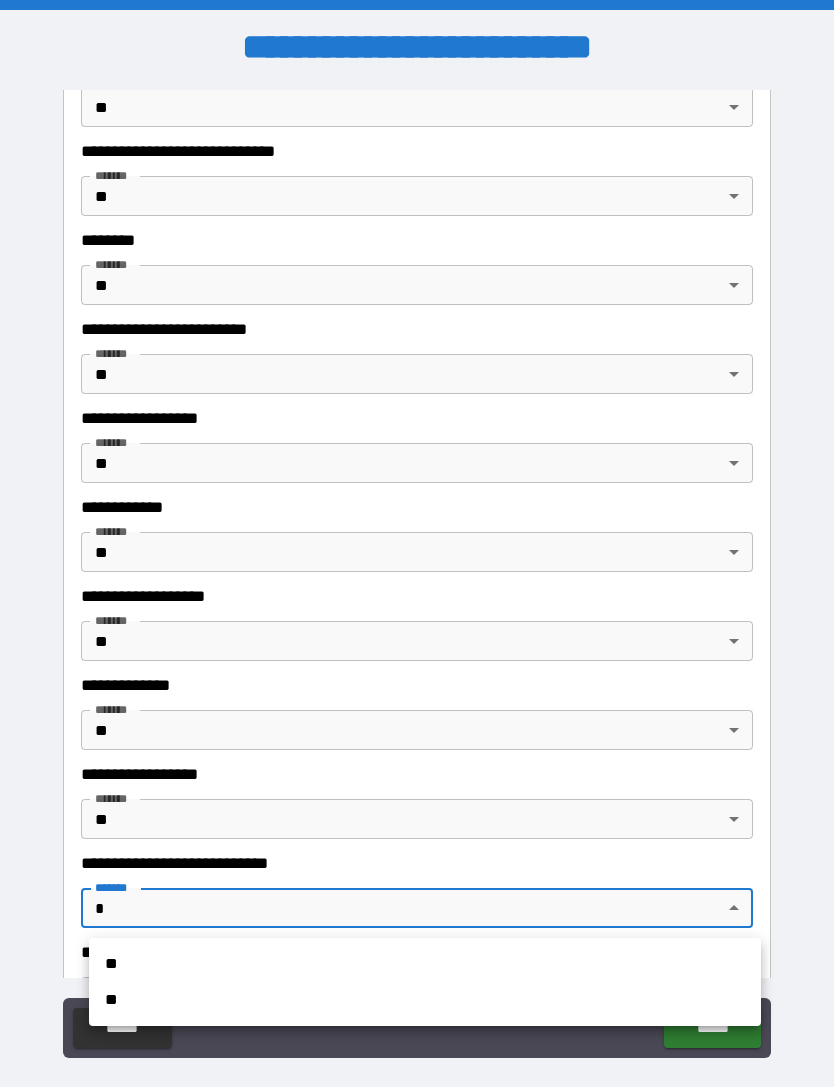 click on "**" at bounding box center (425, 1000) 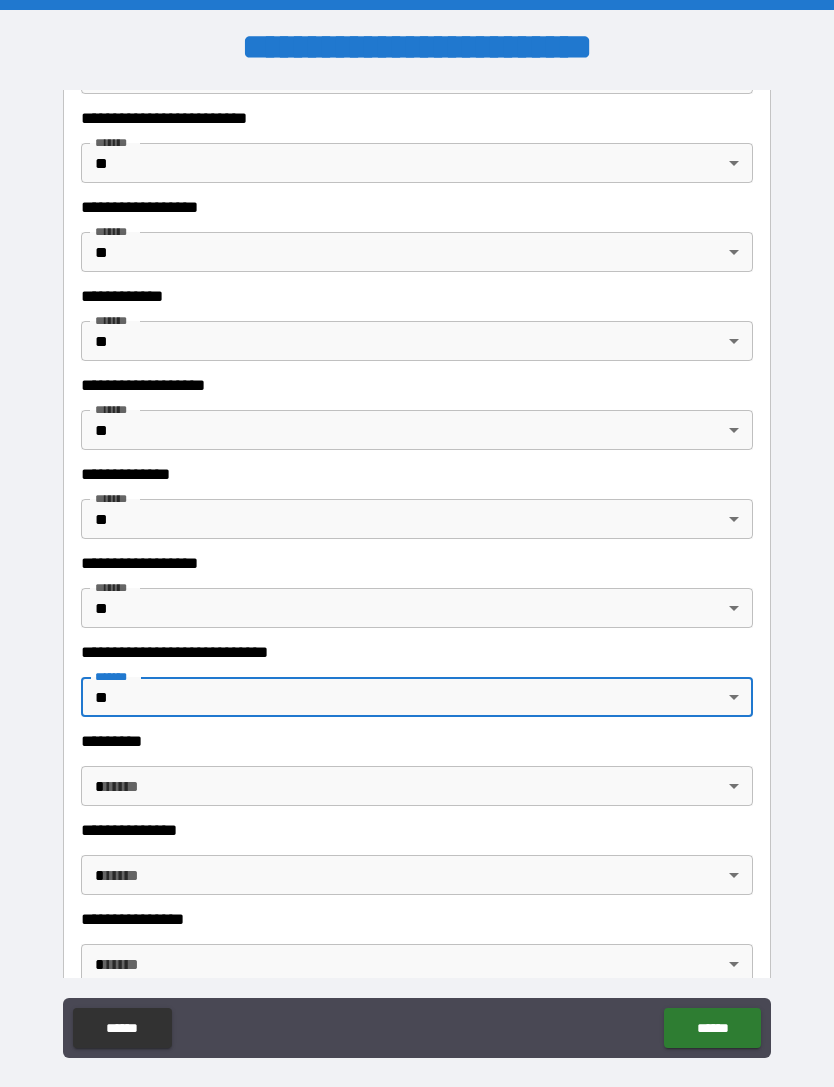 scroll, scrollTop: 4273, scrollLeft: 0, axis: vertical 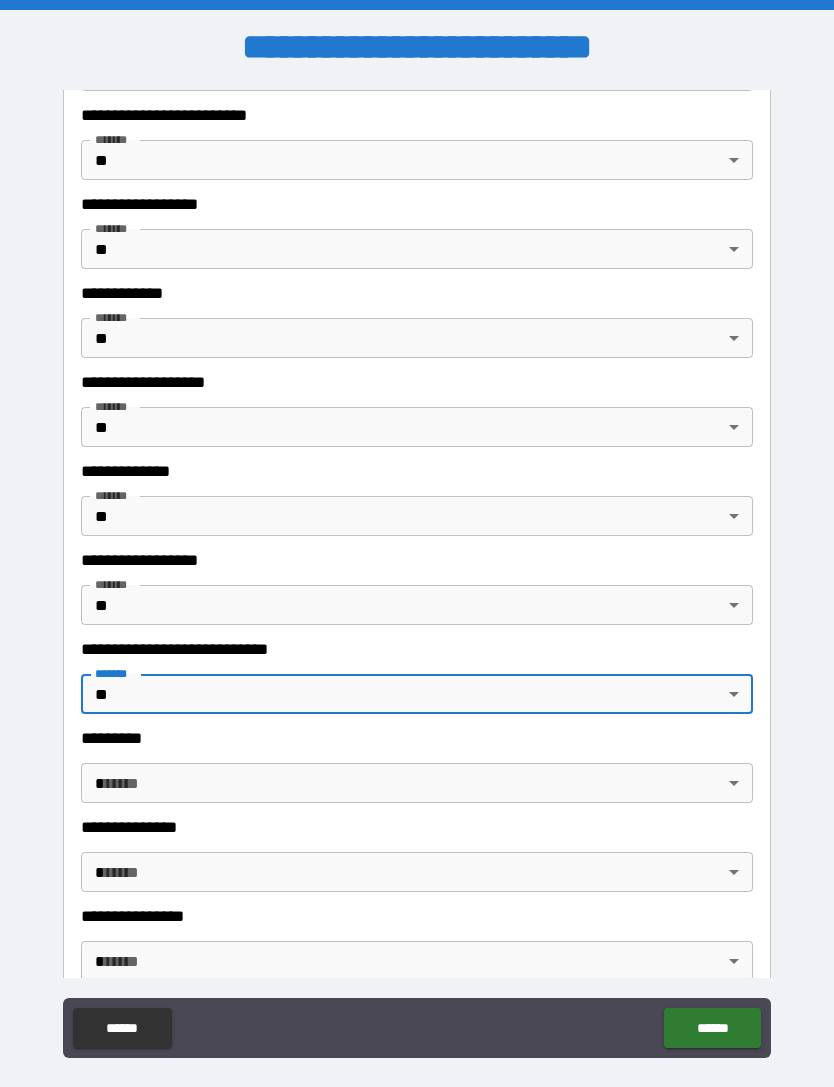 click on "**********" at bounding box center (417, 575) 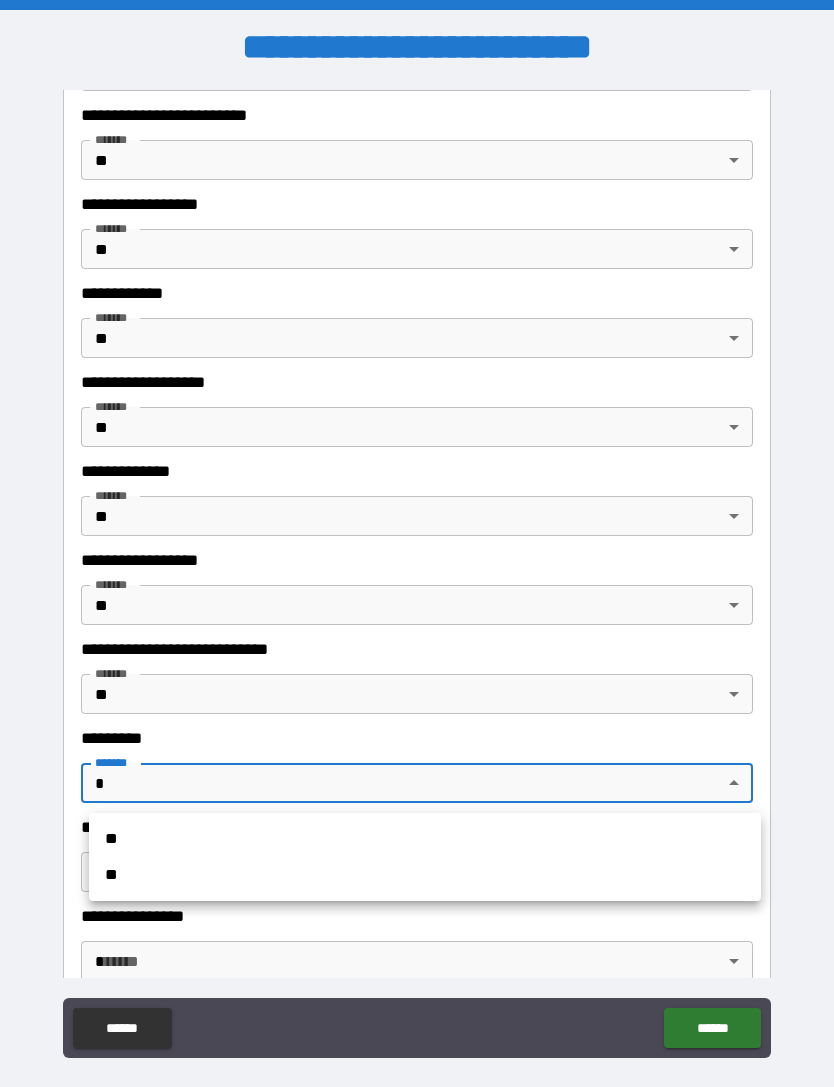 click on "**" at bounding box center (425, 875) 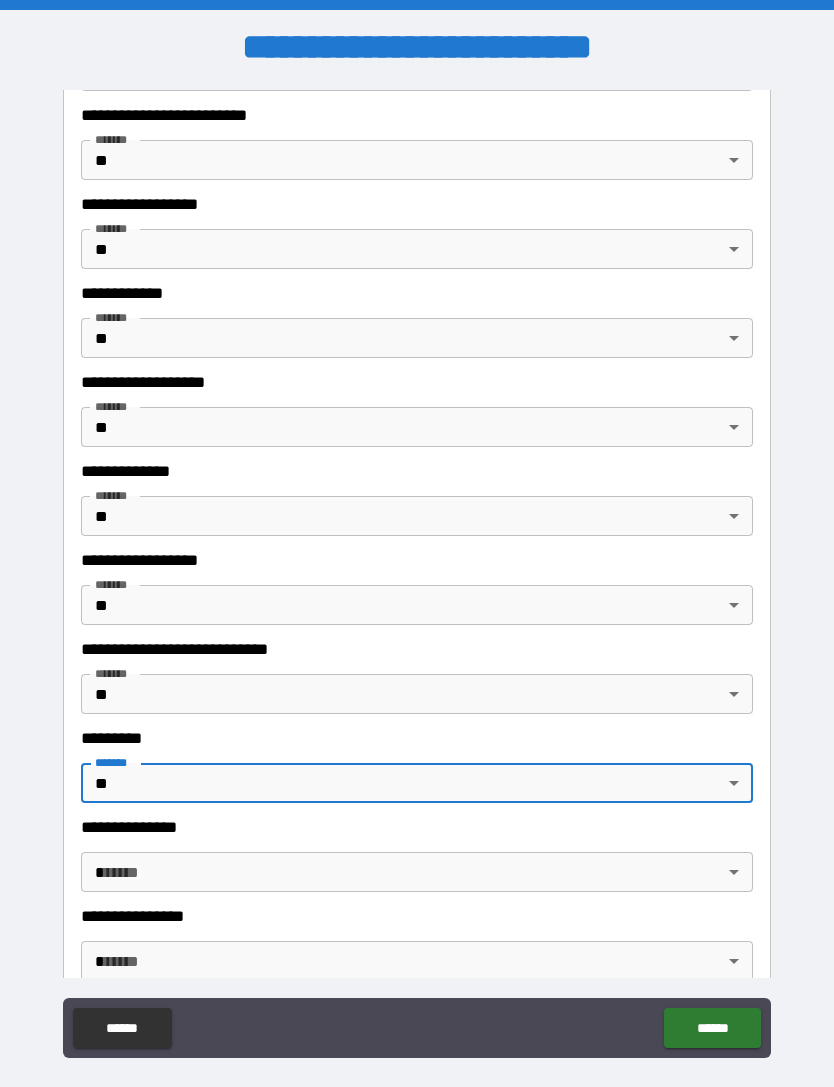 click on "**********" at bounding box center (417, 575) 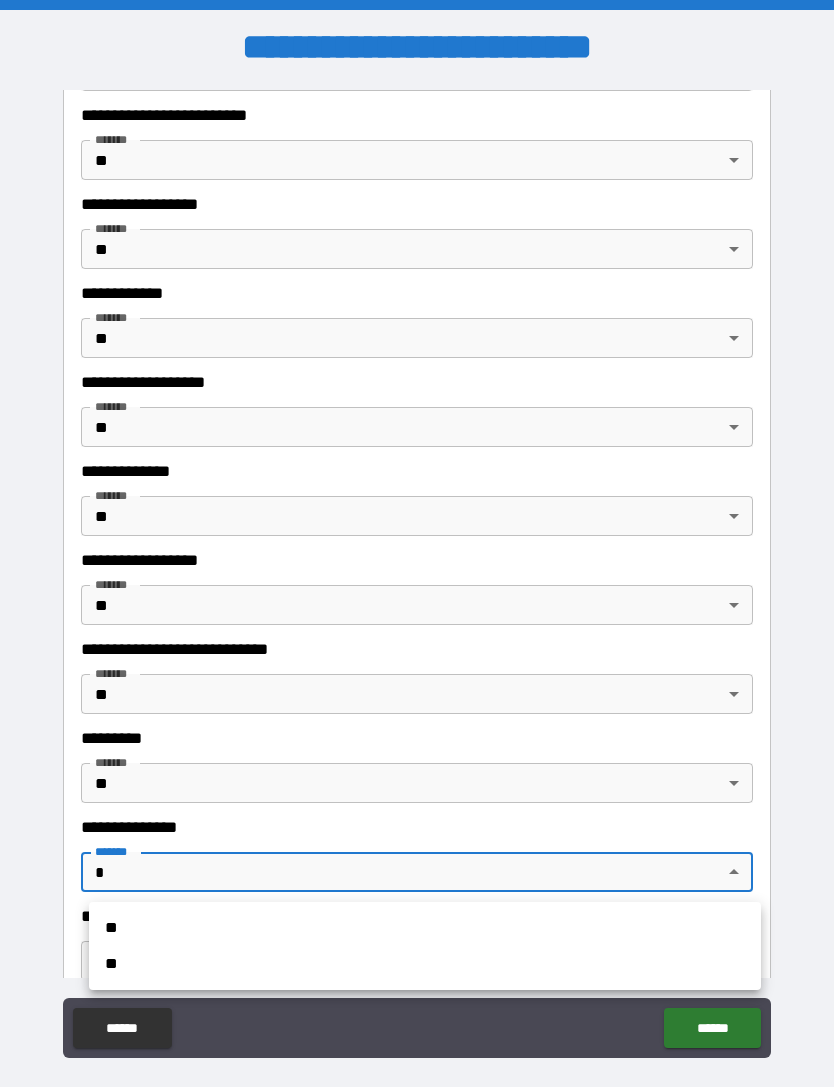 click on "**" at bounding box center [425, 964] 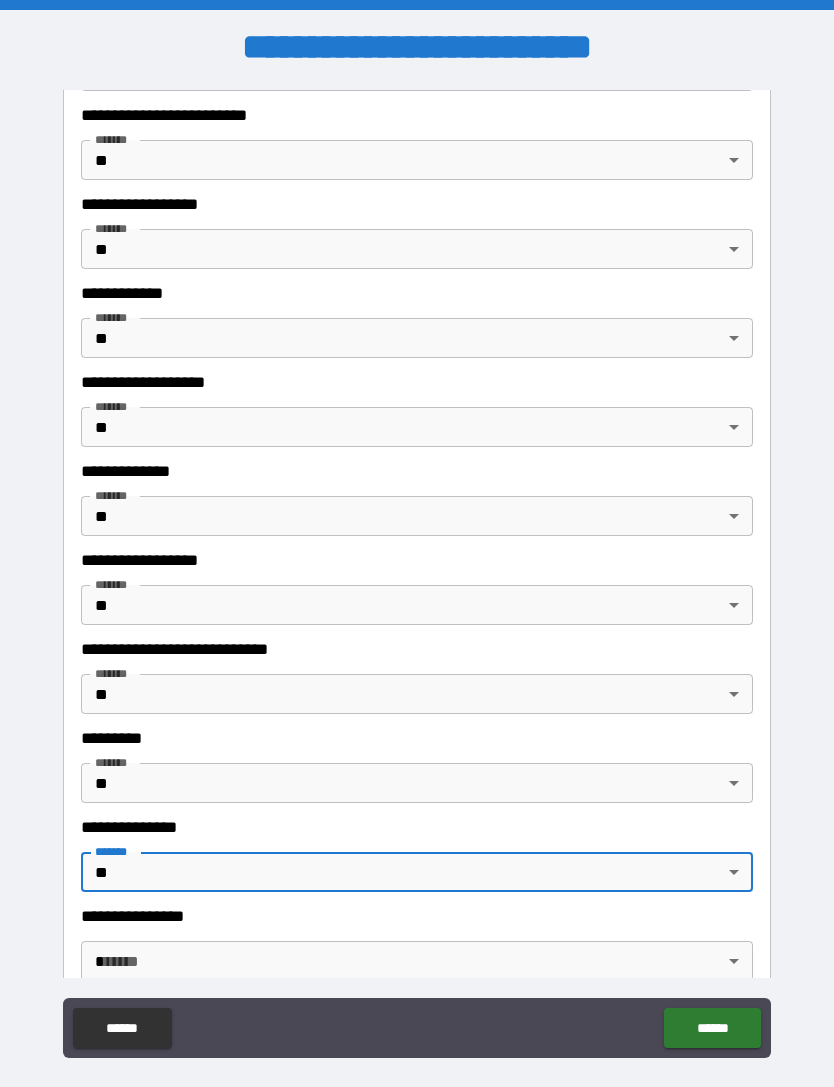 click on "**********" at bounding box center (417, 575) 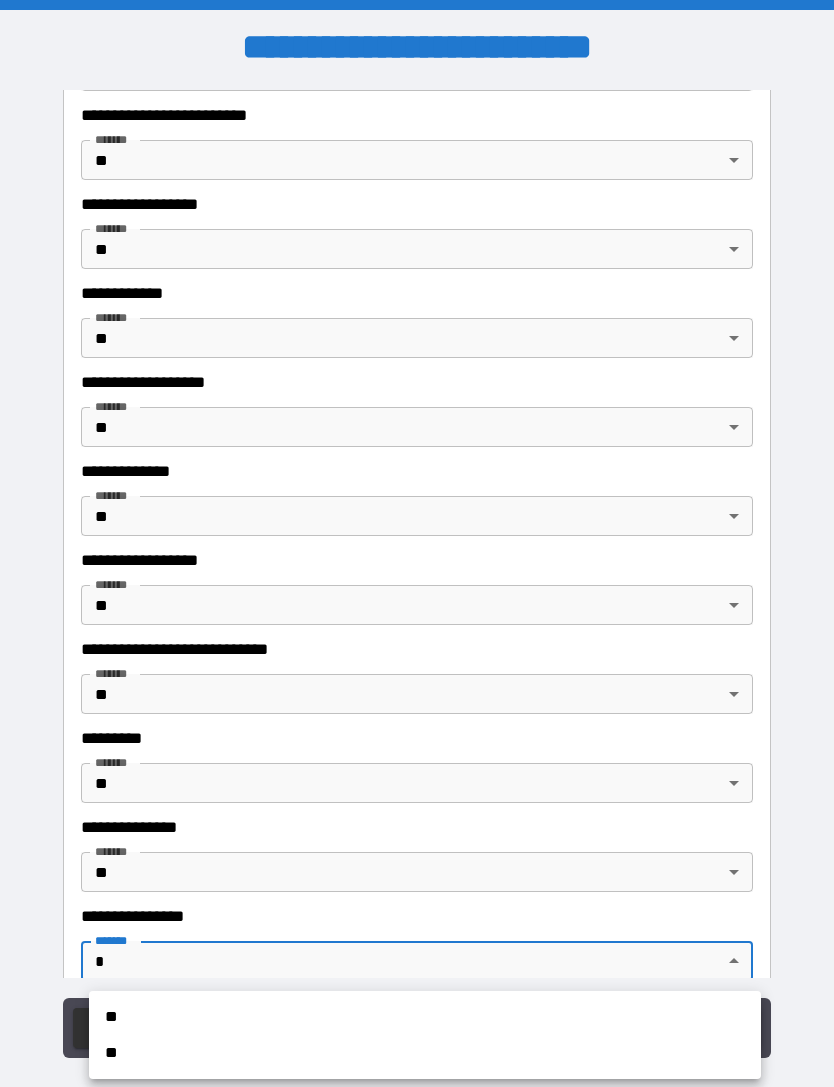 click on "**" at bounding box center (425, 1053) 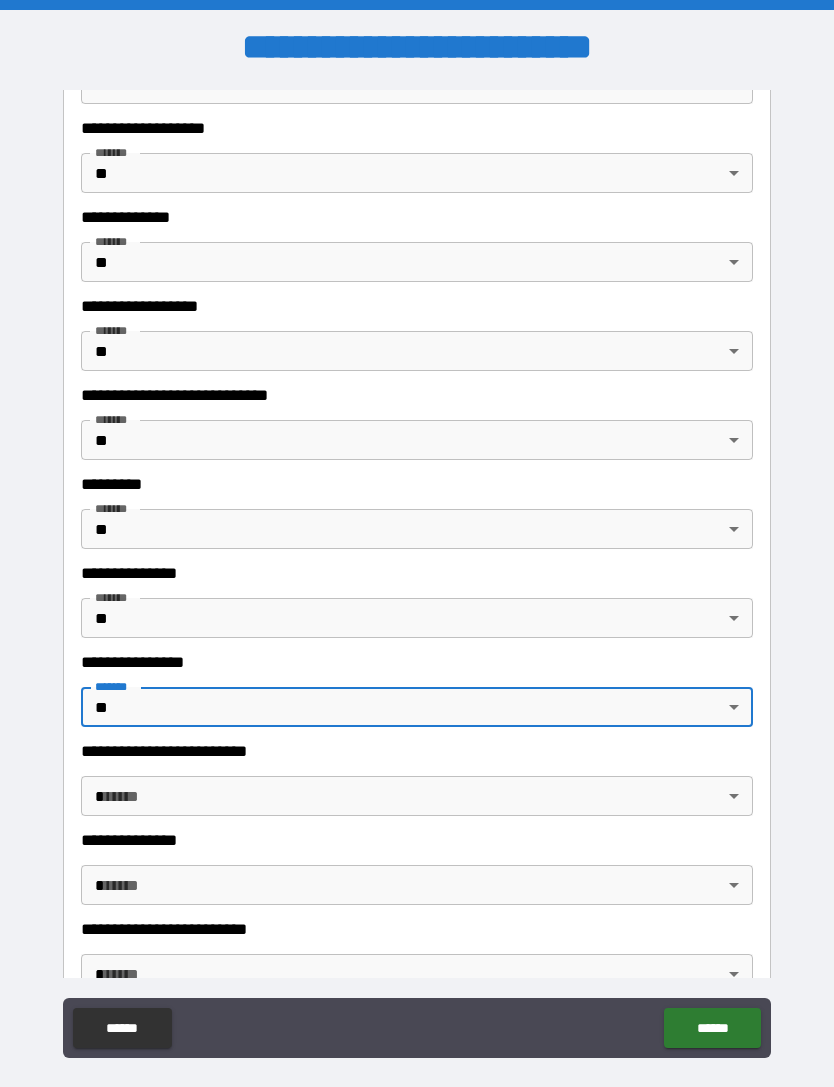 scroll, scrollTop: 4528, scrollLeft: 0, axis: vertical 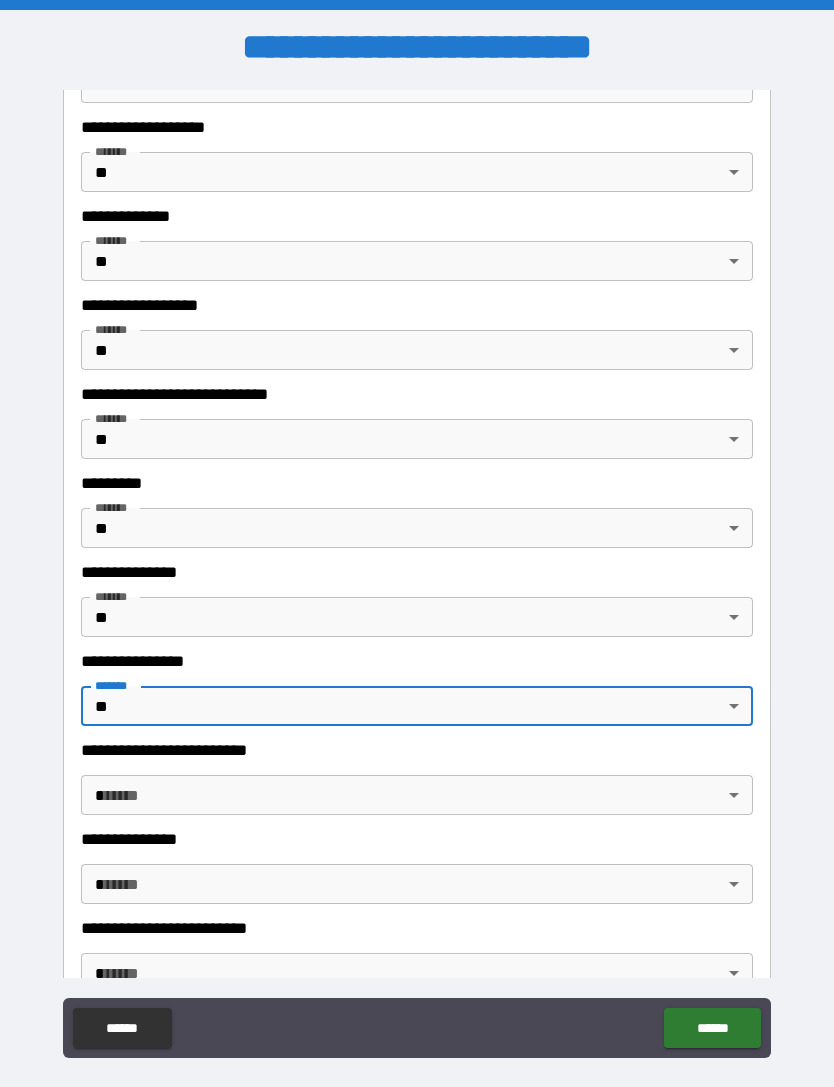 click on "**********" at bounding box center [417, 575] 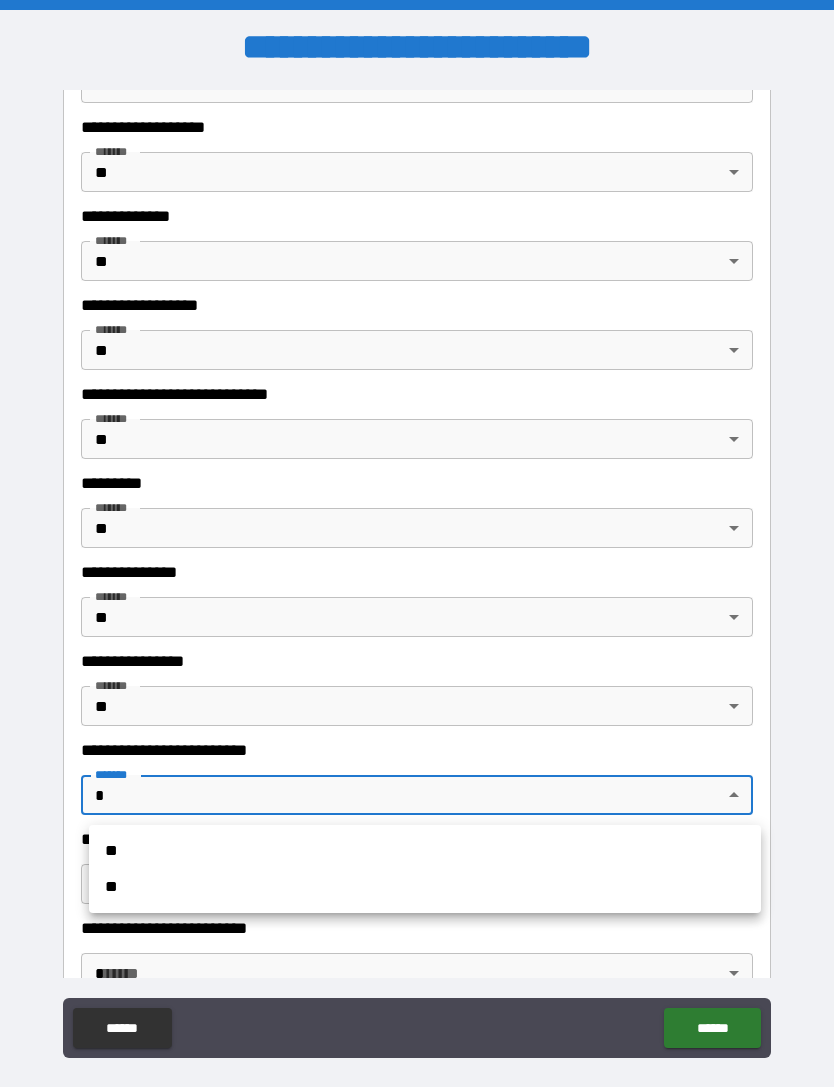 click on "**" at bounding box center (425, 887) 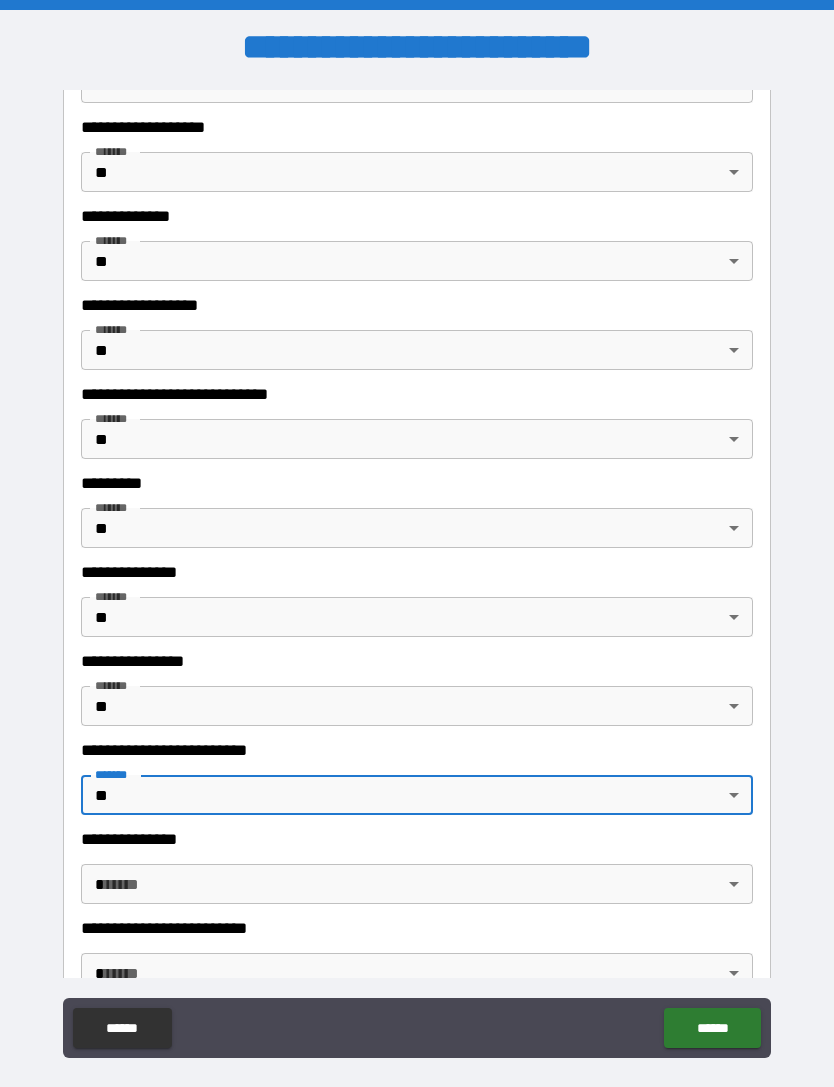 click on "**********" at bounding box center (417, 575) 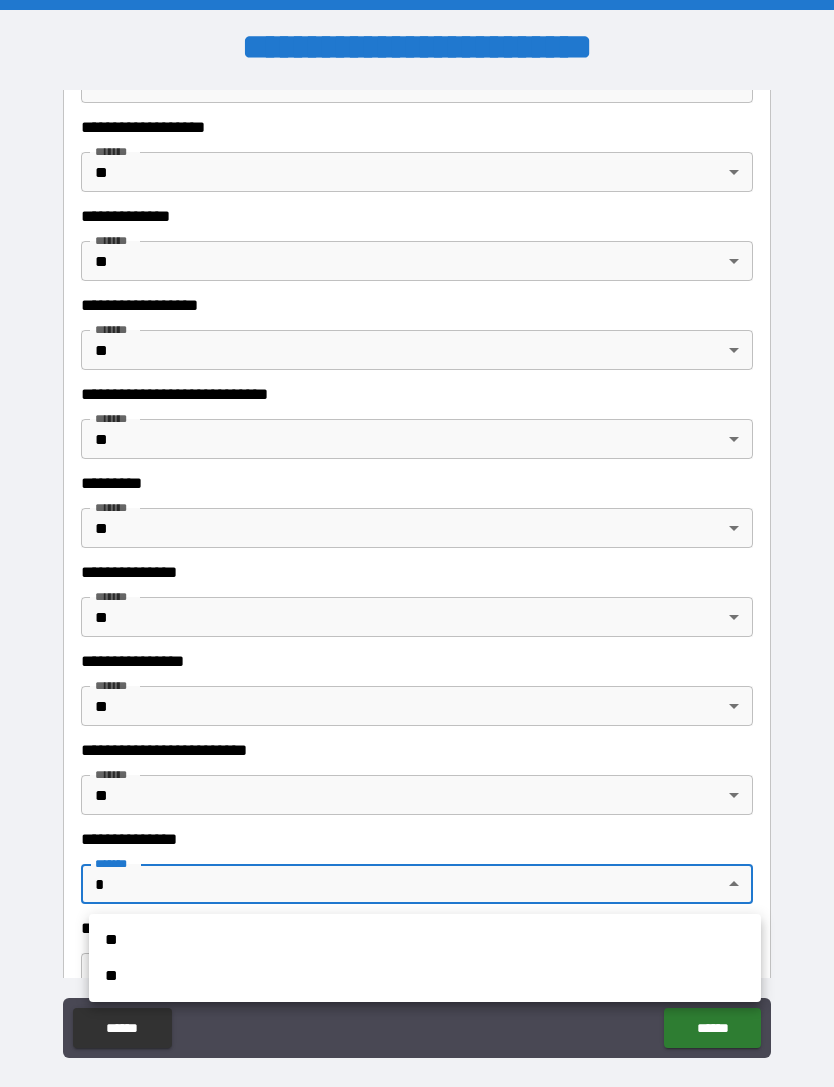 click on "**" at bounding box center (425, 976) 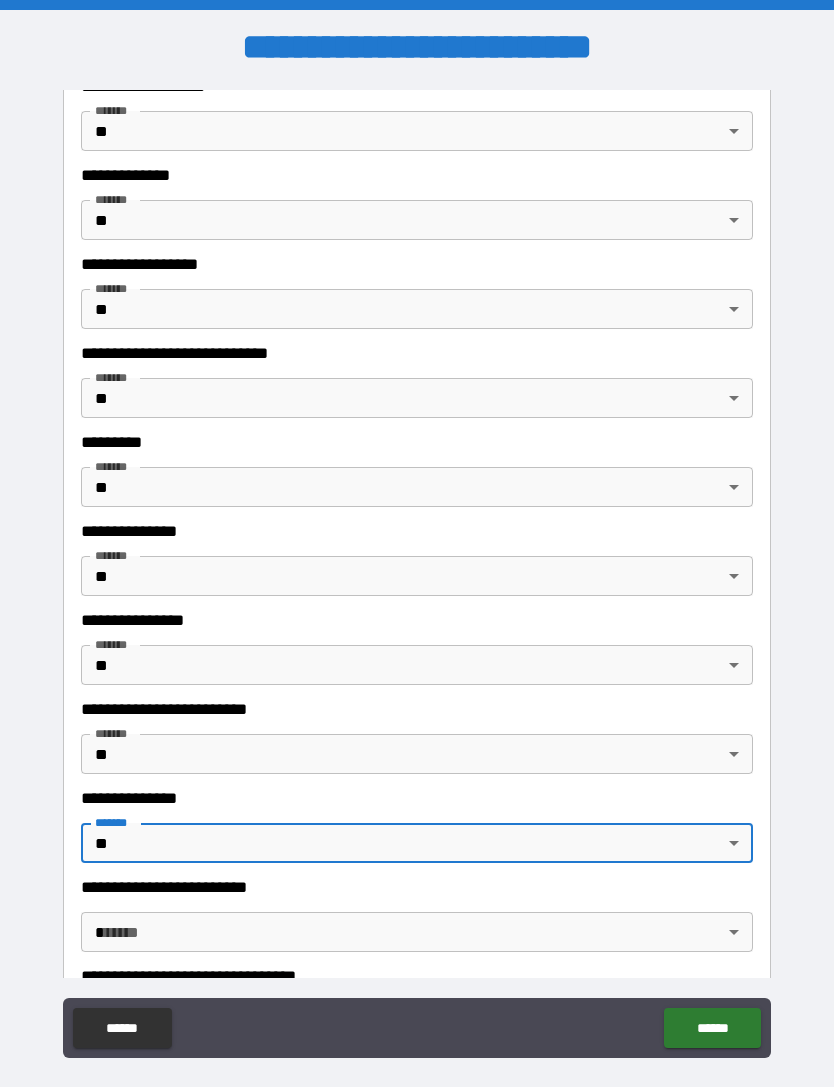 scroll, scrollTop: 4606, scrollLeft: 0, axis: vertical 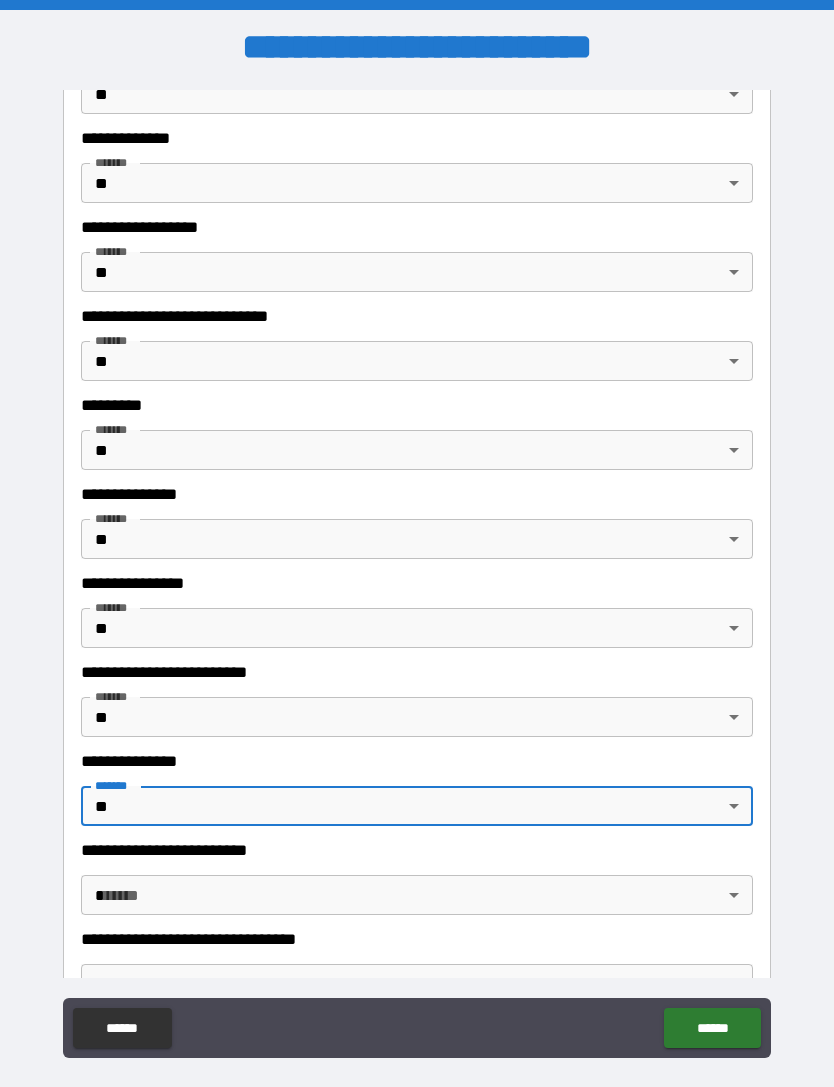 click on "**********" at bounding box center (417, 575) 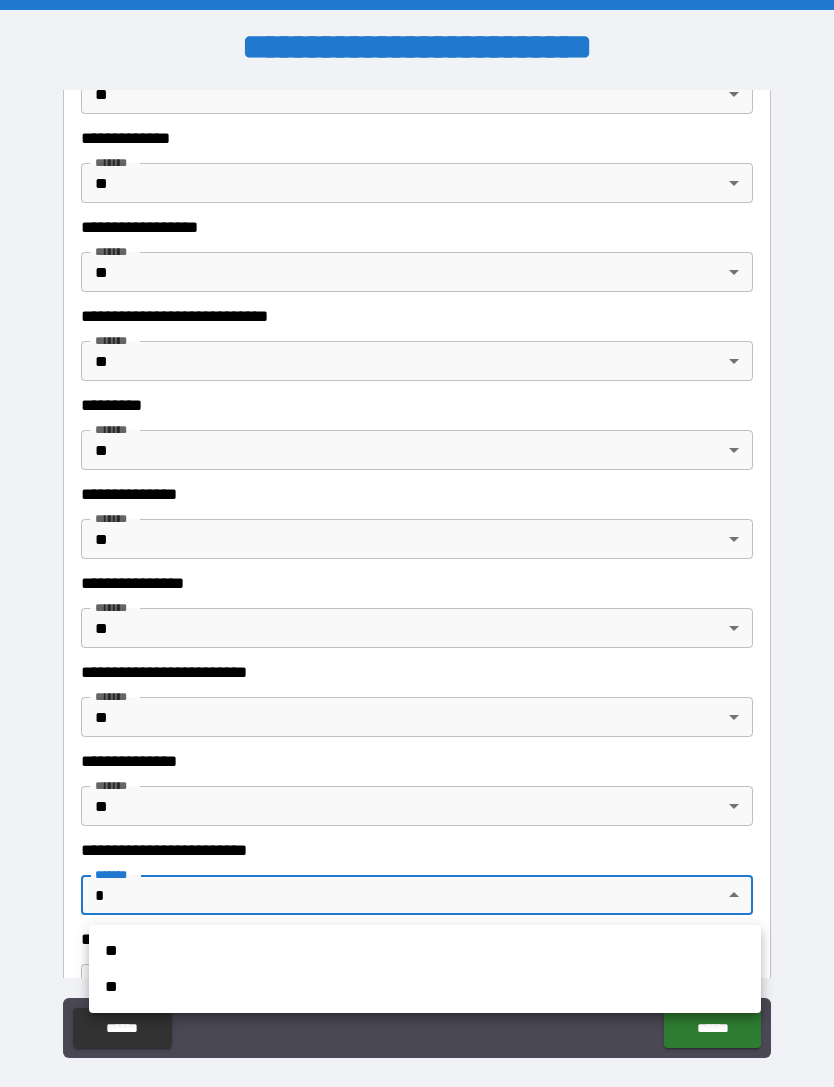 click on "**" at bounding box center [425, 987] 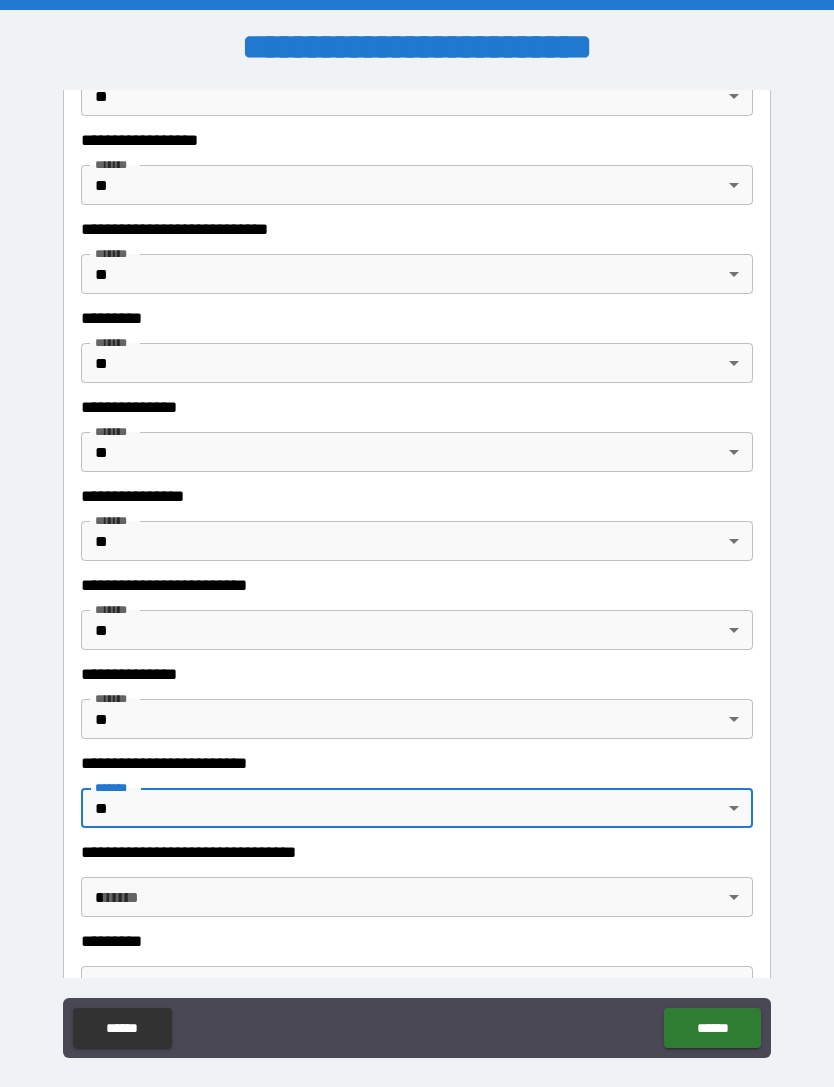 scroll, scrollTop: 4702, scrollLeft: 0, axis: vertical 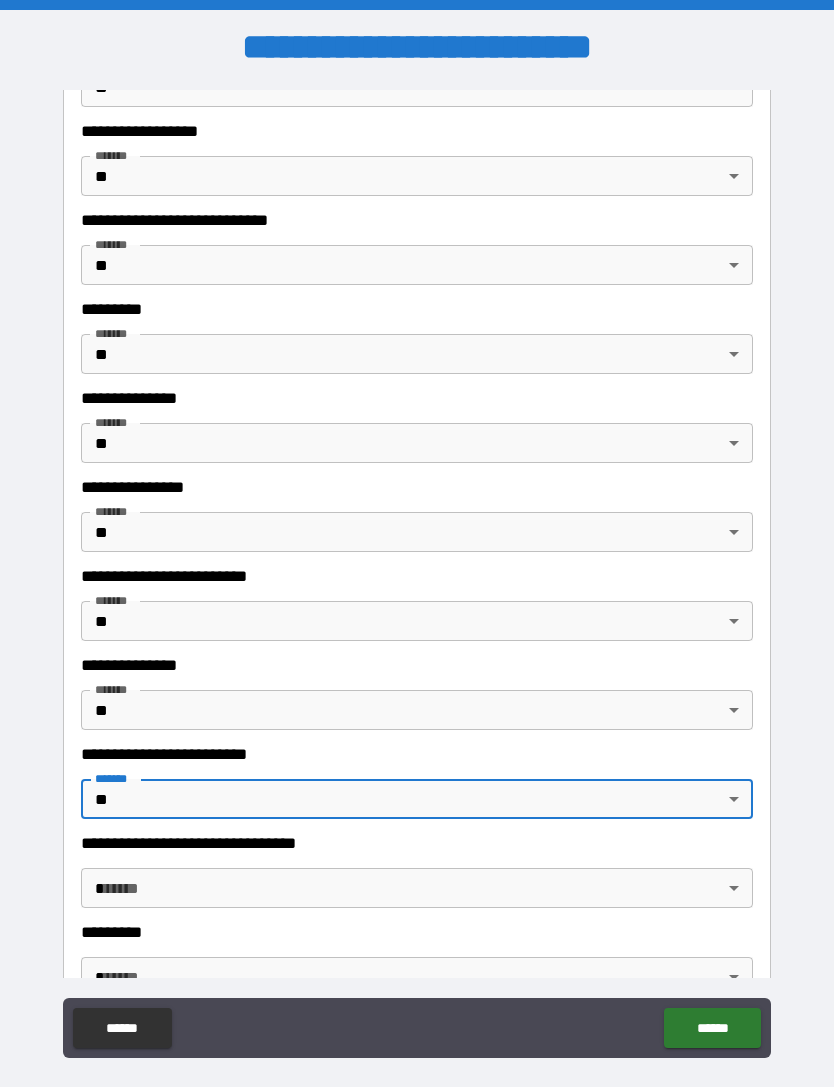 click on "**********" at bounding box center [417, 575] 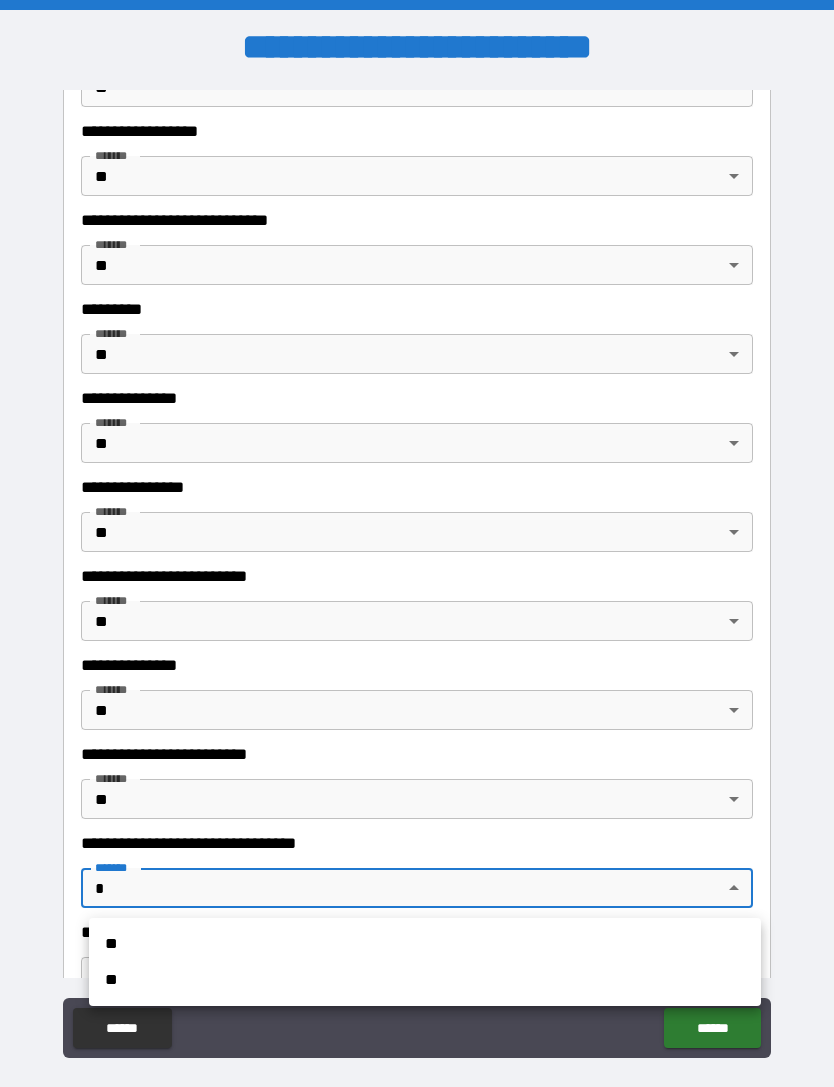click on "**" at bounding box center [425, 980] 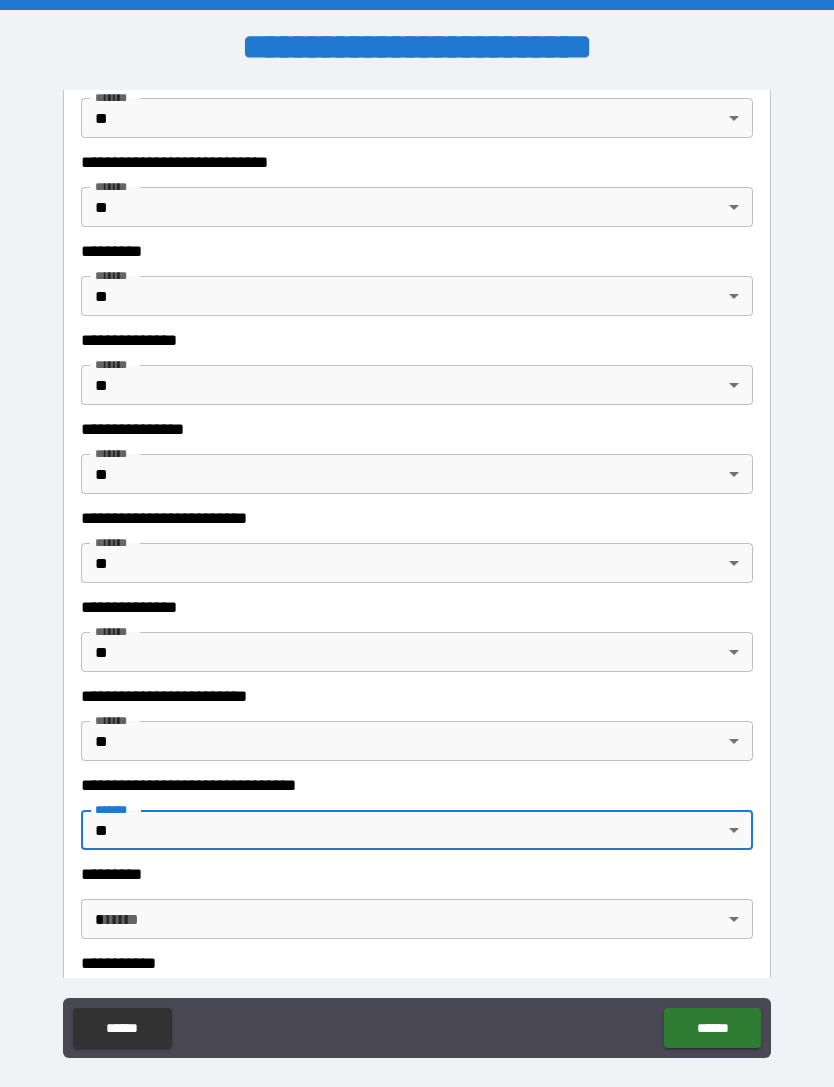 scroll, scrollTop: 4763, scrollLeft: 0, axis: vertical 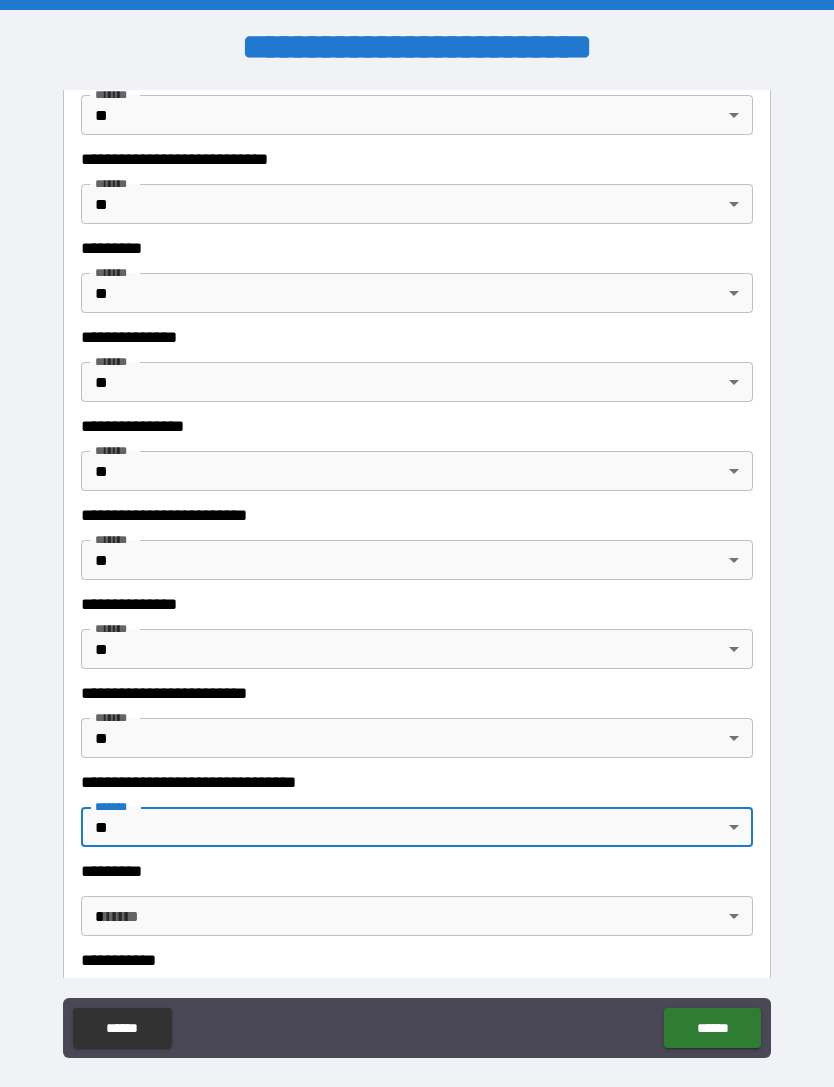 click on "**********" at bounding box center [417, 575] 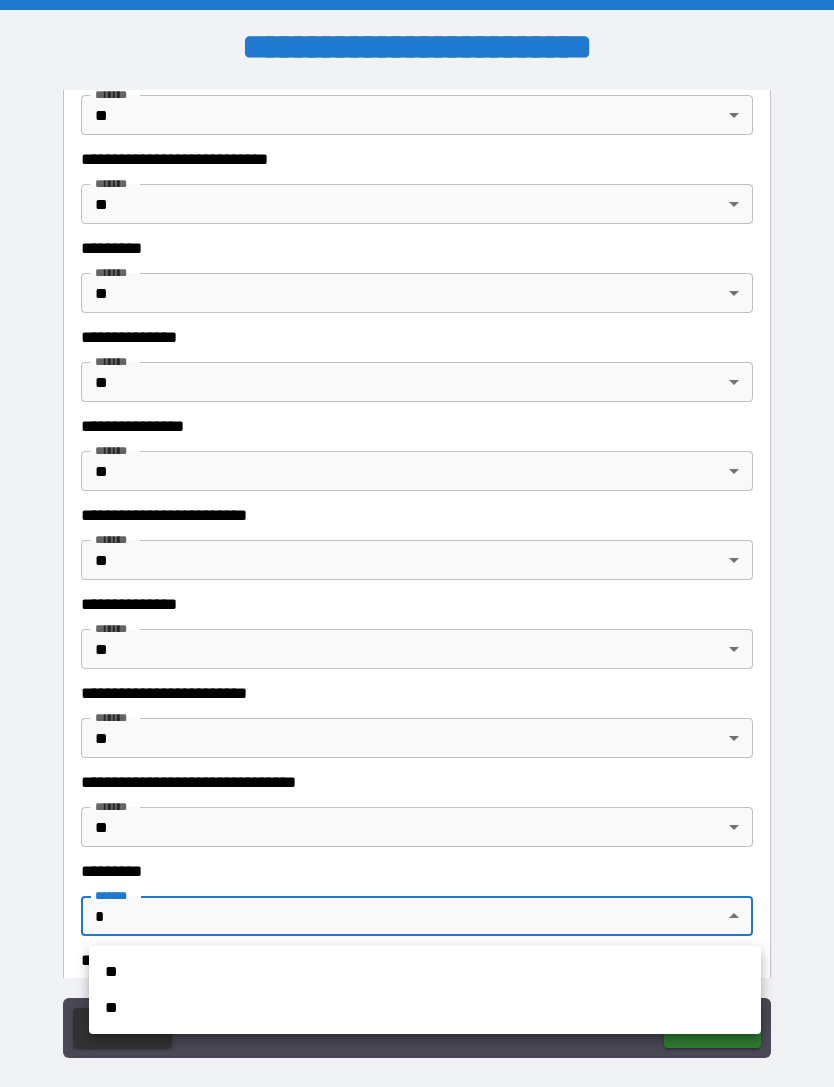 click on "**" at bounding box center [425, 1008] 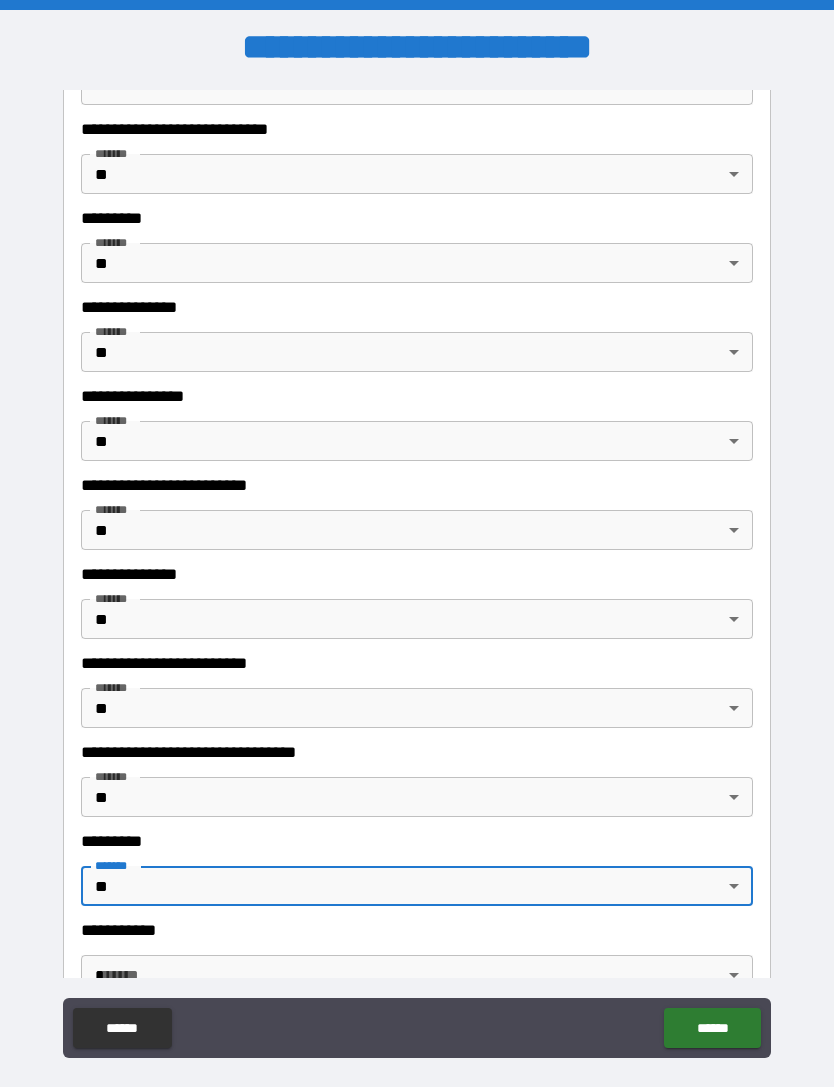 scroll, scrollTop: 4823, scrollLeft: 0, axis: vertical 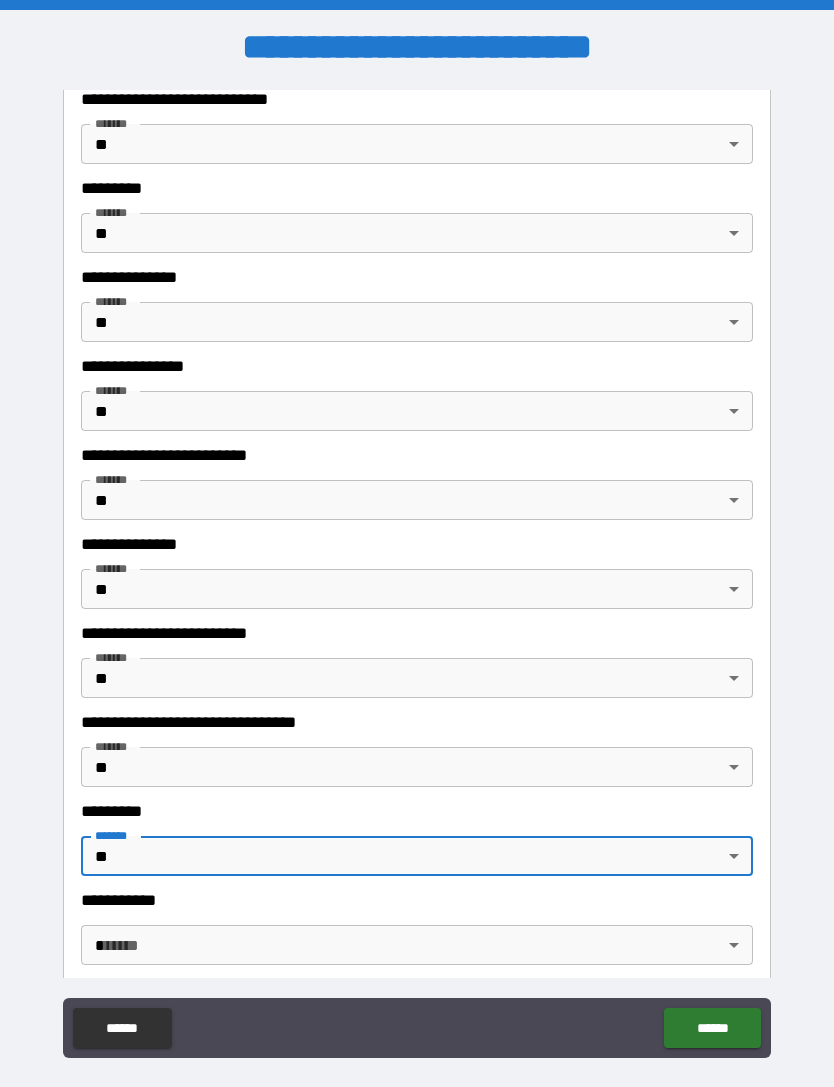 click on "**********" at bounding box center (417, 575) 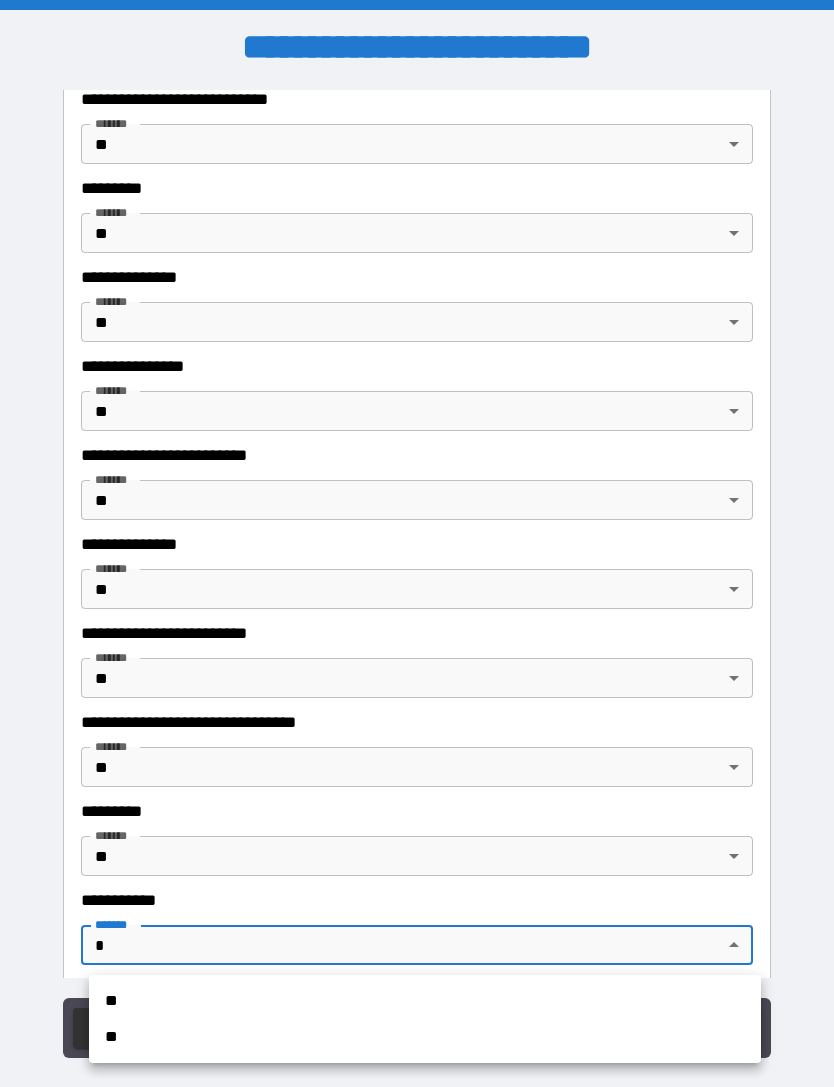 click on "**" at bounding box center [425, 1037] 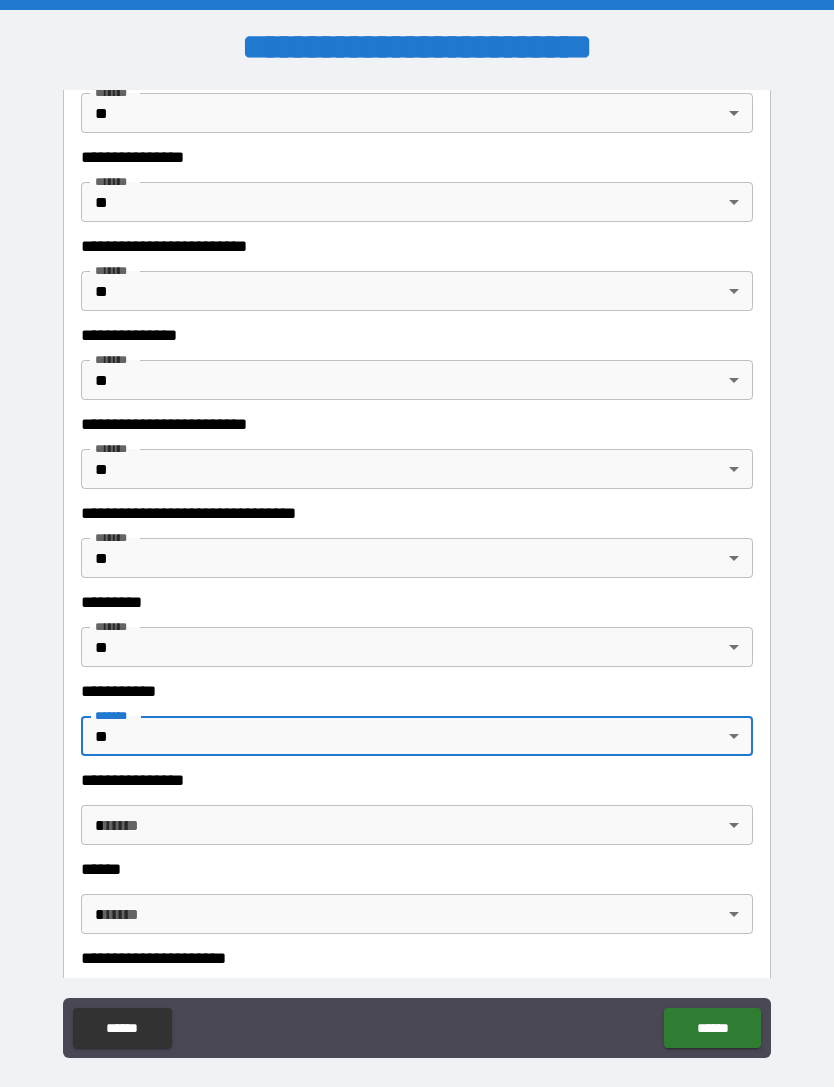 scroll, scrollTop: 5021, scrollLeft: 0, axis: vertical 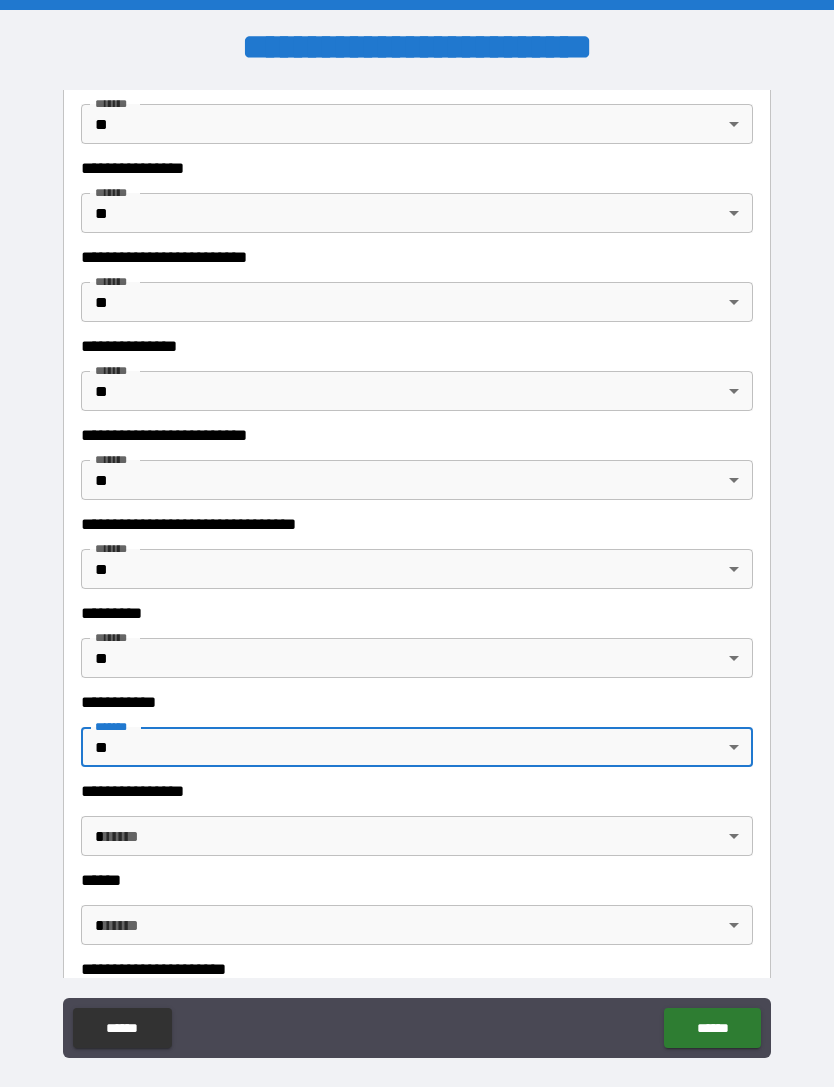 click on "**********" at bounding box center (417, 575) 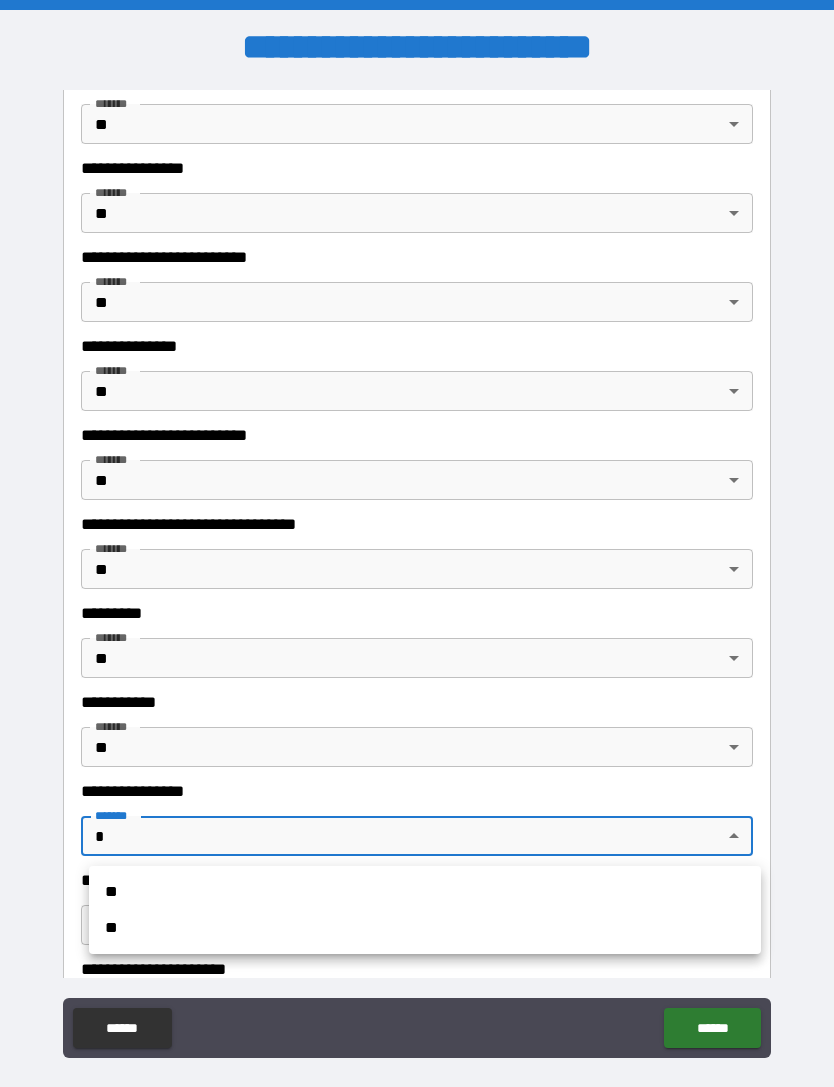 click on "**" at bounding box center [425, 928] 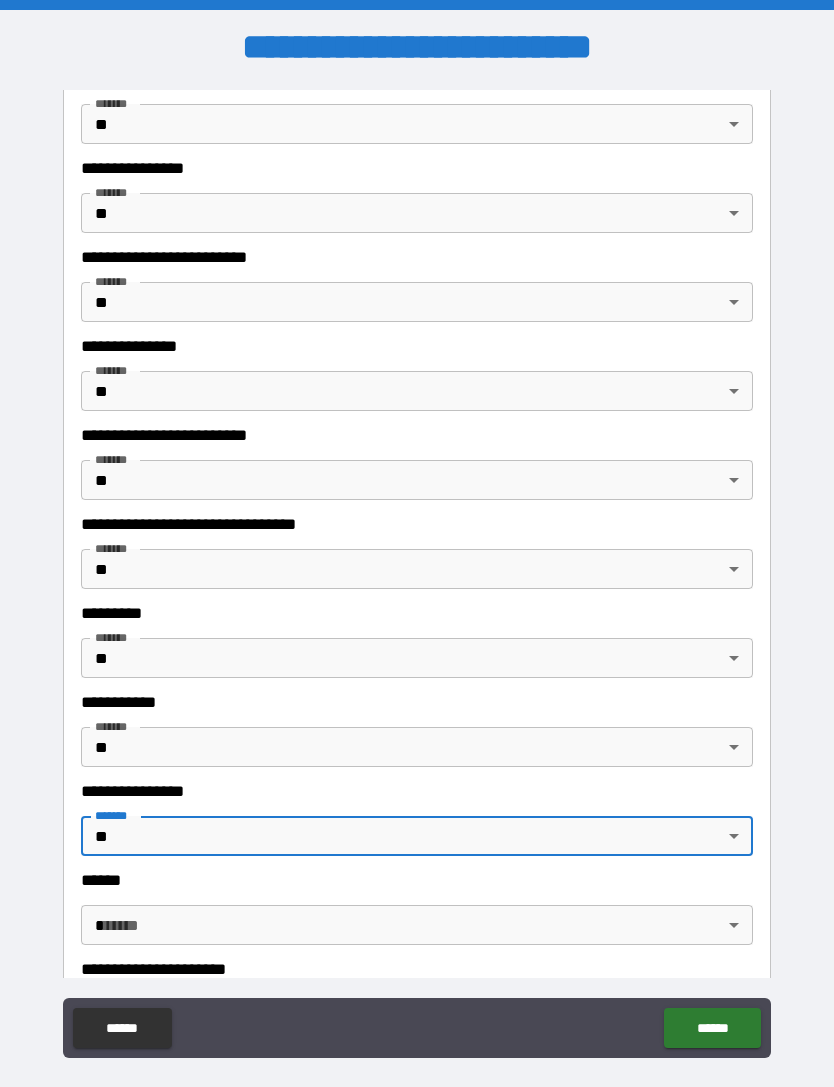 click on "**********" at bounding box center (417, 575) 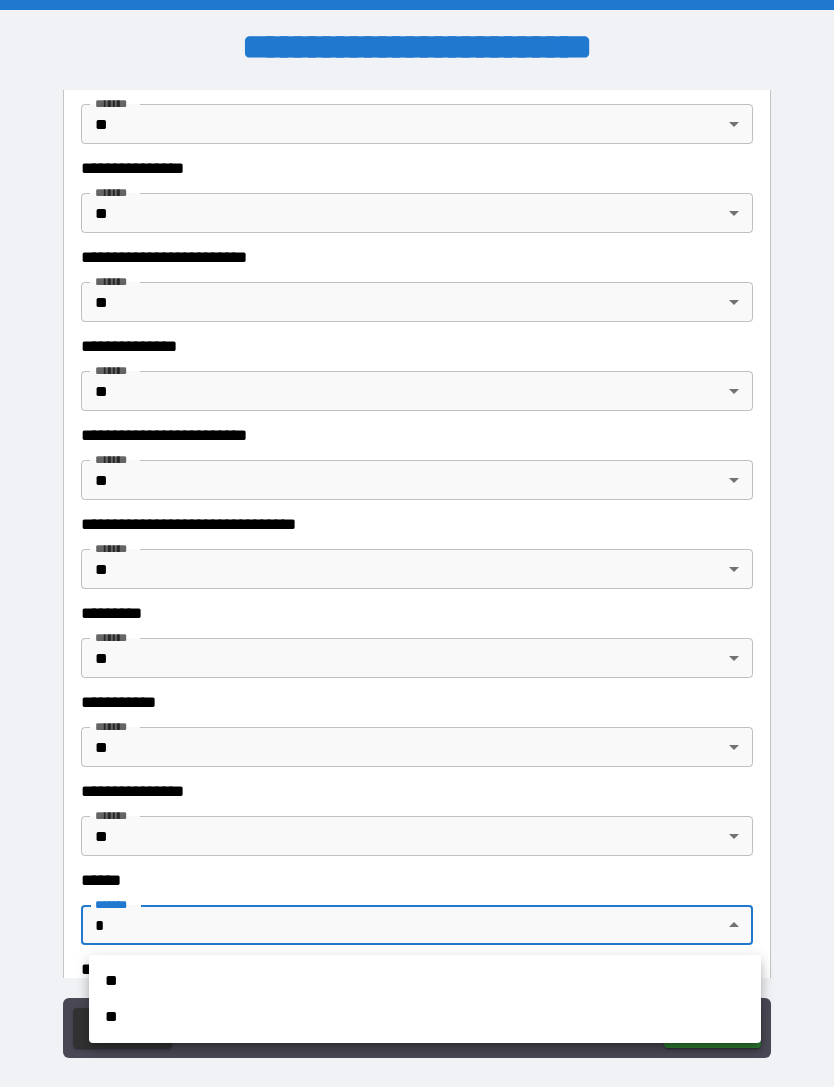 click on "**" at bounding box center [425, 1017] 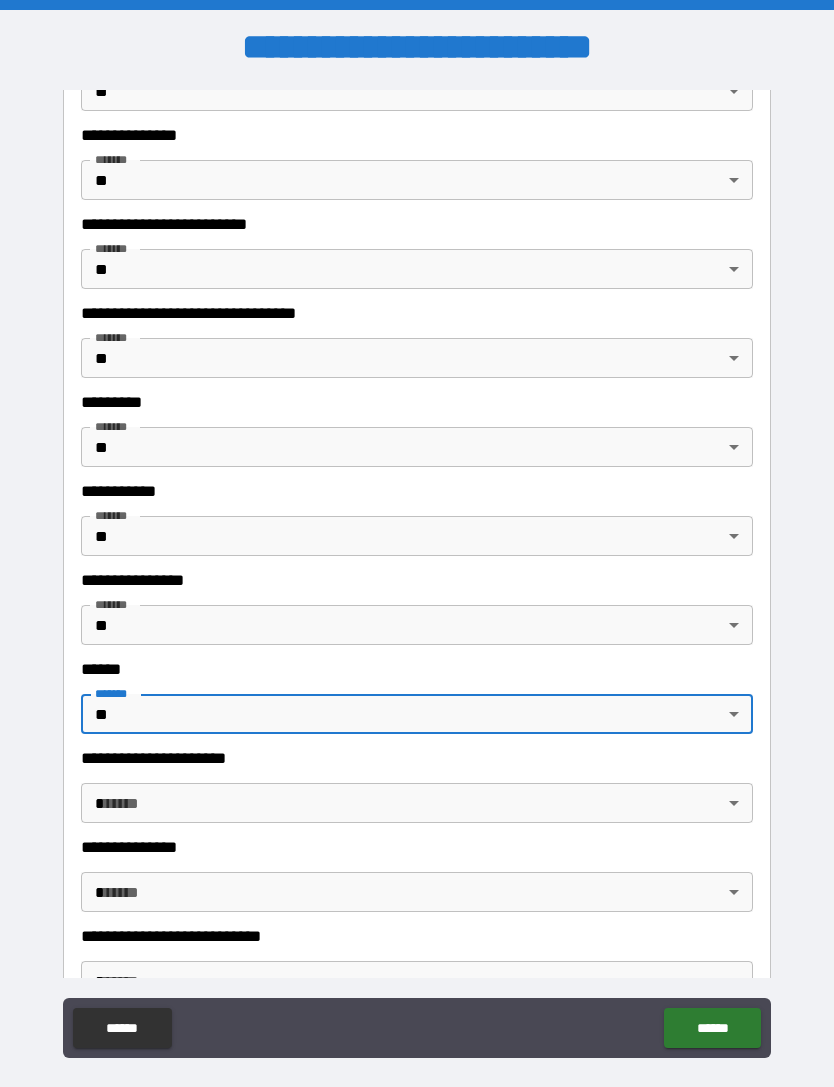 scroll, scrollTop: 5233, scrollLeft: 0, axis: vertical 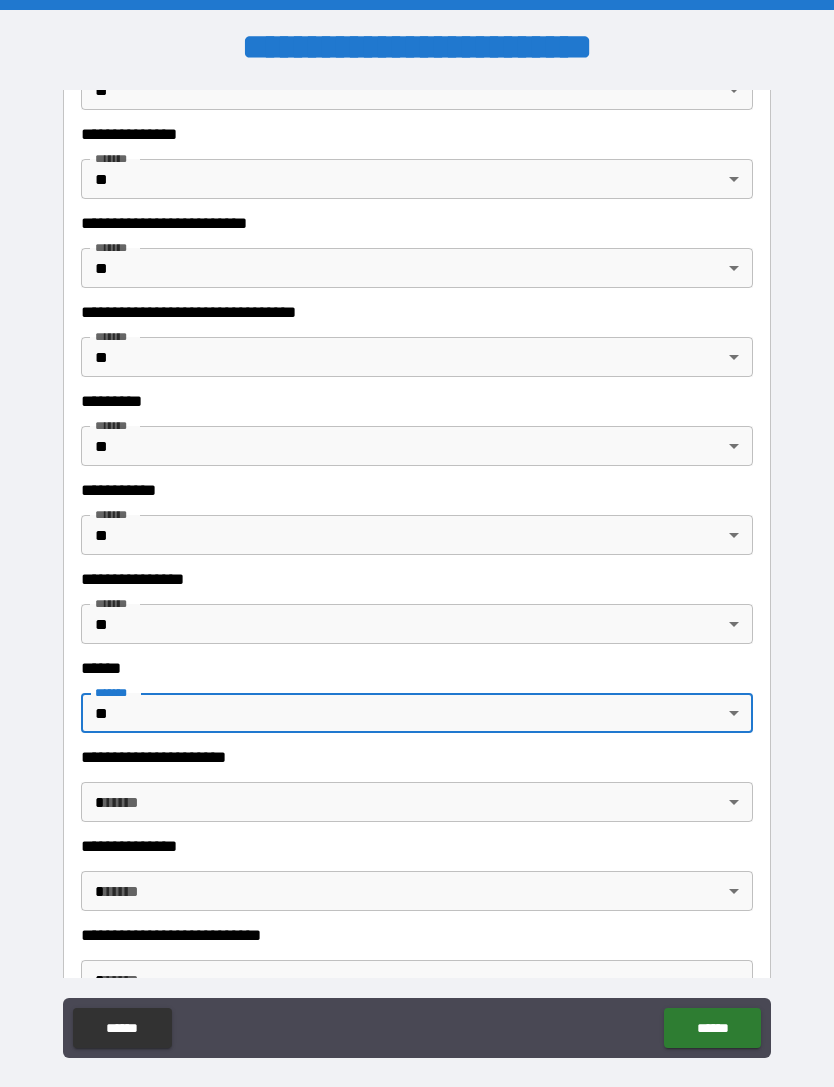 click on "**********" at bounding box center (417, 575) 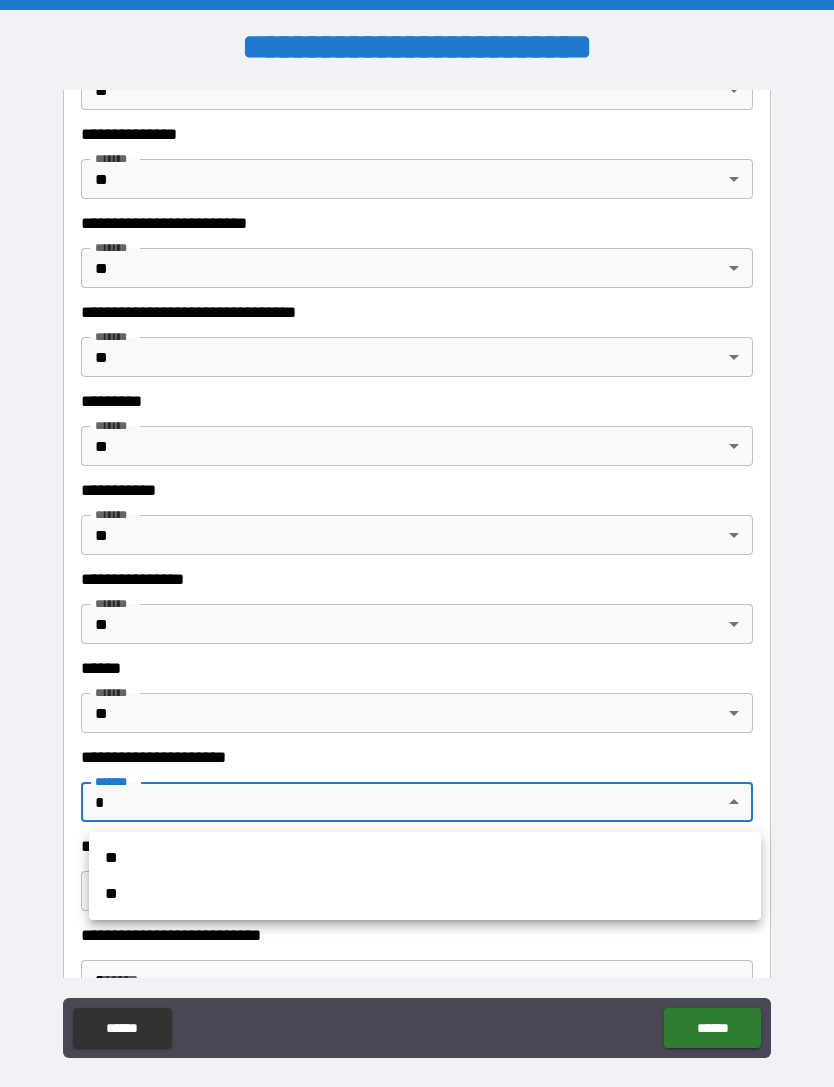 click on "**" at bounding box center [425, 858] 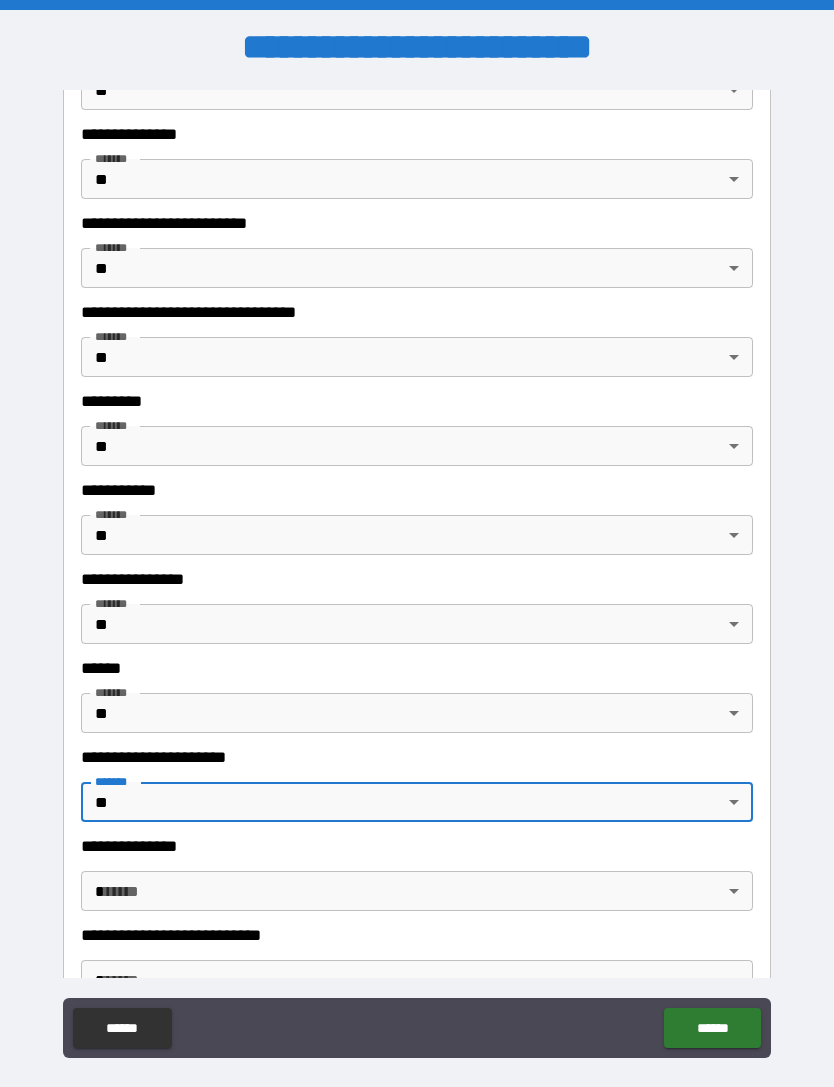 click on "**********" at bounding box center [417, 575] 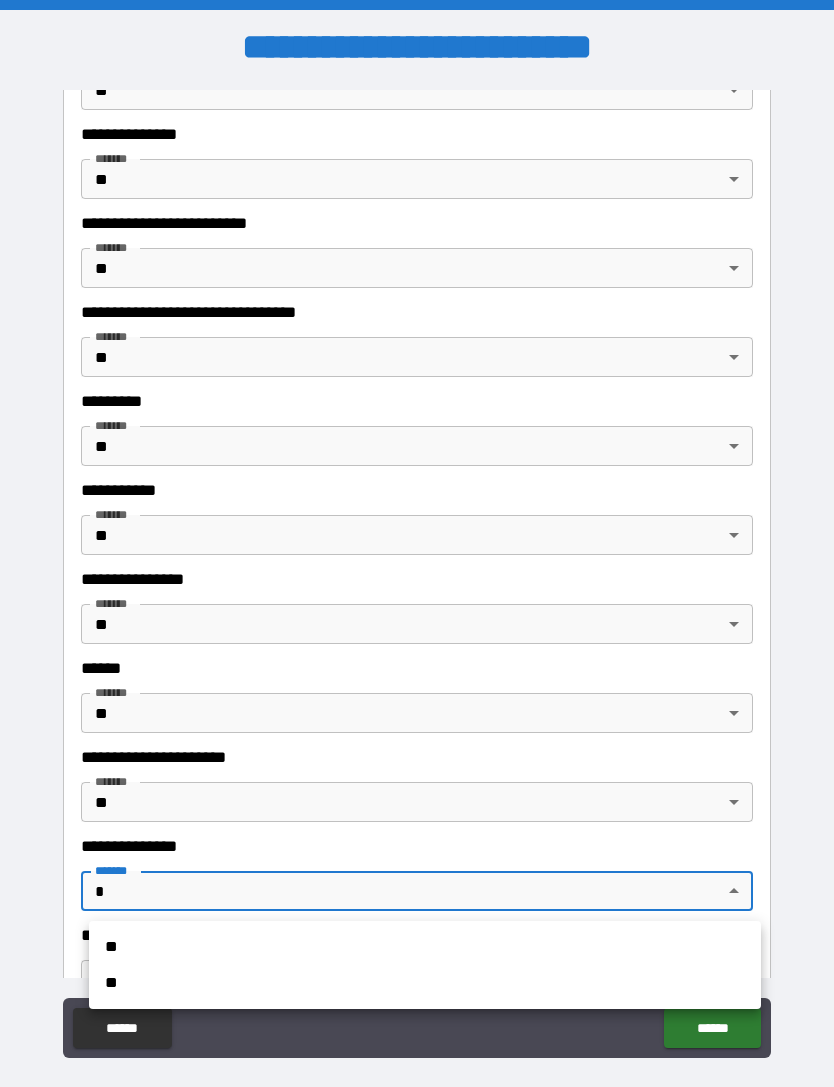 click on "**" at bounding box center [425, 983] 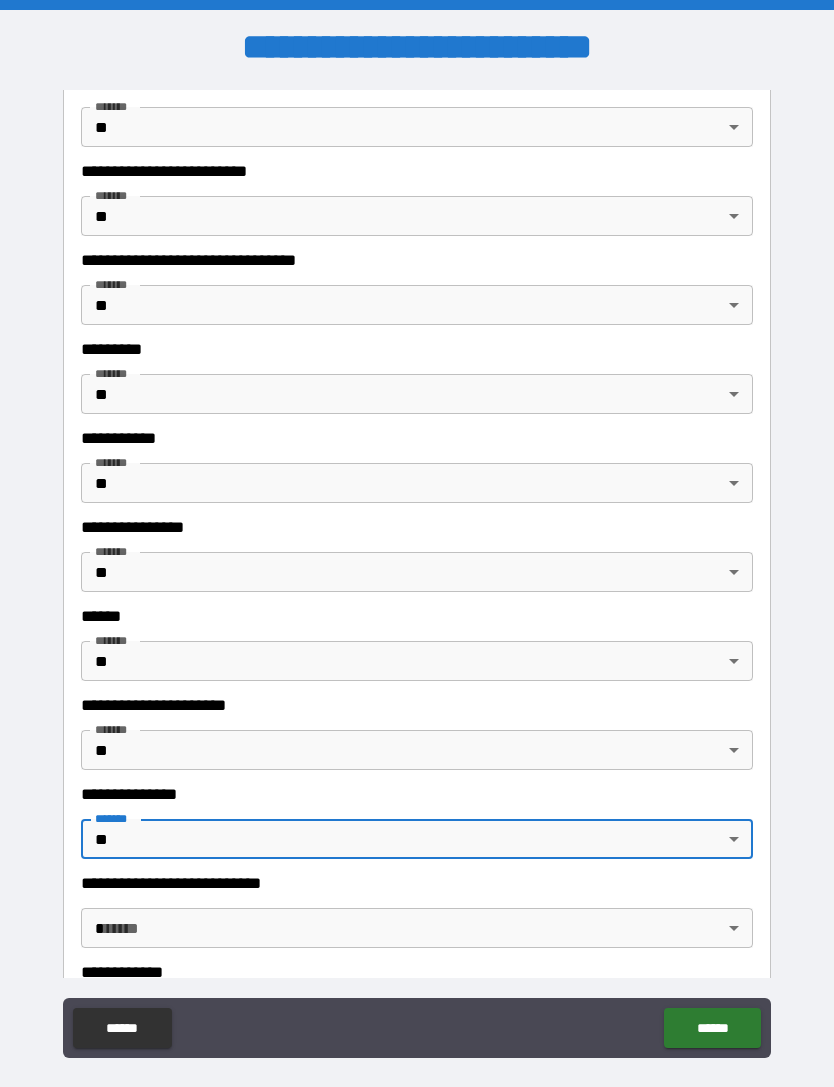 scroll, scrollTop: 5292, scrollLeft: 0, axis: vertical 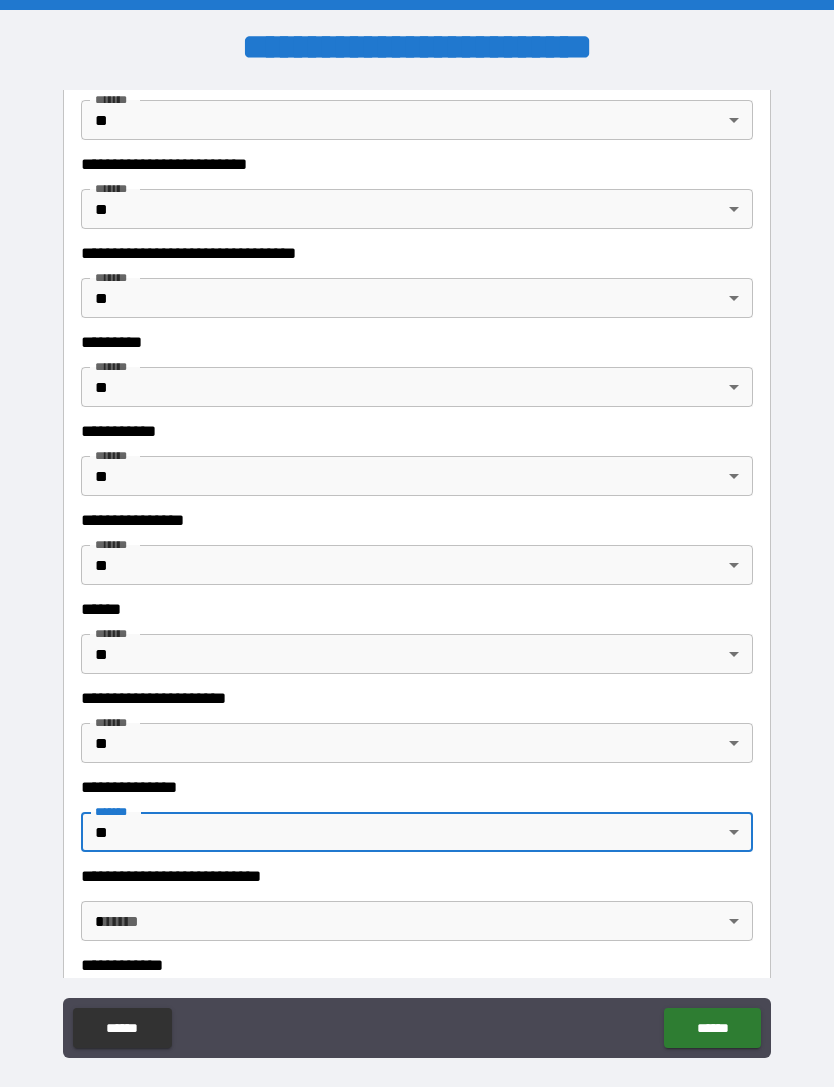 click on "**********" at bounding box center [417, 575] 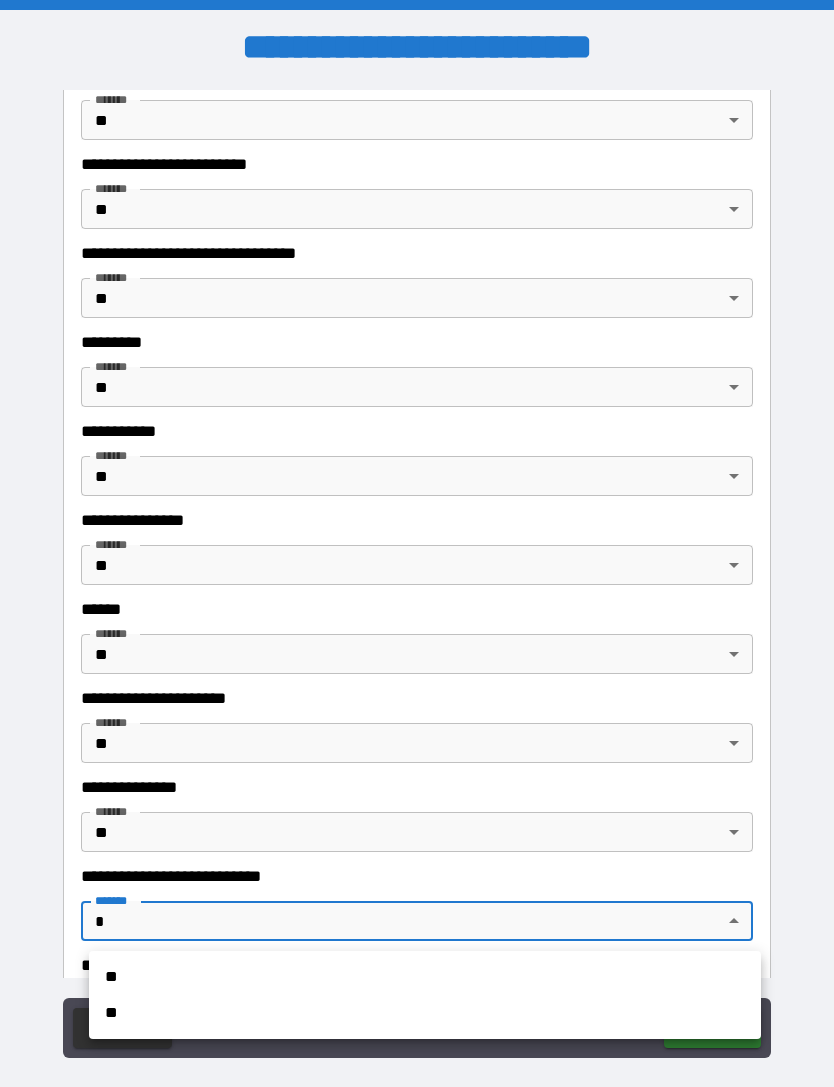 click on "**" at bounding box center (425, 977) 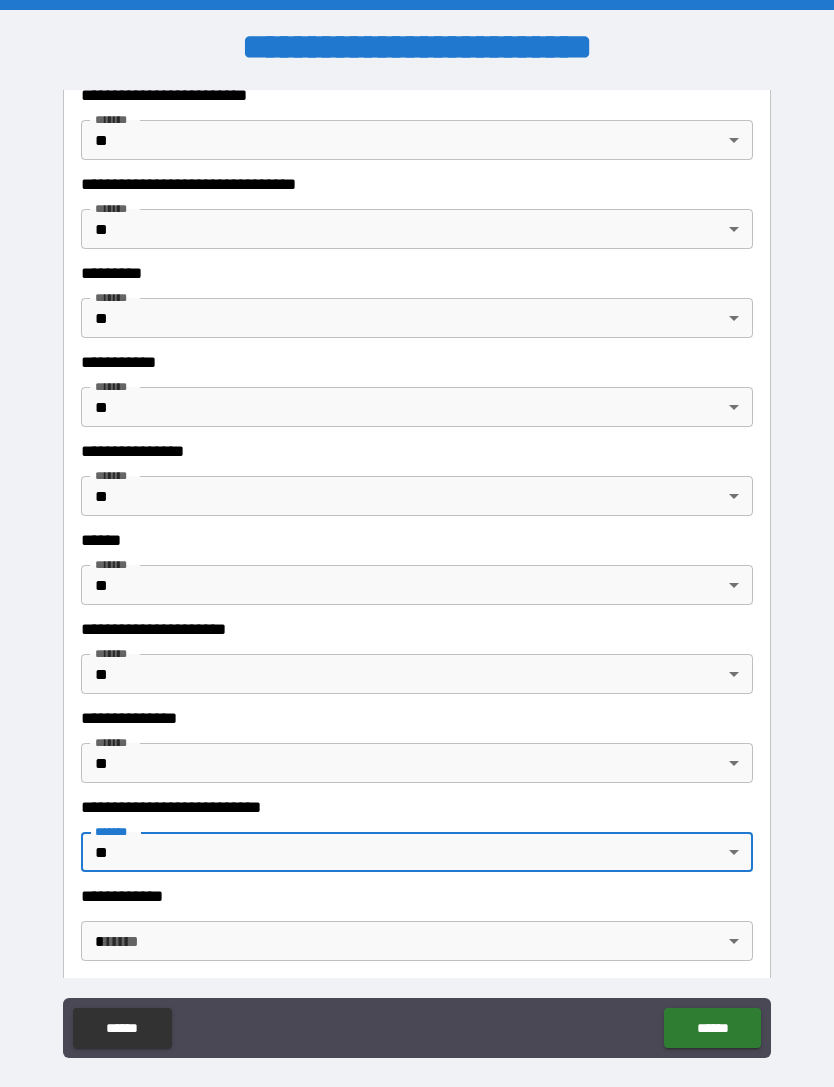 scroll, scrollTop: 5370, scrollLeft: 0, axis: vertical 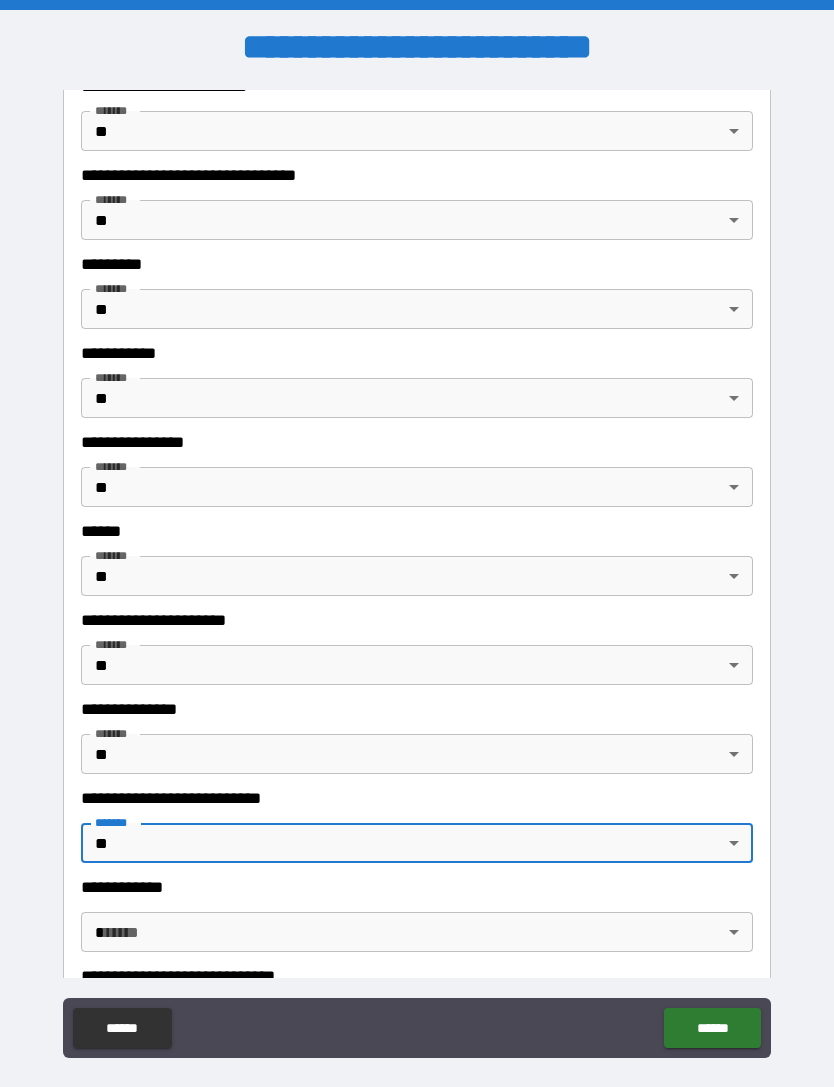 click on "**********" at bounding box center [417, 575] 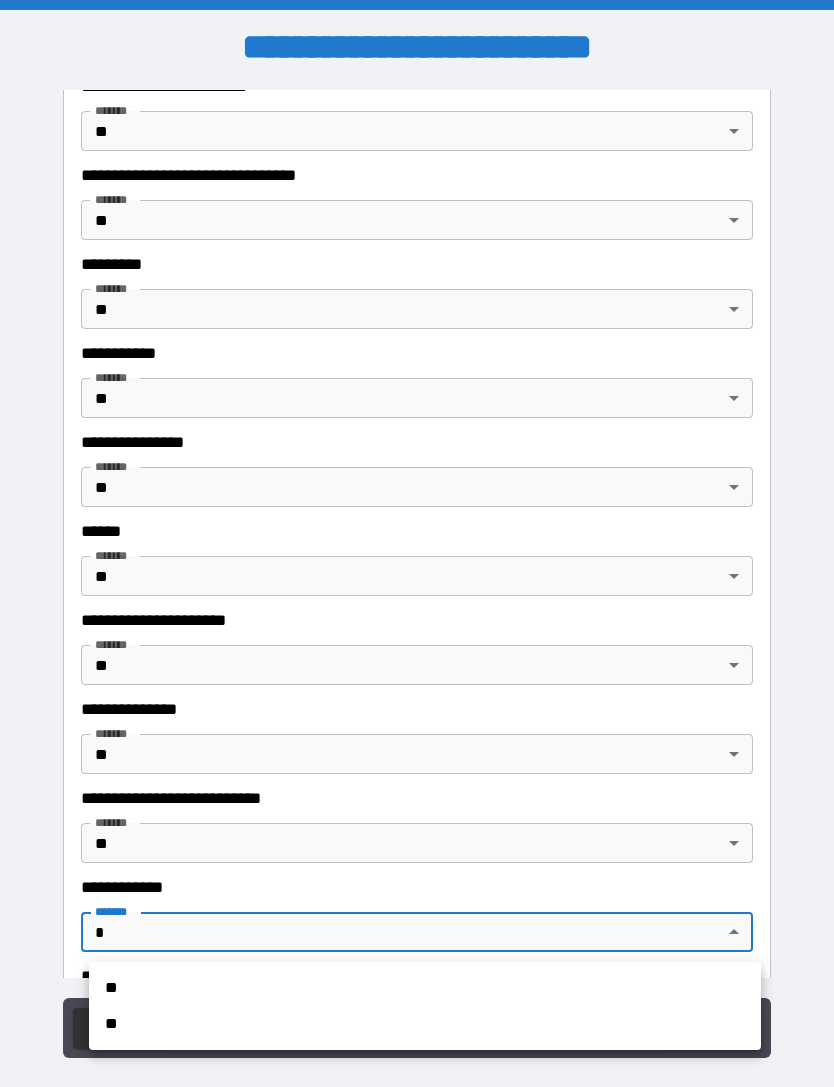 click on "**" at bounding box center (425, 1024) 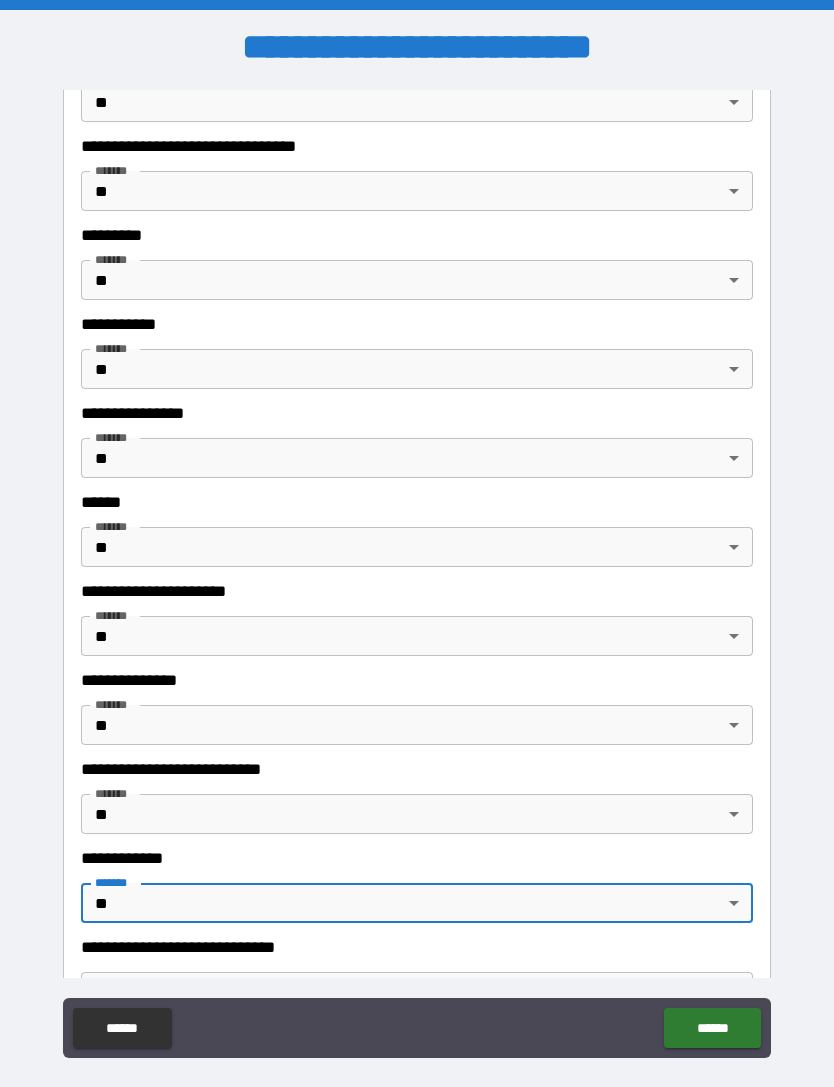scroll, scrollTop: 5454, scrollLeft: 0, axis: vertical 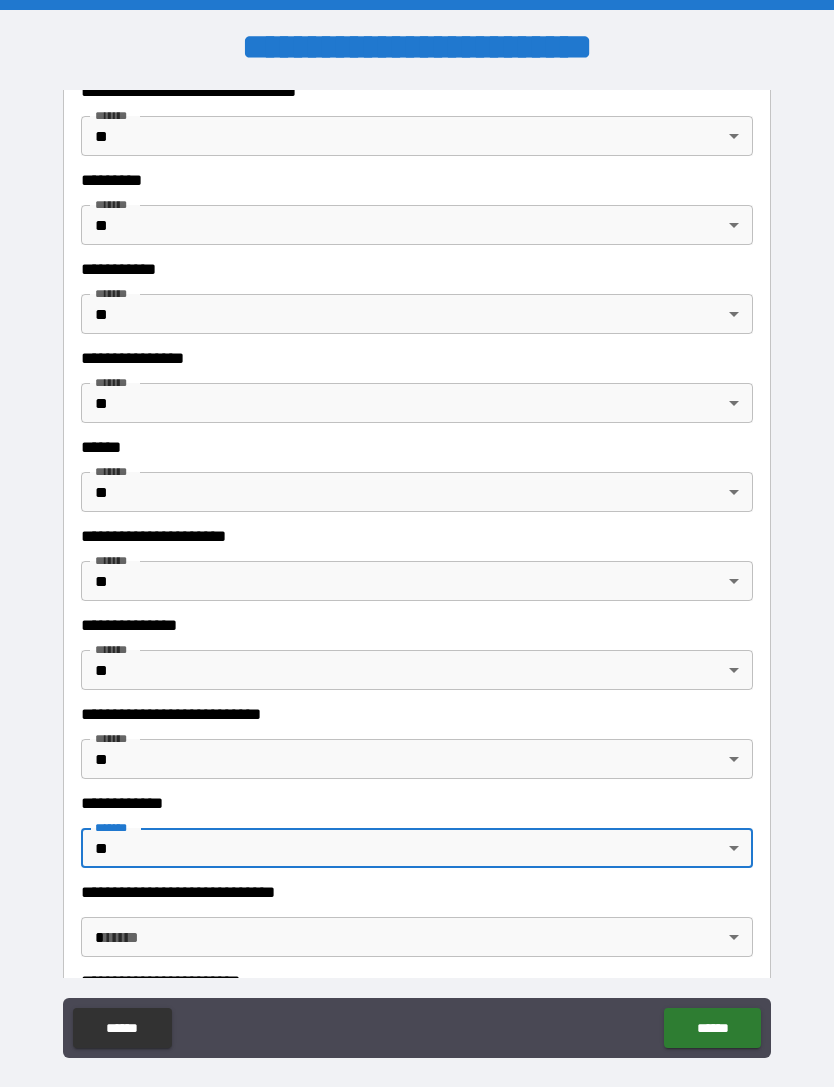 click on "**********" at bounding box center [417, 575] 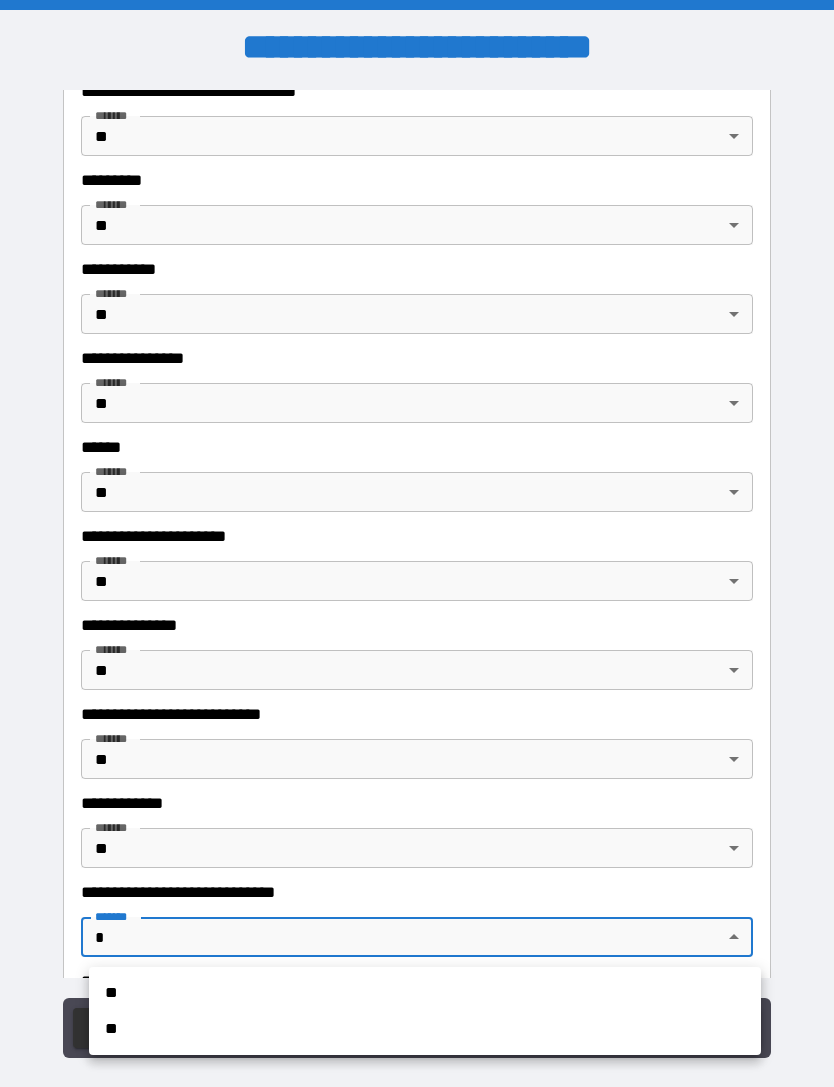 click on "**" at bounding box center [425, 1029] 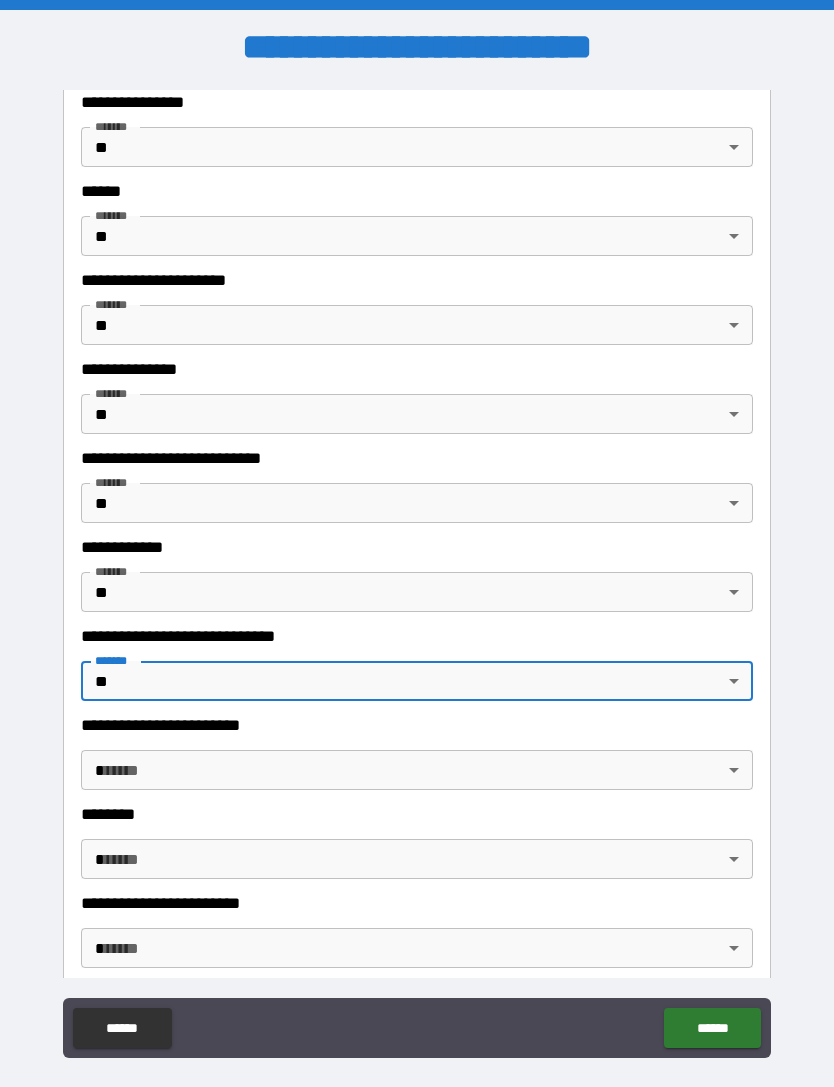 scroll, scrollTop: 5711, scrollLeft: 0, axis: vertical 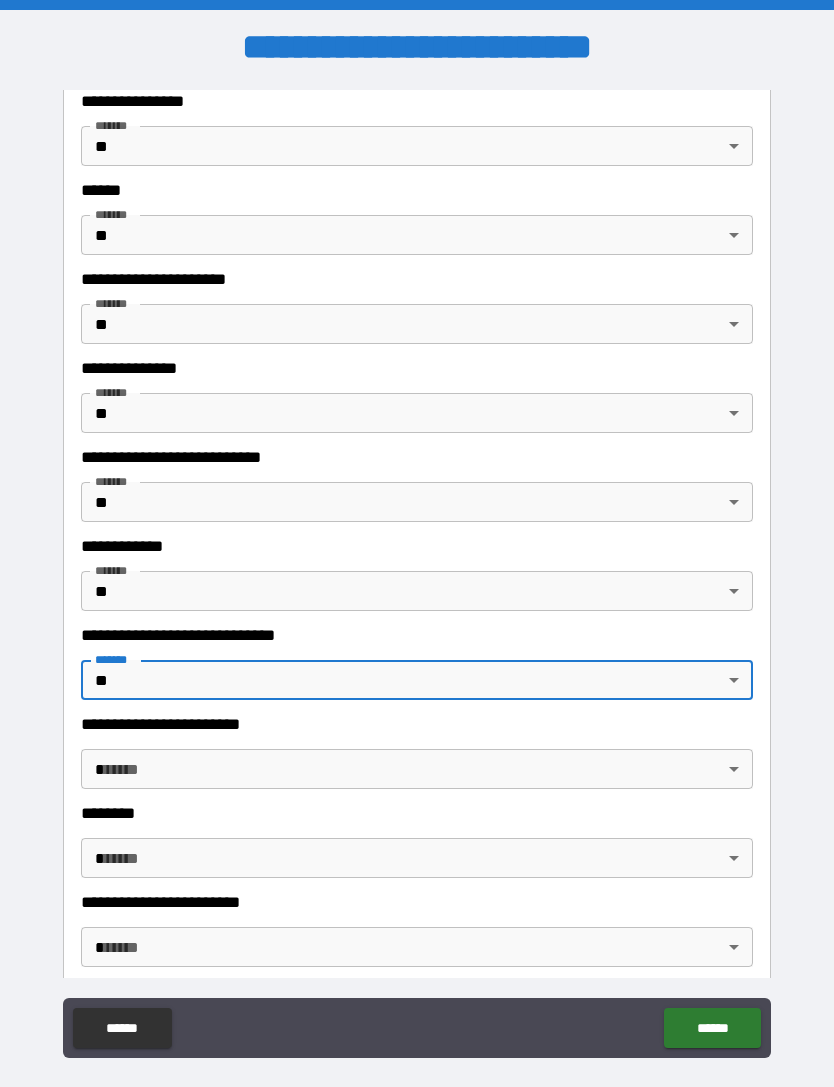 click on "**********" at bounding box center [417, 575] 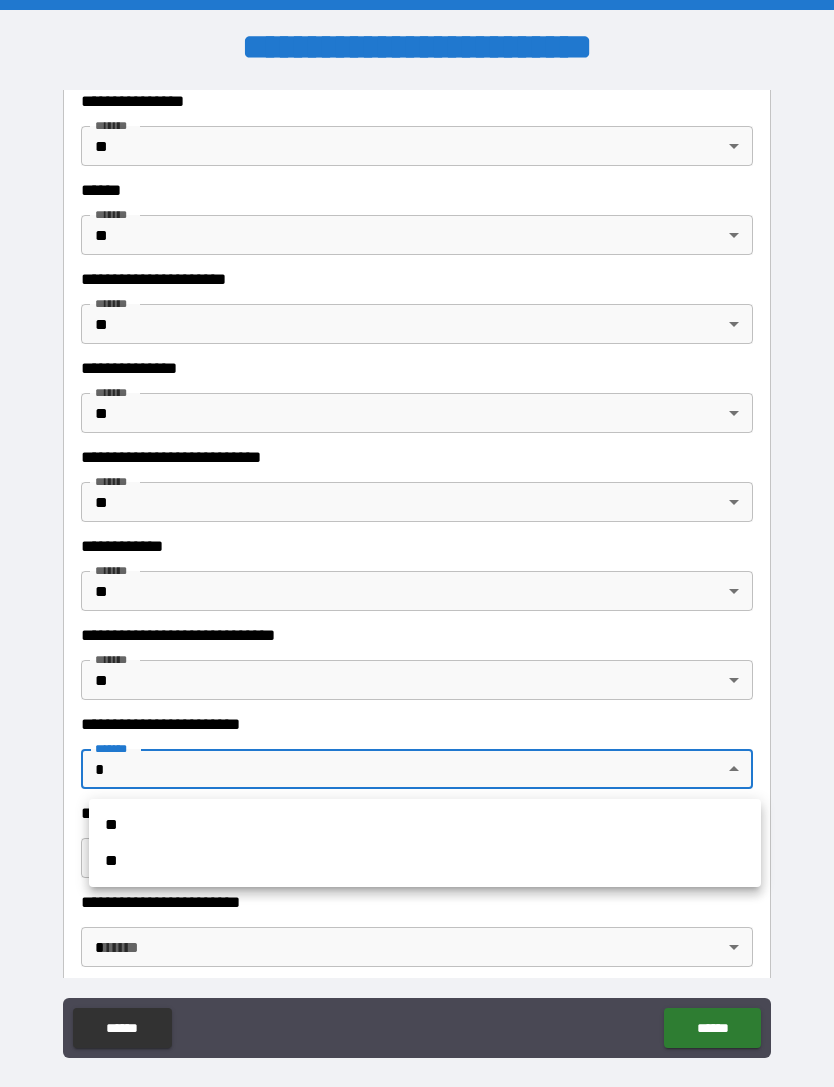 click on "**" at bounding box center (425, 861) 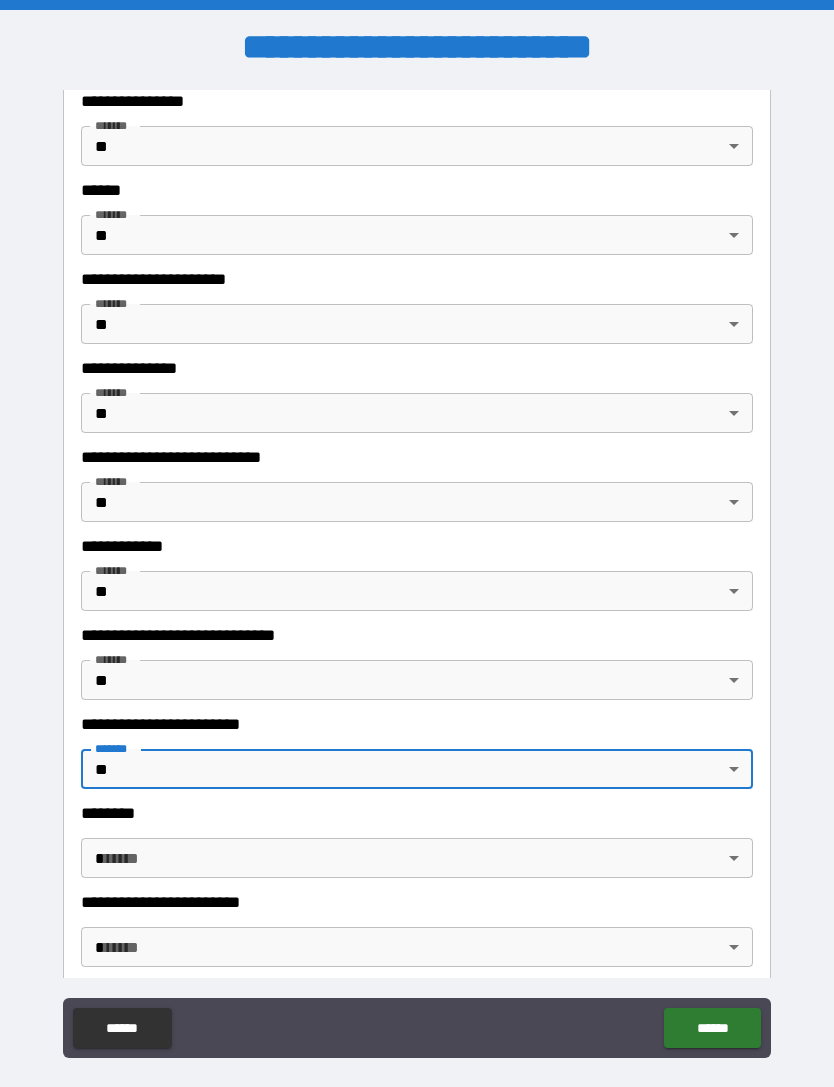 click on "**********" at bounding box center [417, 575] 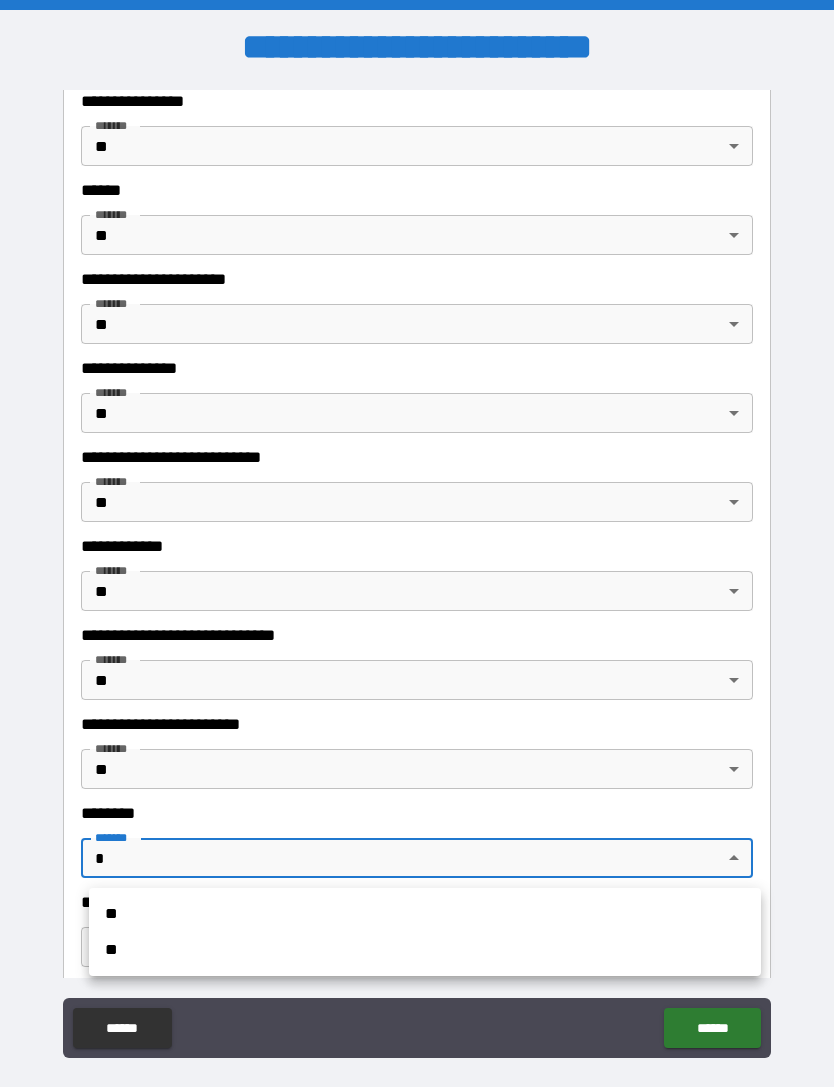 click on "**" at bounding box center [425, 950] 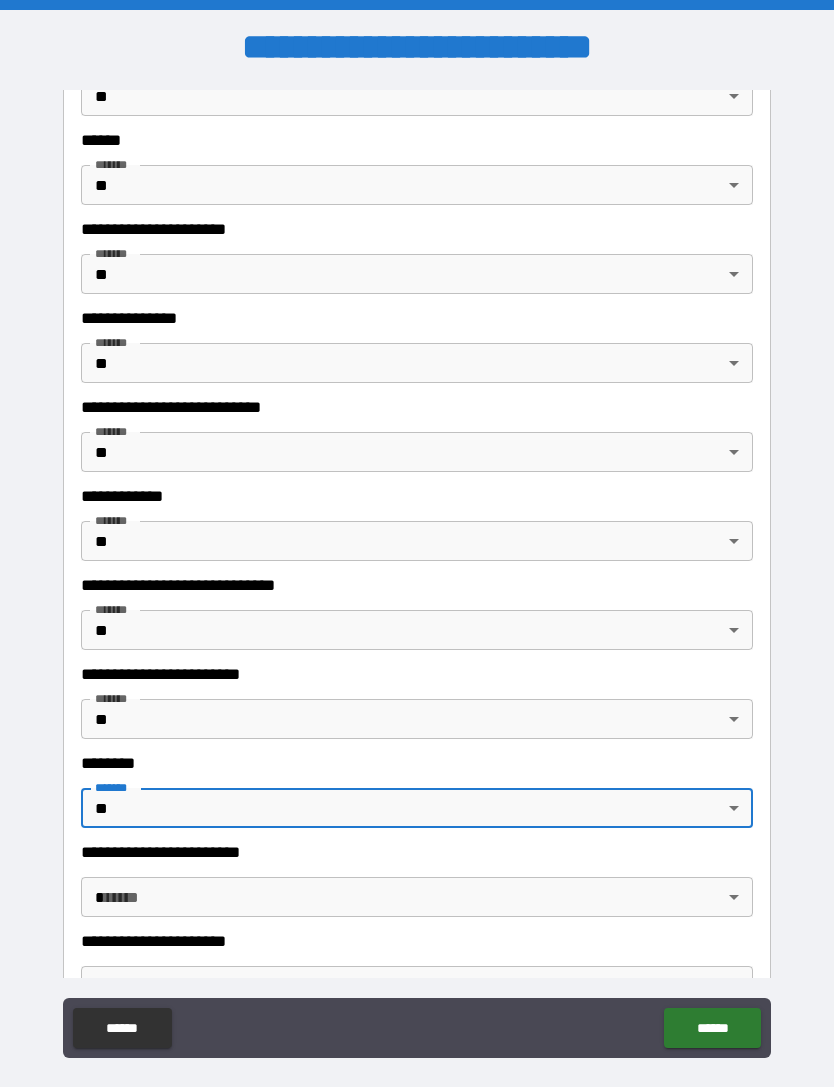 scroll, scrollTop: 5763, scrollLeft: 0, axis: vertical 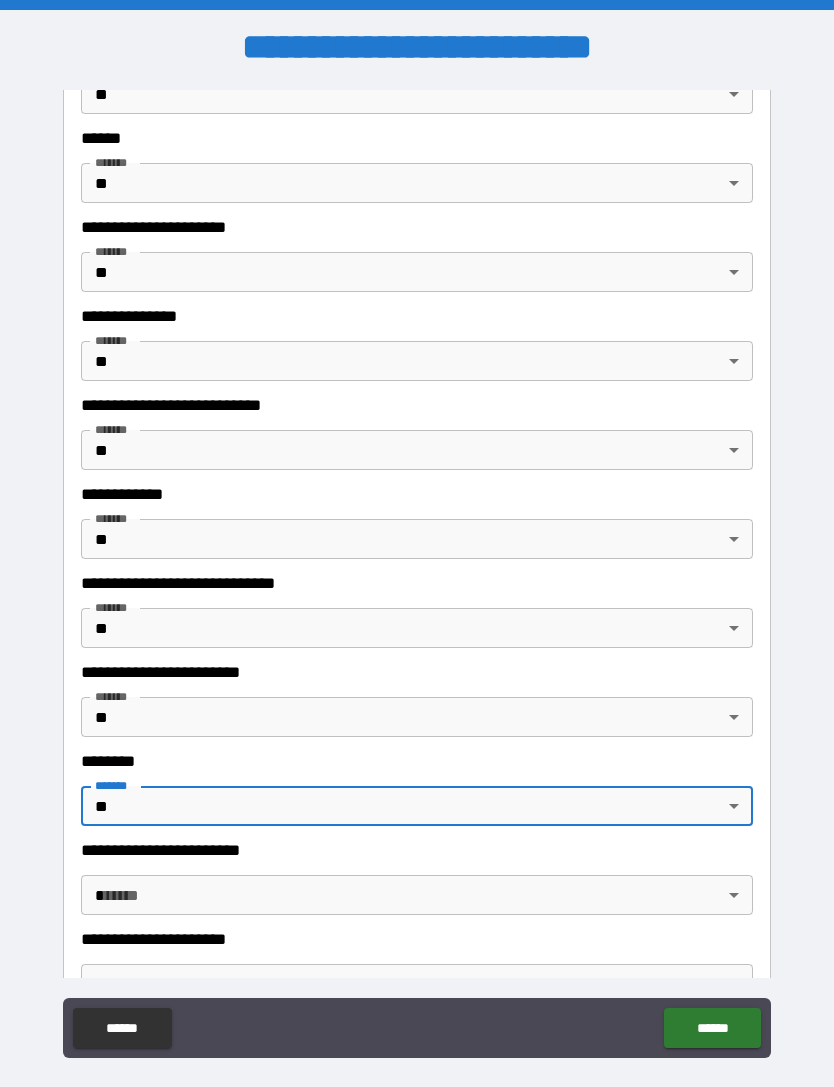 click on "**********" at bounding box center (417, 575) 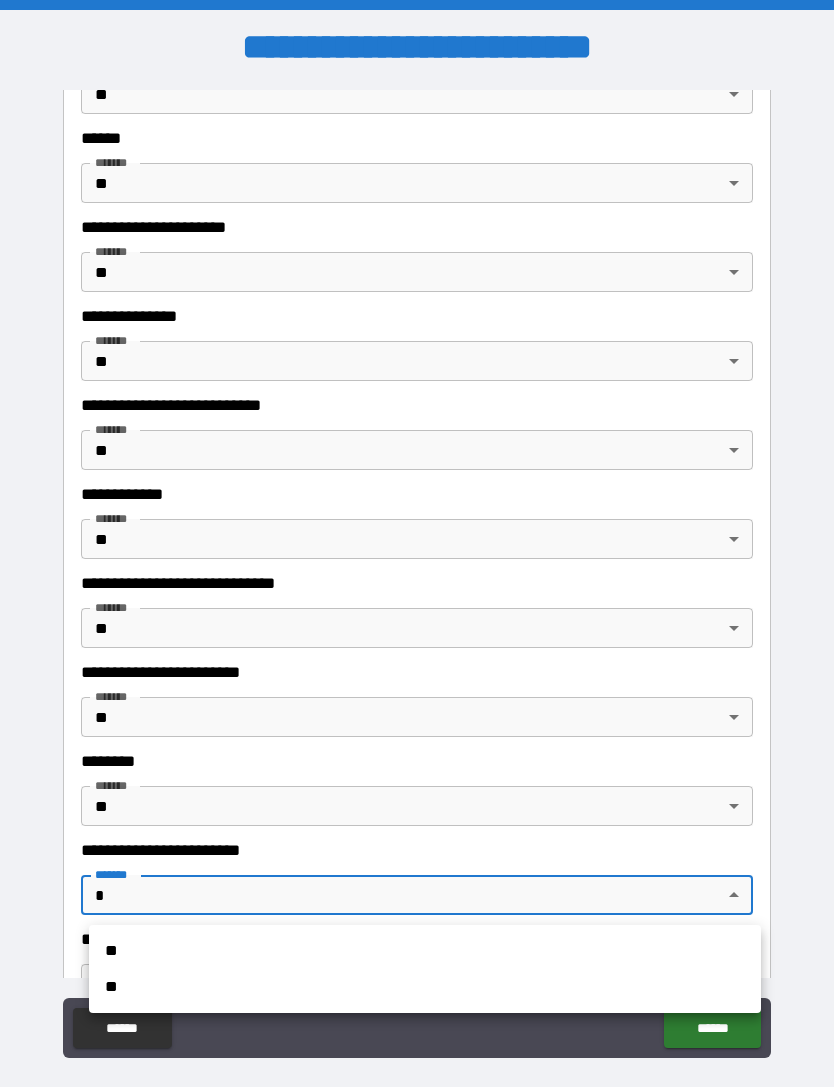 click on "**" at bounding box center [425, 987] 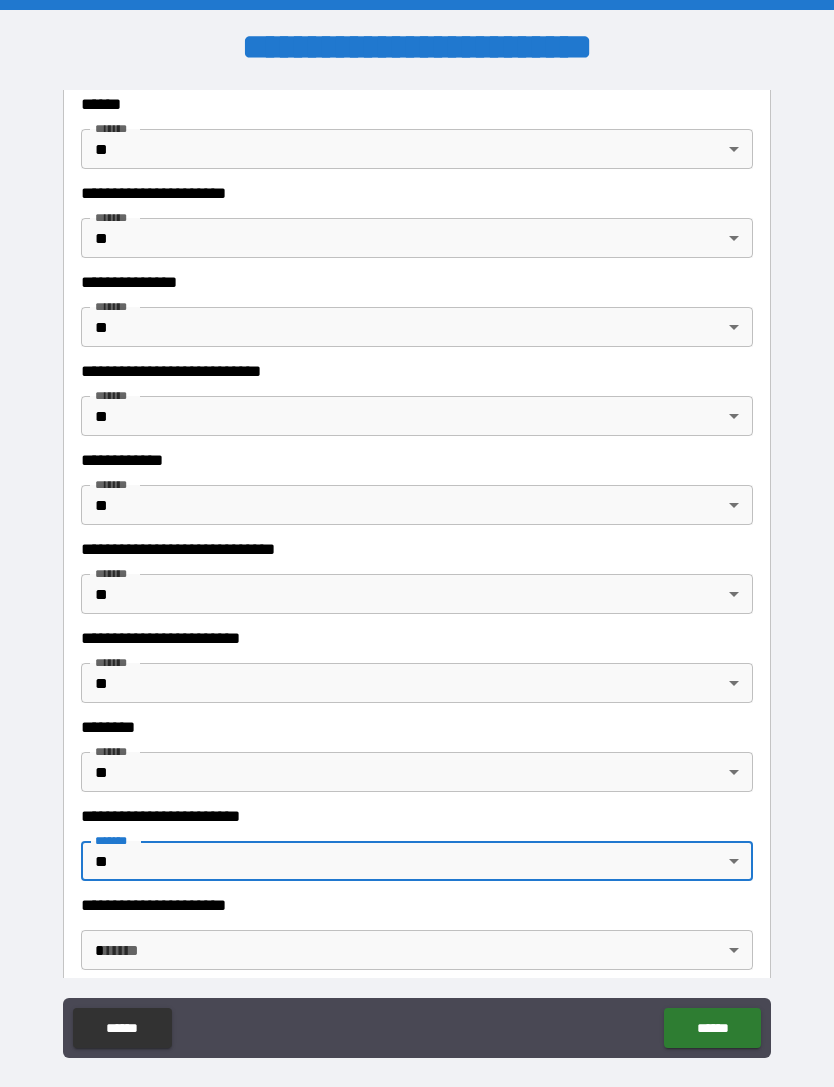scroll, scrollTop: 5815, scrollLeft: 0, axis: vertical 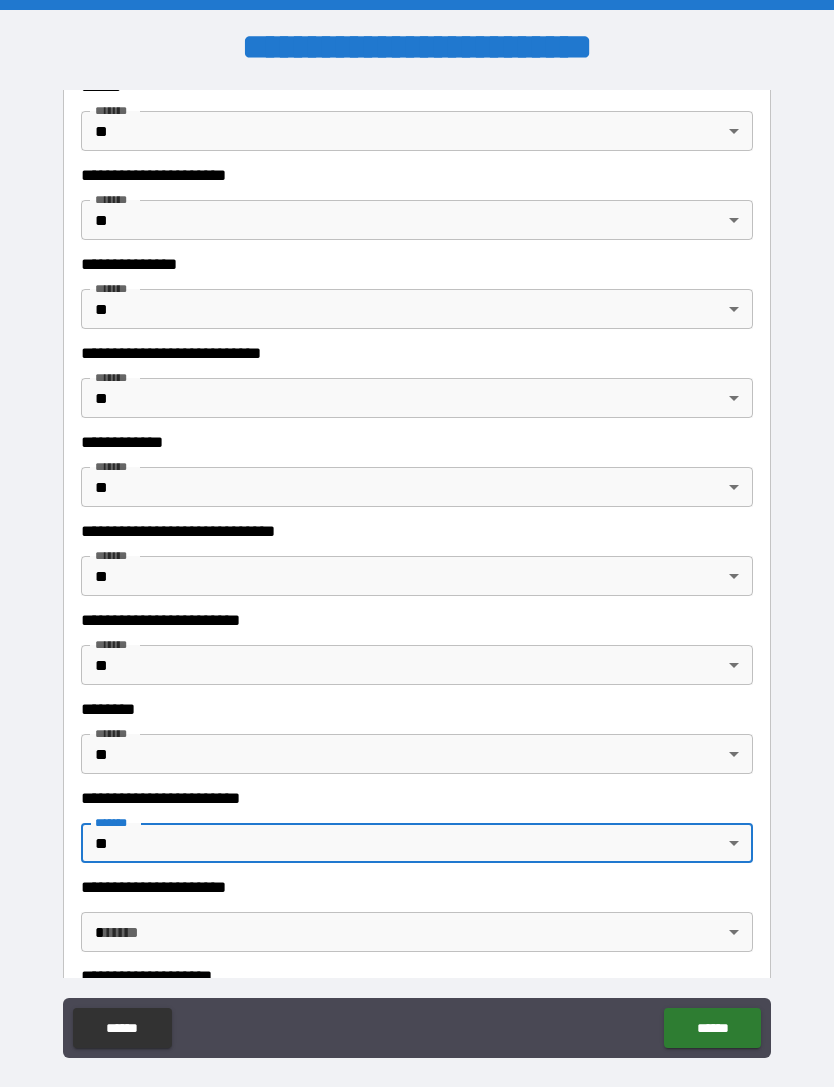 click on "**********" at bounding box center [417, 575] 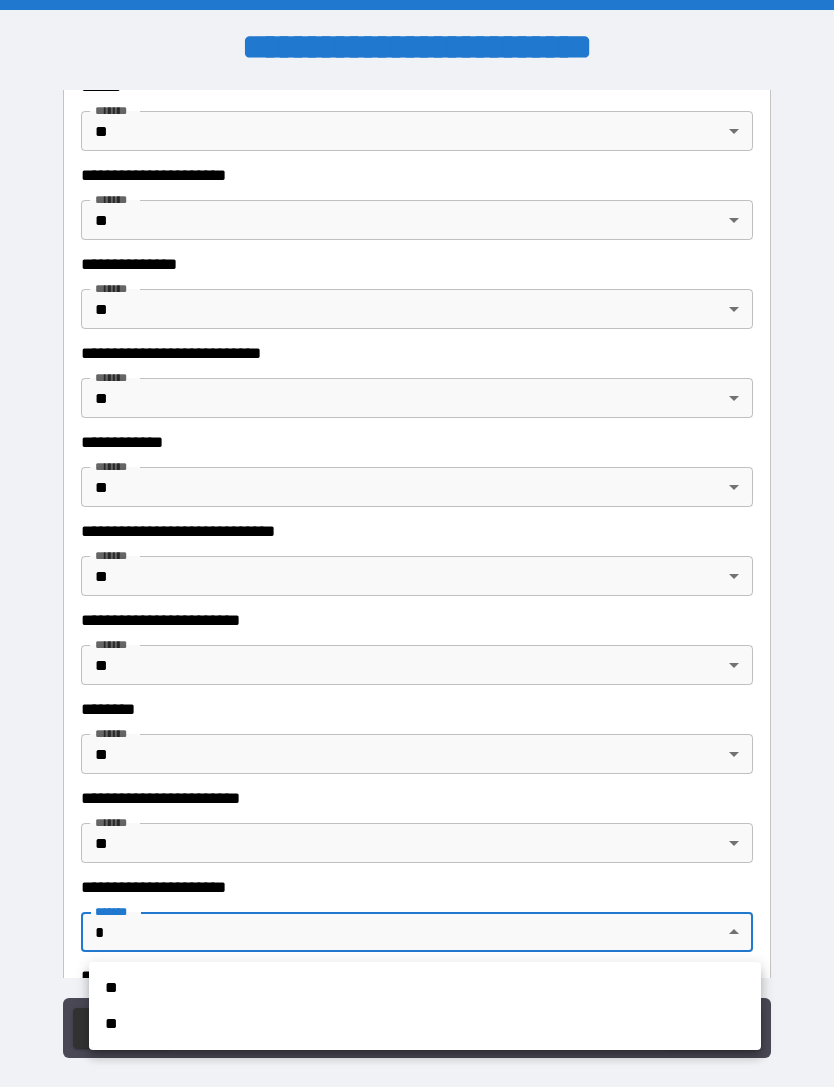 click on "**" at bounding box center (425, 1024) 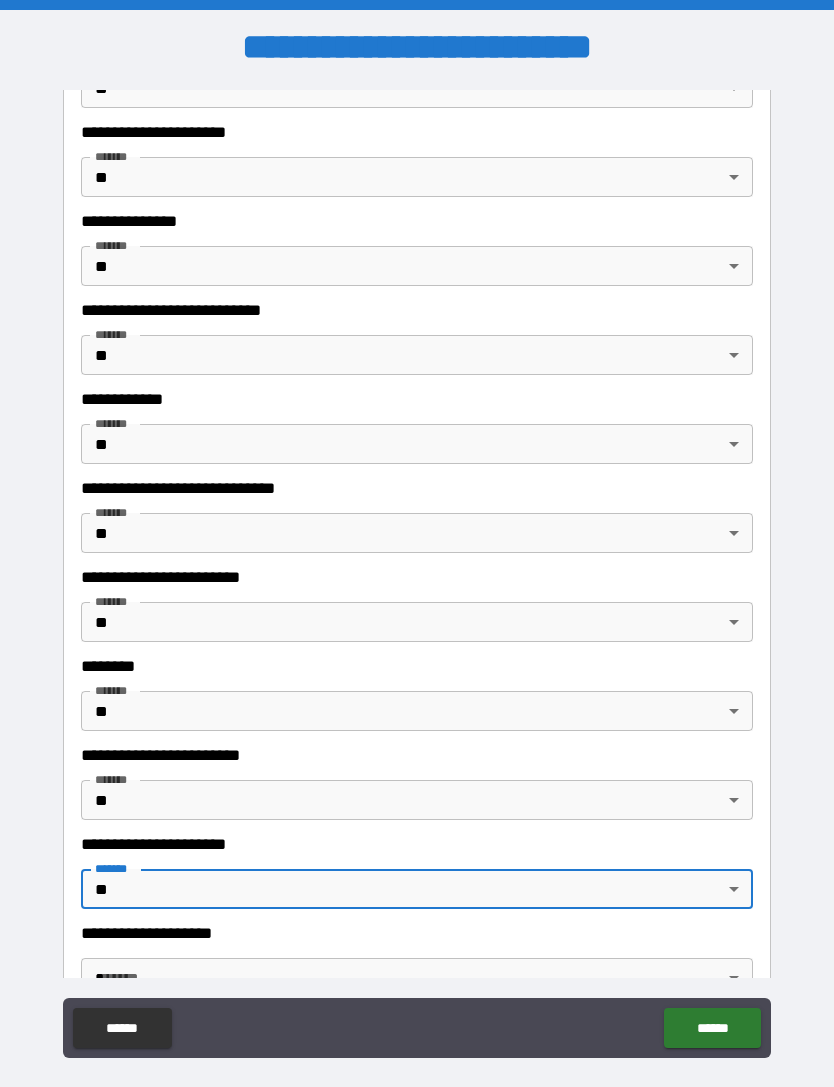 scroll, scrollTop: 5876, scrollLeft: 0, axis: vertical 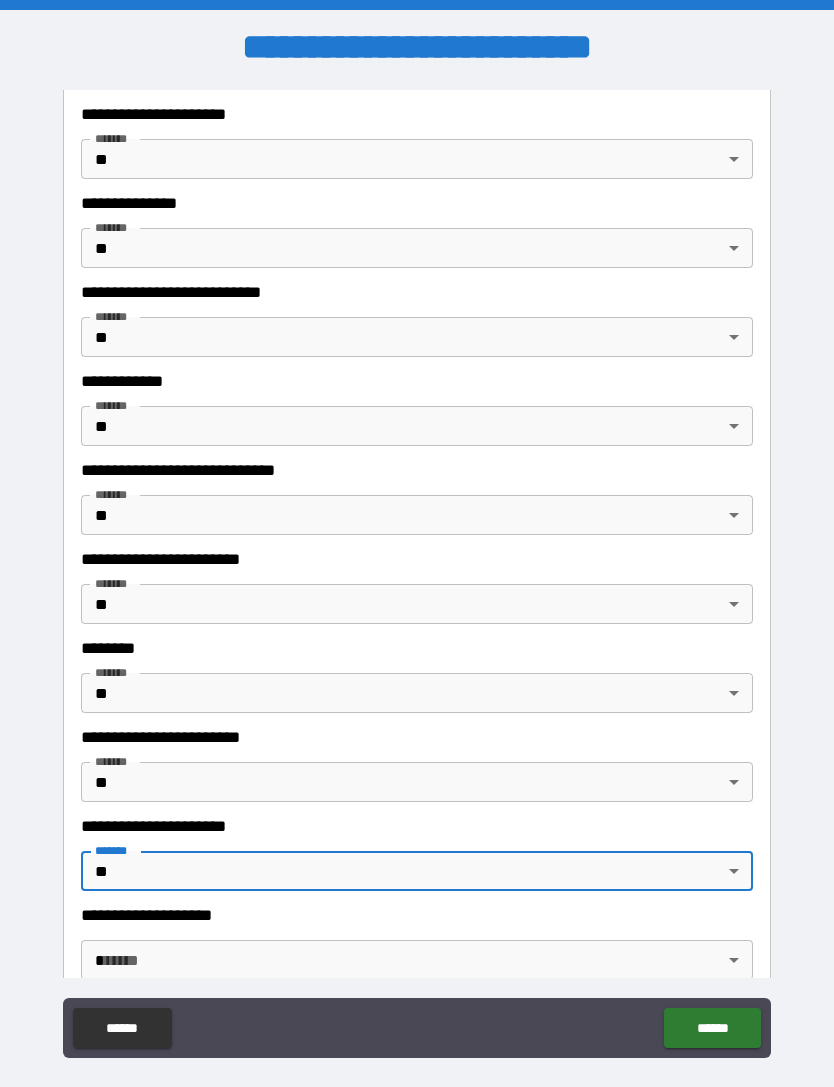 click on "**********" at bounding box center (417, 575) 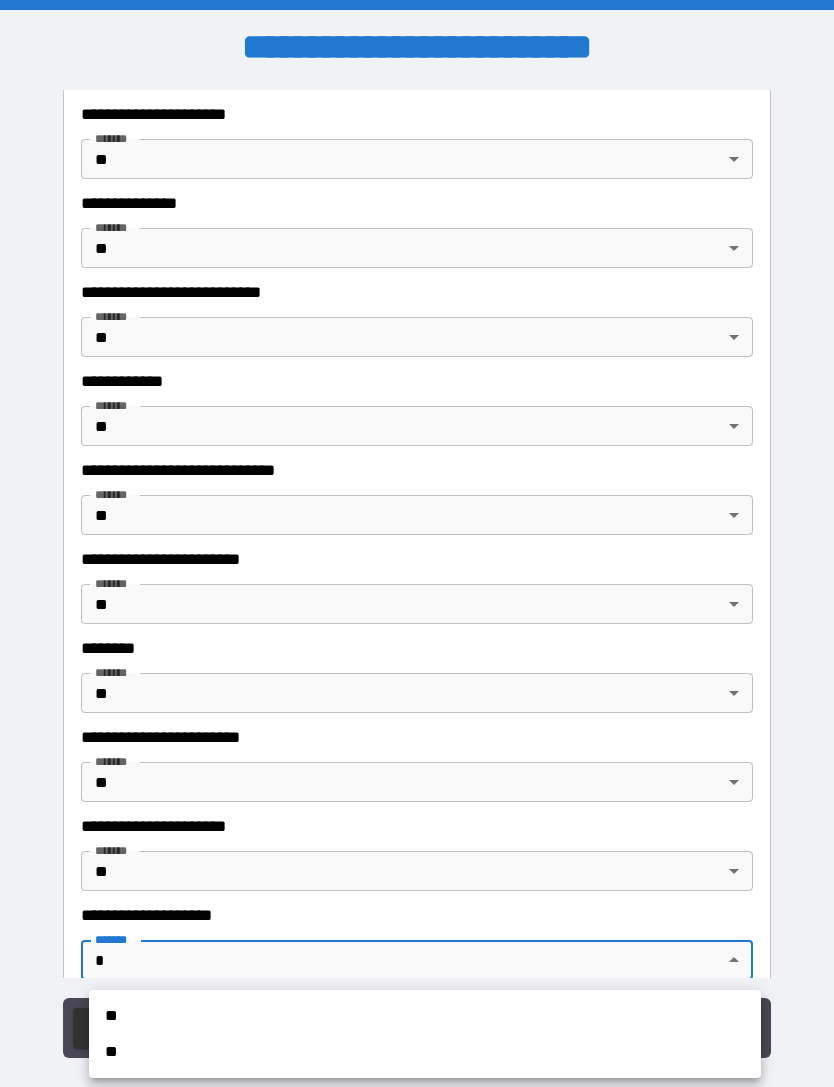 click on "**" at bounding box center [425, 1052] 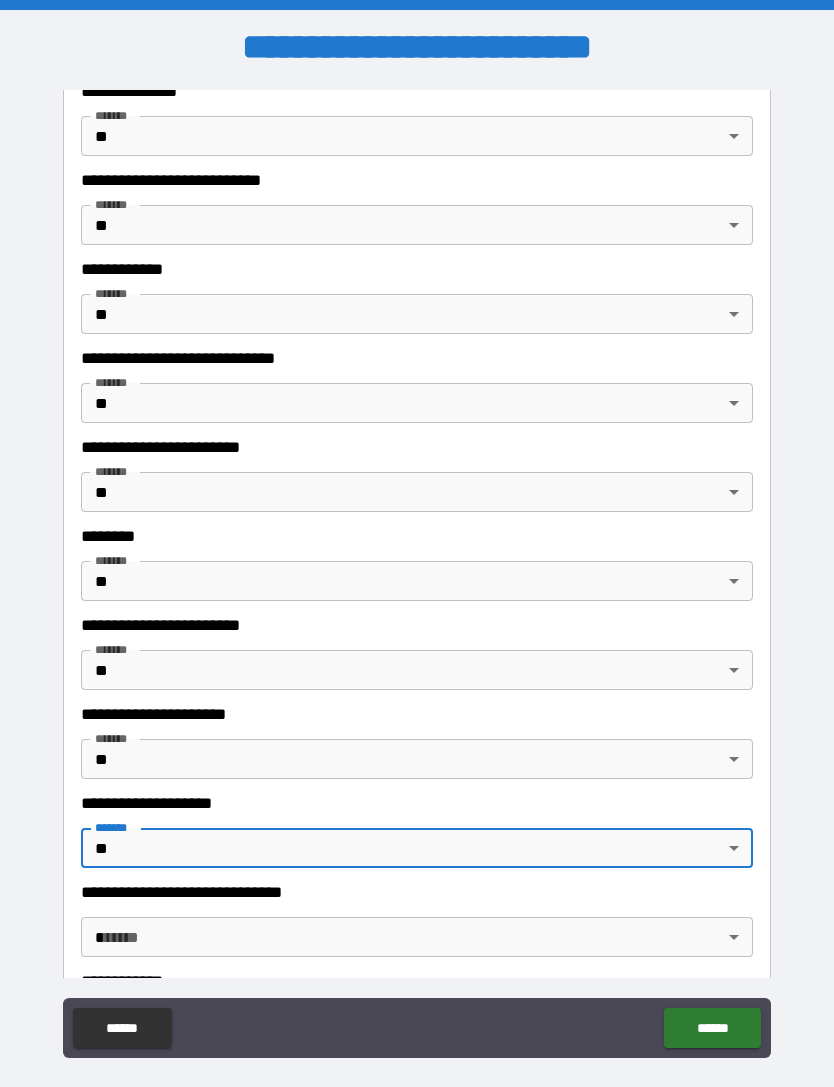 scroll, scrollTop: 6013, scrollLeft: 0, axis: vertical 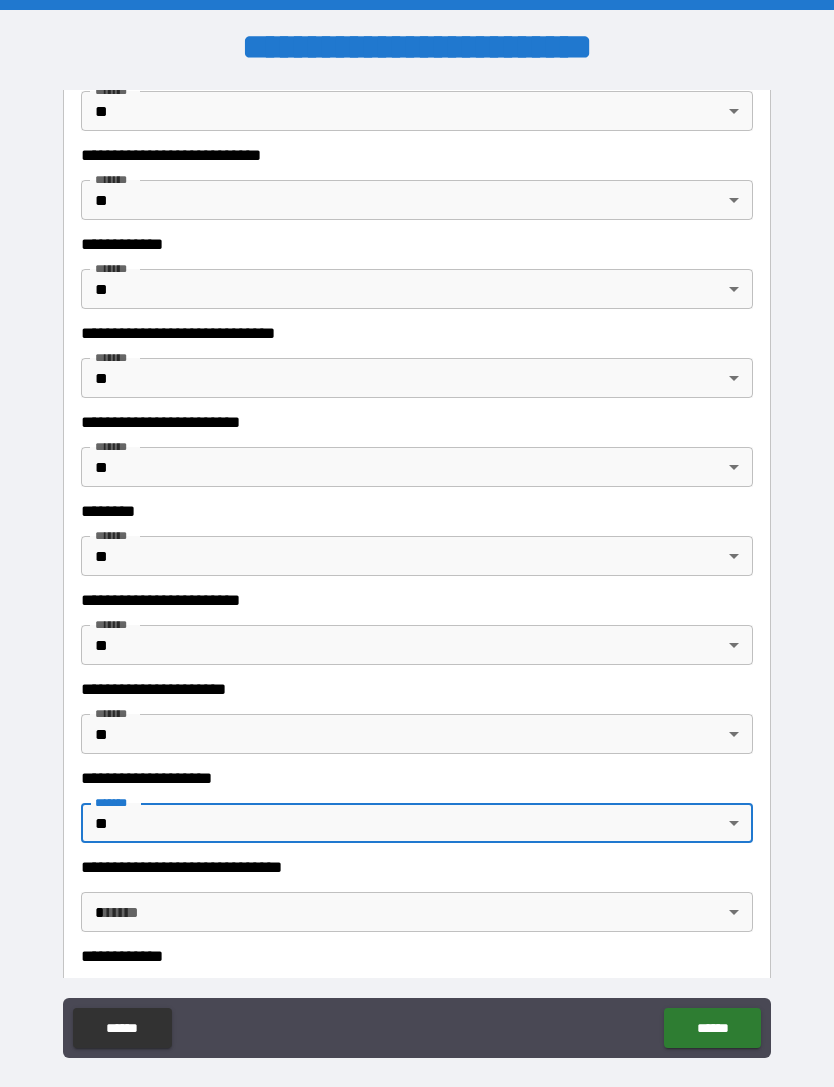 click on "**********" at bounding box center (417, 575) 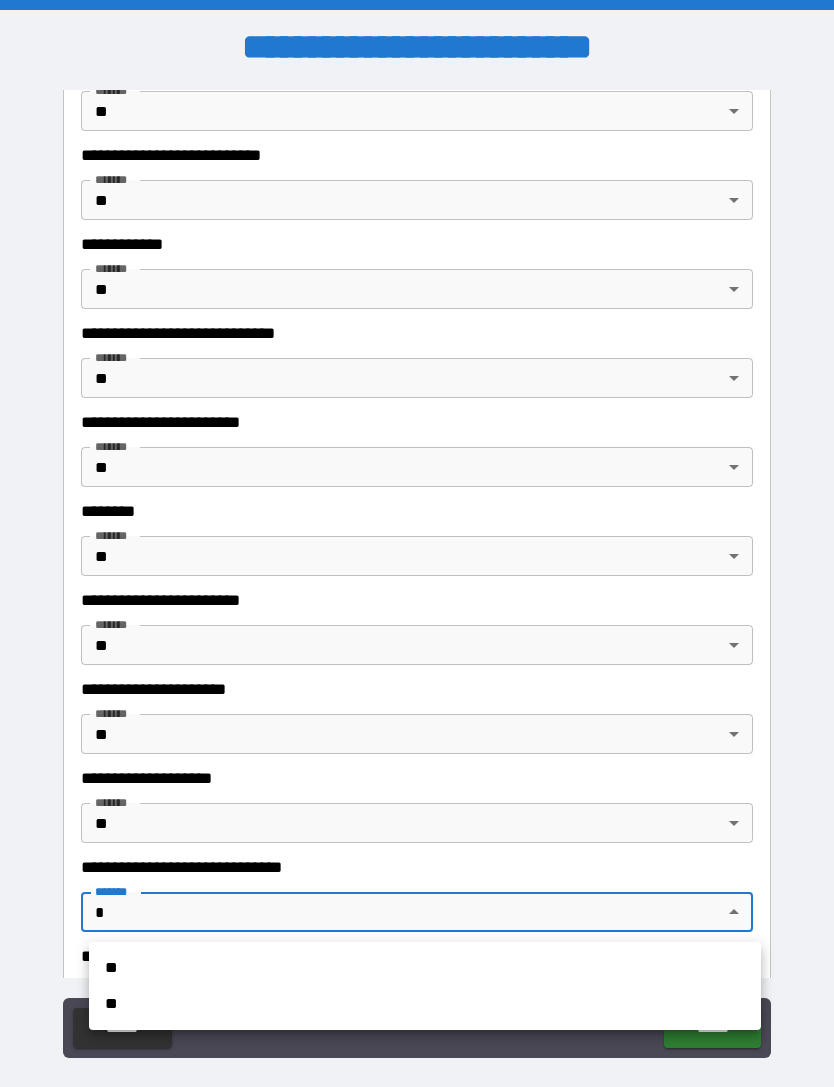 click on "**" at bounding box center [425, 1004] 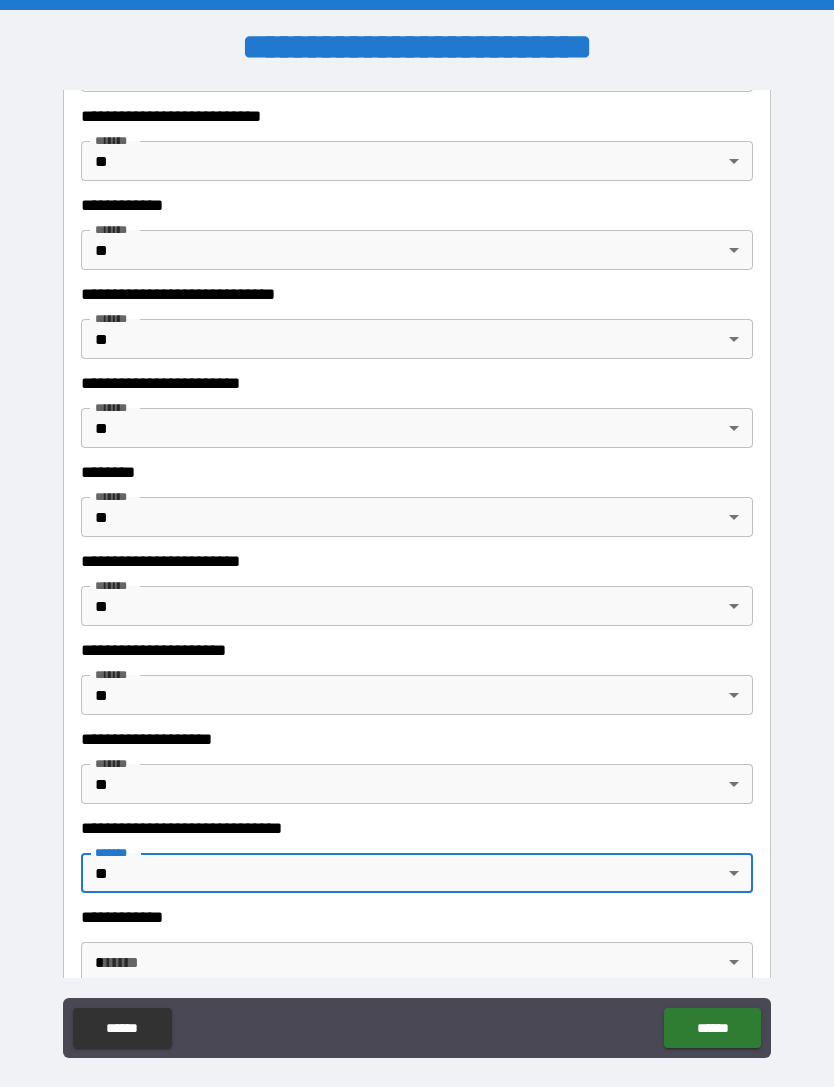scroll, scrollTop: 6070, scrollLeft: 0, axis: vertical 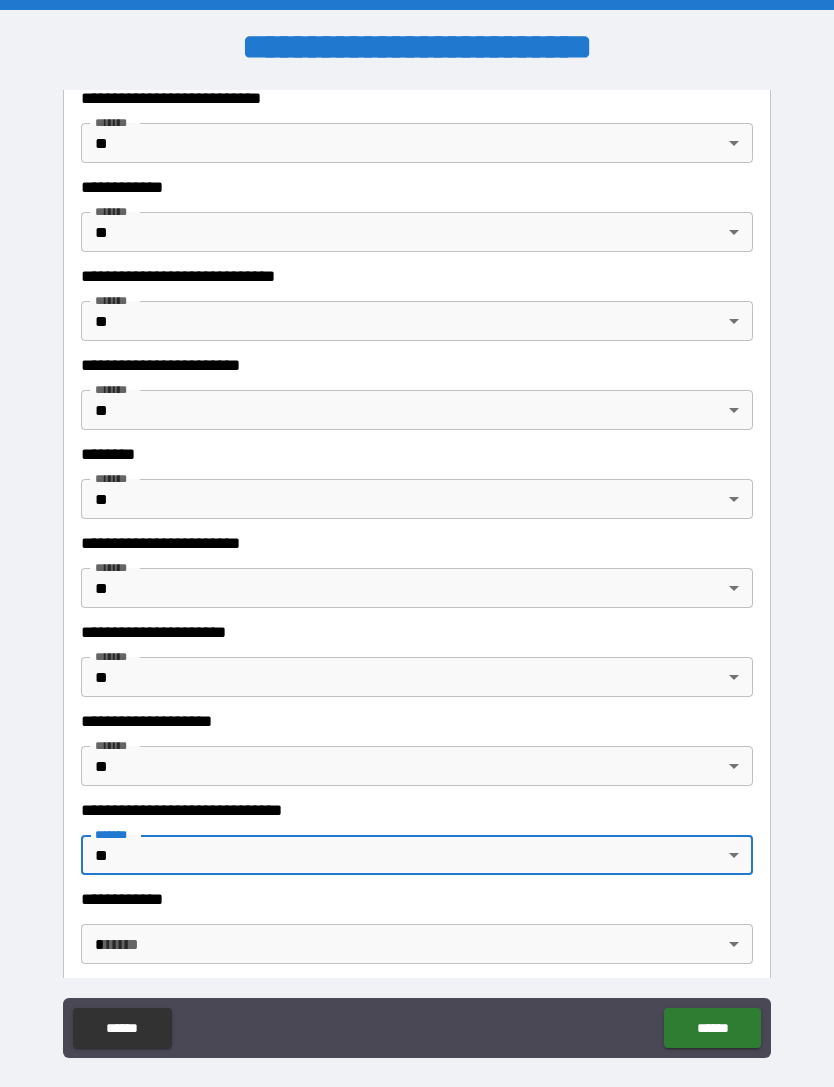 click on "**********" at bounding box center (417, 575) 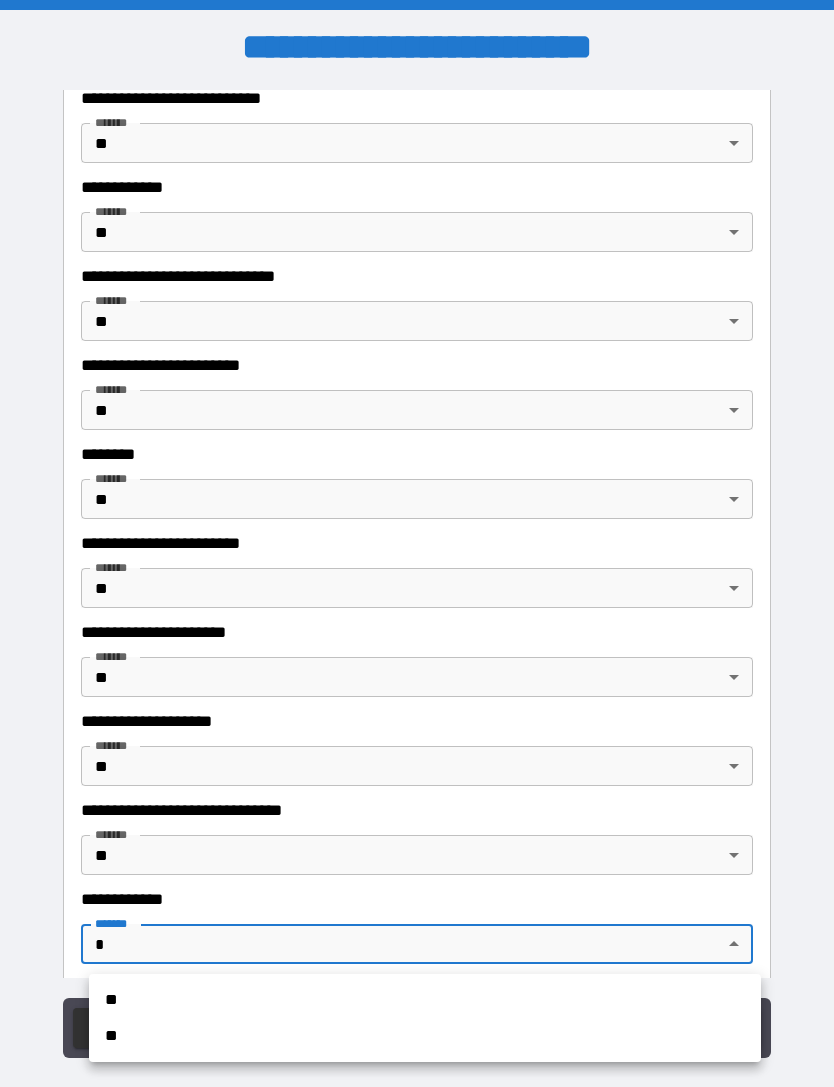 click on "**" at bounding box center (425, 1036) 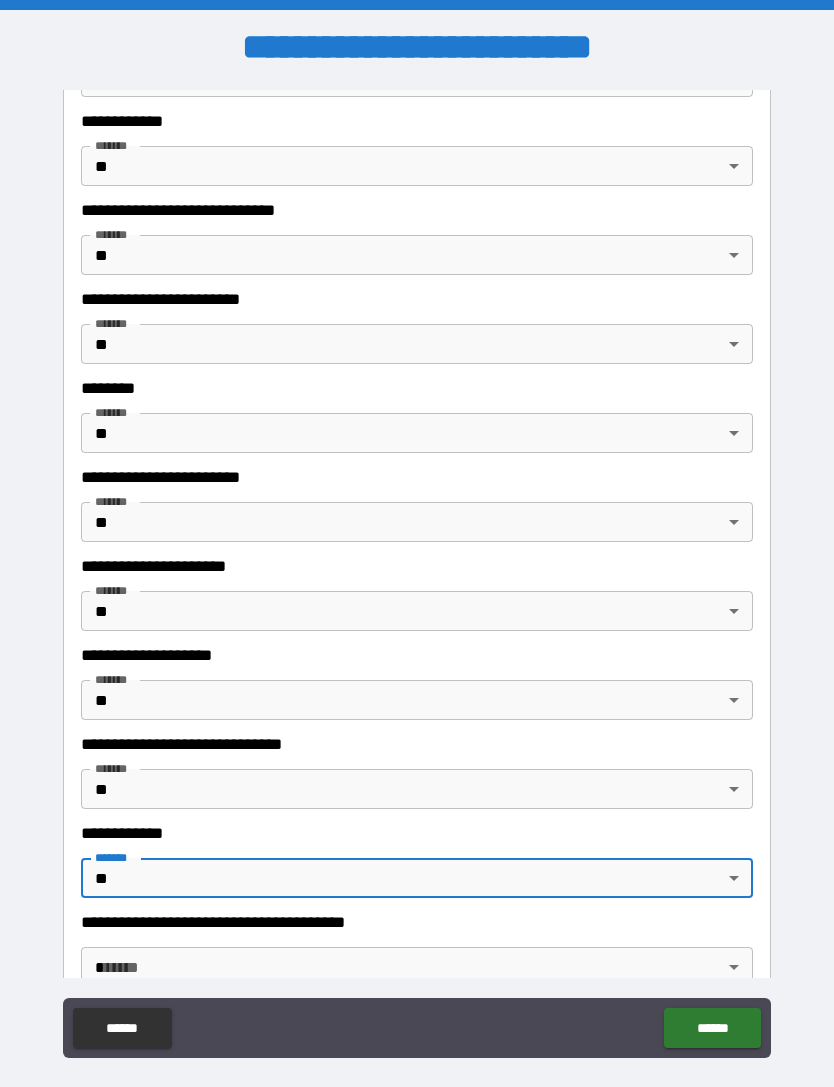 scroll, scrollTop: 6155, scrollLeft: 0, axis: vertical 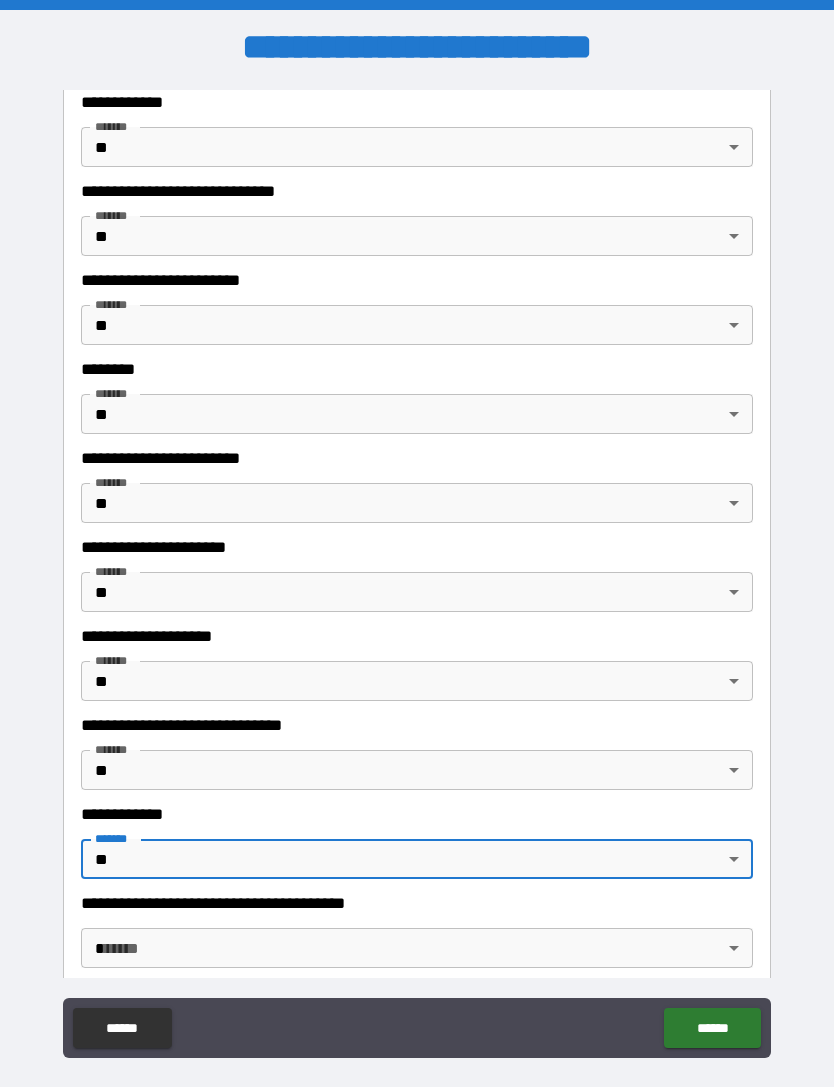 click on "**********" at bounding box center [417, 575] 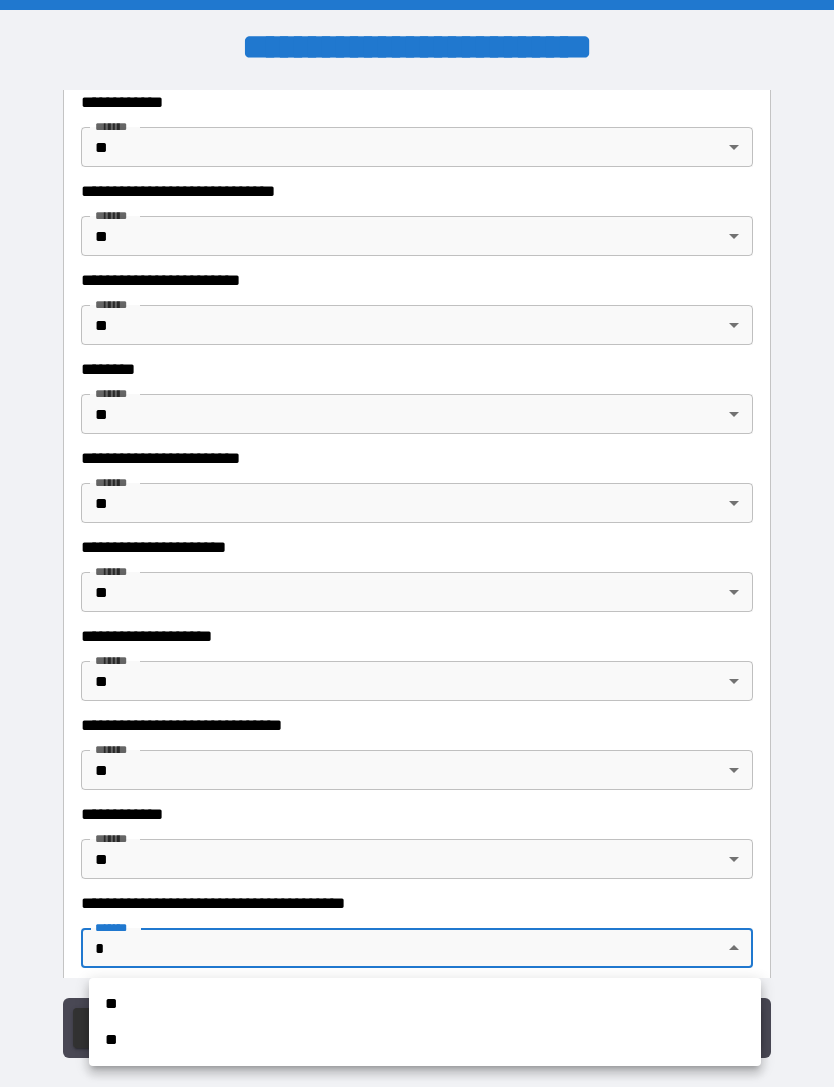 click on "**" at bounding box center (425, 1004) 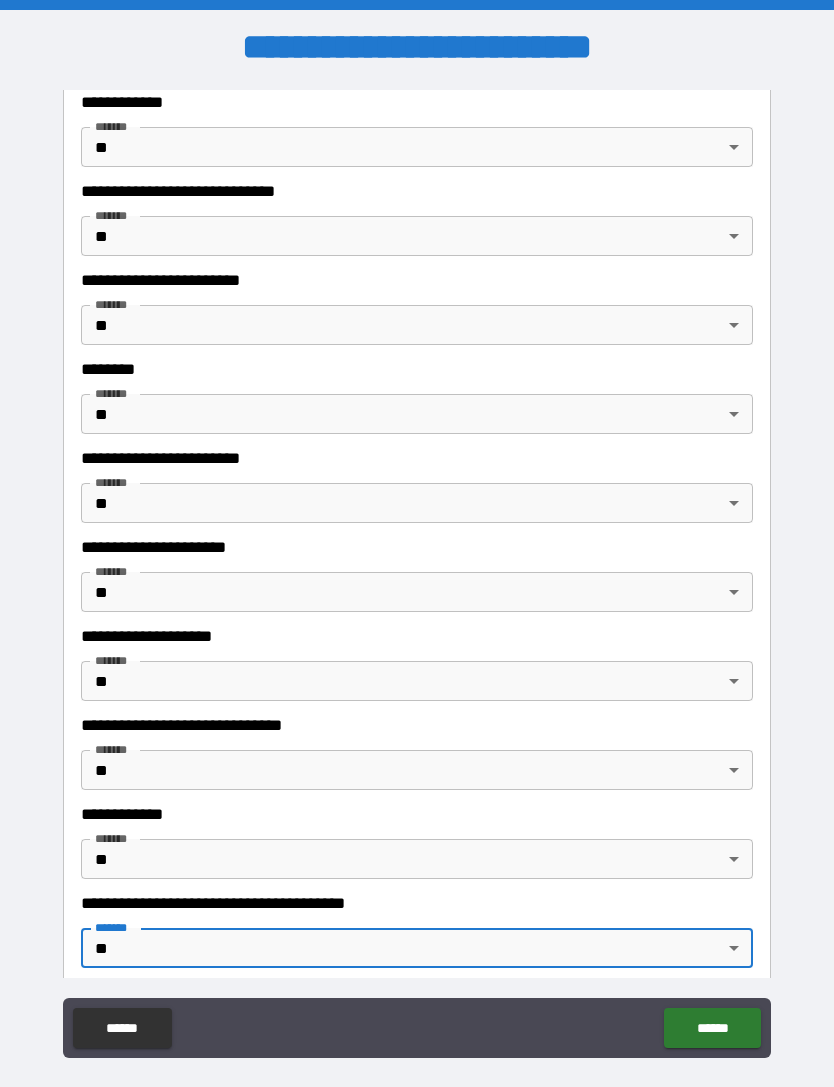 click on "******" at bounding box center (712, 1028) 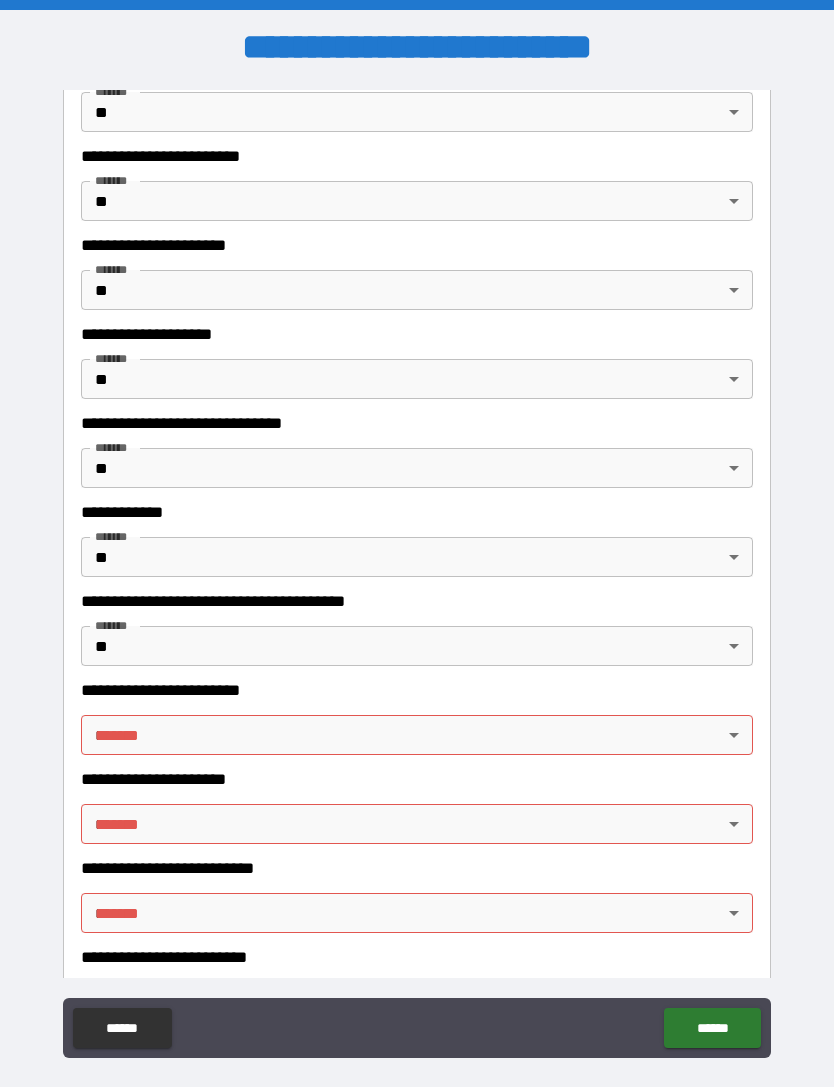 scroll, scrollTop: 6491, scrollLeft: 0, axis: vertical 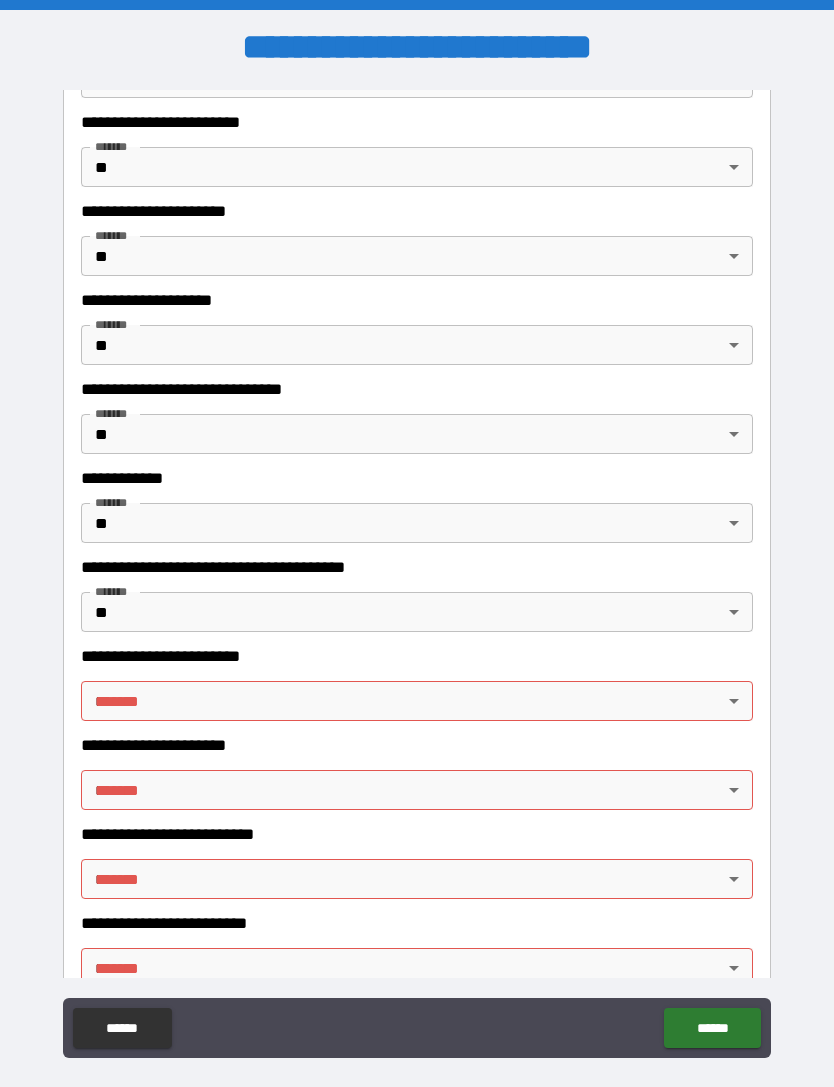 click on "**********" at bounding box center (417, 575) 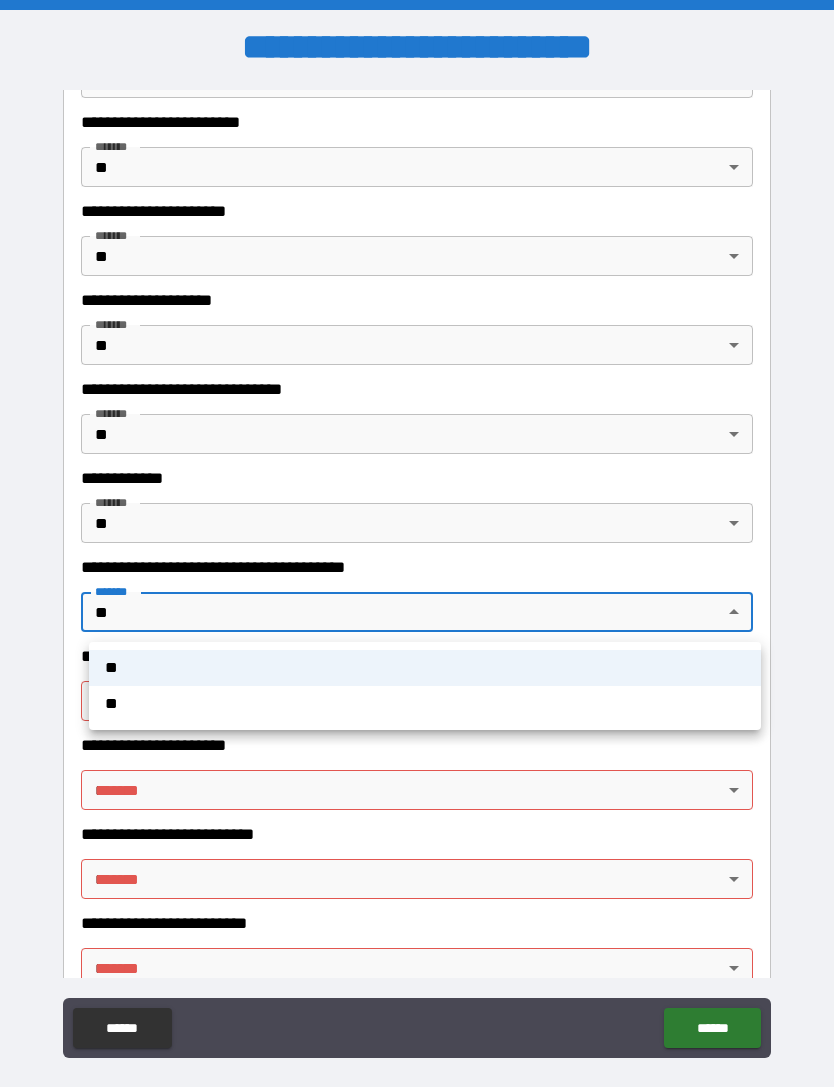click on "**" at bounding box center (425, 704) 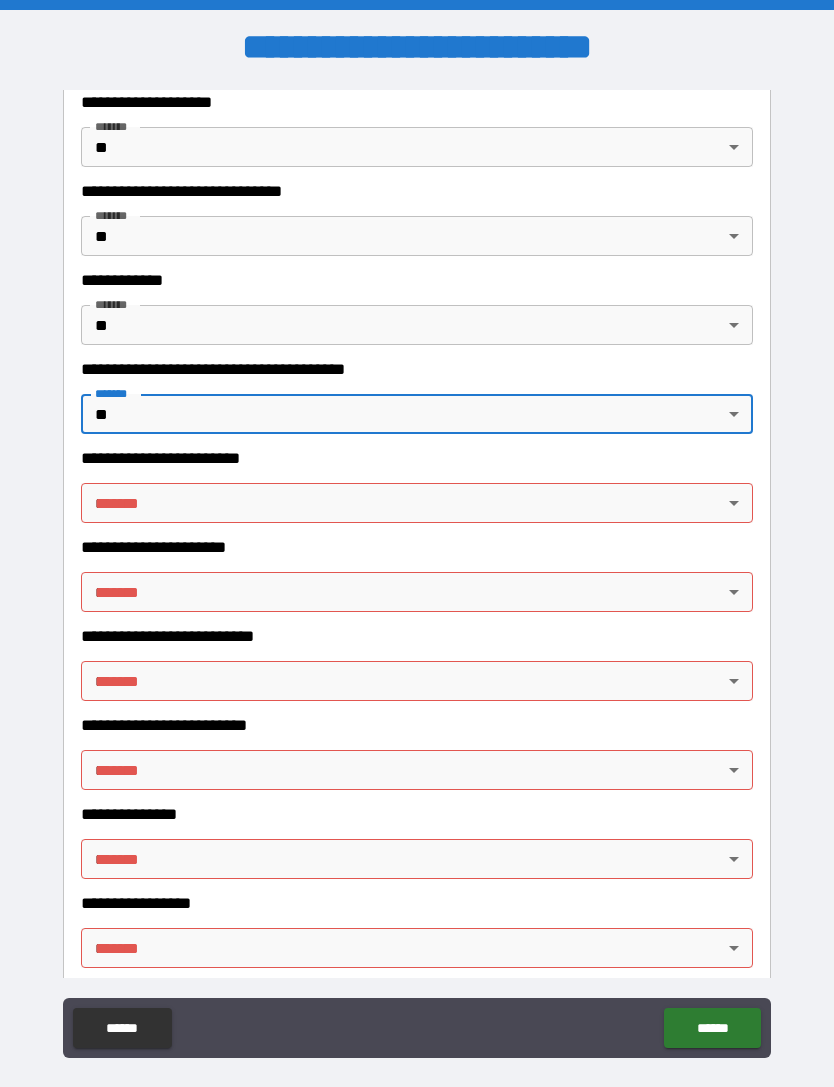 scroll, scrollTop: 6775, scrollLeft: 0, axis: vertical 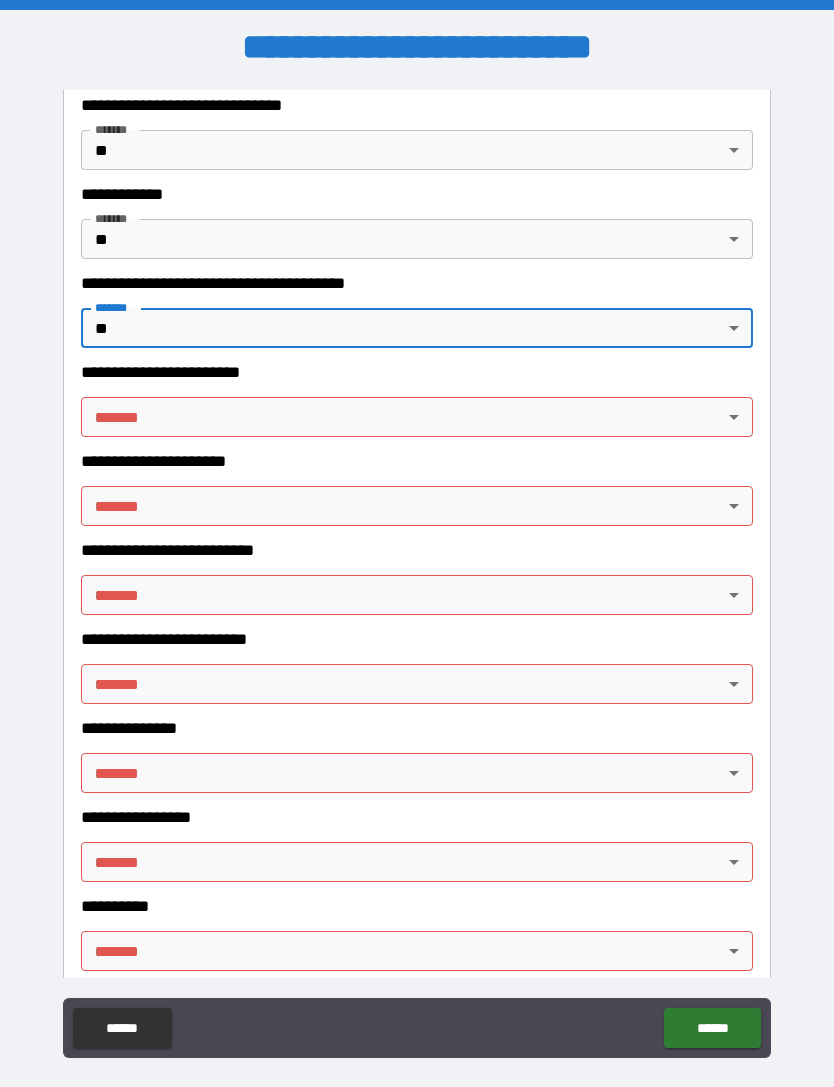 click on "**********" at bounding box center [417, 575] 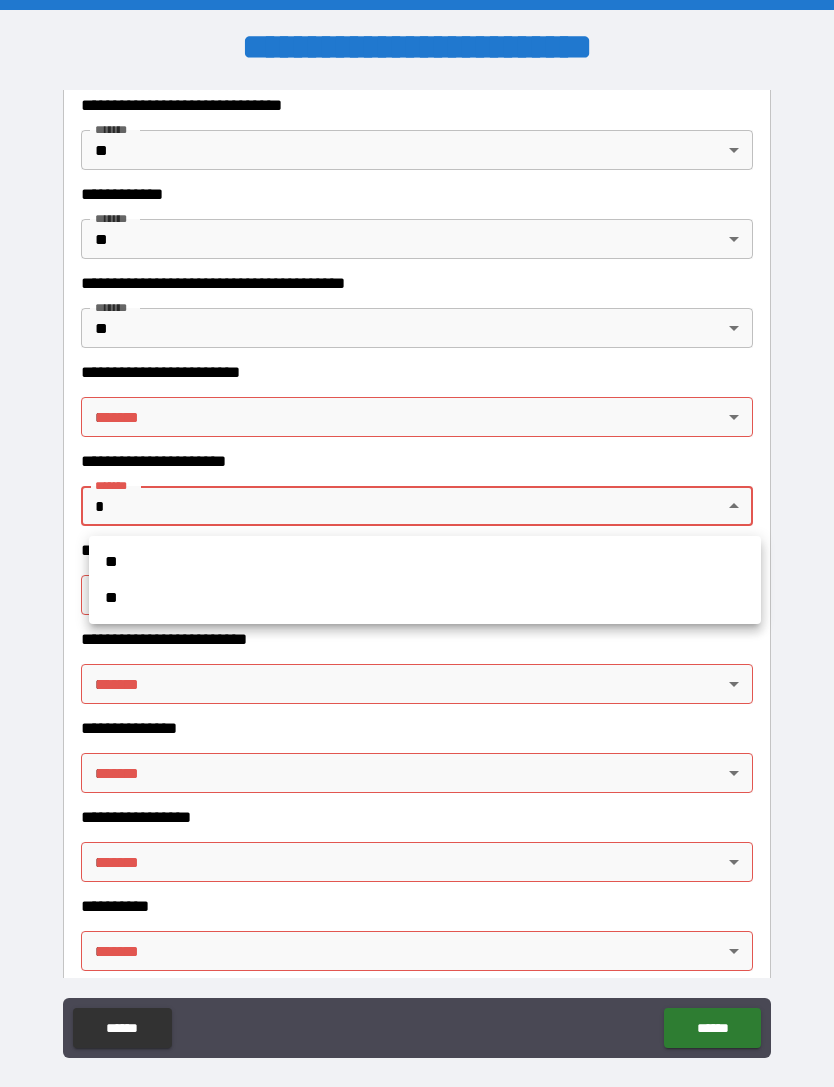 click on "**" at bounding box center [425, 598] 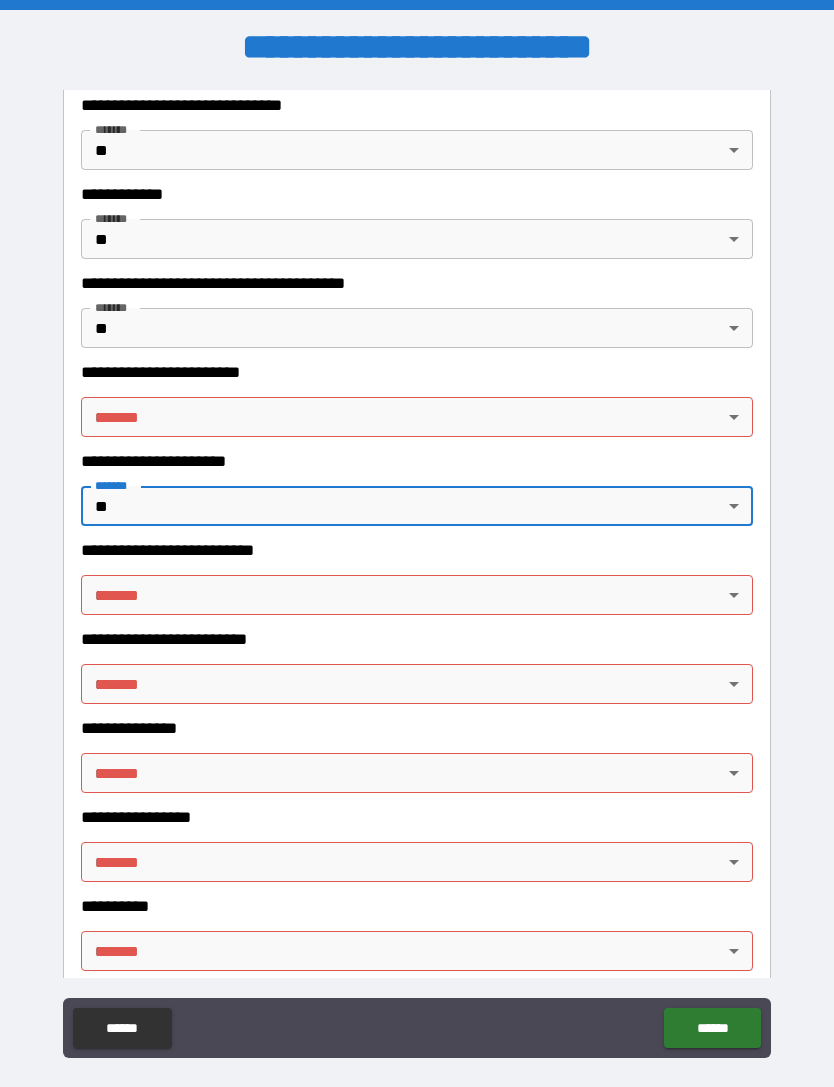click on "**********" at bounding box center [417, 575] 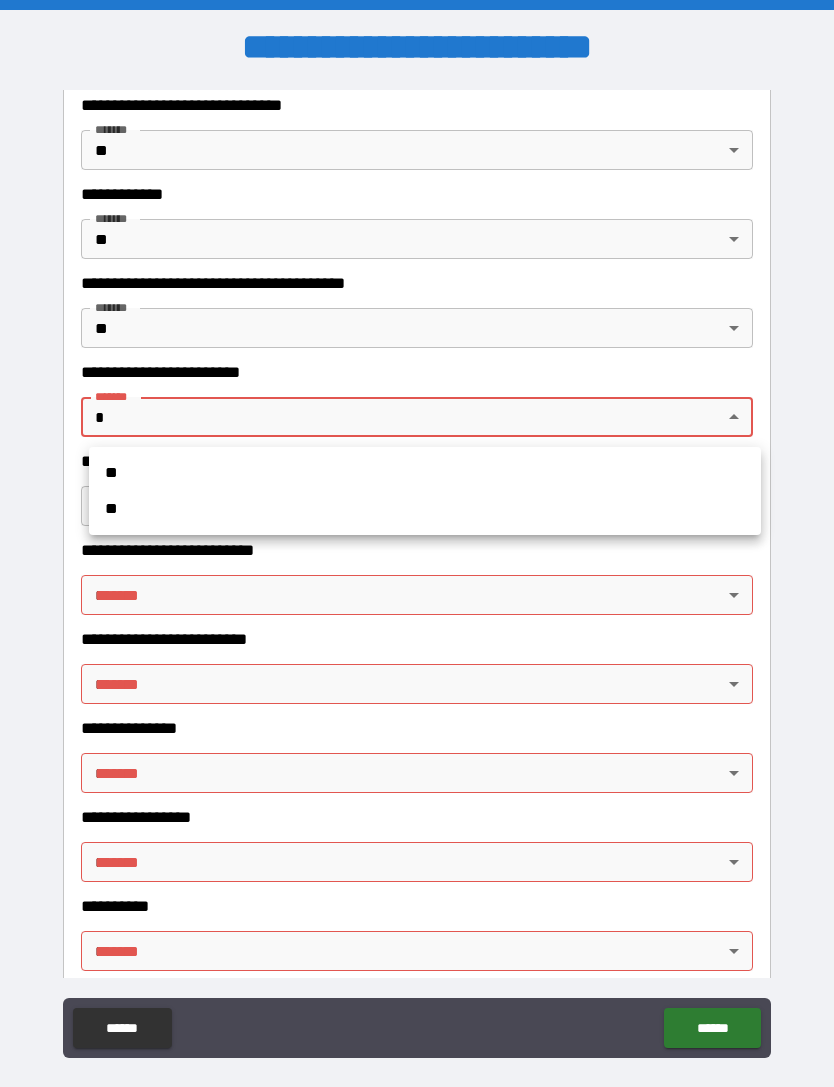 click on "**" at bounding box center [425, 509] 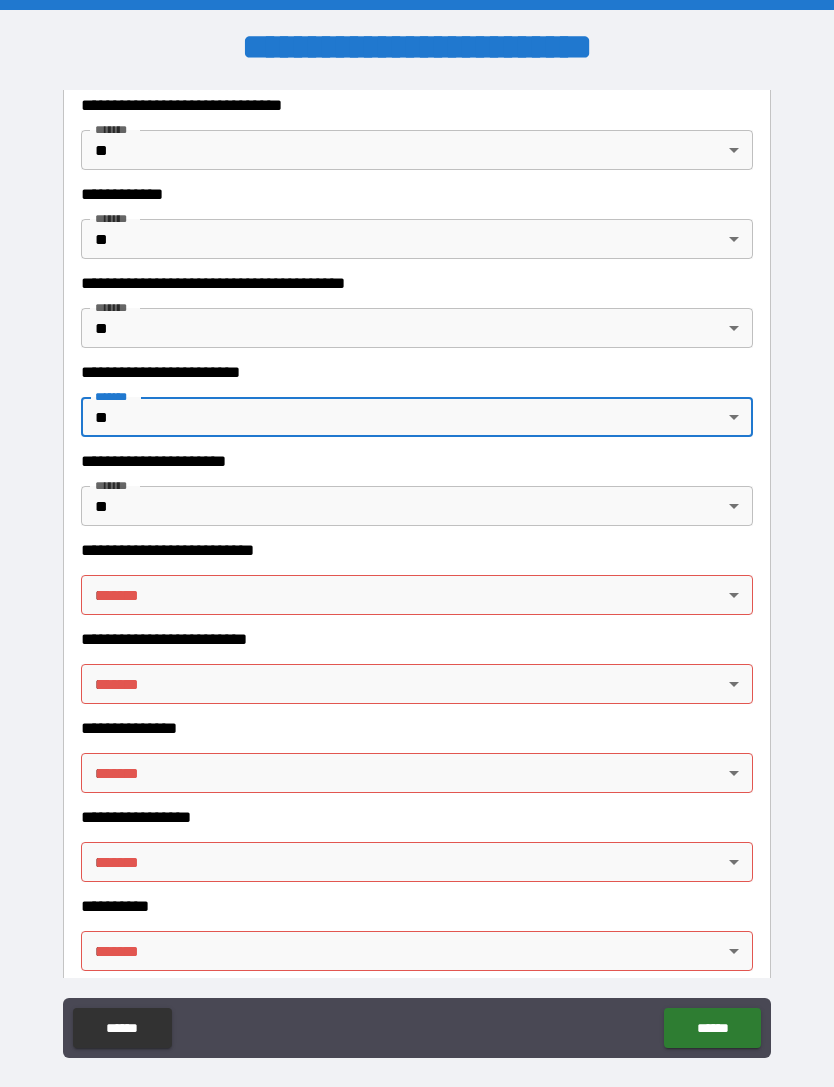 click on "**********" at bounding box center (417, 575) 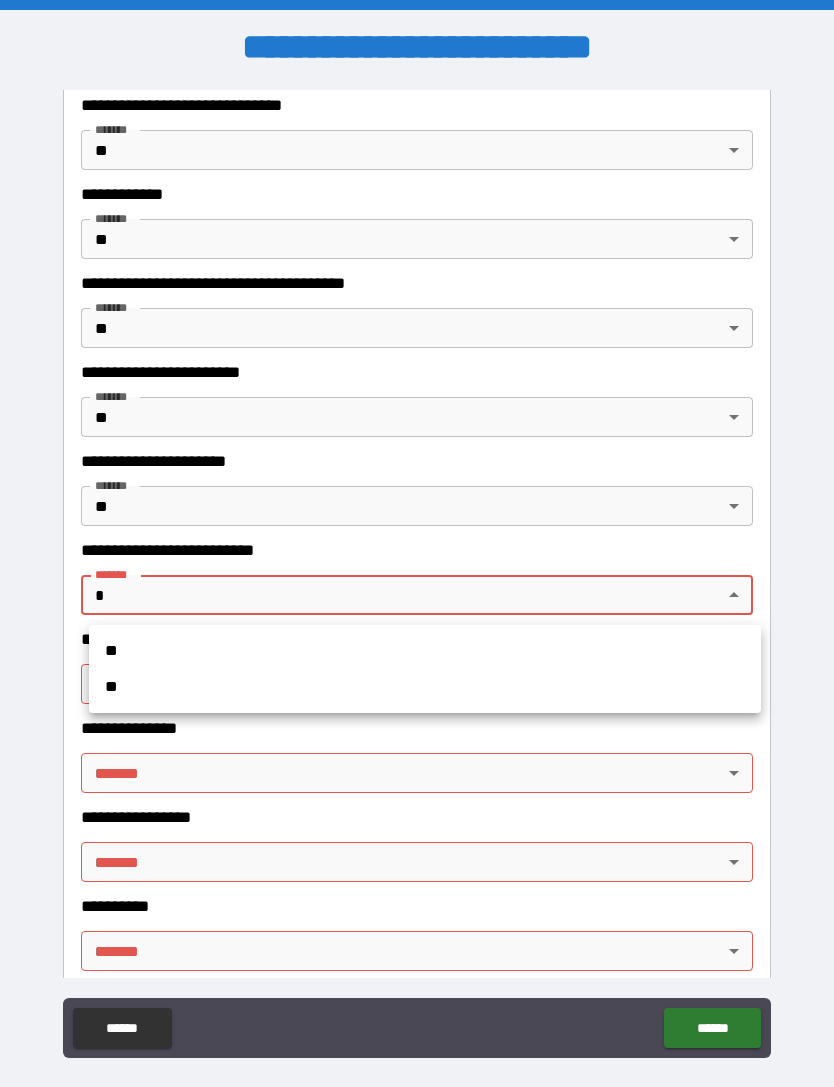 click on "**" at bounding box center [425, 687] 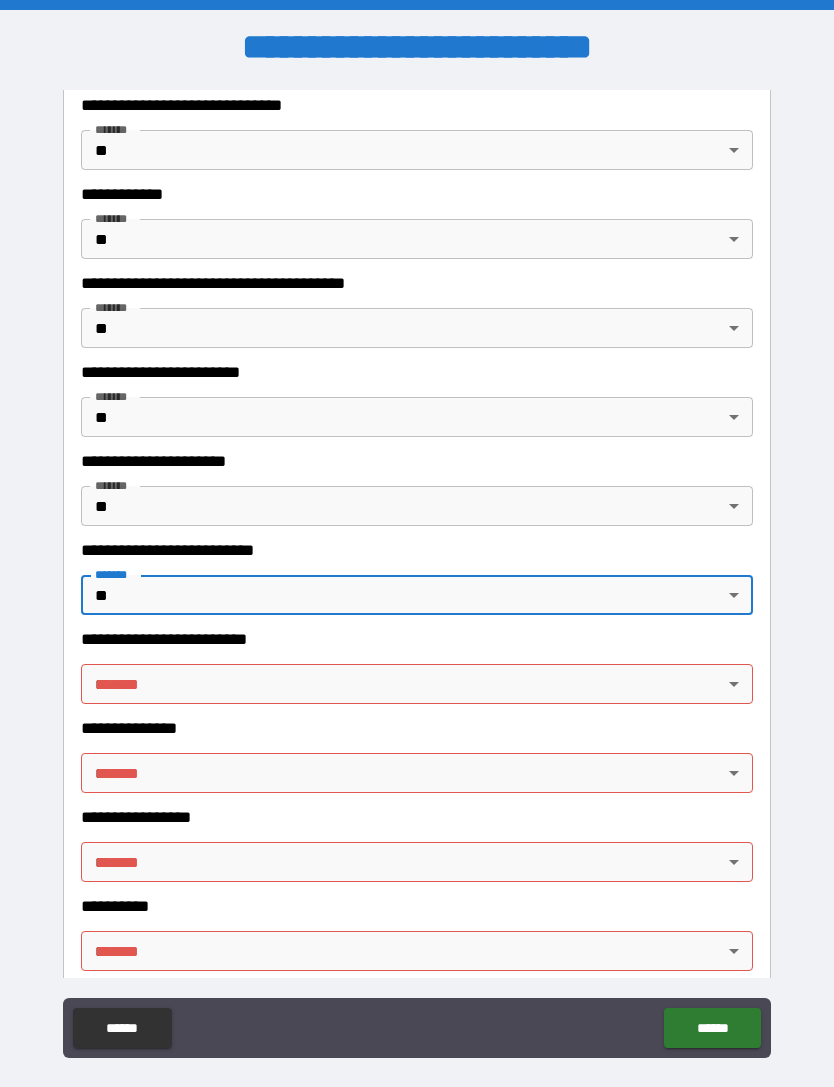 click on "**********" at bounding box center [417, 575] 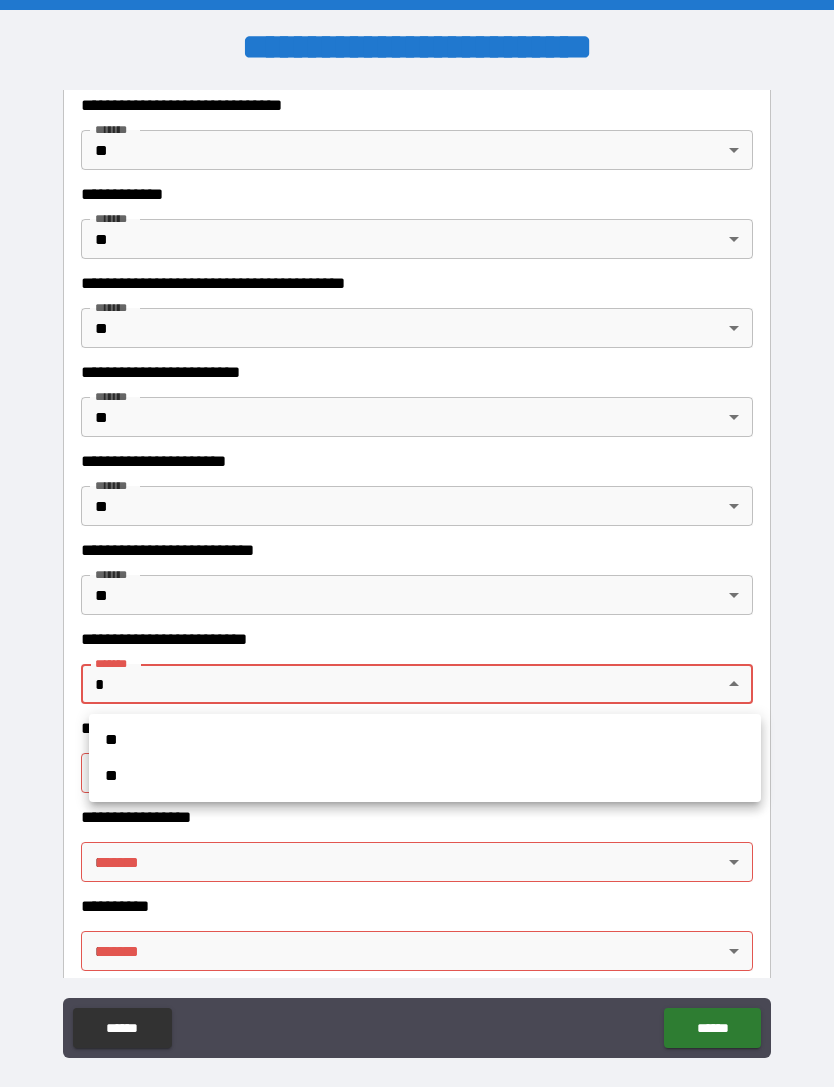 click on "**" at bounding box center [425, 776] 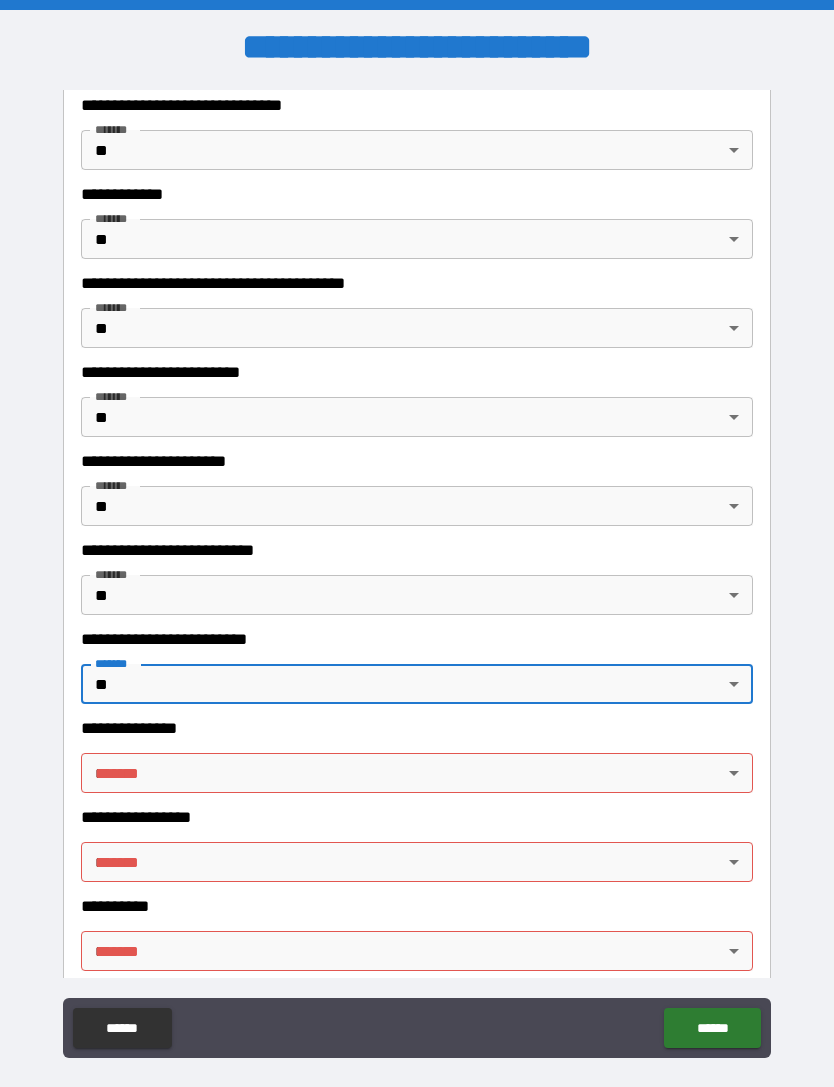 click on "**********" at bounding box center (417, 575) 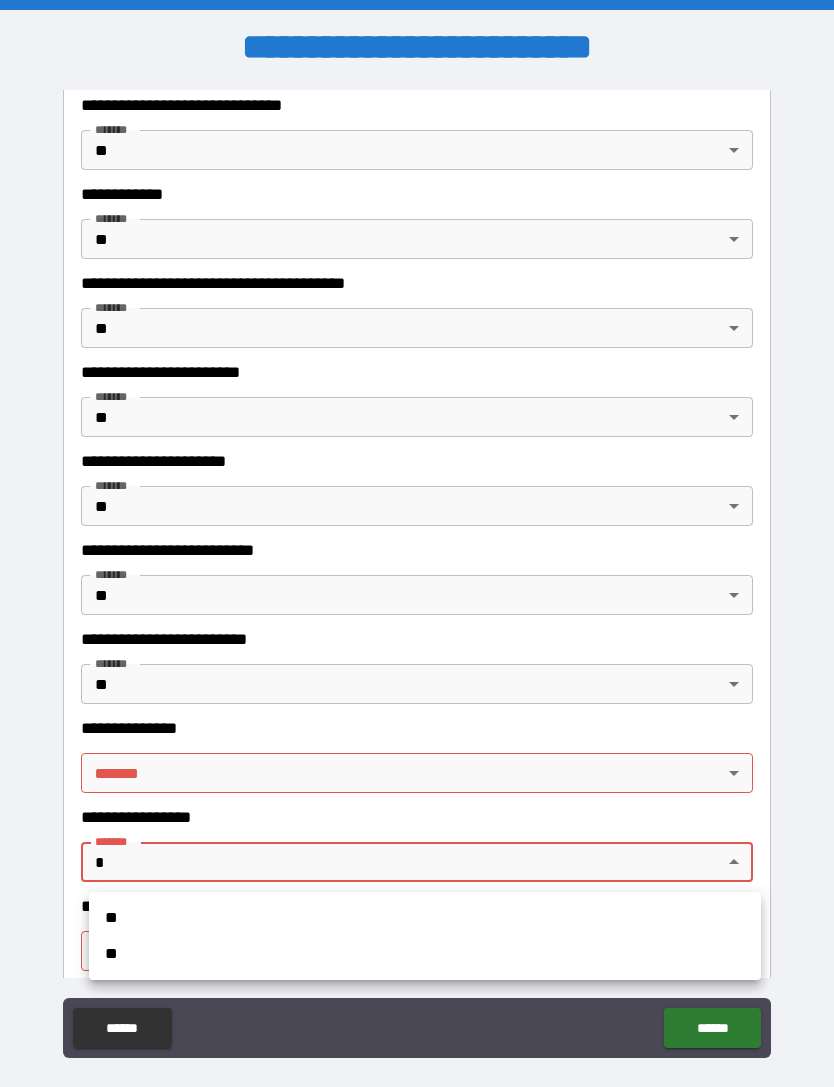 click on "**" at bounding box center (425, 954) 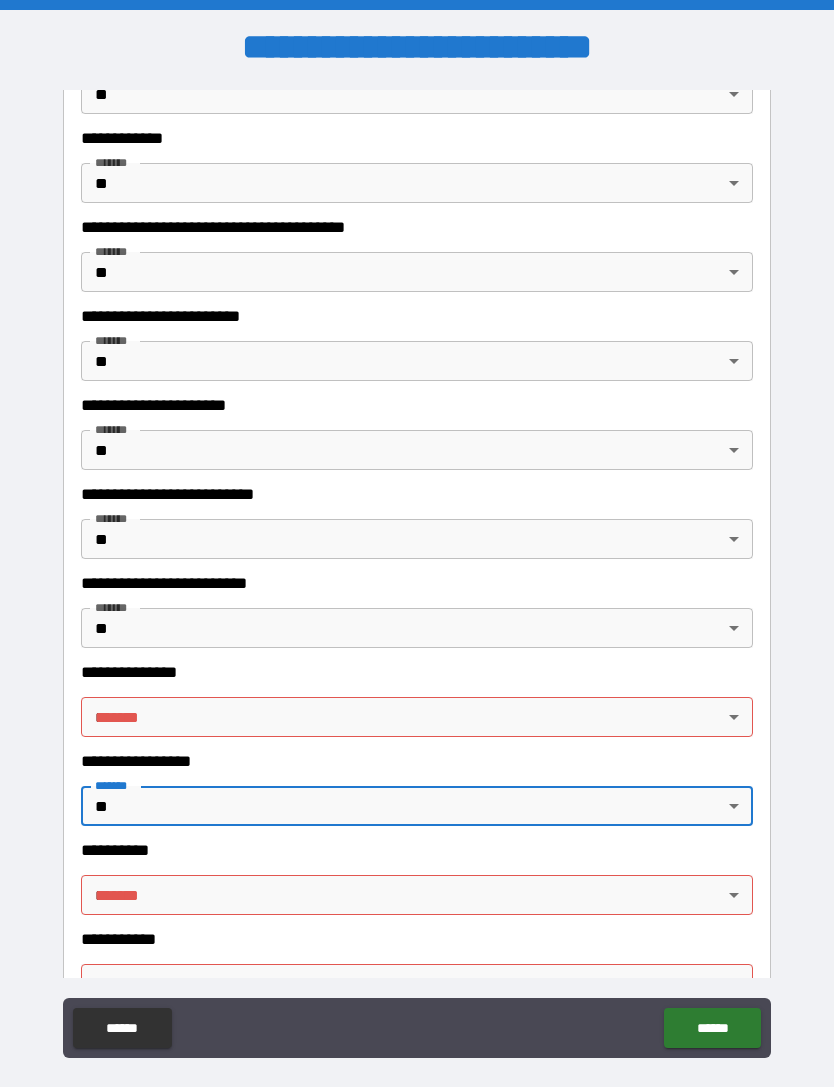 scroll, scrollTop: 6912, scrollLeft: 0, axis: vertical 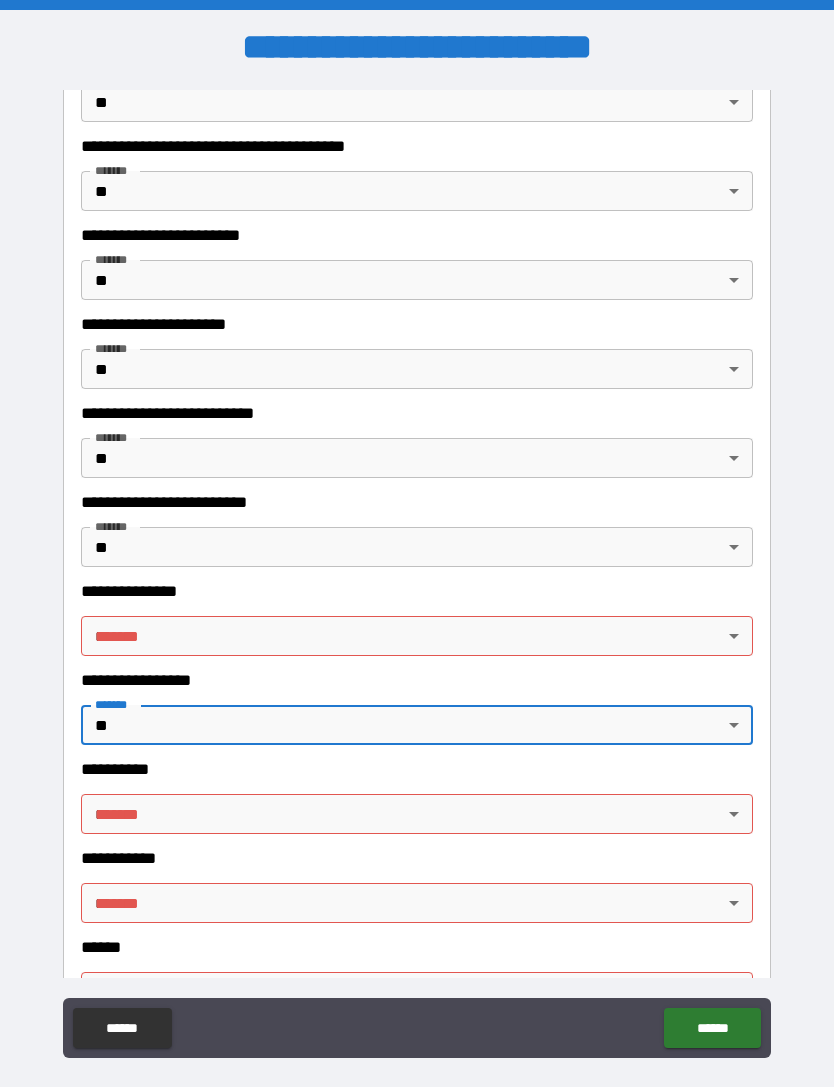click on "**********" at bounding box center [417, 575] 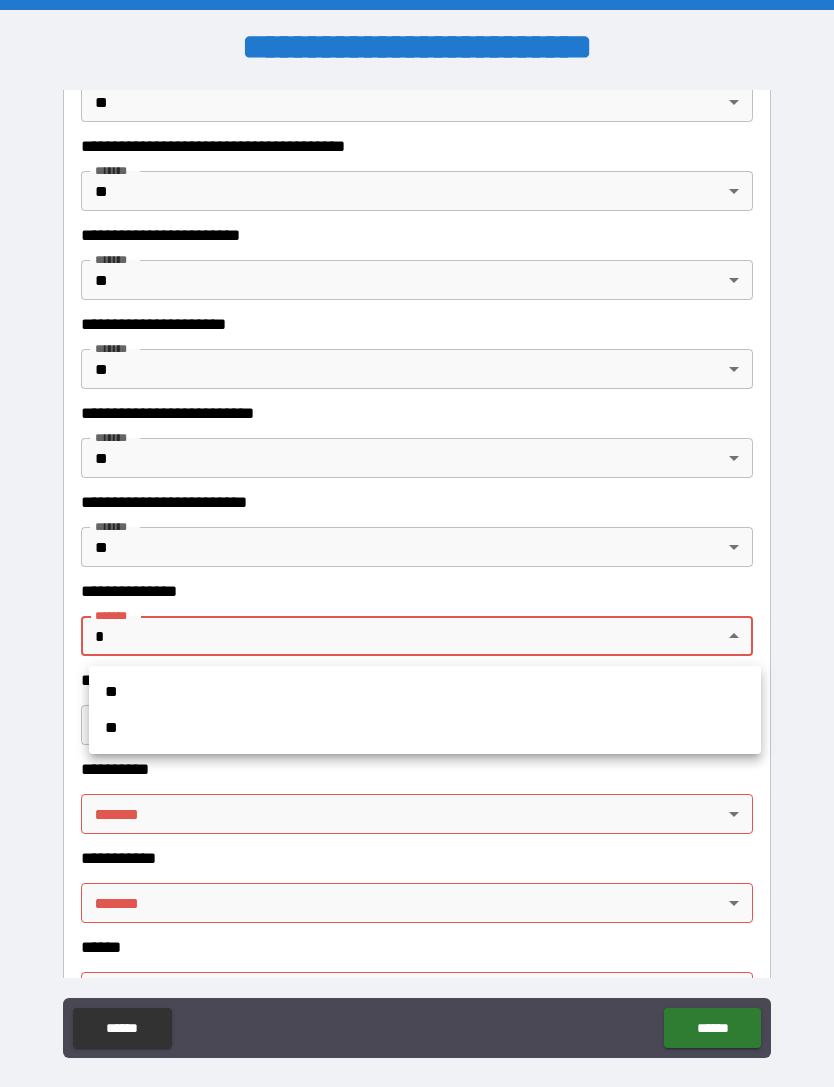click on "**" at bounding box center [425, 728] 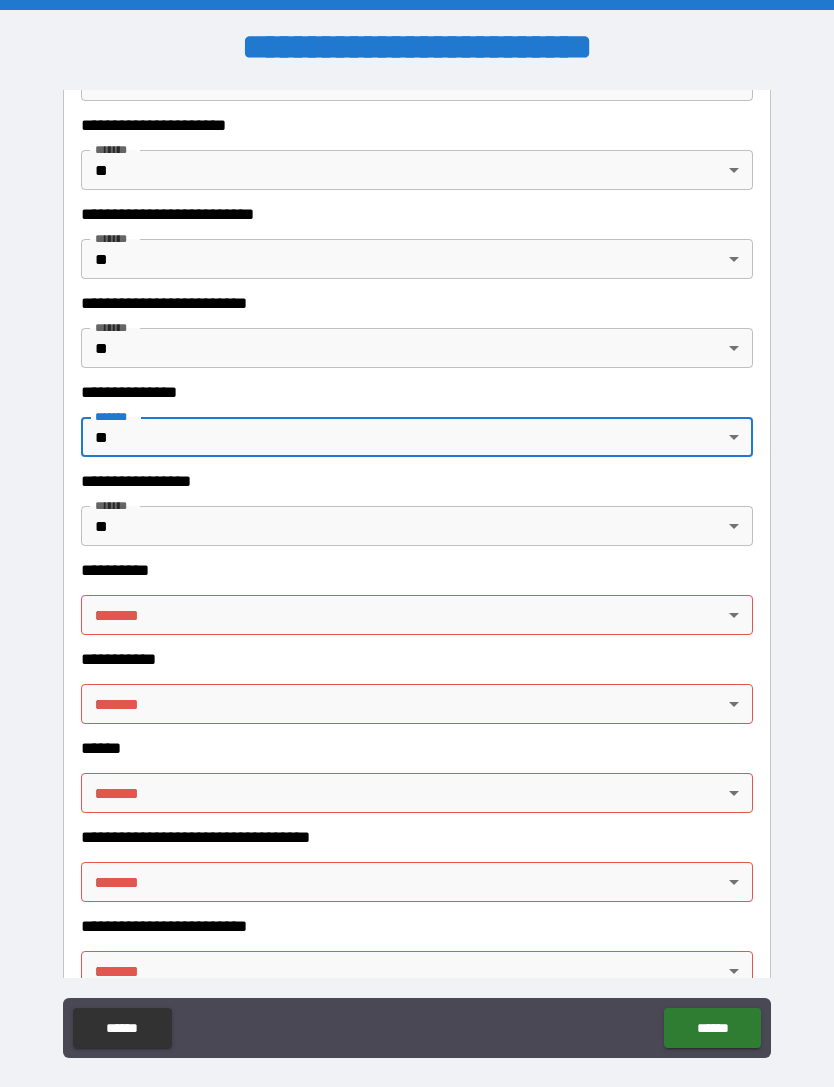scroll, scrollTop: 7115, scrollLeft: 0, axis: vertical 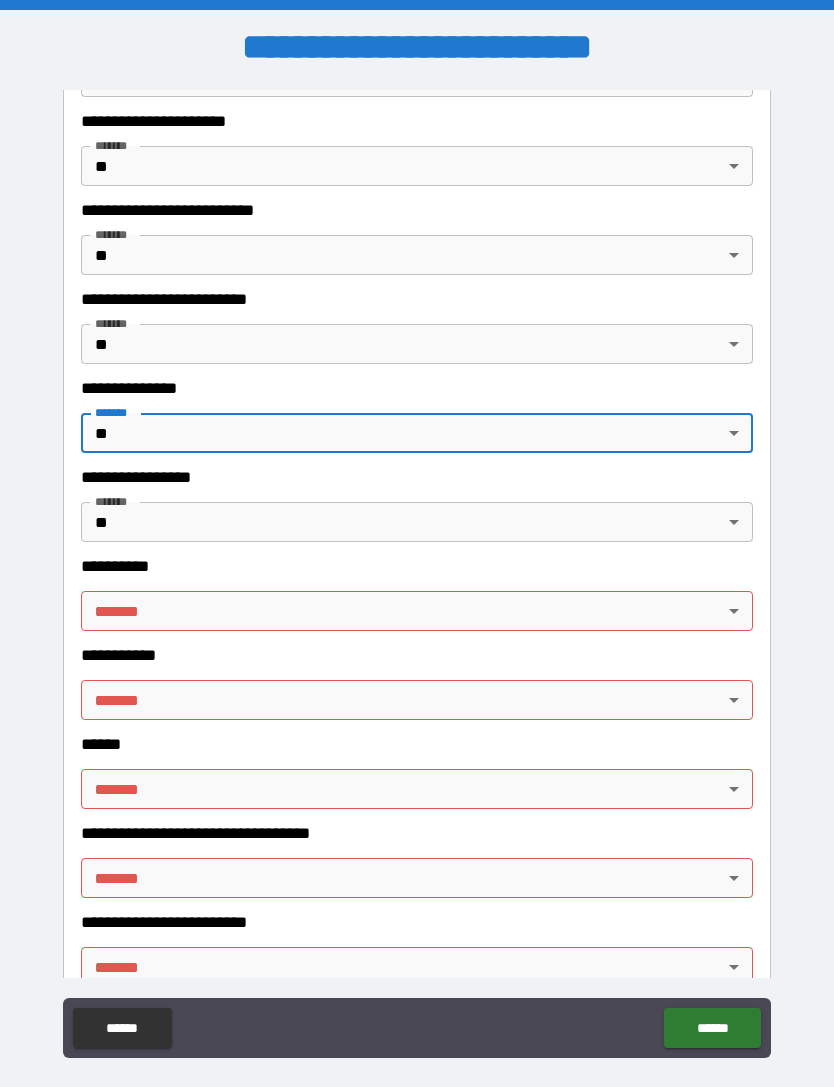 click on "**********" at bounding box center [417, 575] 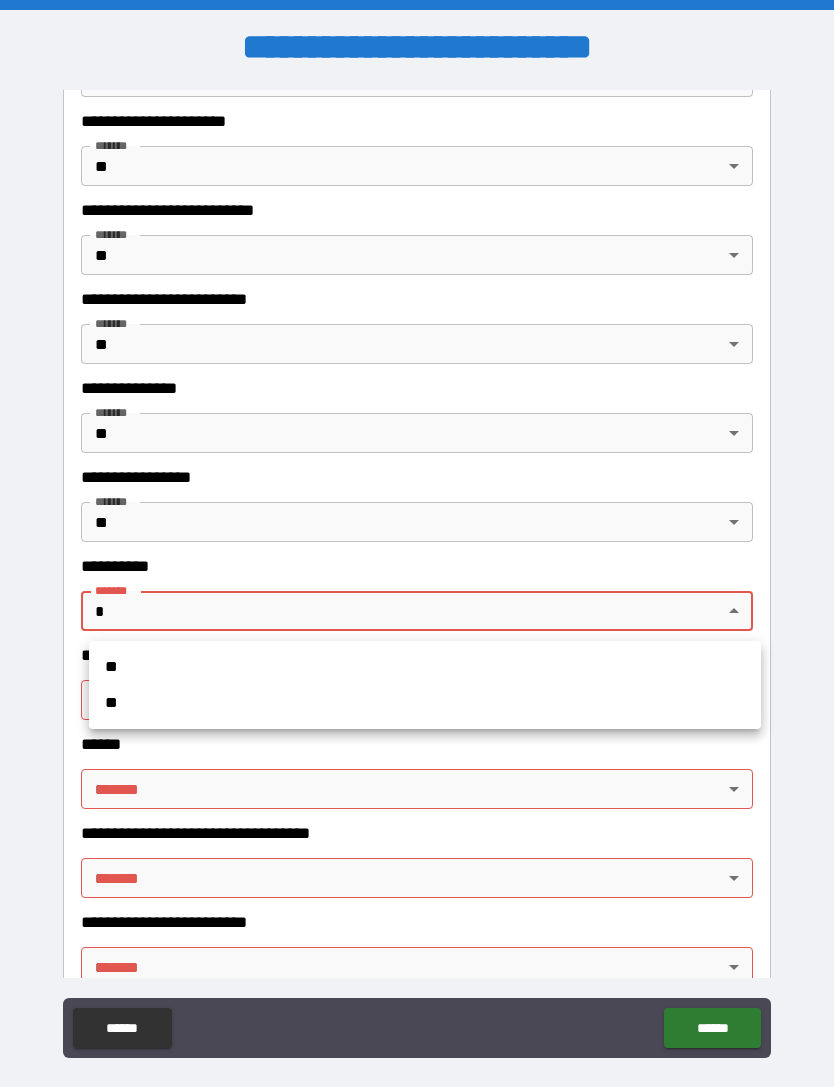 click on "**" at bounding box center (425, 703) 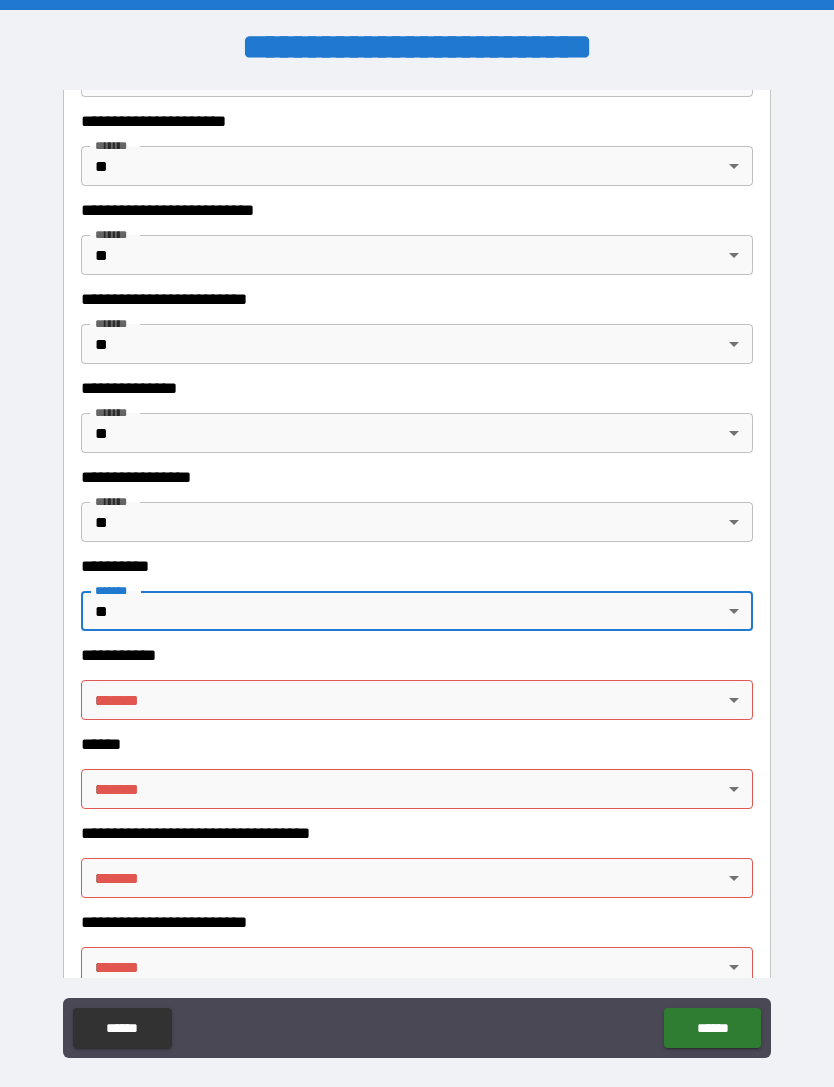 click on "**********" at bounding box center (417, 575) 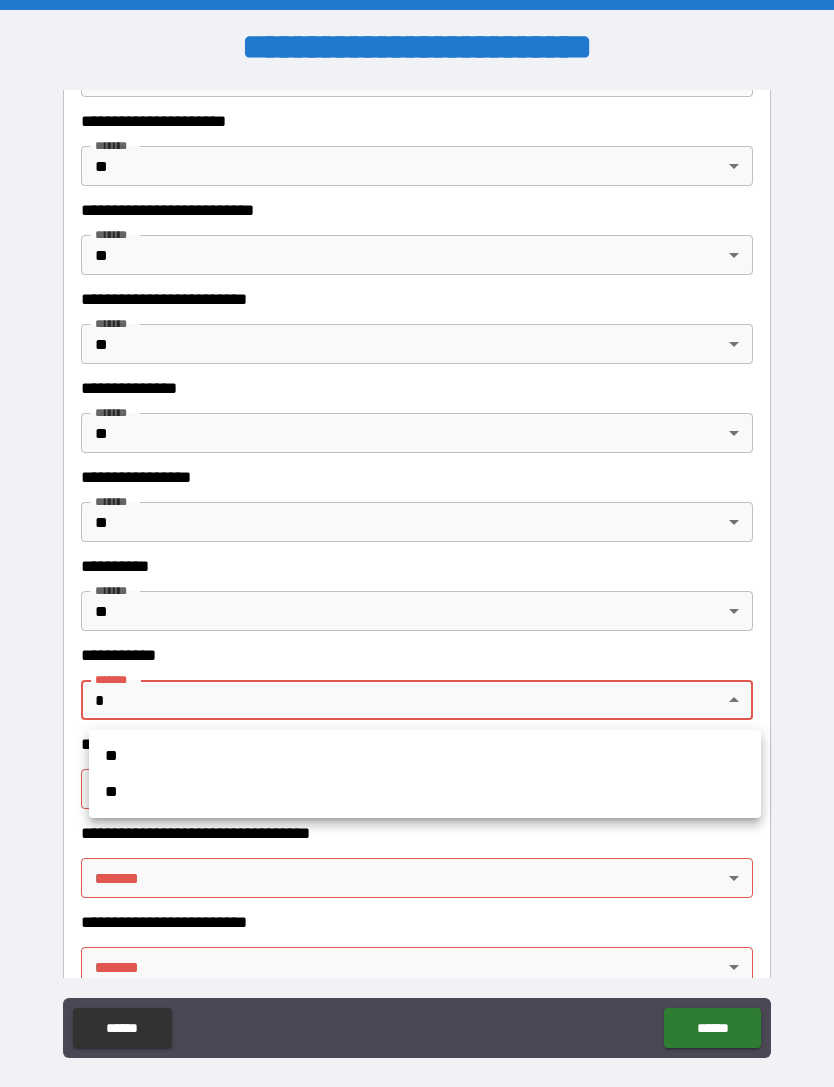 click on "**" at bounding box center [425, 792] 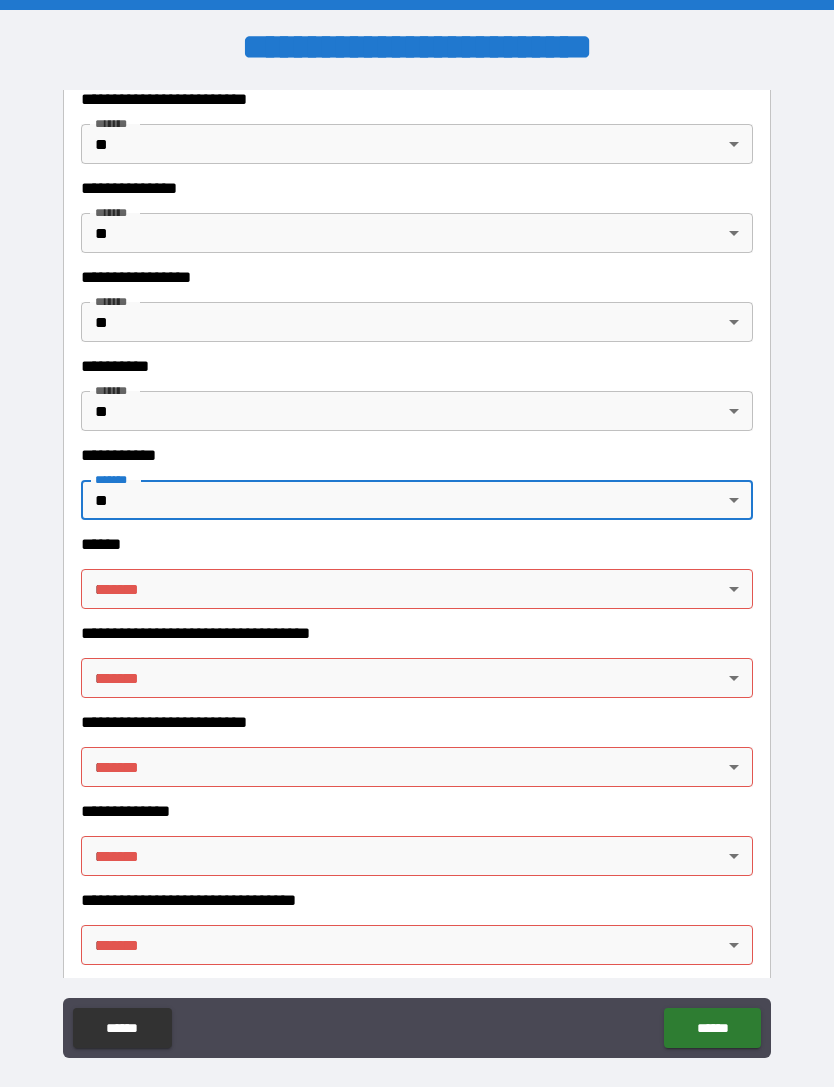 scroll, scrollTop: 7314, scrollLeft: 0, axis: vertical 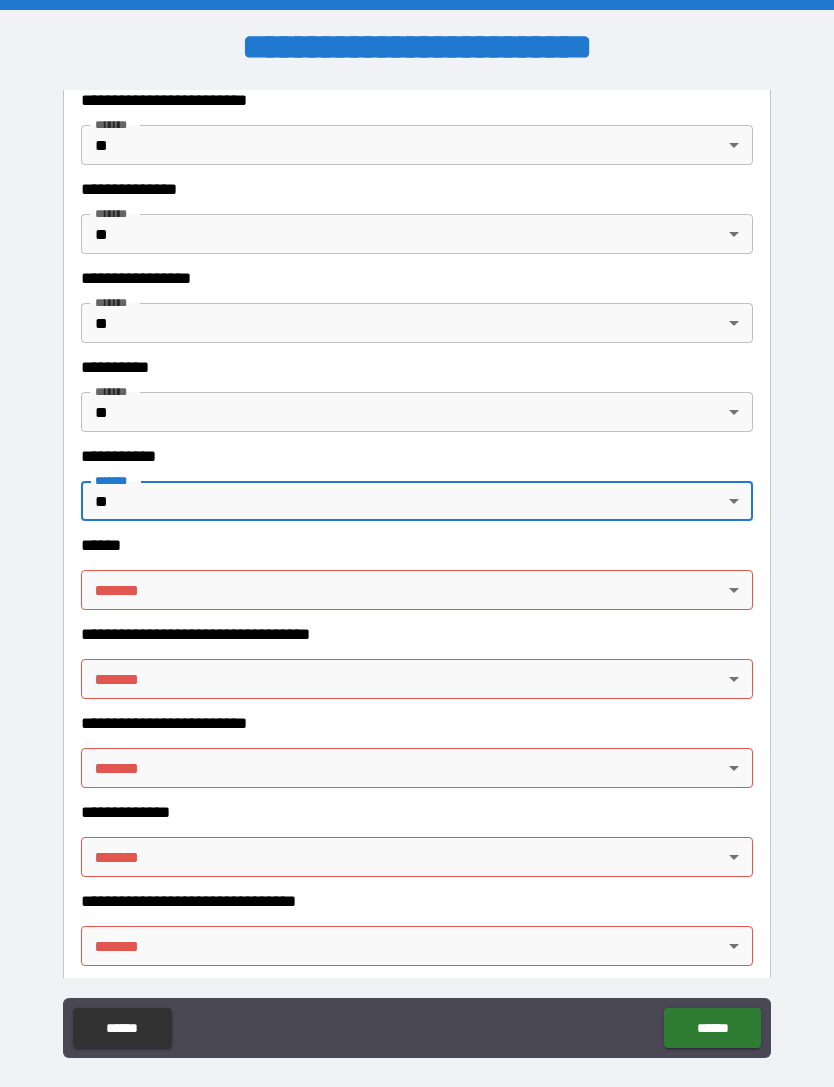 click on "**********" at bounding box center [417, 575] 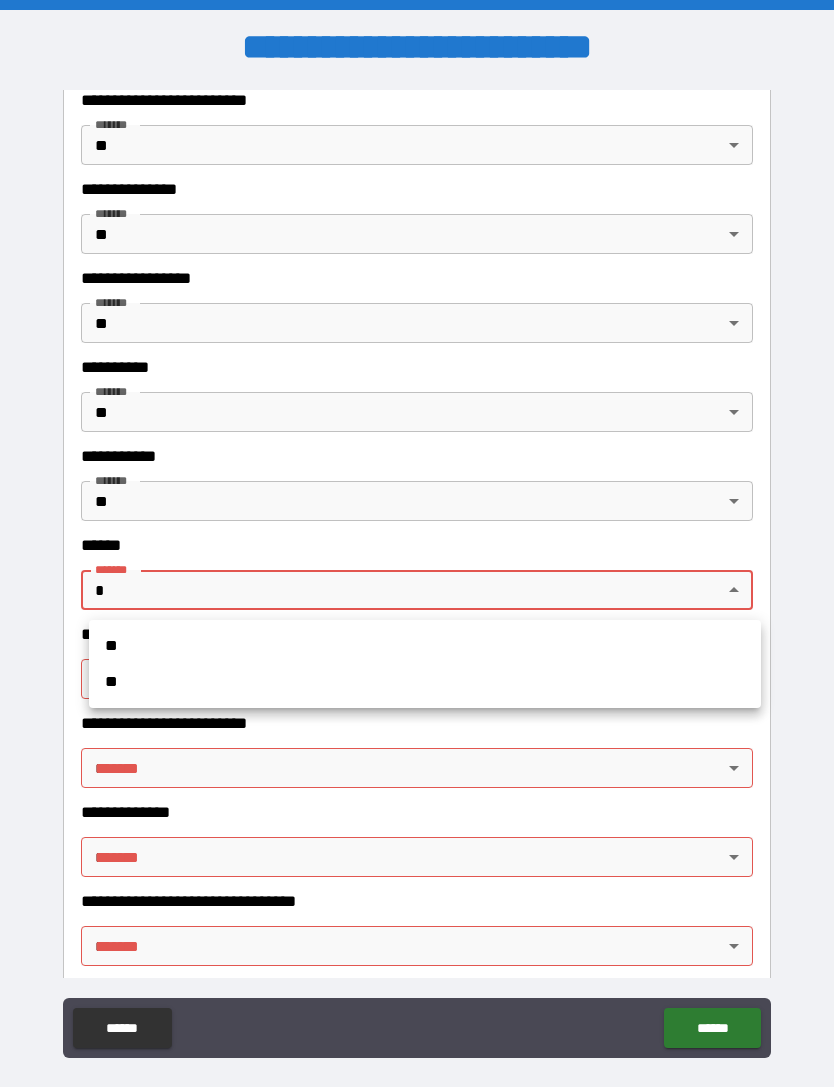 click on "**" at bounding box center (425, 682) 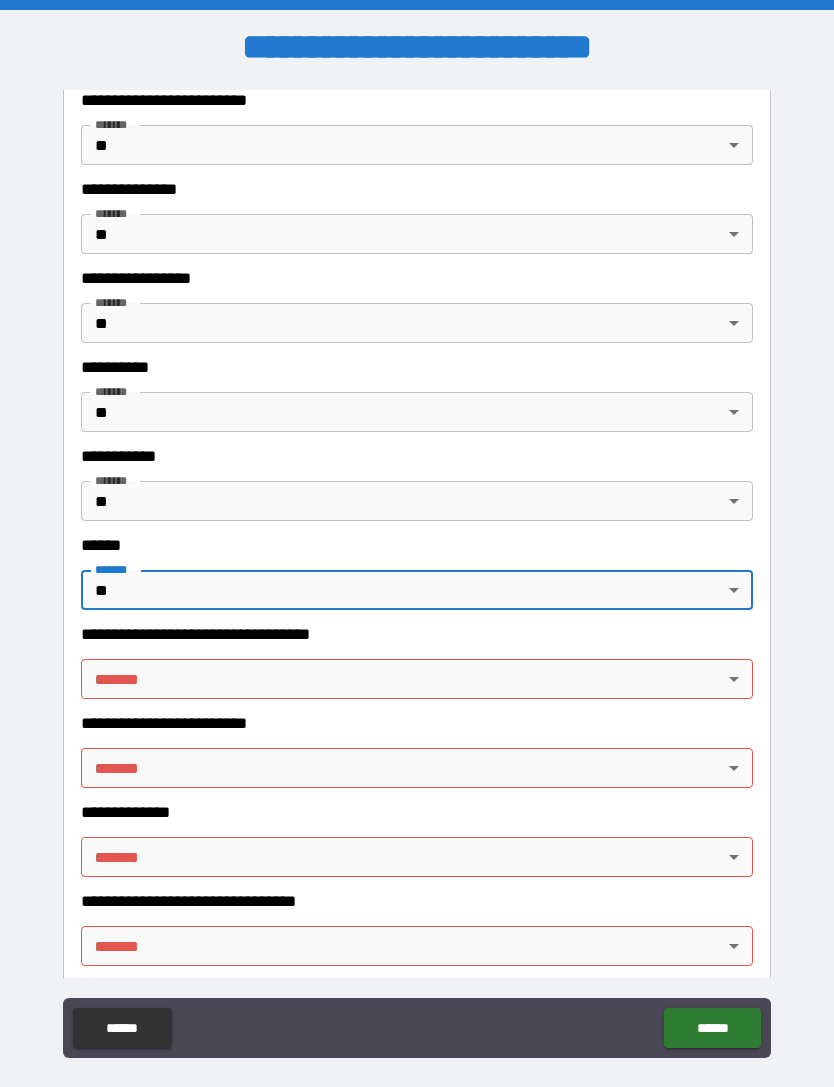 click on "**********" at bounding box center [417, 575] 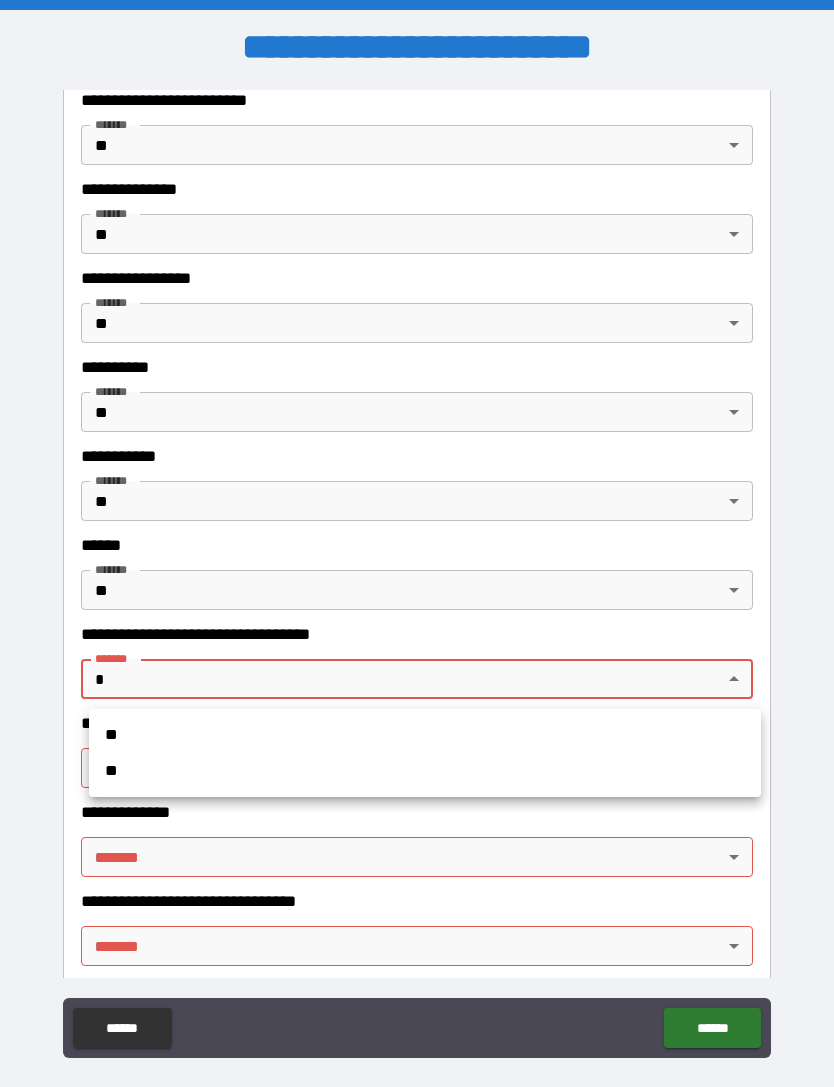 click on "**" at bounding box center [425, 771] 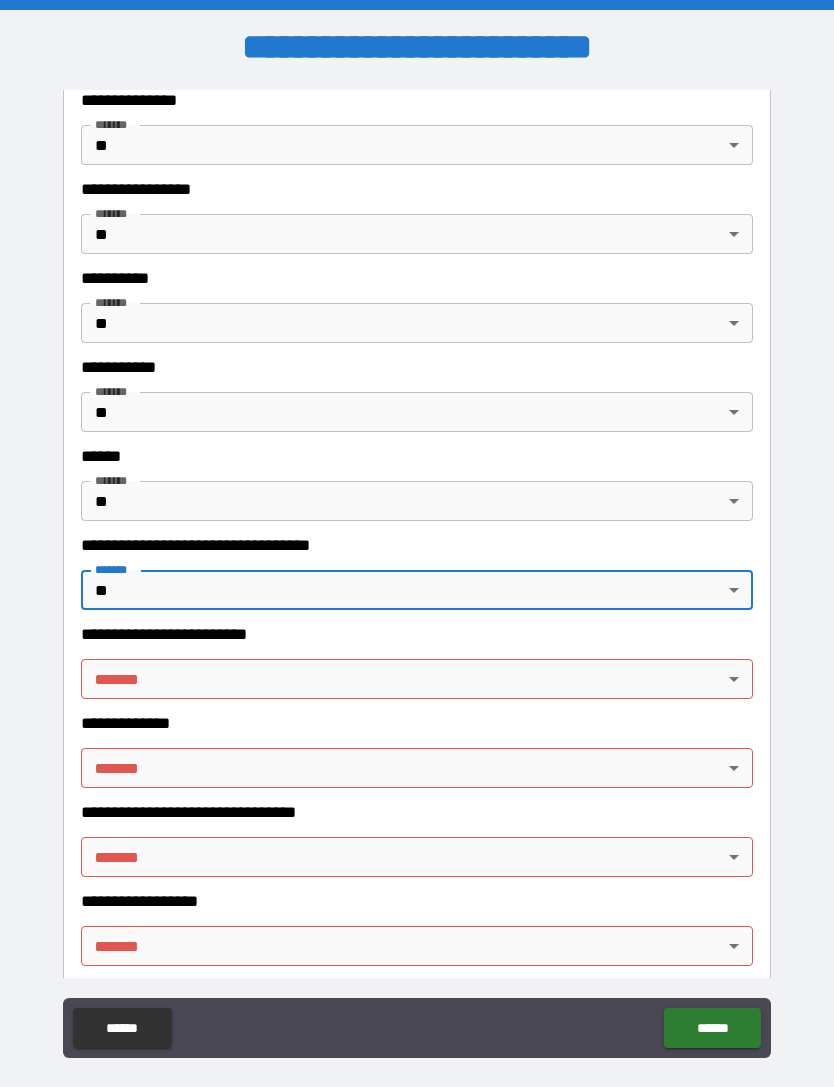 scroll, scrollTop: 7442, scrollLeft: 0, axis: vertical 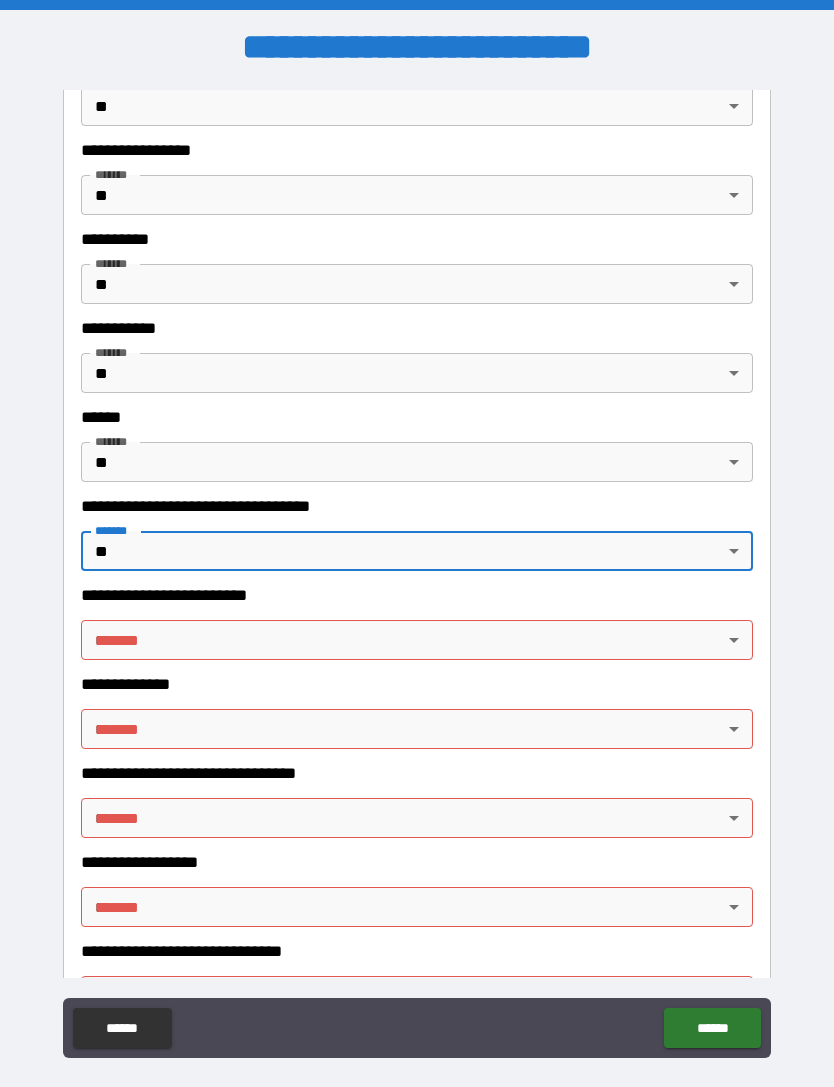 click on "**********" at bounding box center (417, 575) 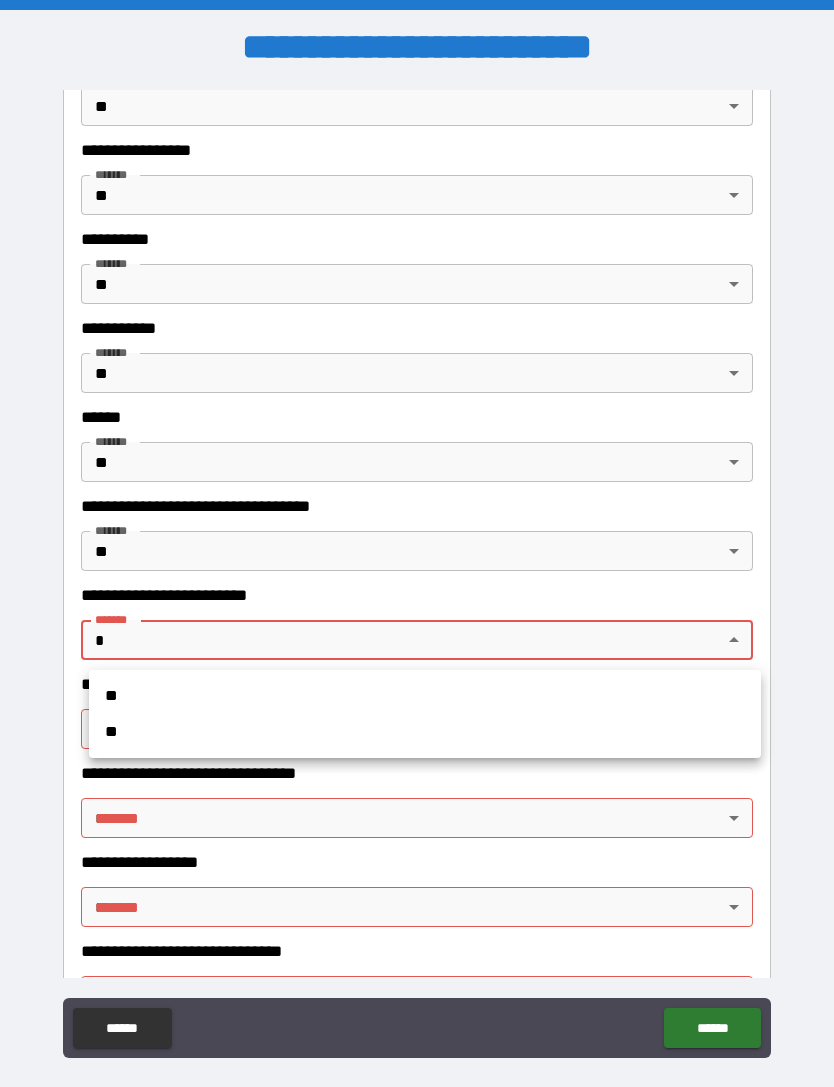 click on "**" at bounding box center (425, 732) 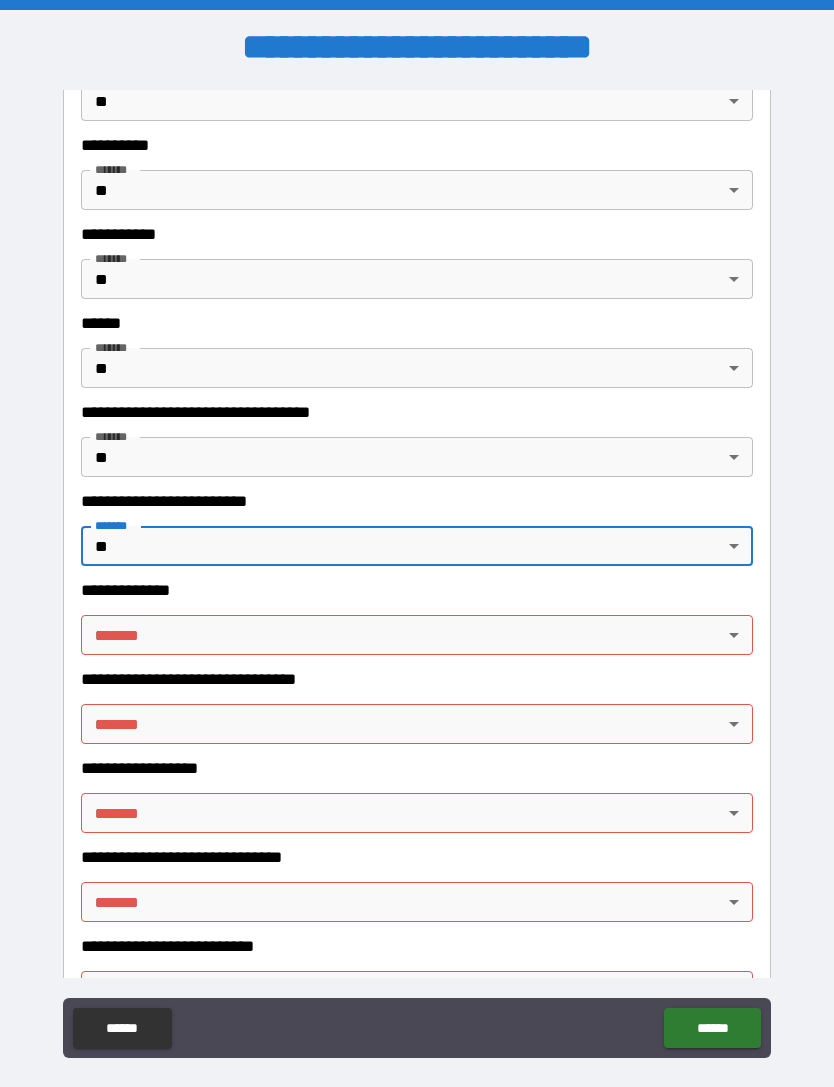 scroll, scrollTop: 7592, scrollLeft: 0, axis: vertical 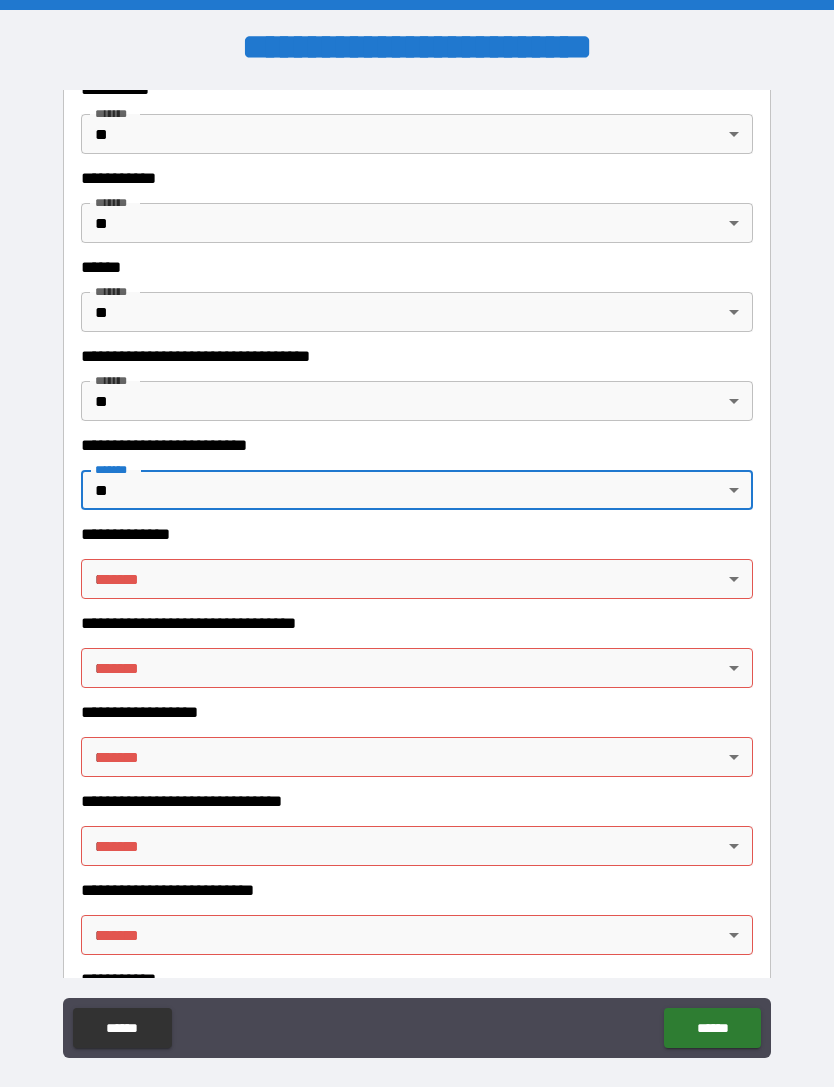 click on "**********" at bounding box center [417, 575] 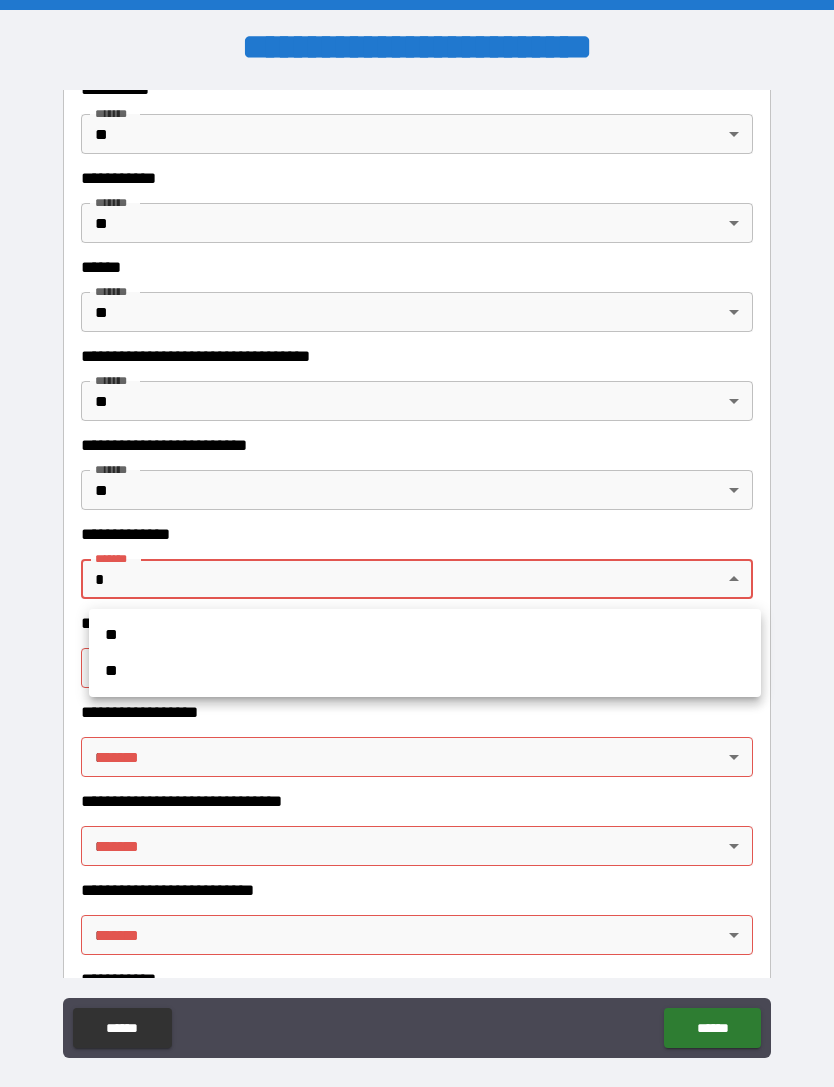 click on "**" at bounding box center (425, 671) 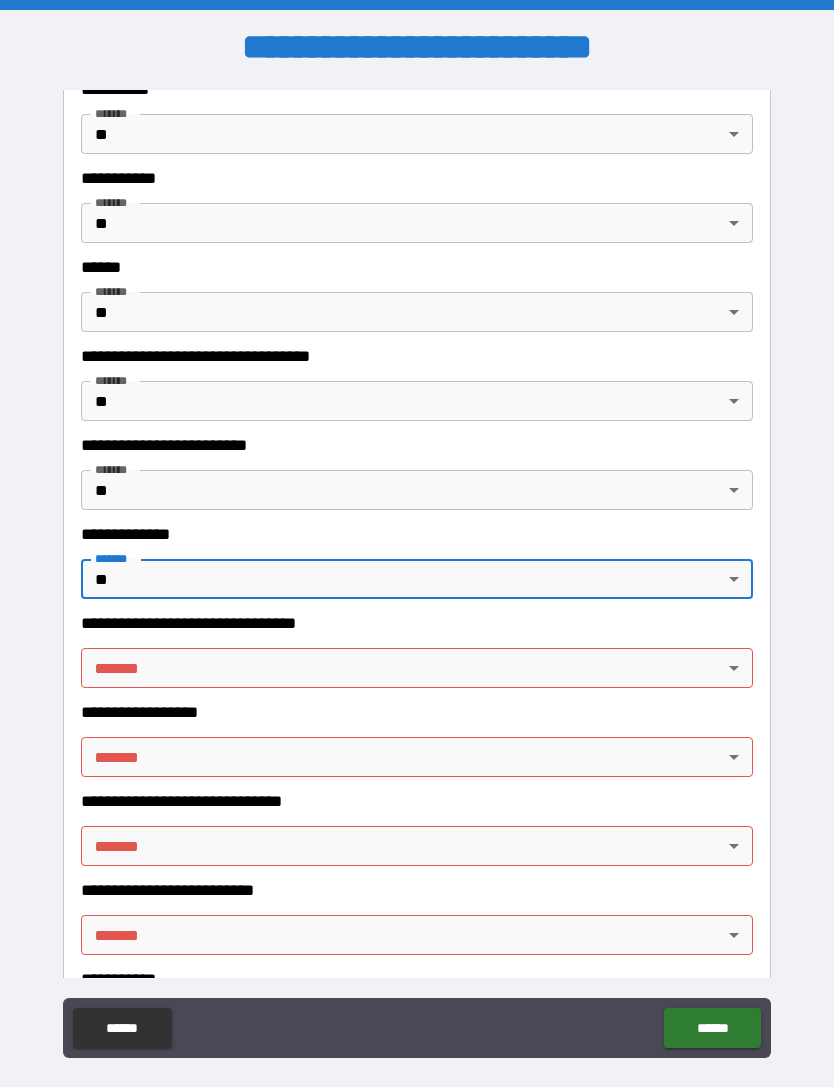 click on "**********" at bounding box center [417, 575] 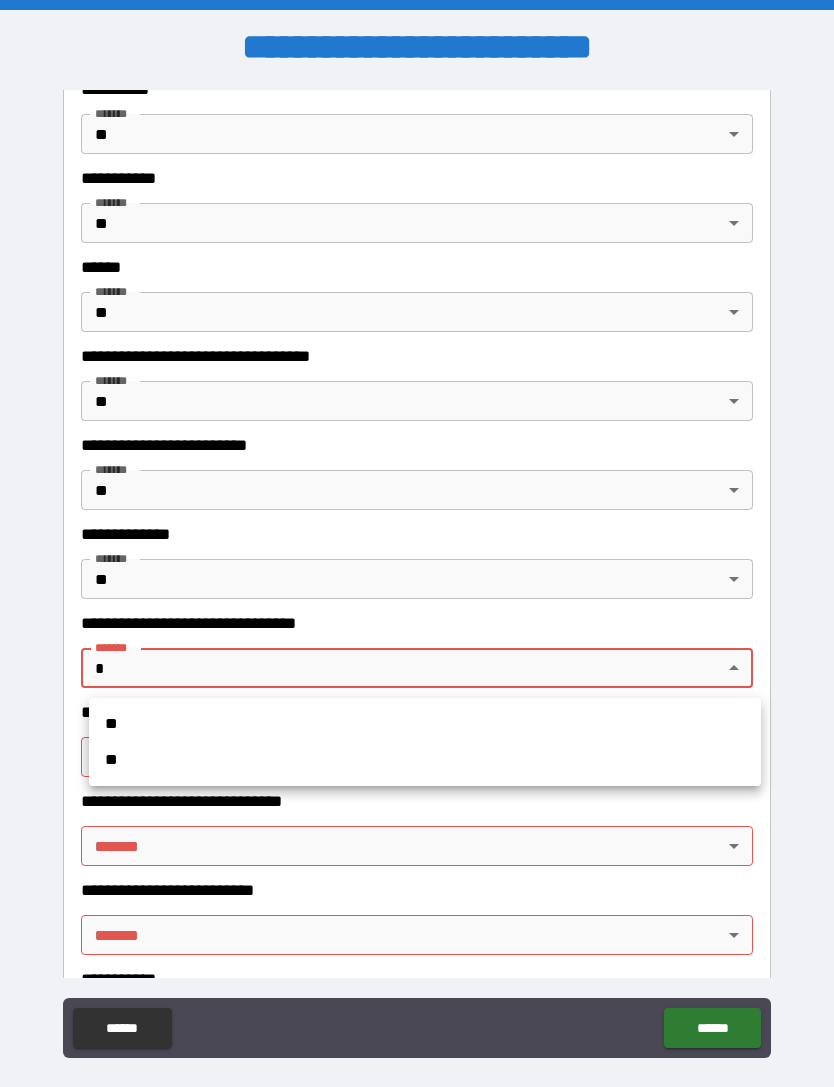 click on "**" at bounding box center [425, 760] 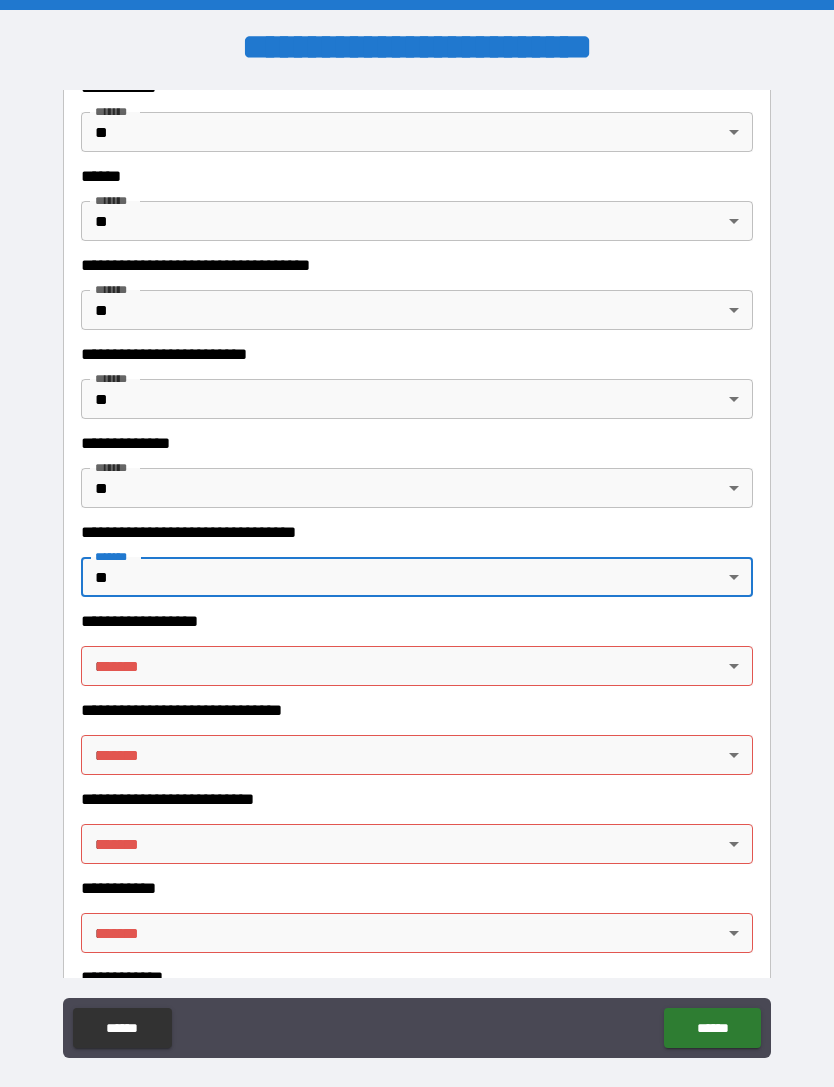 scroll, scrollTop: 7741, scrollLeft: 0, axis: vertical 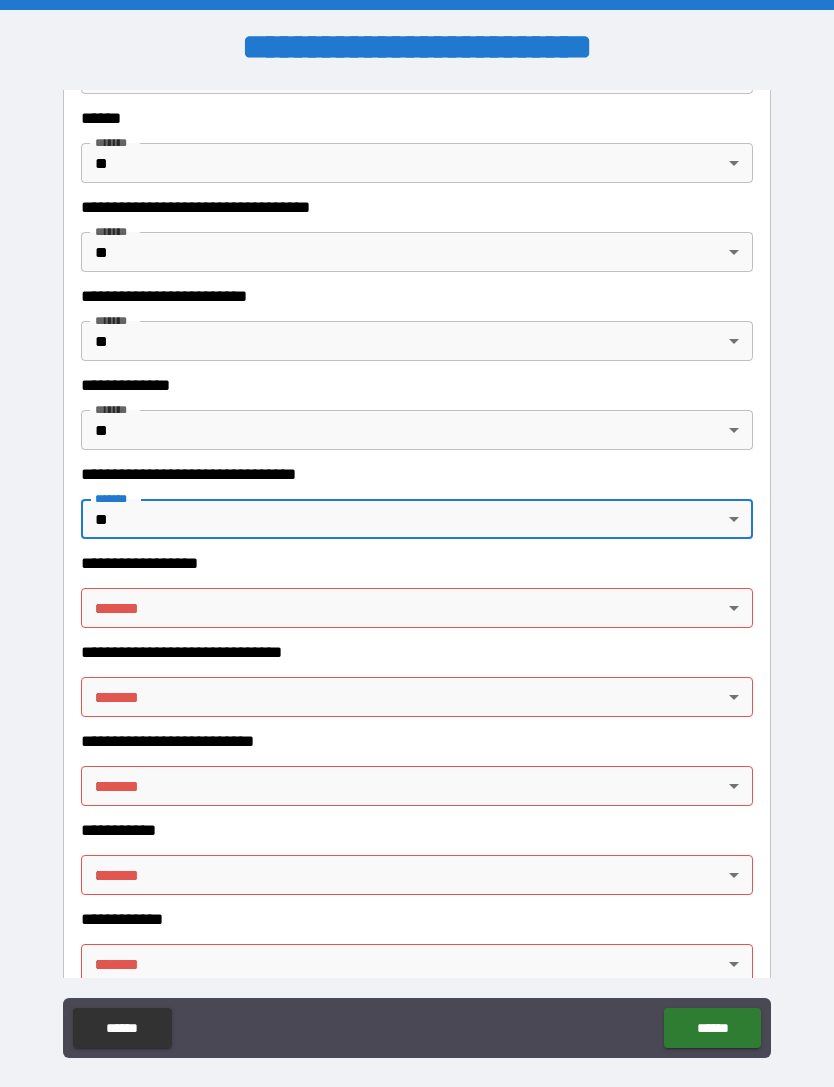 click on "**********" at bounding box center [417, 575] 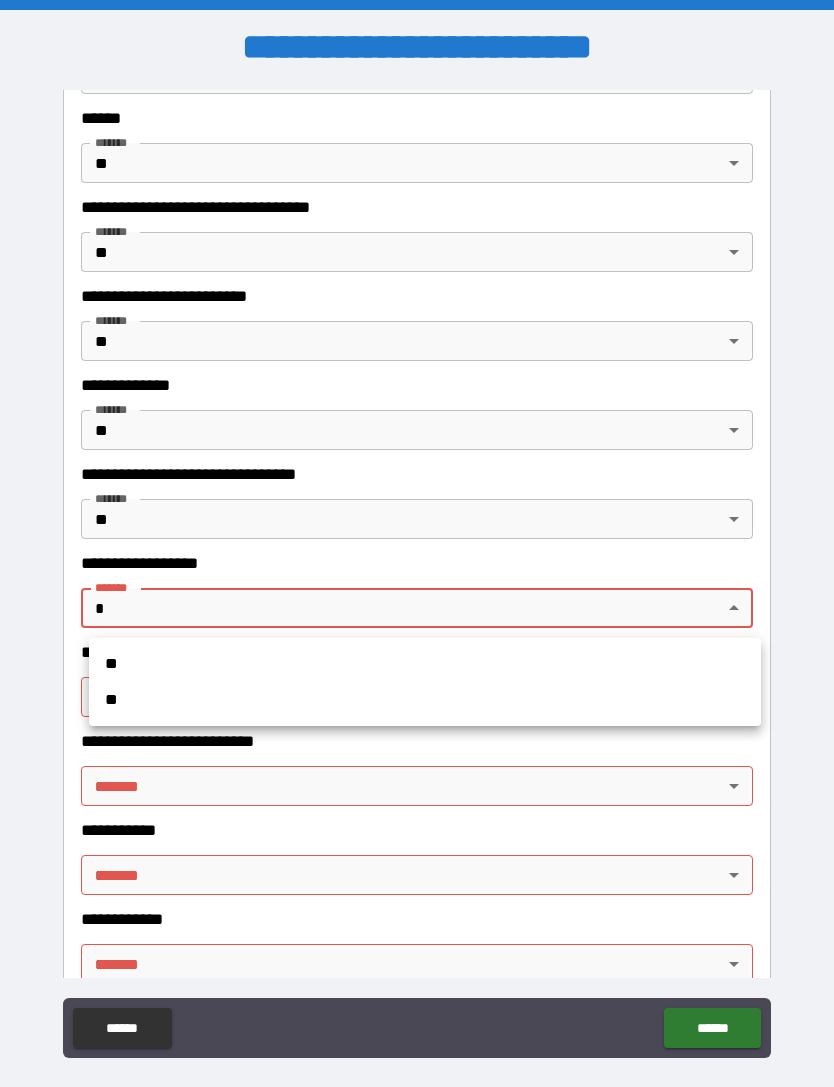 click on "**" at bounding box center (425, 700) 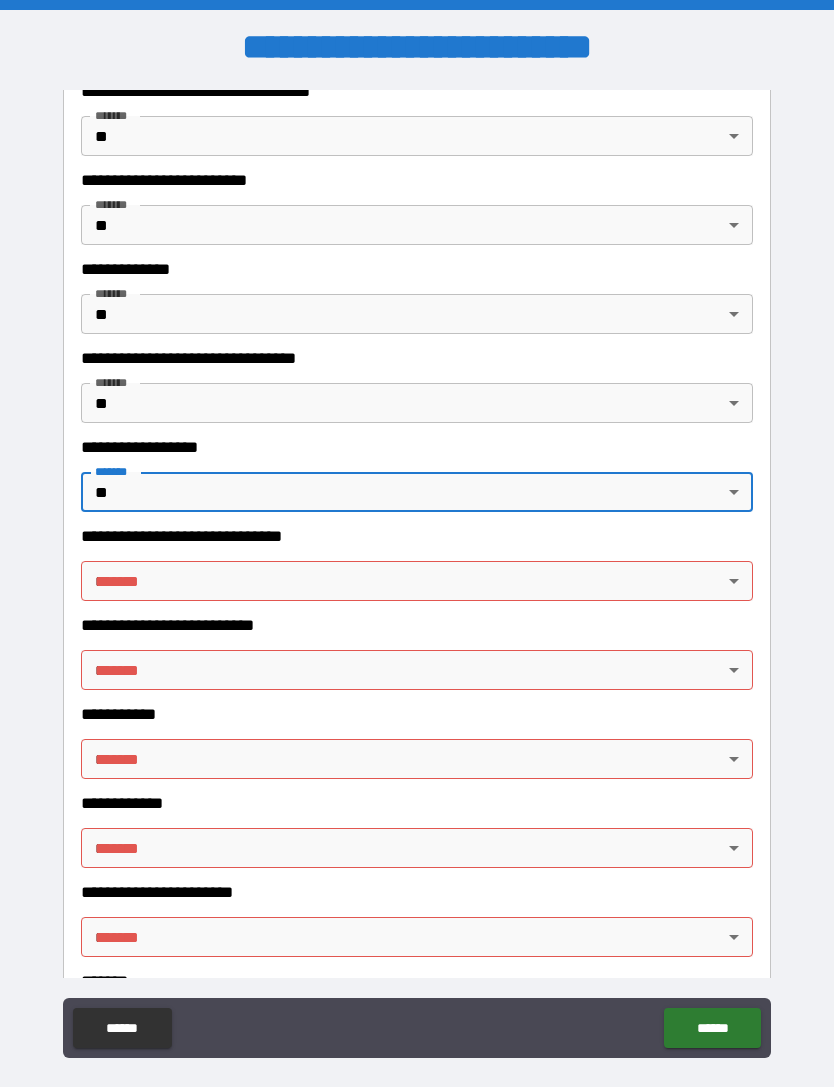 scroll, scrollTop: 7861, scrollLeft: 0, axis: vertical 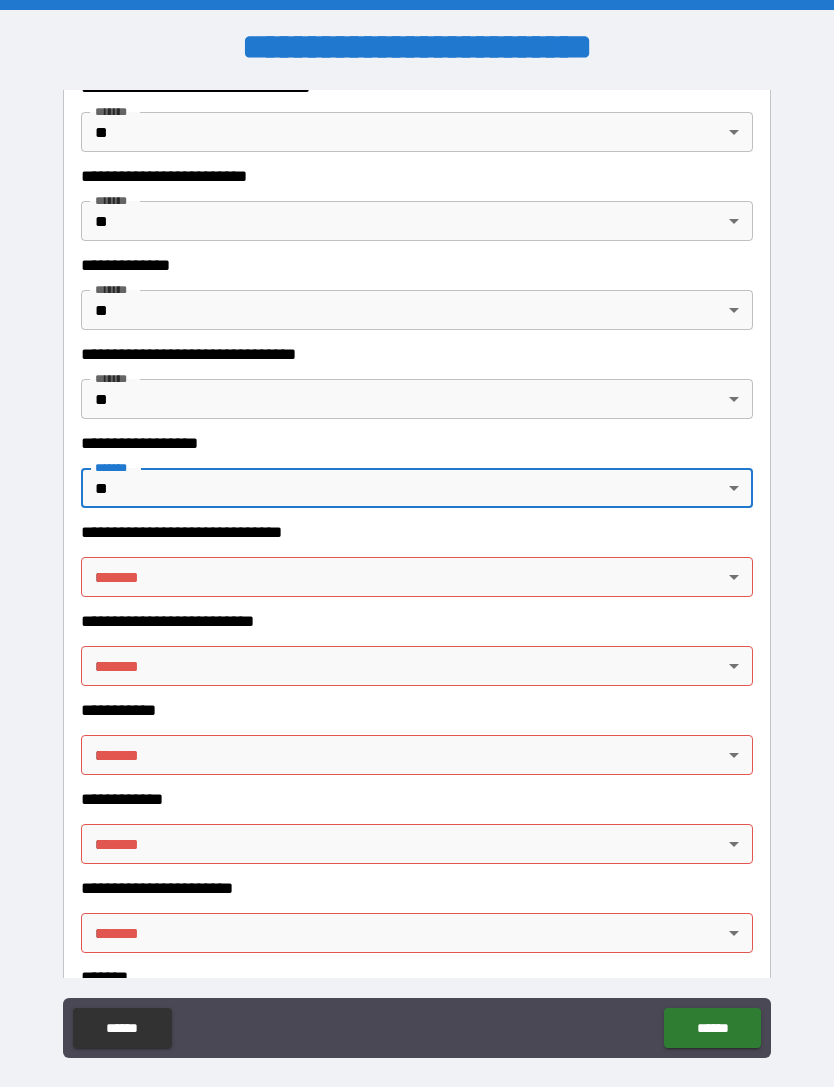 click on "**********" at bounding box center (417, 575) 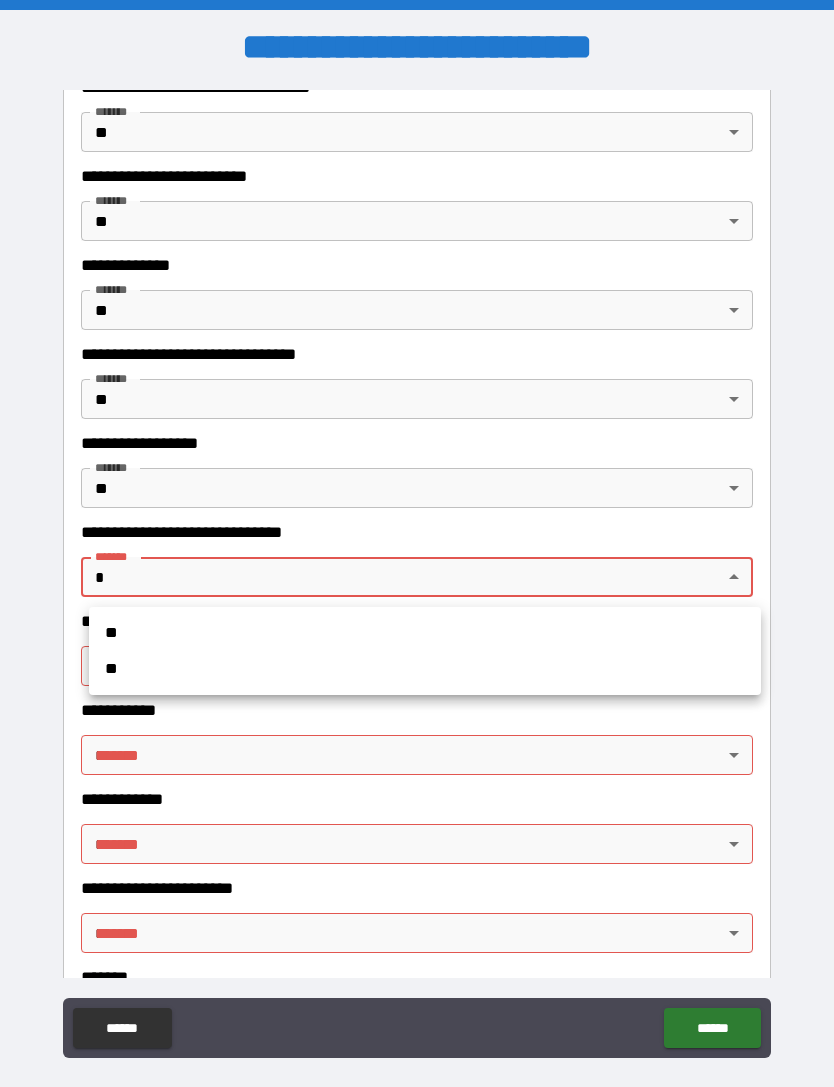 click on "**" at bounding box center [425, 669] 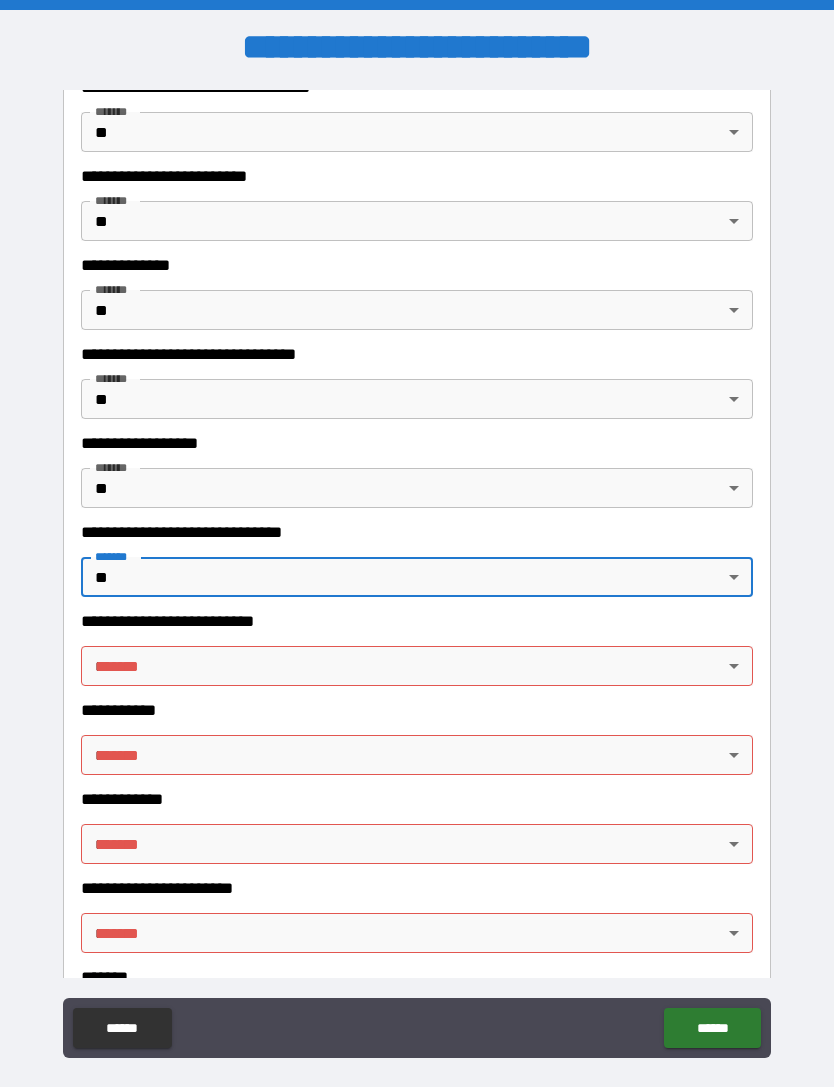click on "**********" at bounding box center (417, 575) 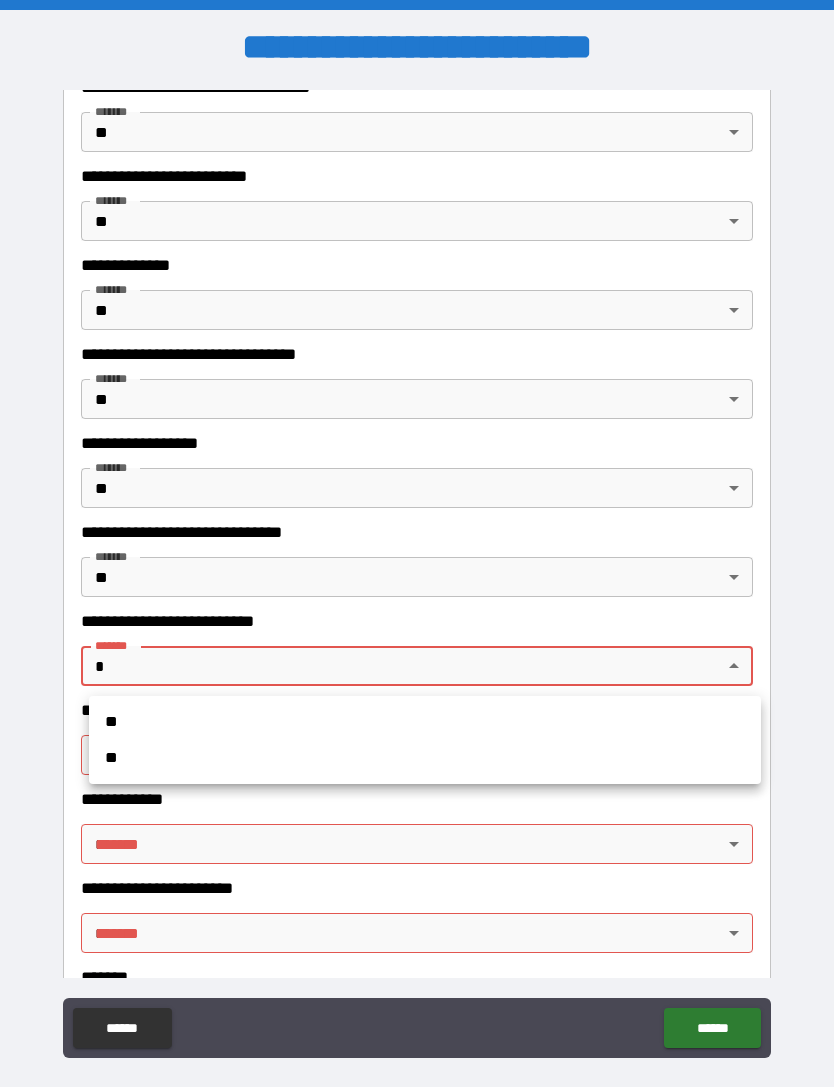 click on "**" at bounding box center (425, 758) 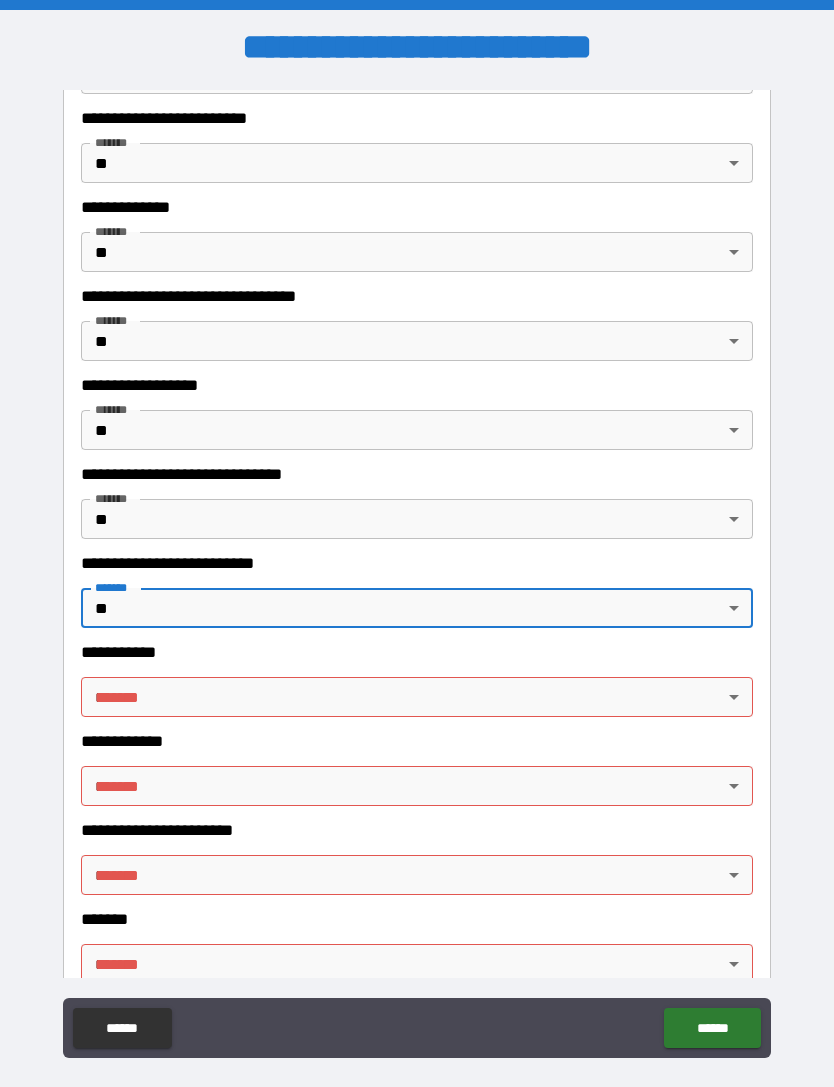 scroll, scrollTop: 7951, scrollLeft: 0, axis: vertical 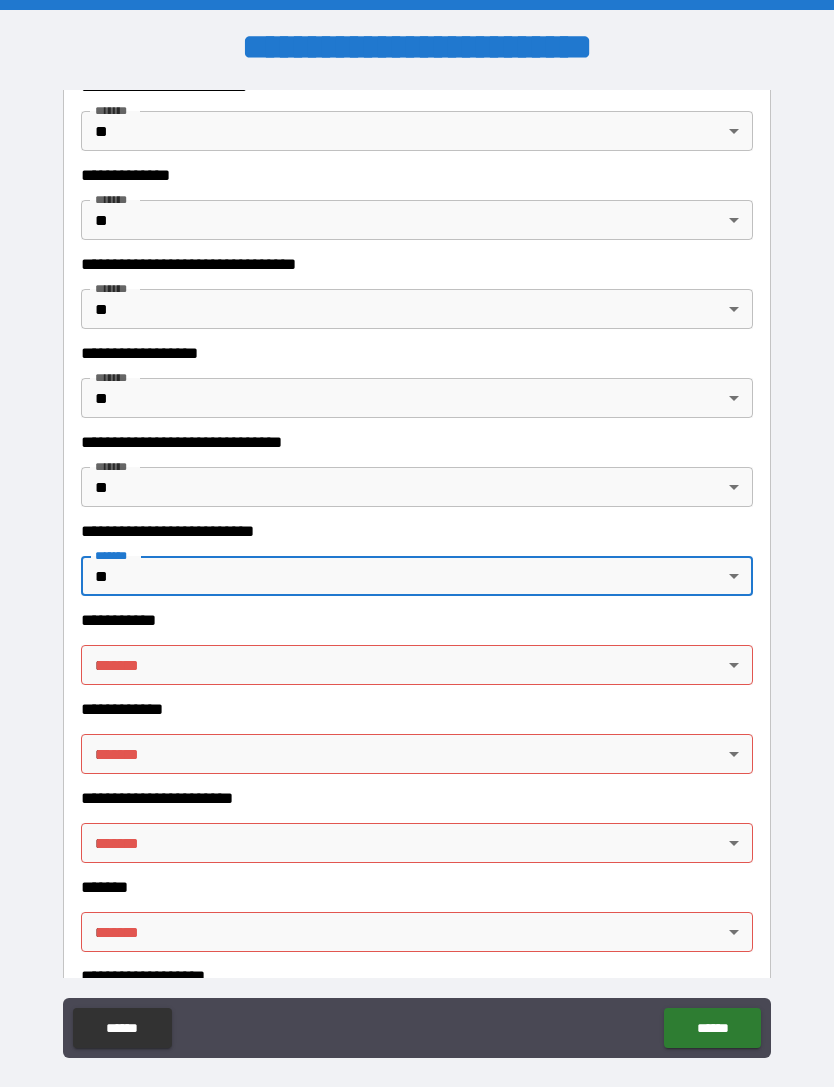 click on "**********" at bounding box center [417, 575] 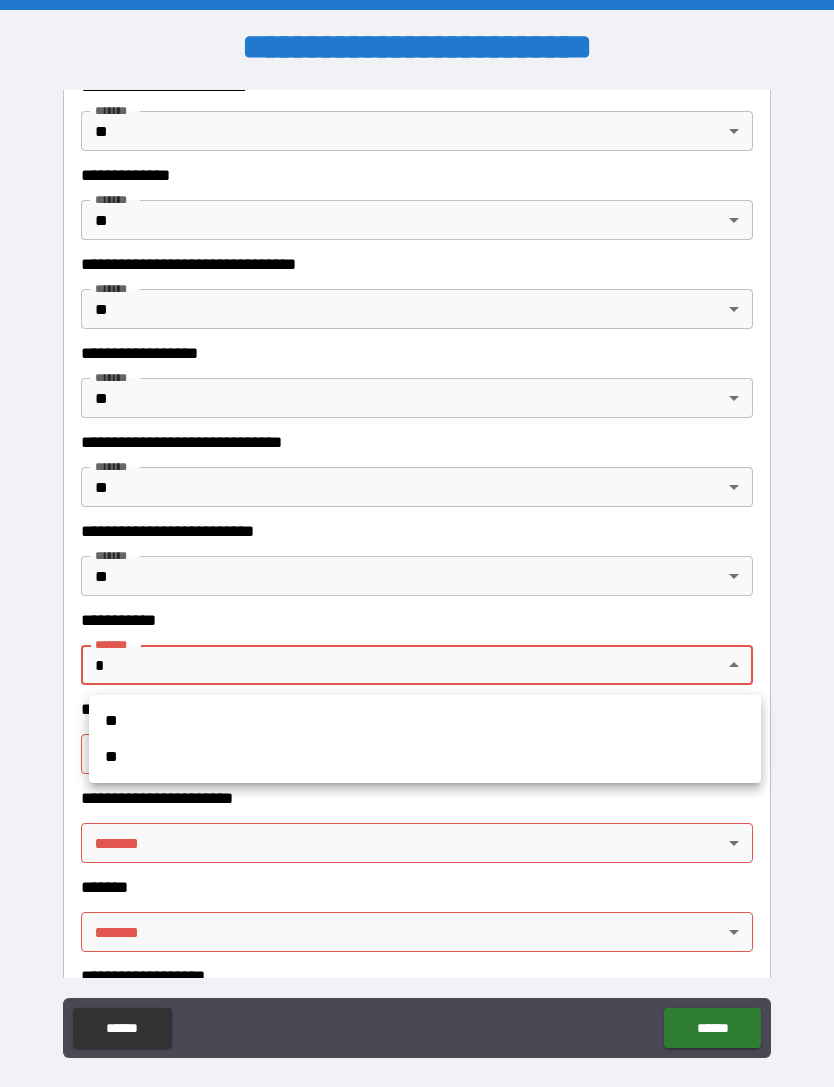 click on "**" at bounding box center [425, 757] 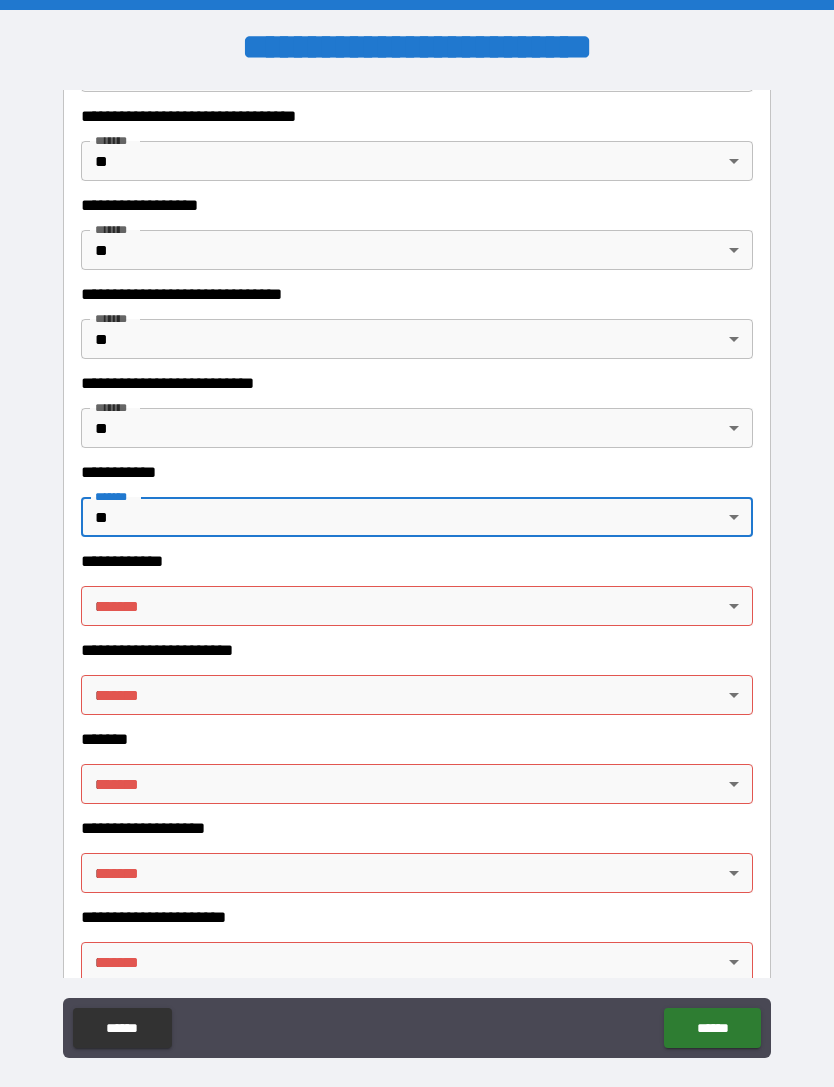 scroll, scrollTop: 8117, scrollLeft: 0, axis: vertical 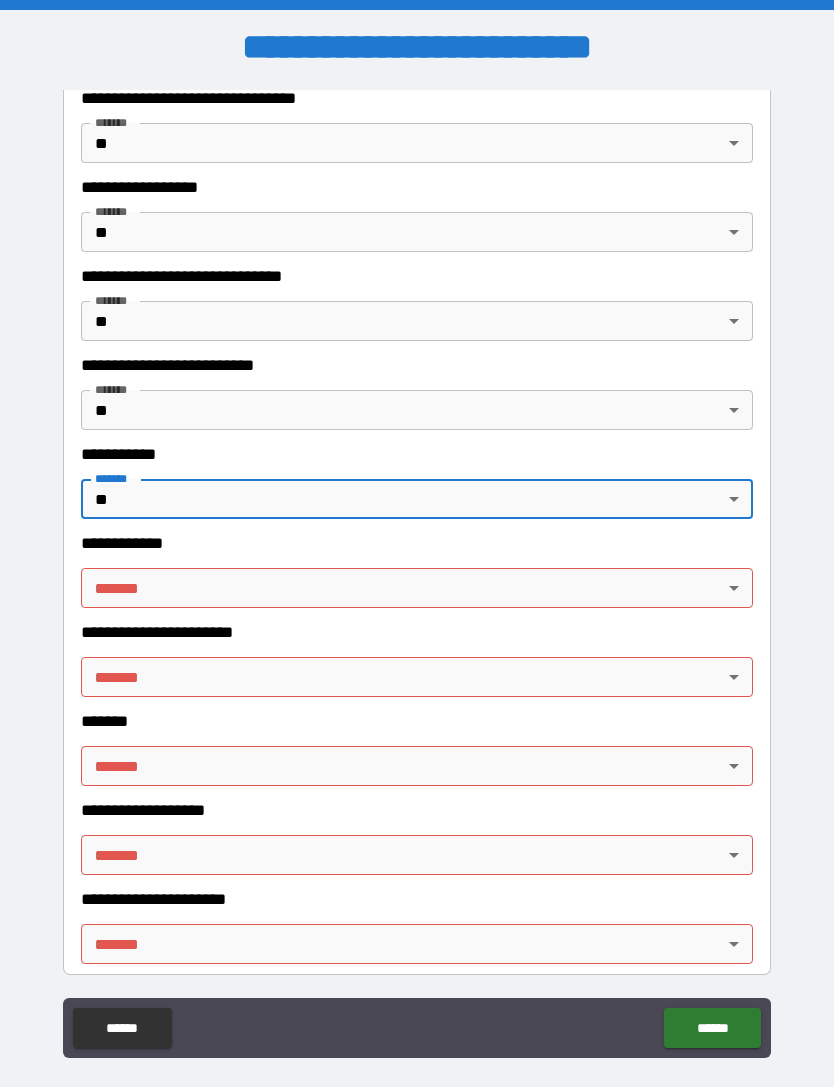 click on "**********" at bounding box center (417, 575) 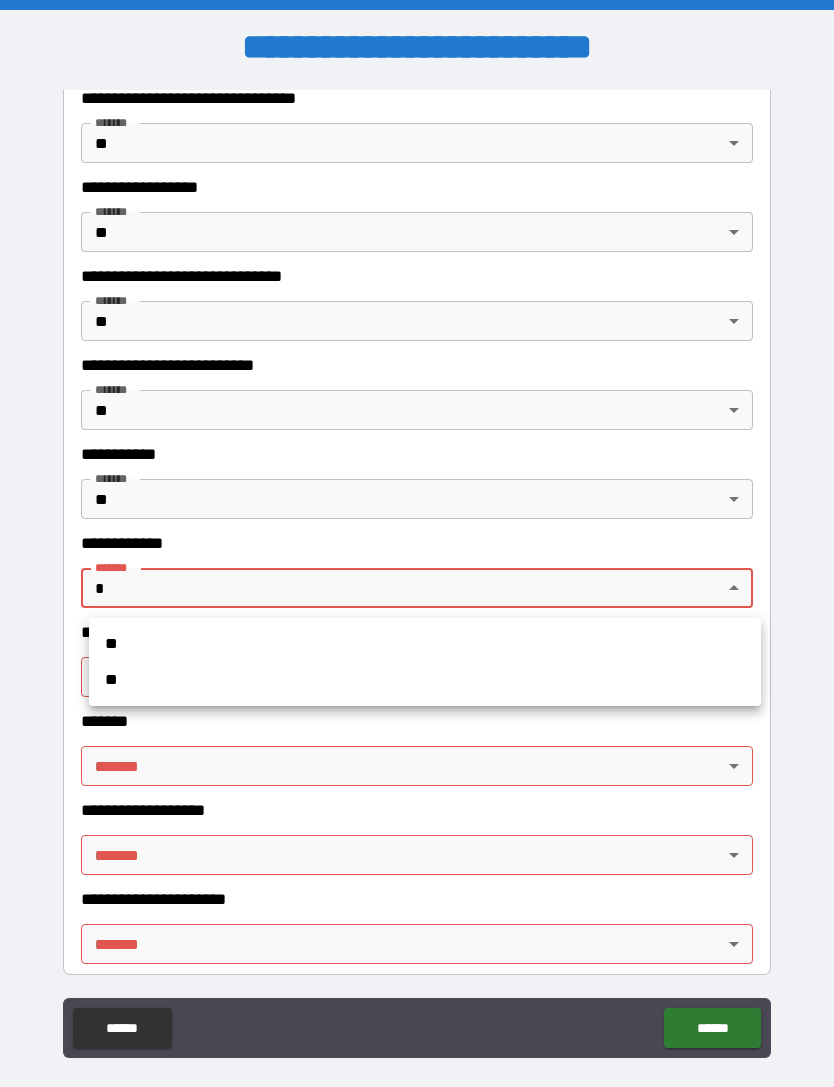 click on "**" at bounding box center [425, 680] 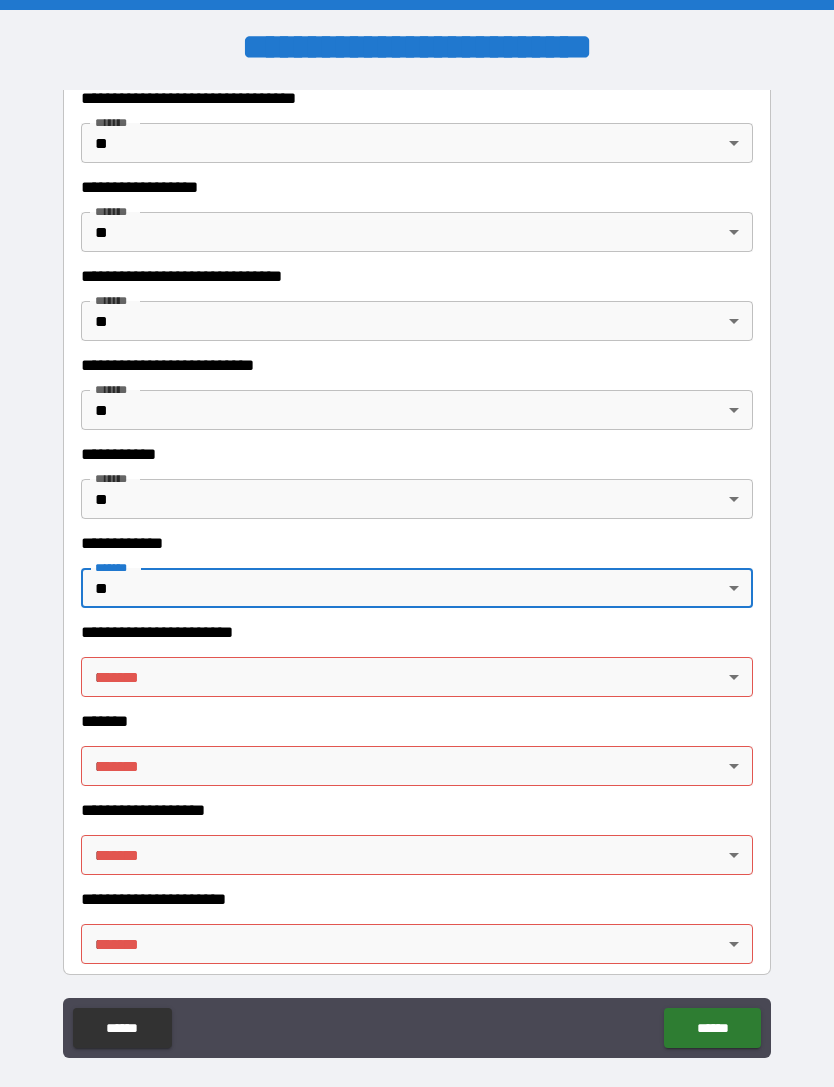 click on "**********" at bounding box center (417, 575) 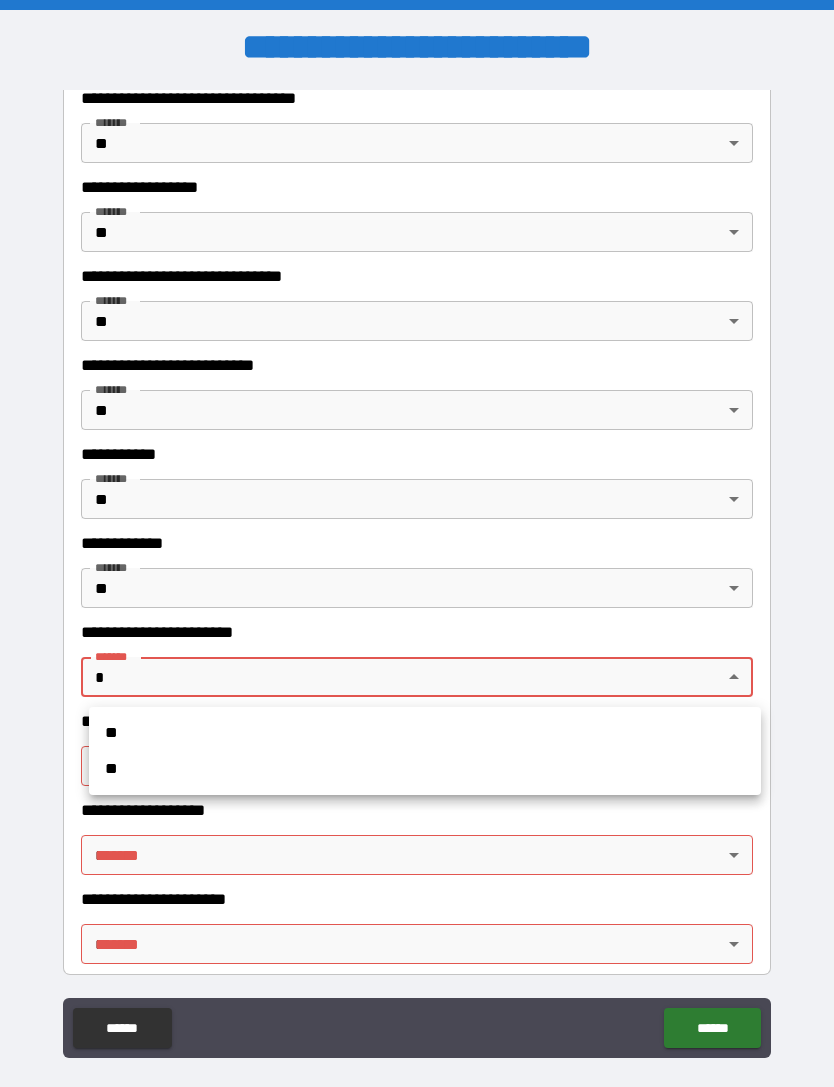 click on "**" at bounding box center (425, 769) 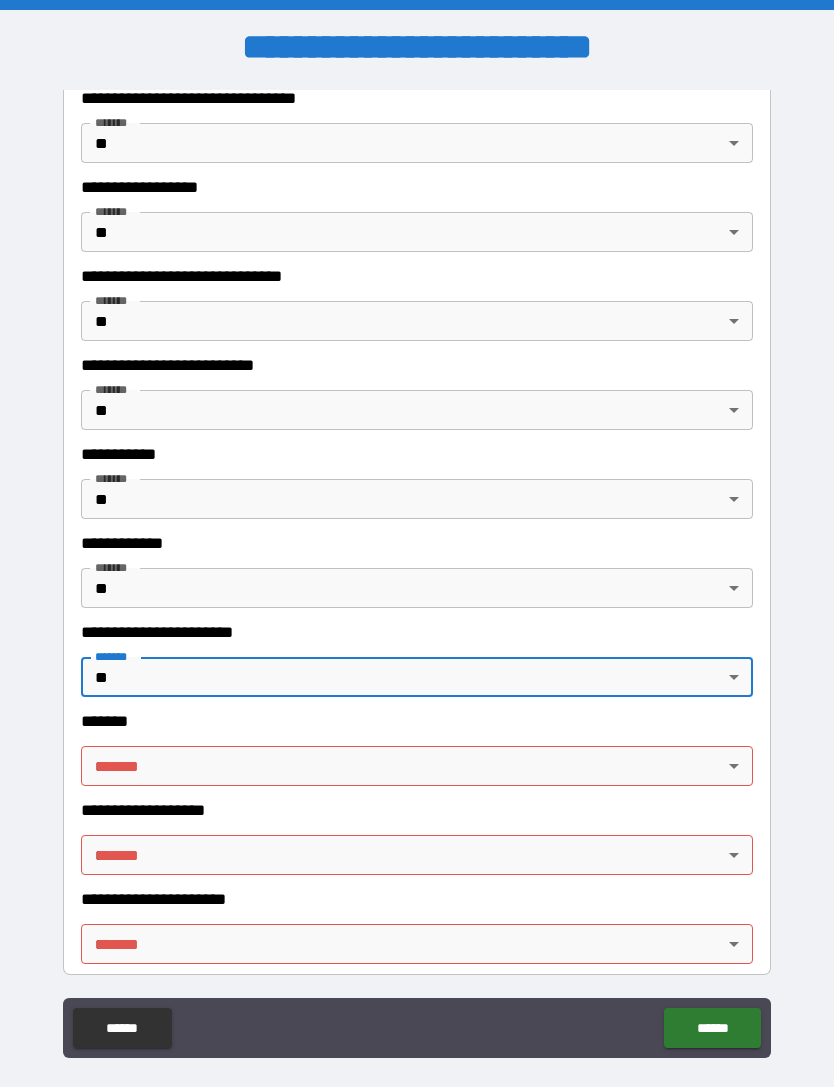 click on "**********" at bounding box center (417, 575) 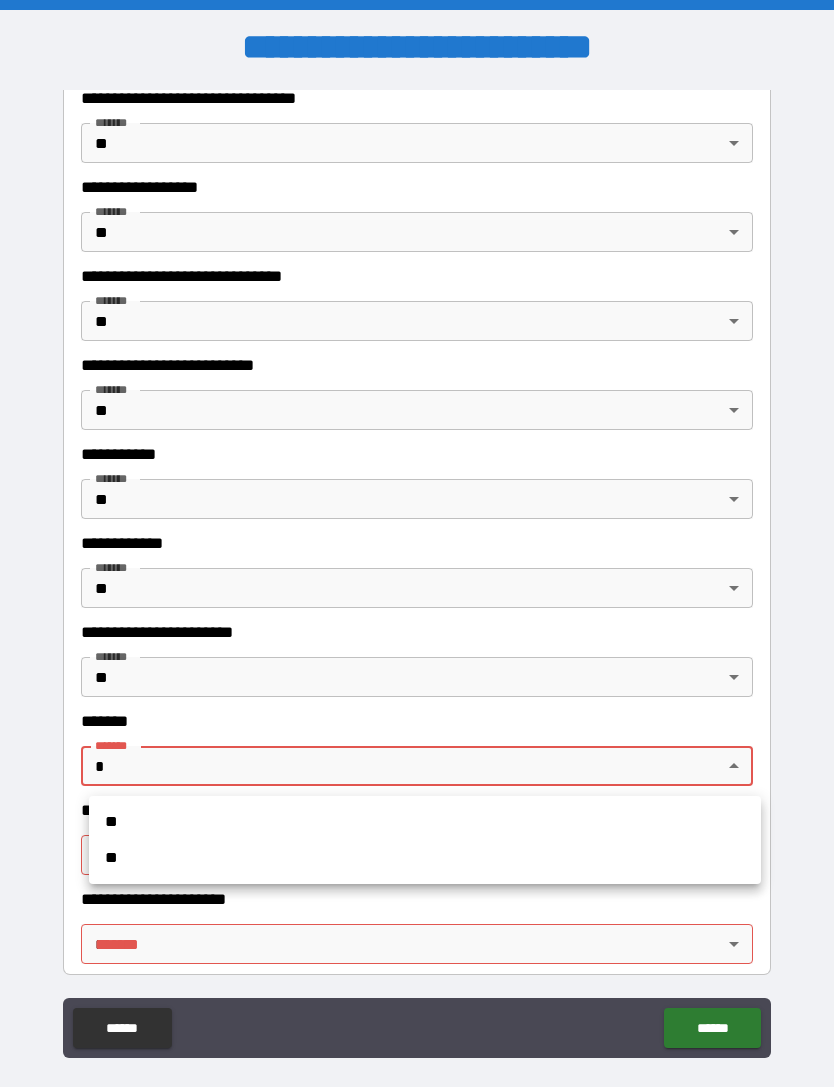 click on "**" at bounding box center (425, 858) 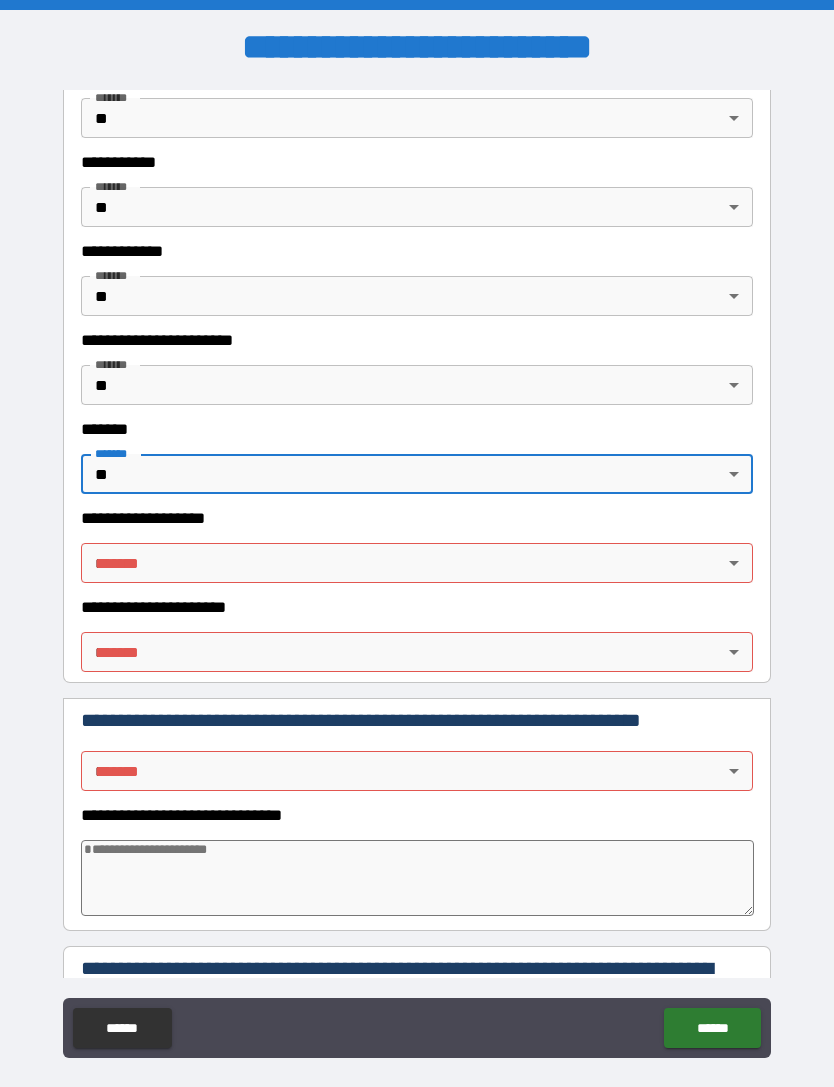 scroll, scrollTop: 8407, scrollLeft: 0, axis: vertical 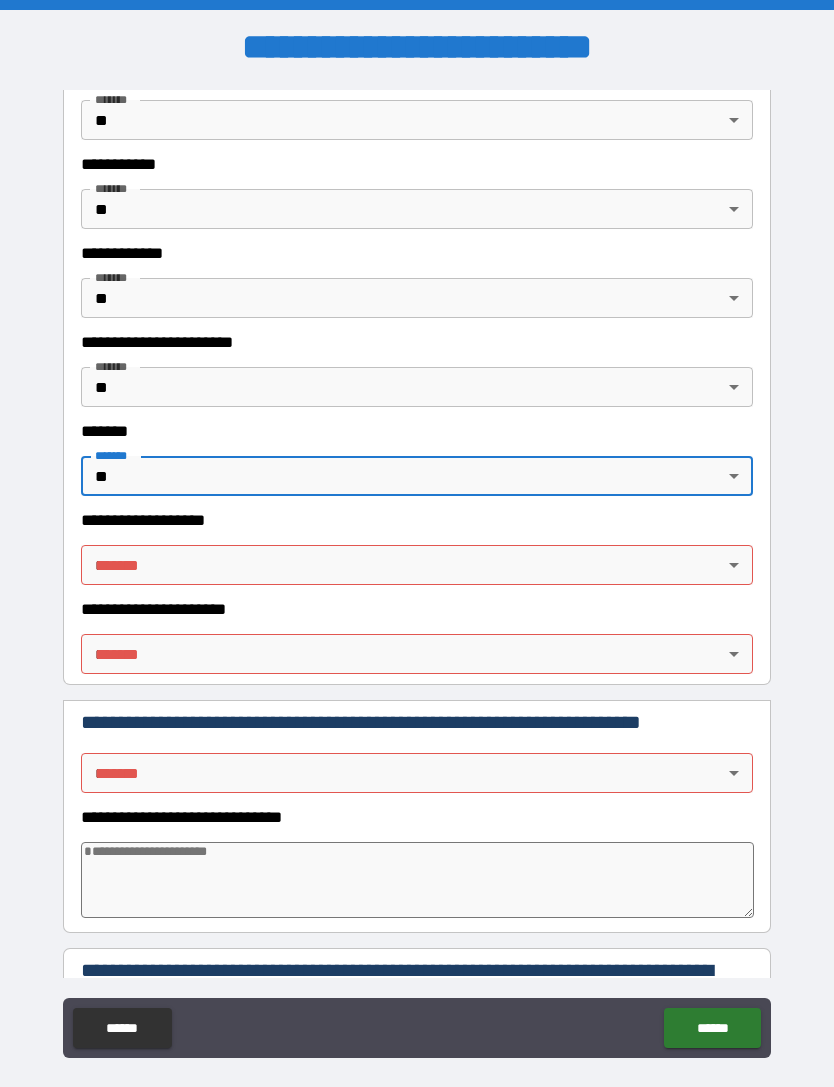 click on "**********" at bounding box center [417, 575] 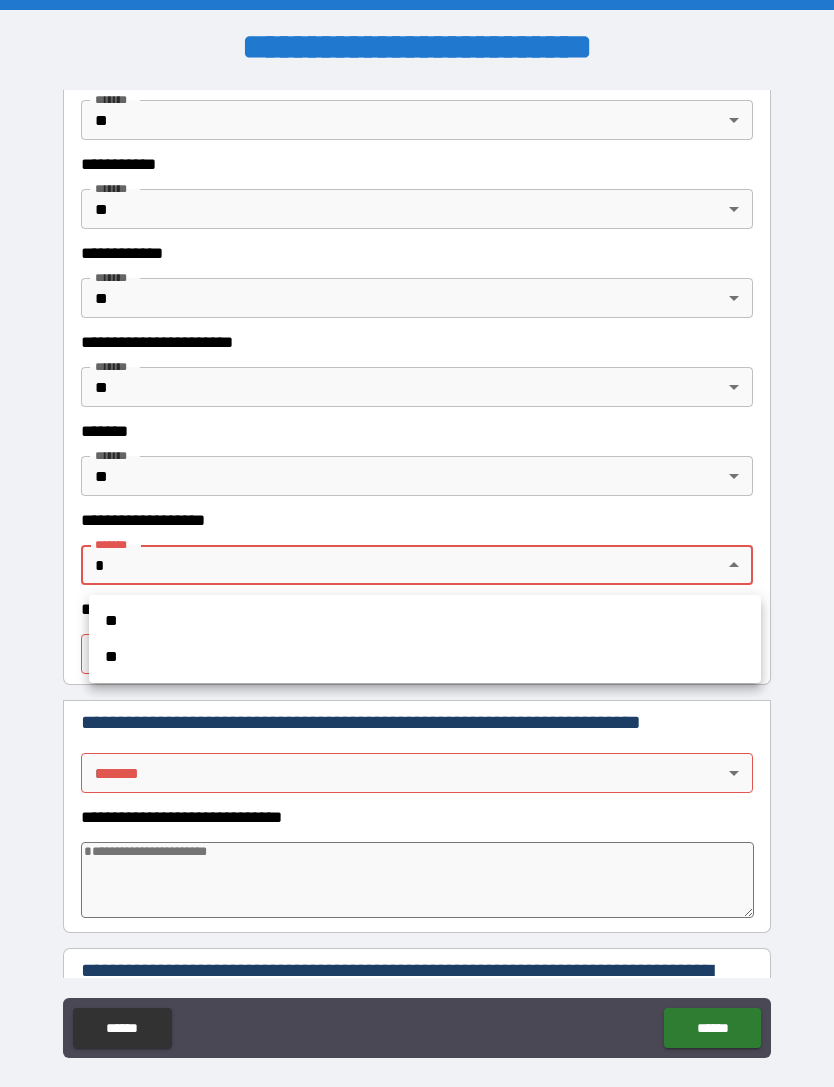 click on "**" at bounding box center (425, 657) 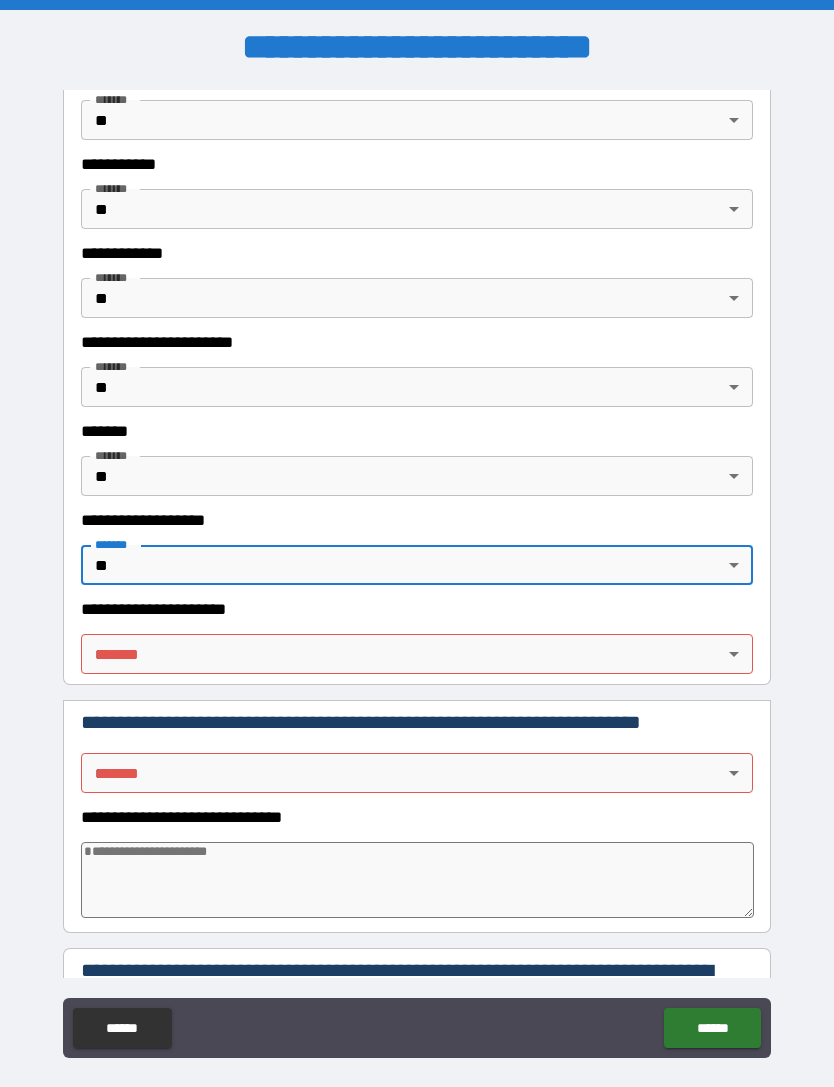 click on "**********" at bounding box center (417, 575) 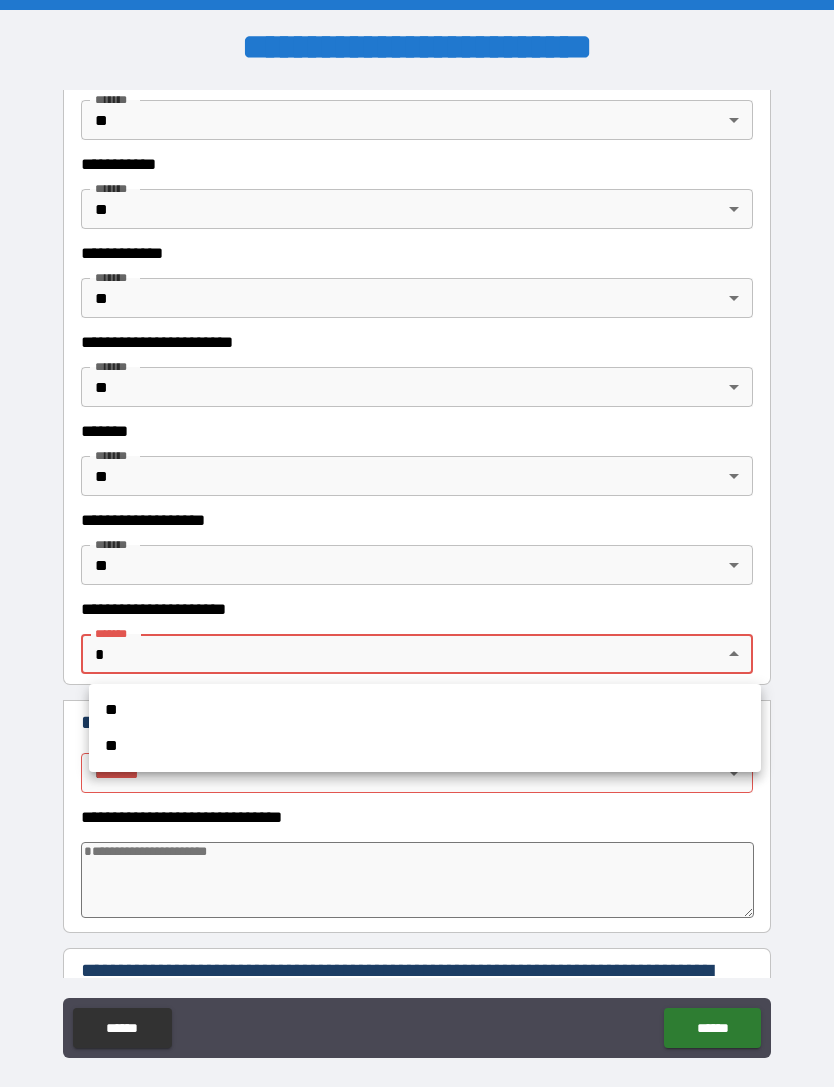 click on "**" at bounding box center (425, 746) 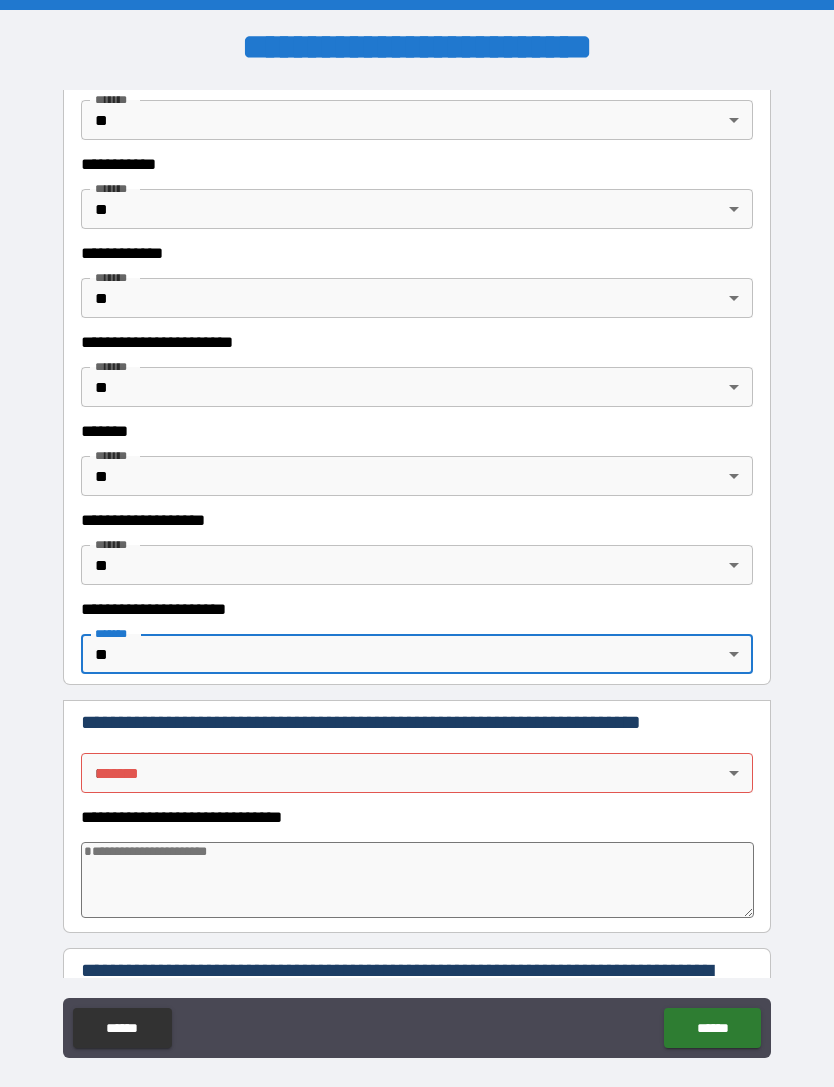 click on "**********" at bounding box center (417, 575) 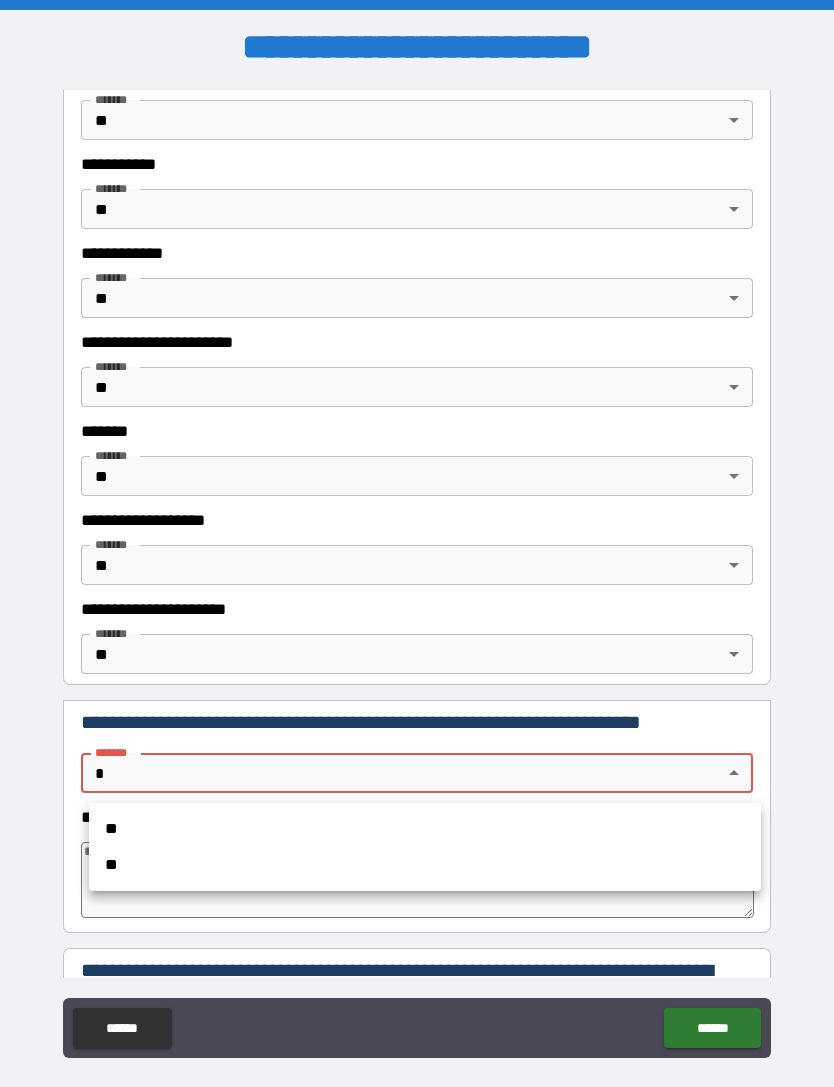 click on "**" at bounding box center (425, 865) 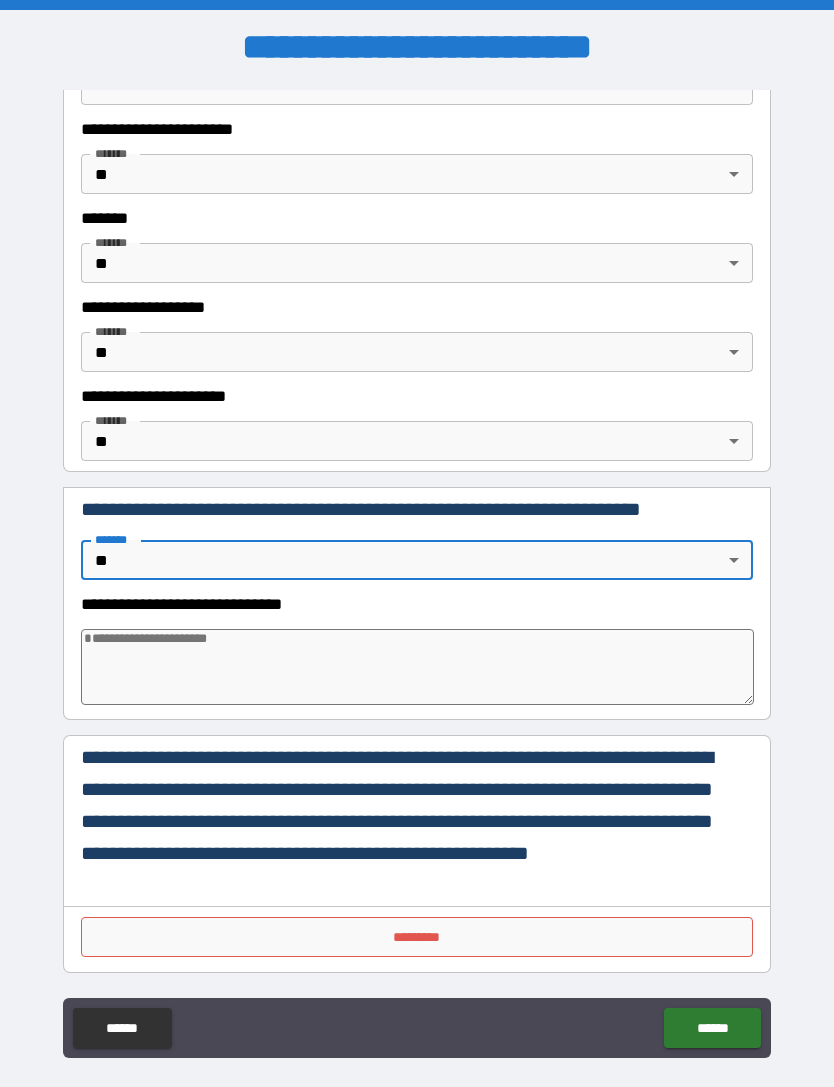 scroll, scrollTop: 8620, scrollLeft: 0, axis: vertical 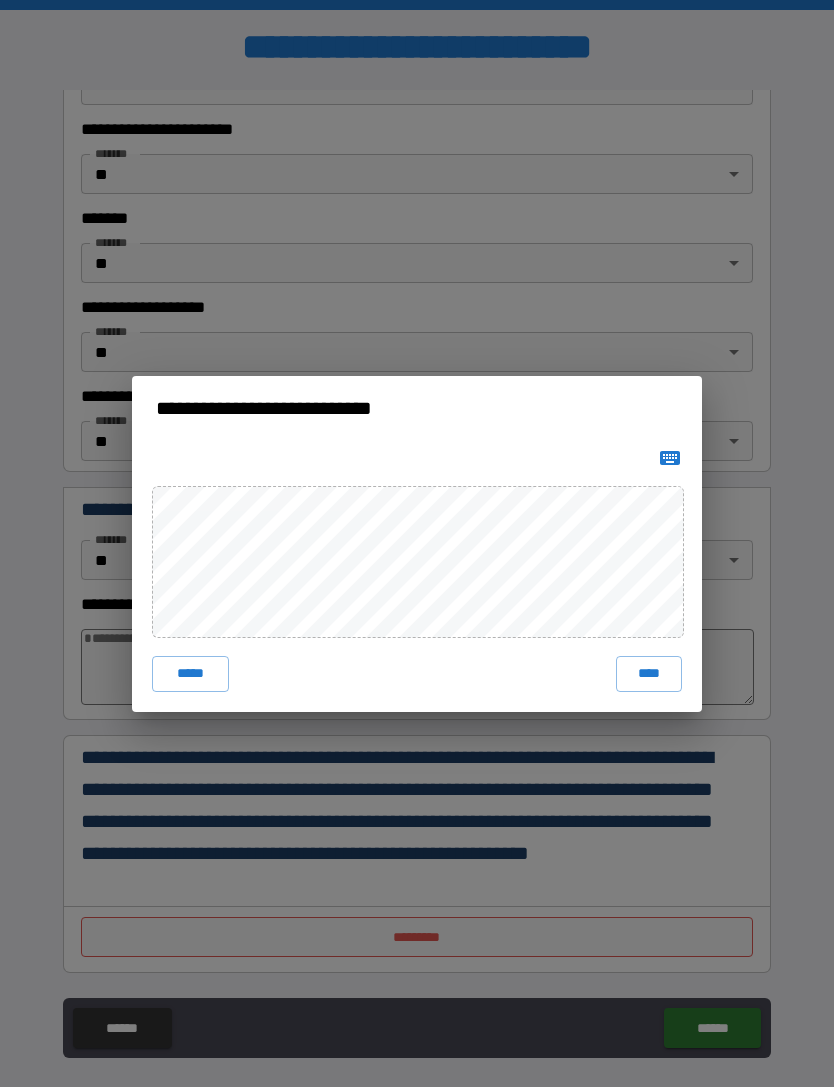 click on "****" at bounding box center (649, 674) 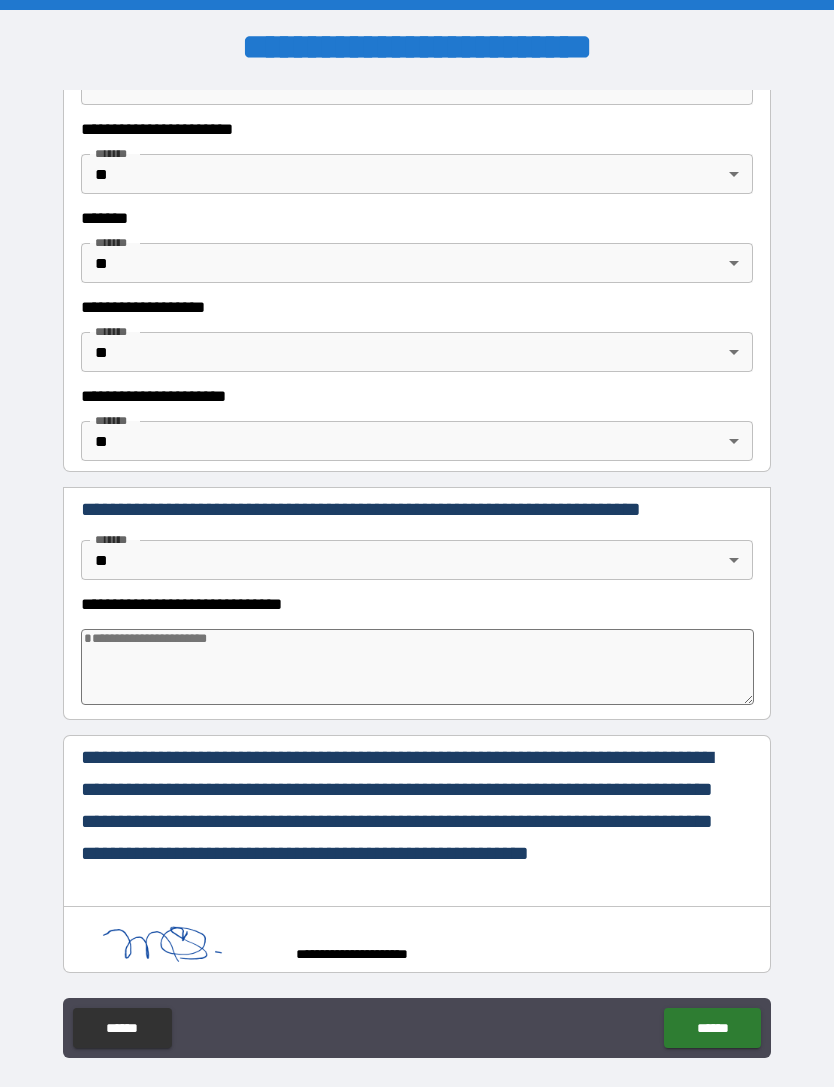 scroll, scrollTop: 8610, scrollLeft: 0, axis: vertical 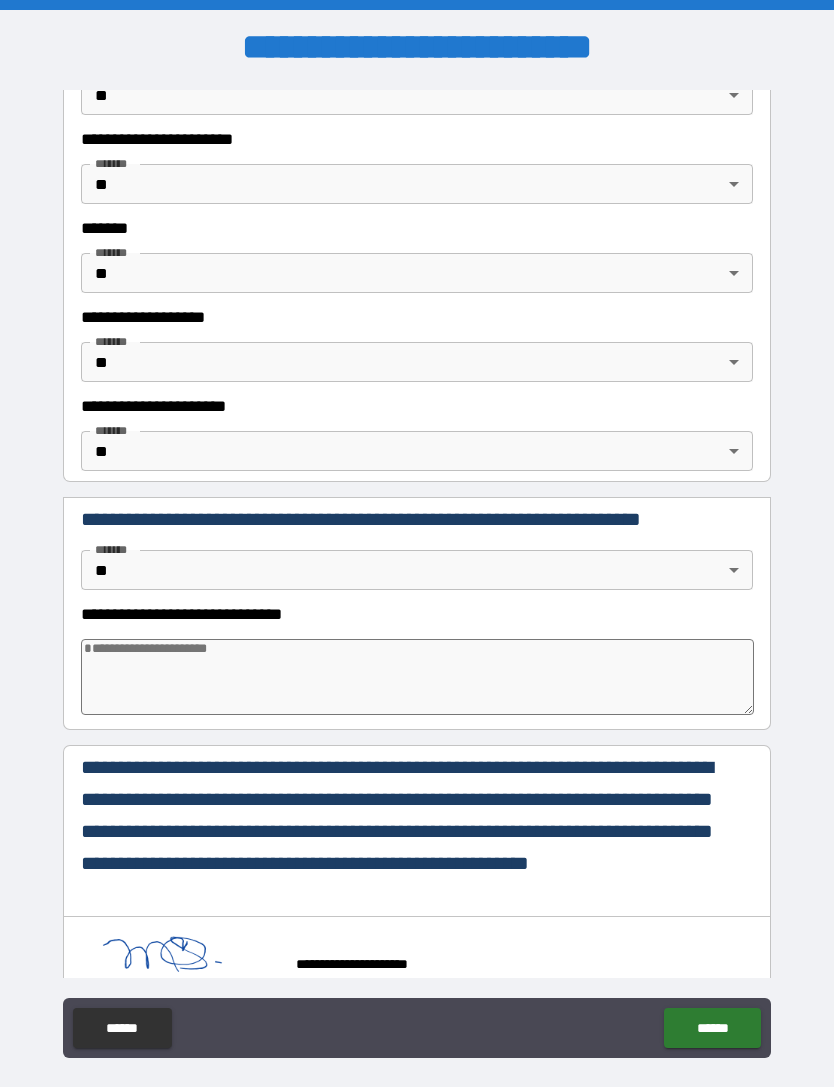 click on "******" at bounding box center [712, 1028] 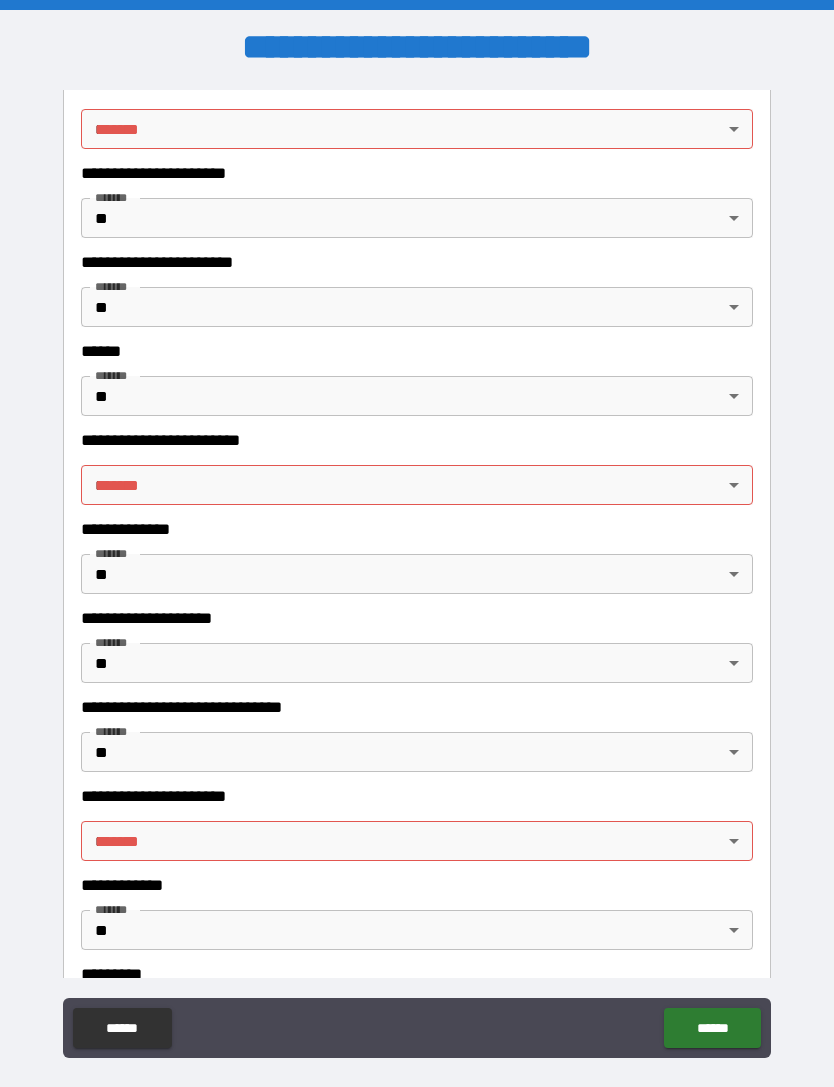 scroll, scrollTop: 2972, scrollLeft: 0, axis: vertical 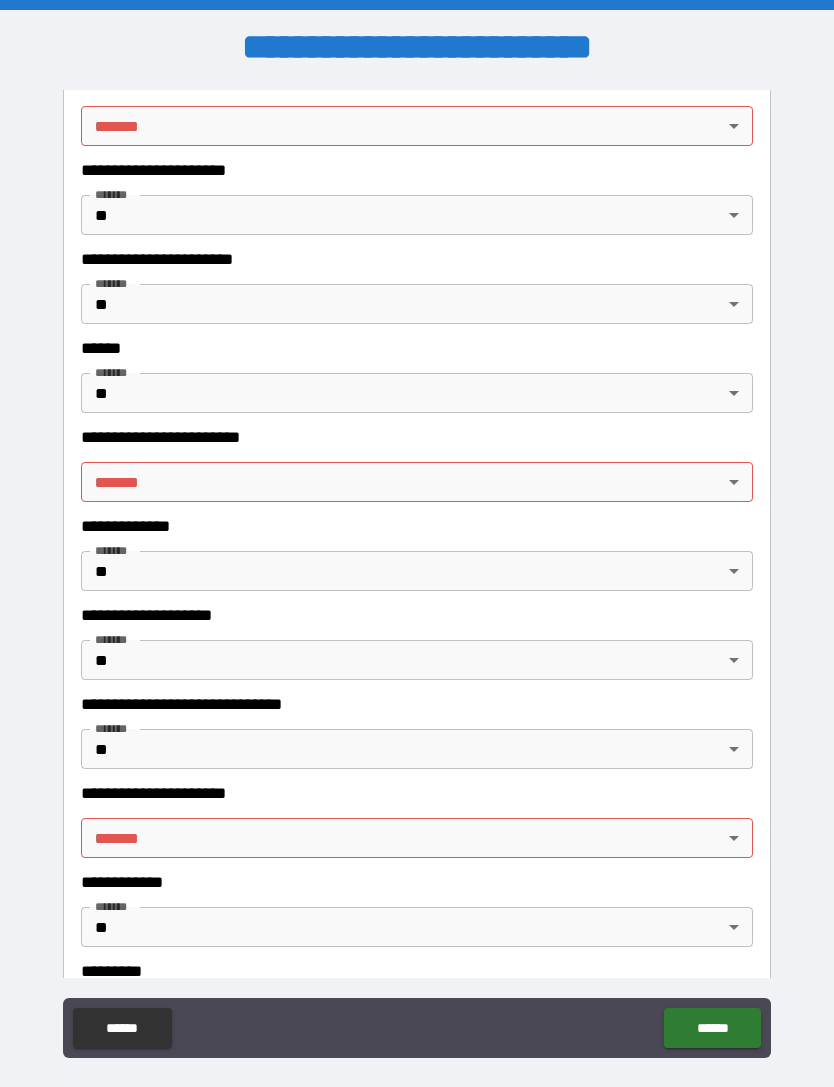 click on "**********" at bounding box center [417, 575] 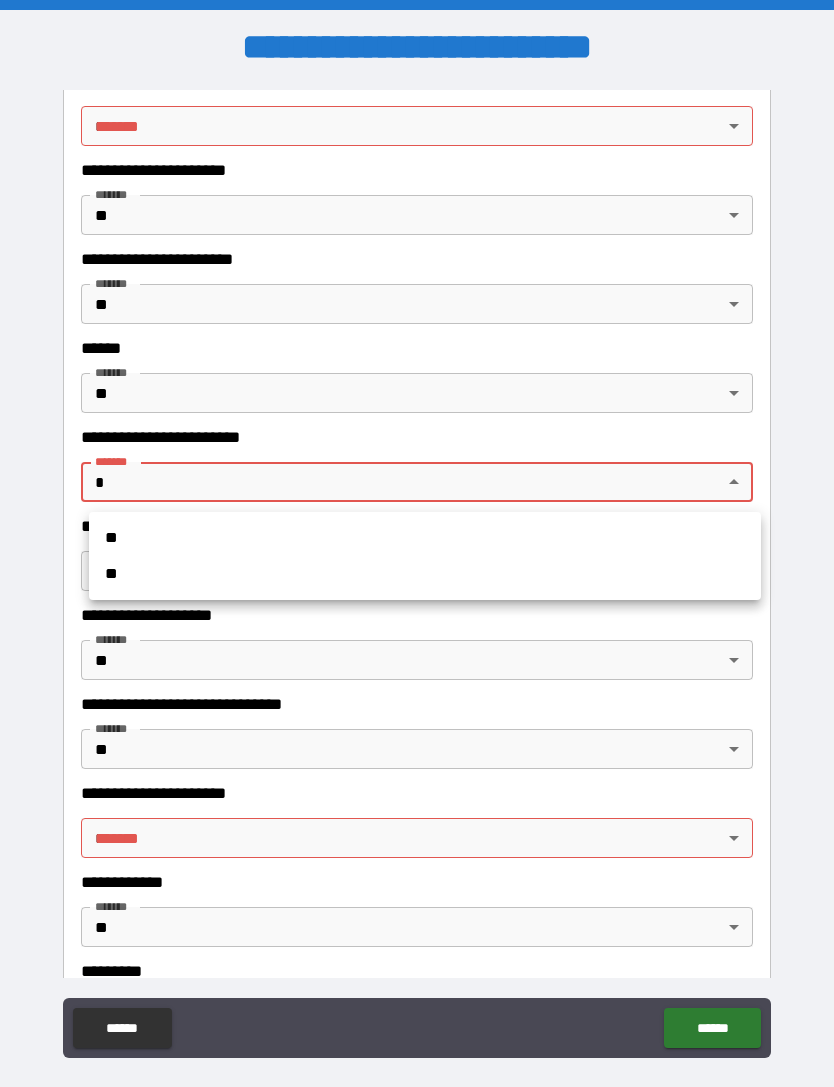 click on "**" at bounding box center (425, 574) 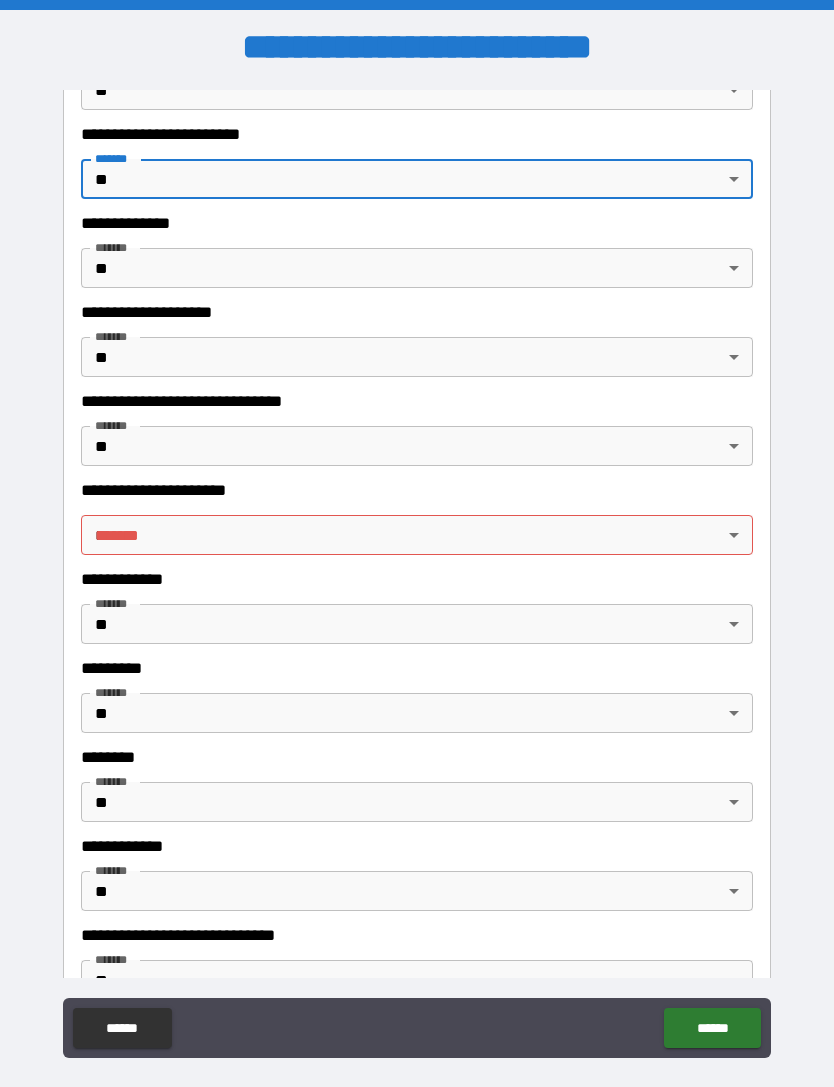 scroll, scrollTop: 3274, scrollLeft: 0, axis: vertical 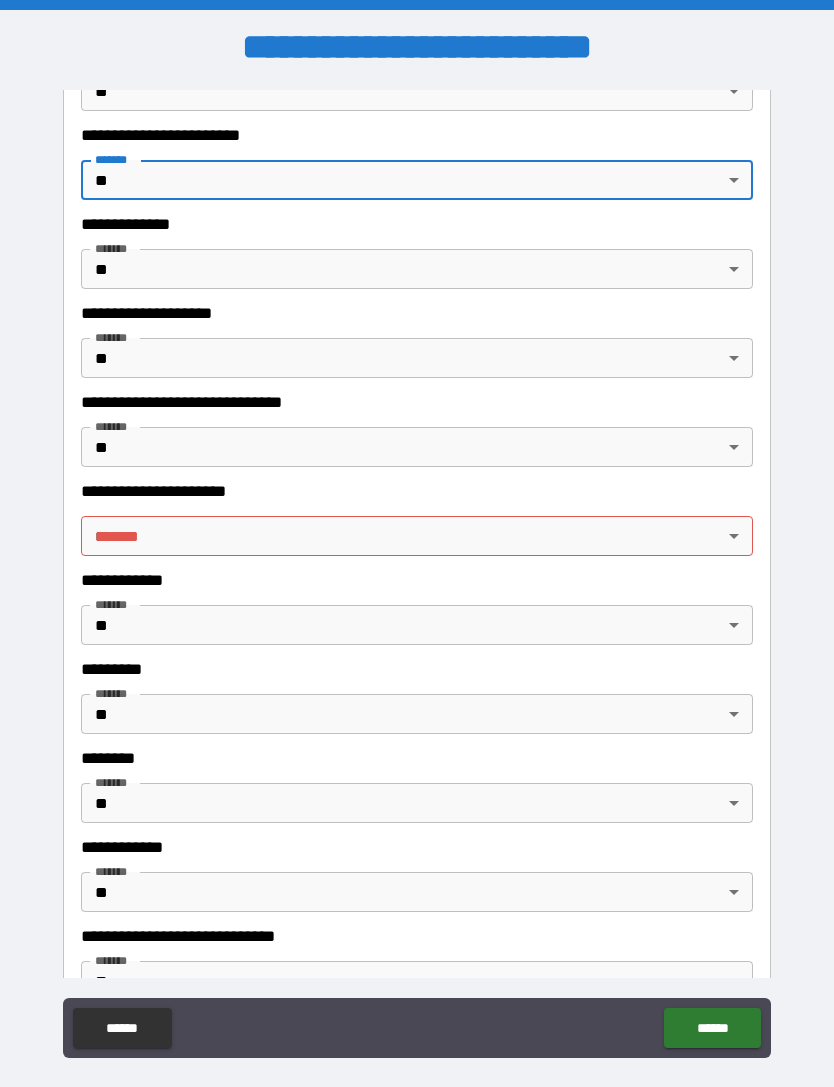 click on "**********" at bounding box center (417, 575) 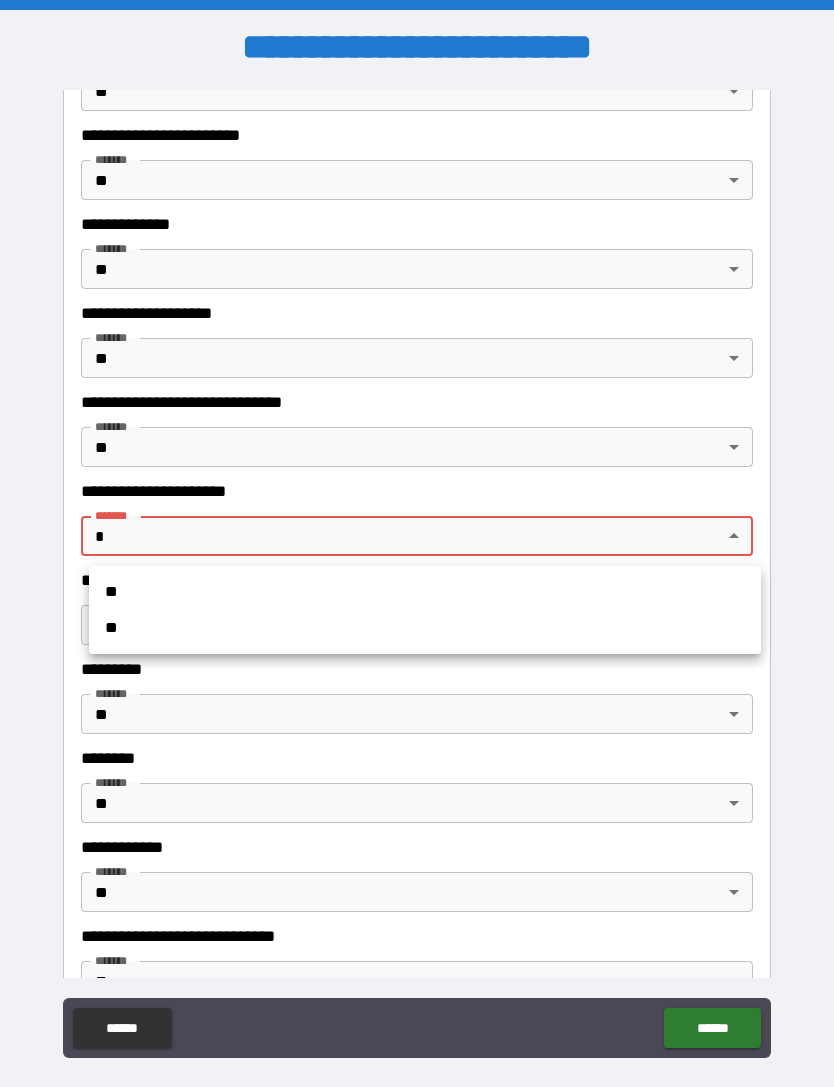 click on "**" at bounding box center [425, 628] 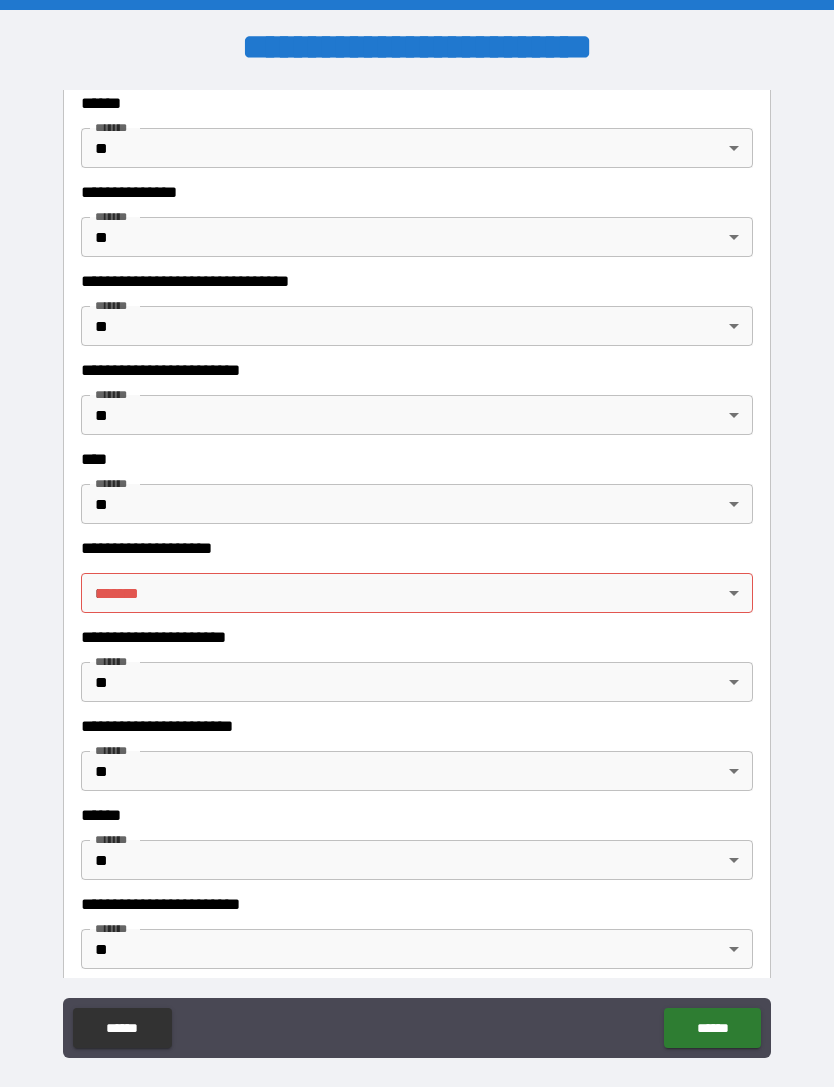 scroll, scrollTop: 2506, scrollLeft: 0, axis: vertical 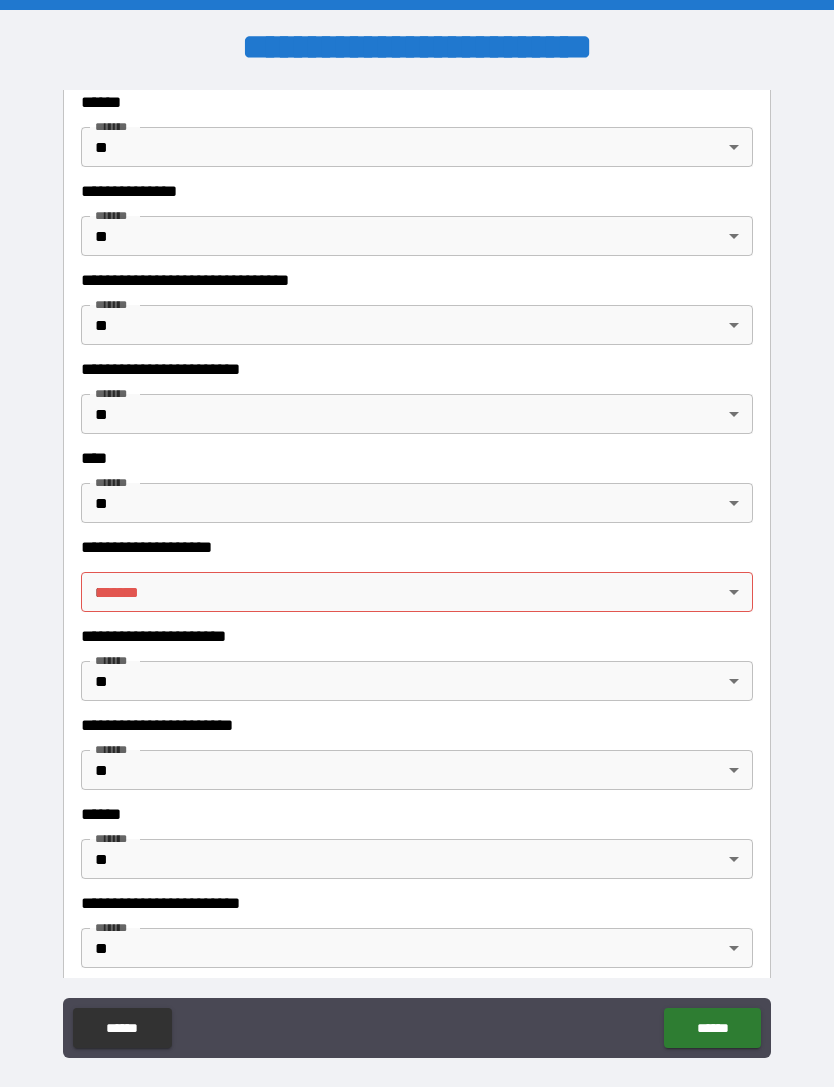 click on "**********" at bounding box center [417, 575] 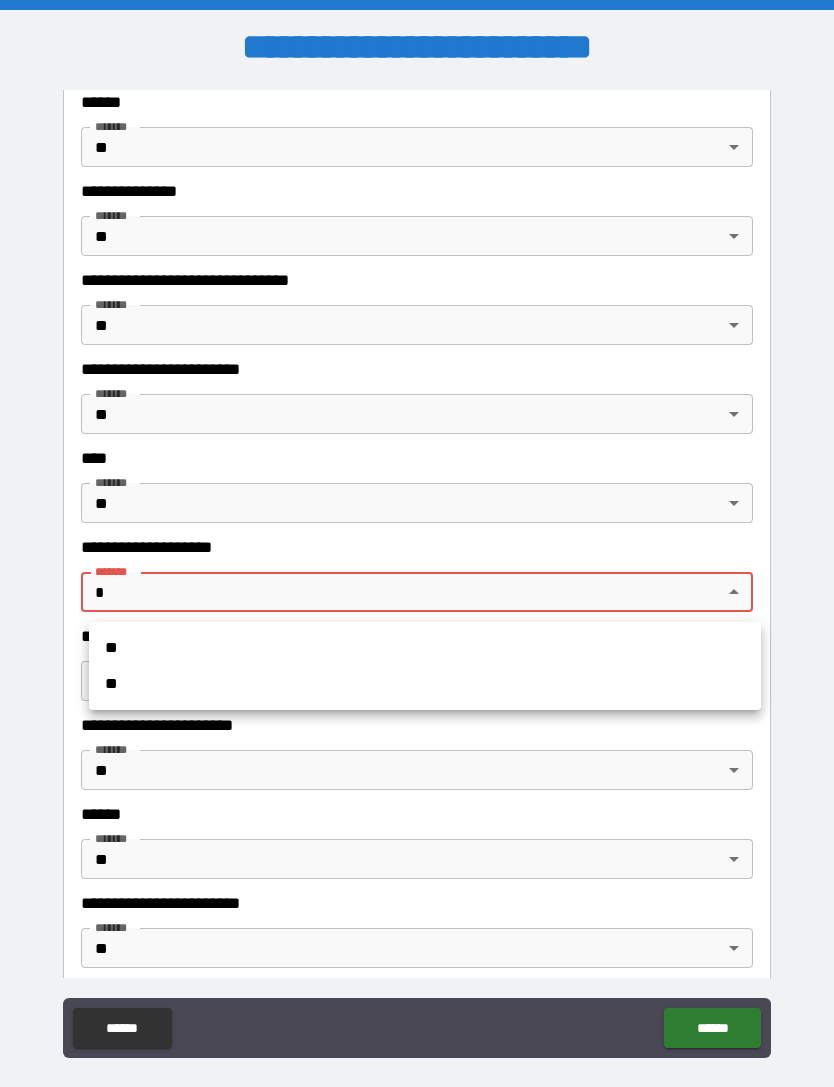 click on "**" at bounding box center [425, 684] 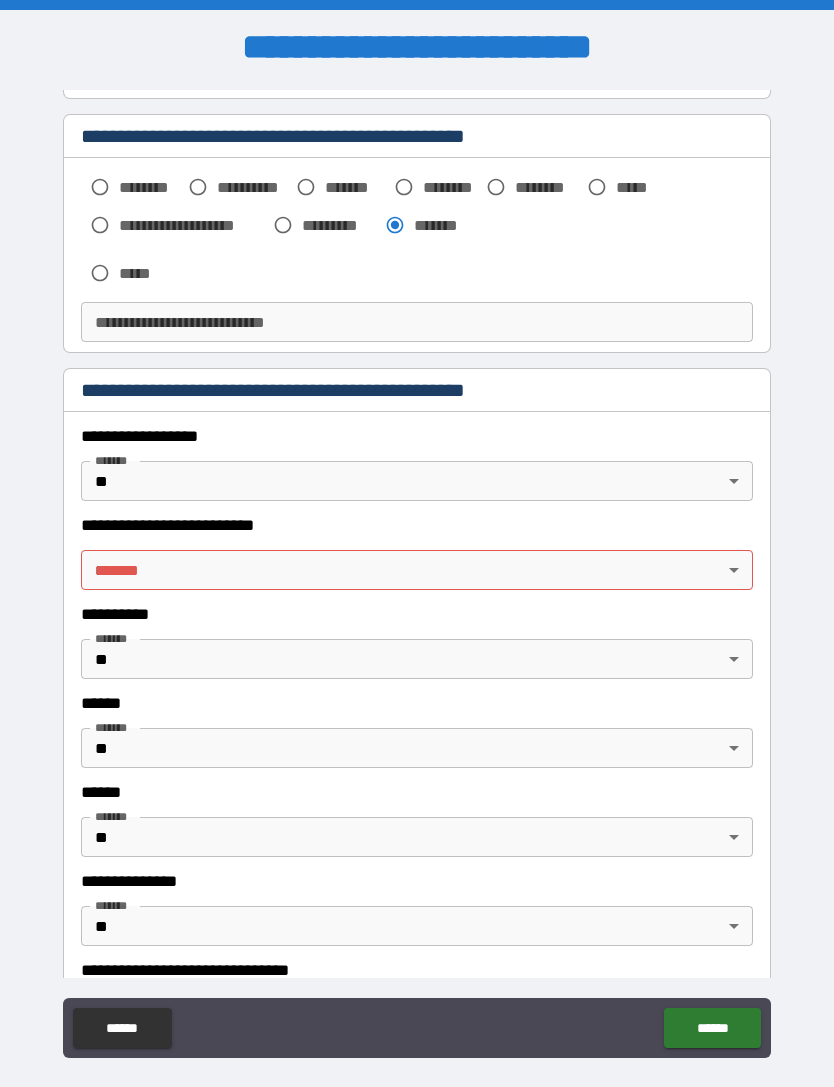 scroll, scrollTop: 1922, scrollLeft: 0, axis: vertical 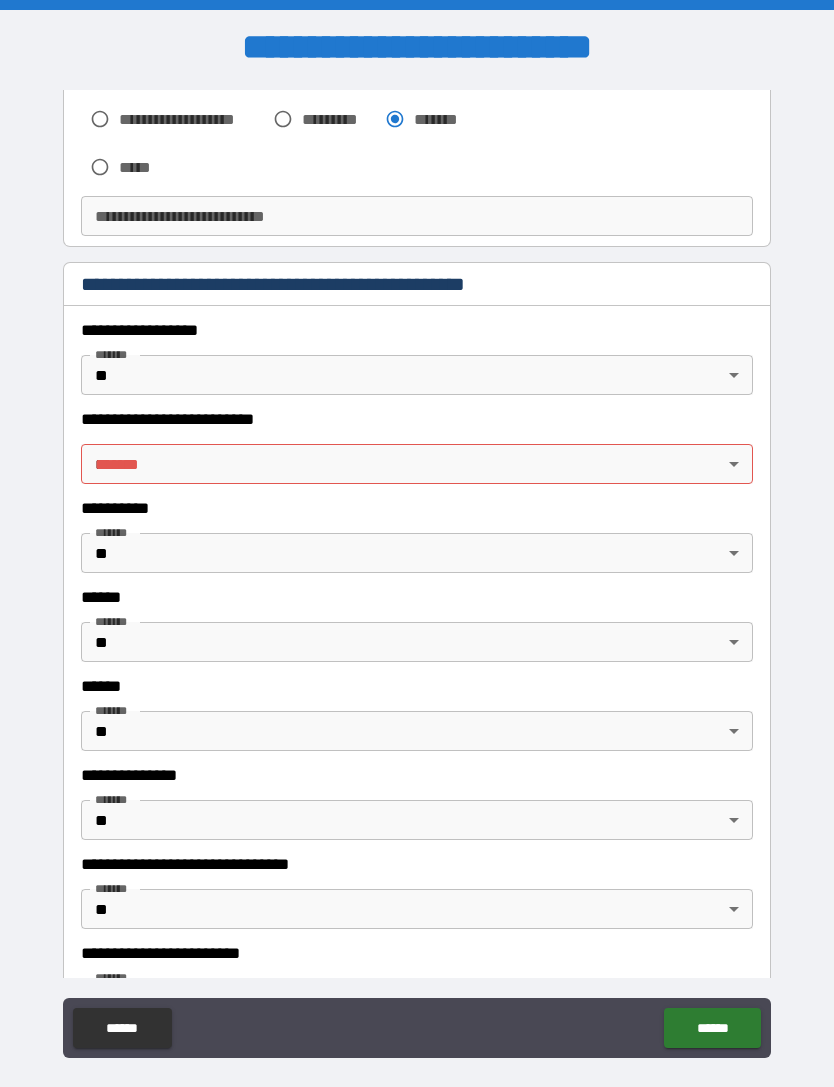 click on "**********" at bounding box center [417, 575] 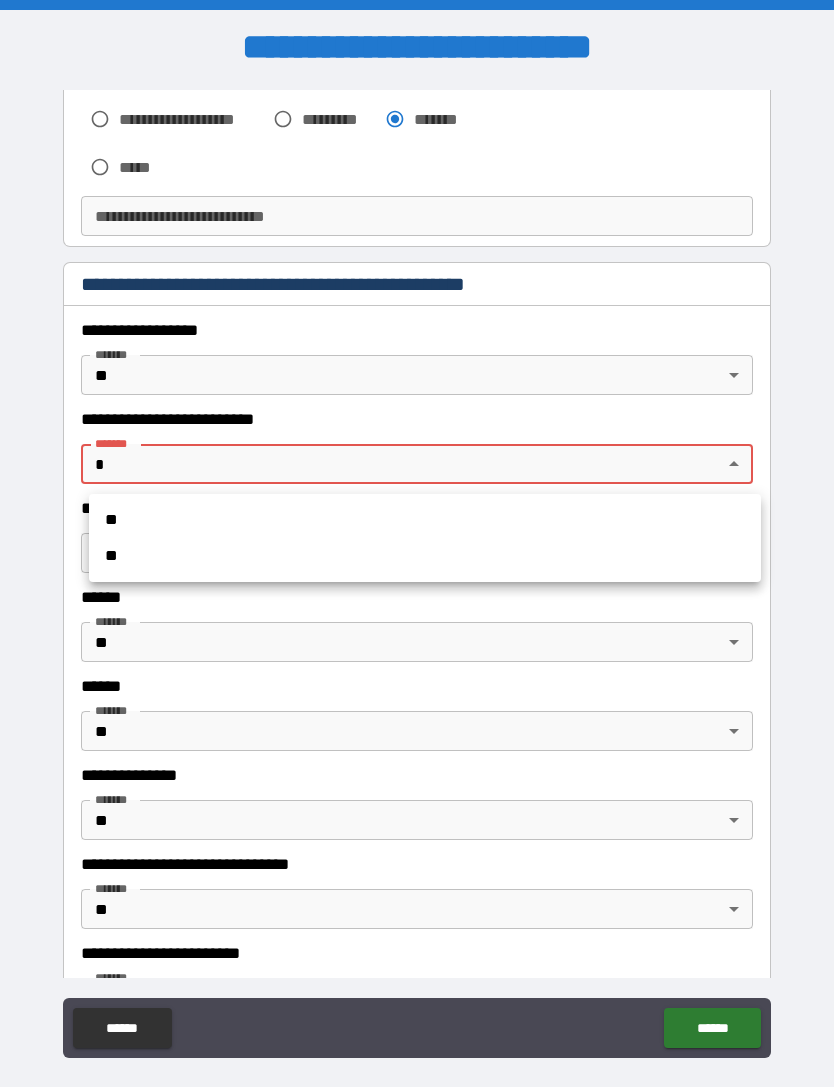 click on "**" at bounding box center [425, 556] 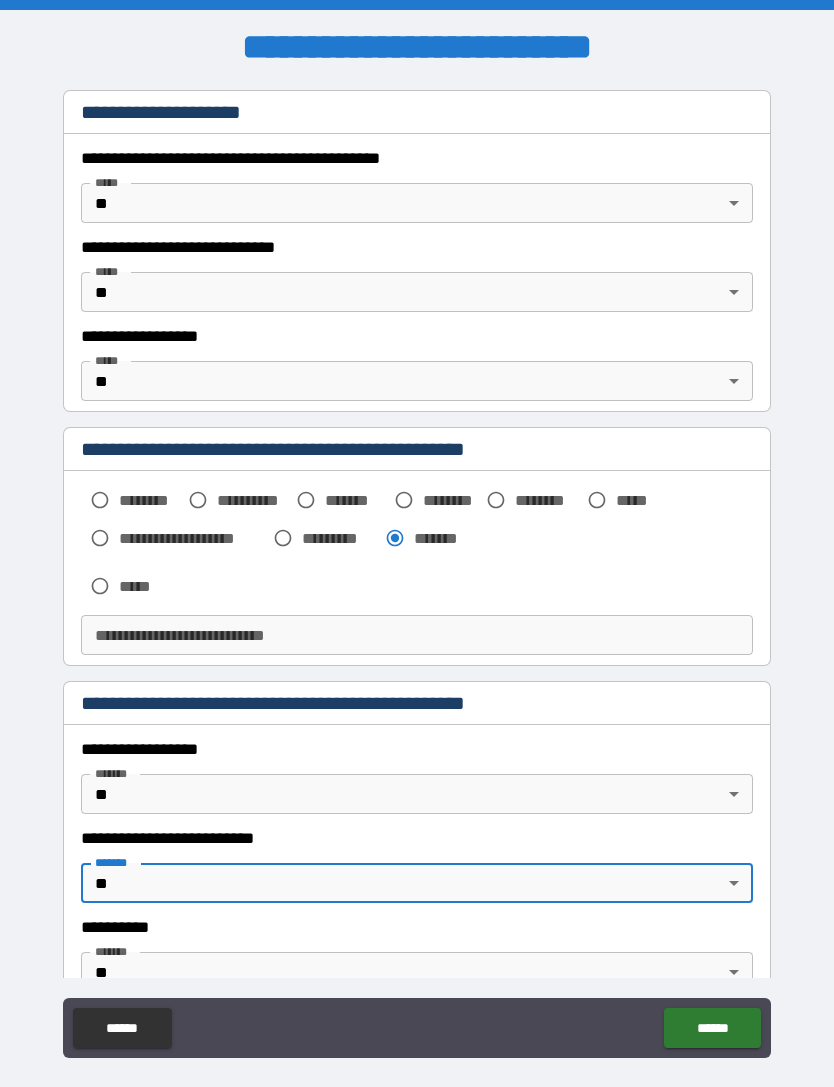 scroll, scrollTop: 1501, scrollLeft: 0, axis: vertical 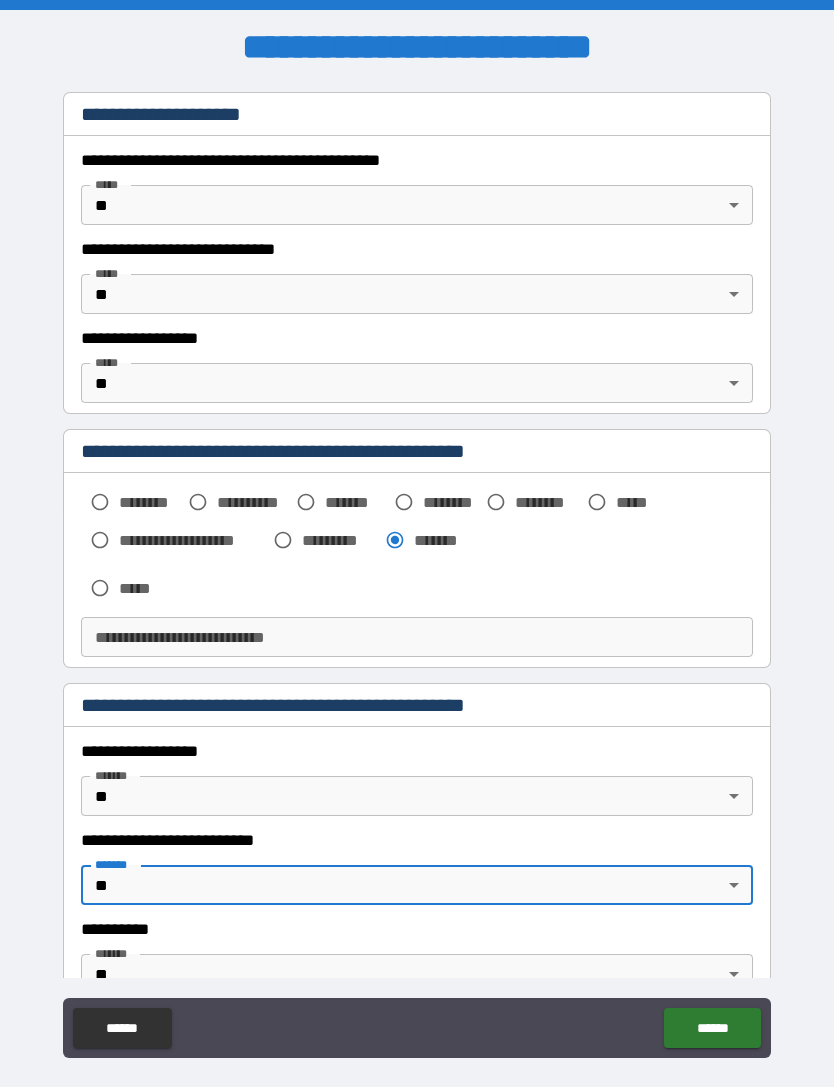 click on "******" at bounding box center (712, 1028) 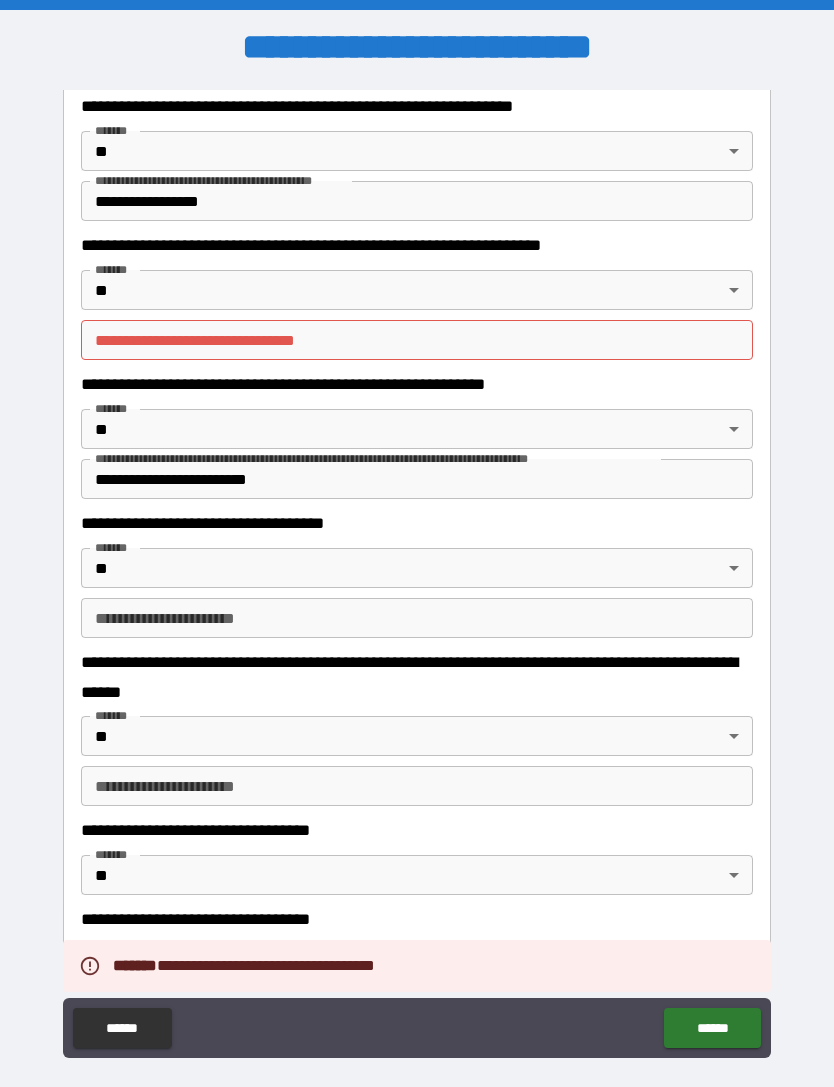 scroll, scrollTop: 555, scrollLeft: 0, axis: vertical 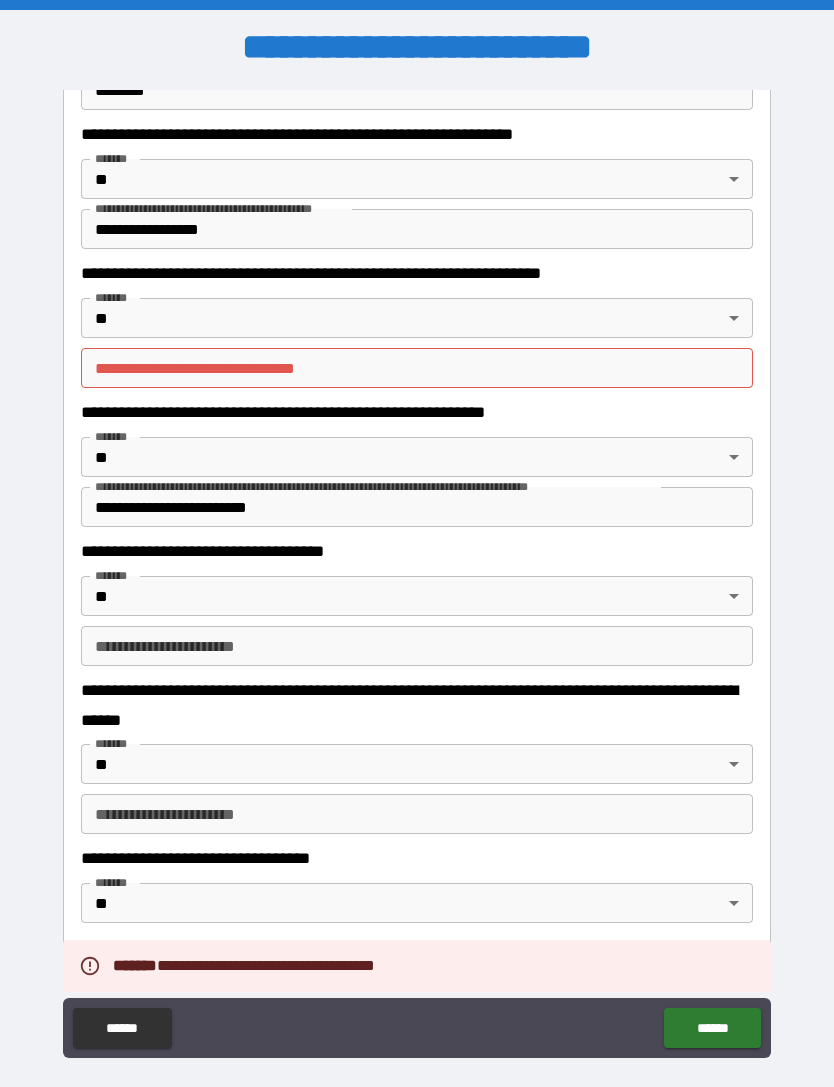 click on "**********" at bounding box center (417, 368) 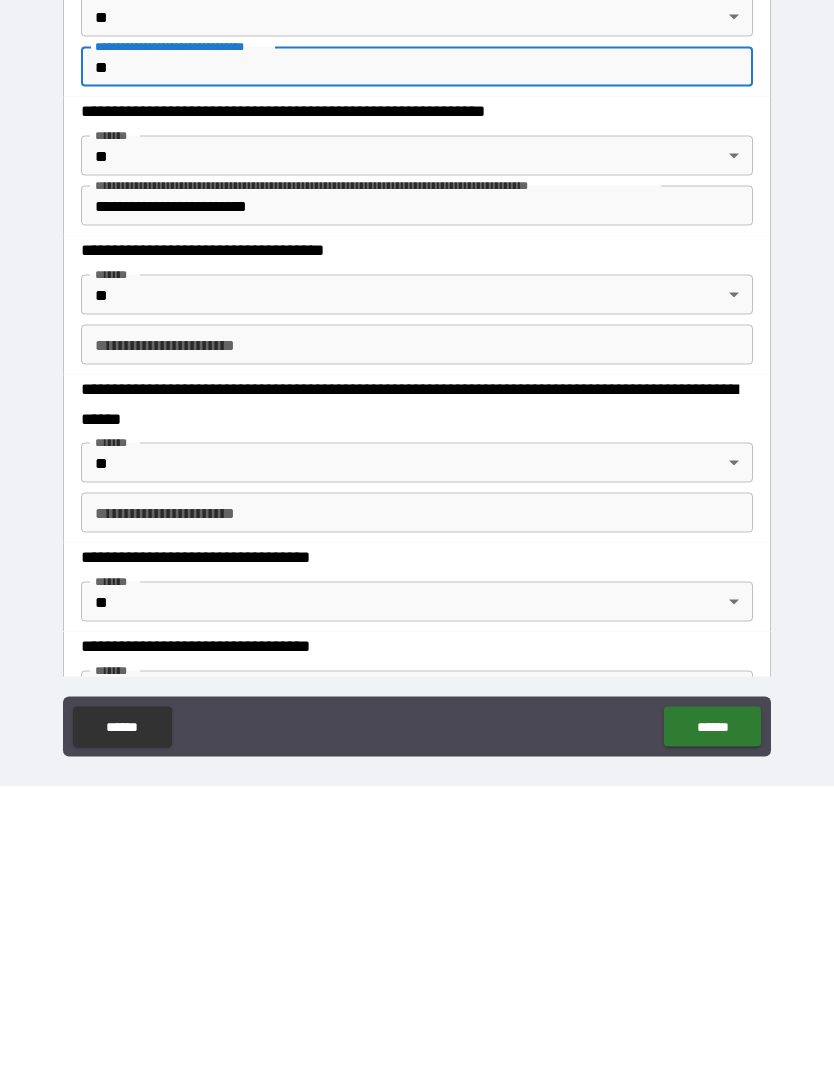 scroll, scrollTop: 64, scrollLeft: 0, axis: vertical 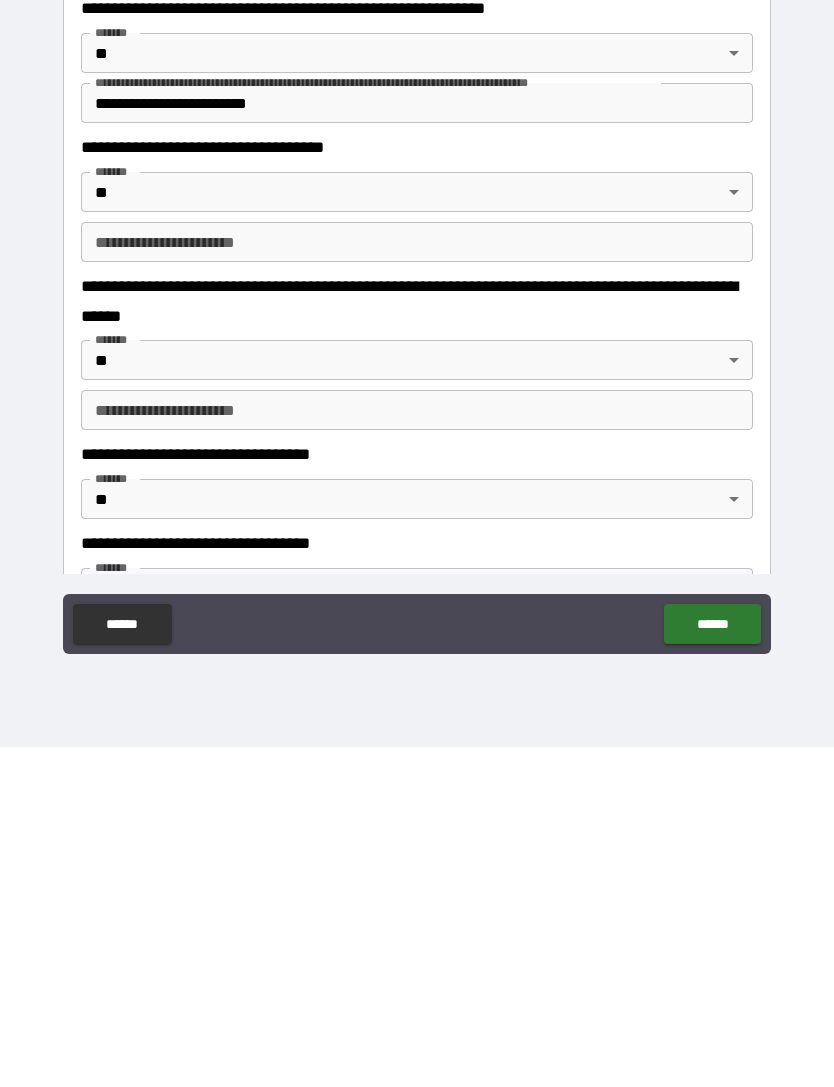 click on "******" at bounding box center [712, 964] 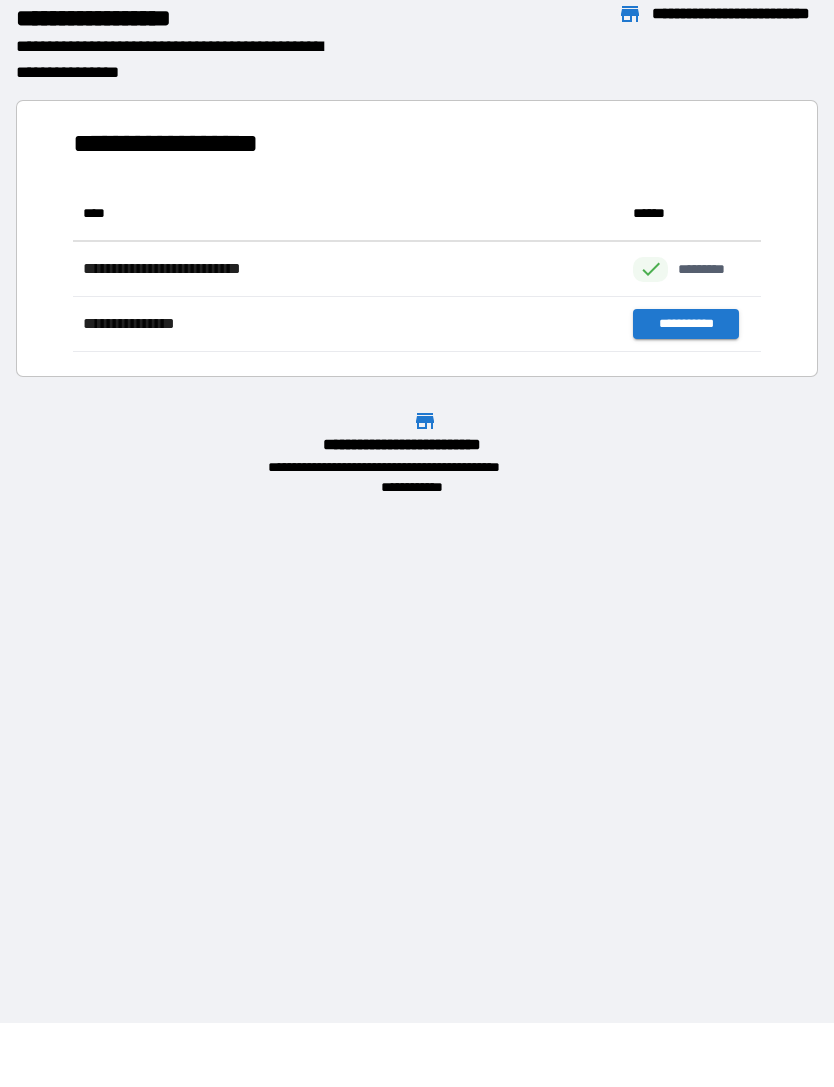 scroll, scrollTop: 1, scrollLeft: 1, axis: both 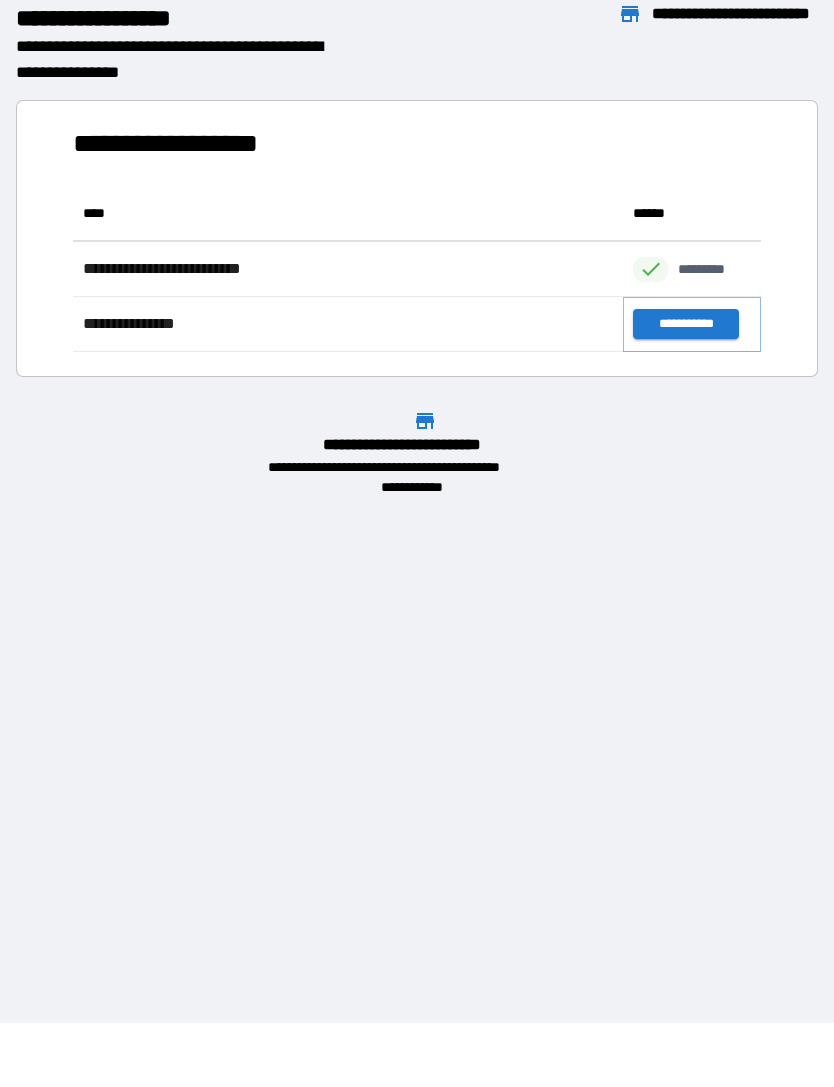 click on "**********" at bounding box center [685, 324] 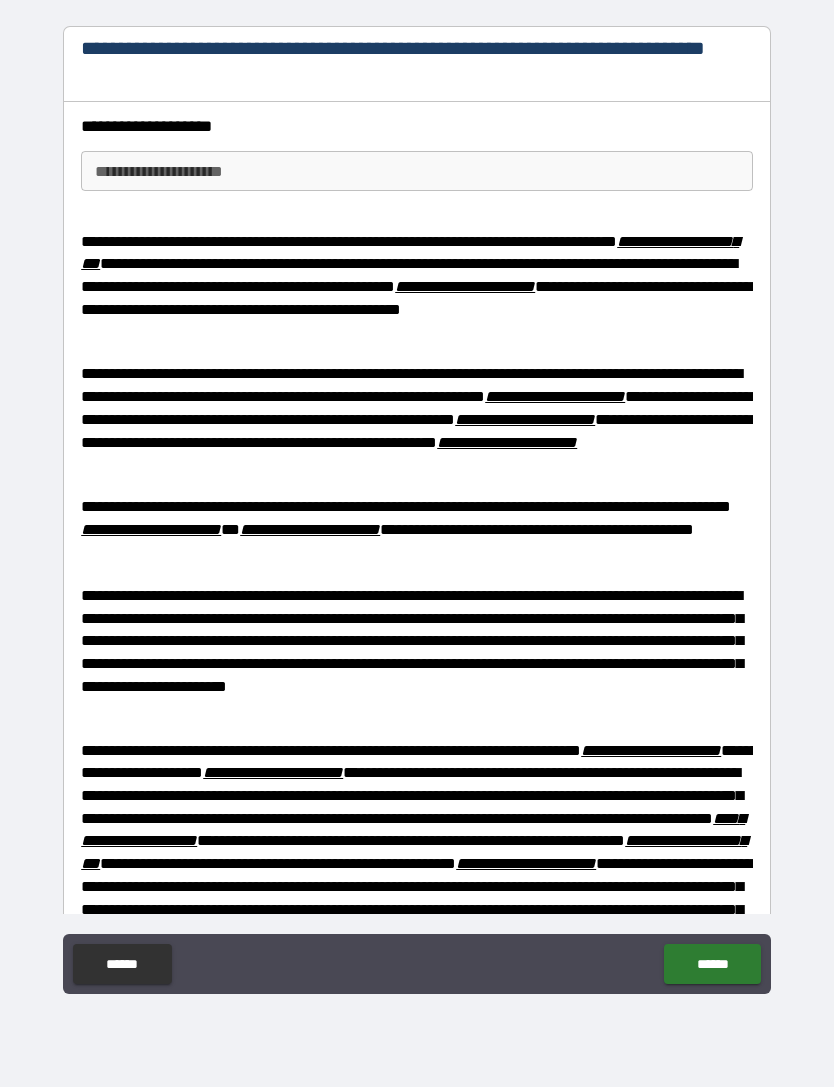click on "**********" at bounding box center (417, 171) 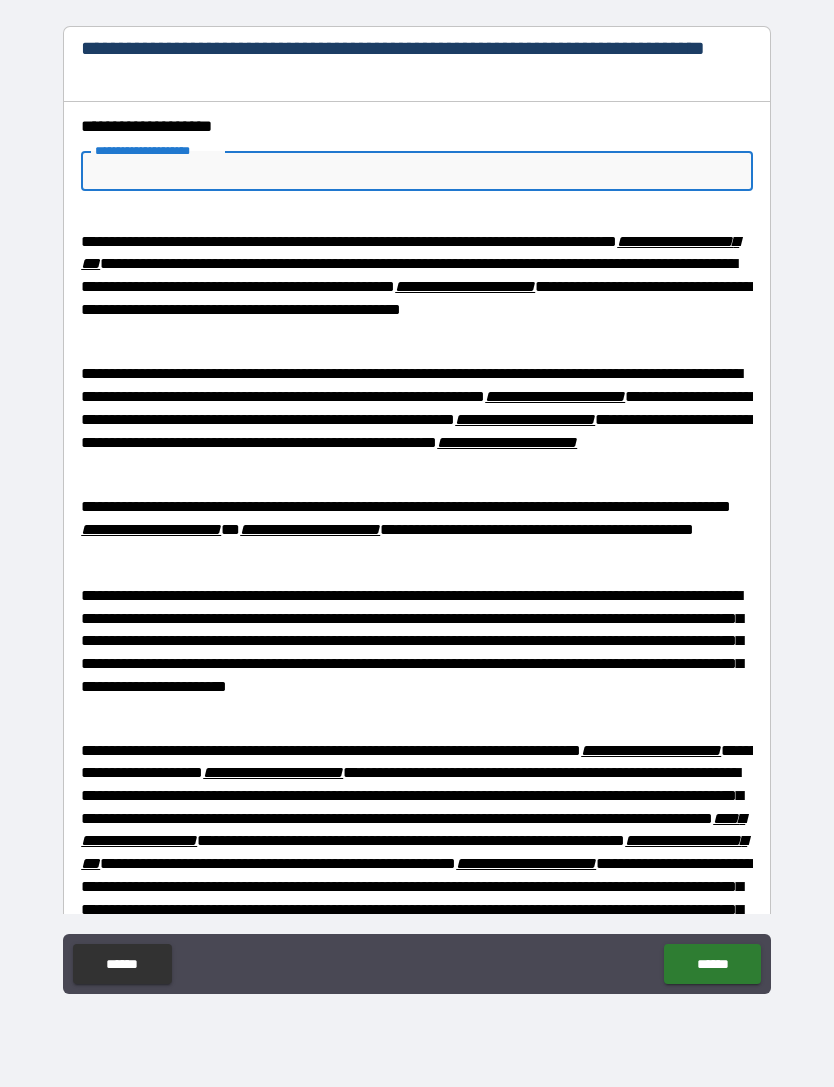 scroll, scrollTop: 0, scrollLeft: 0, axis: both 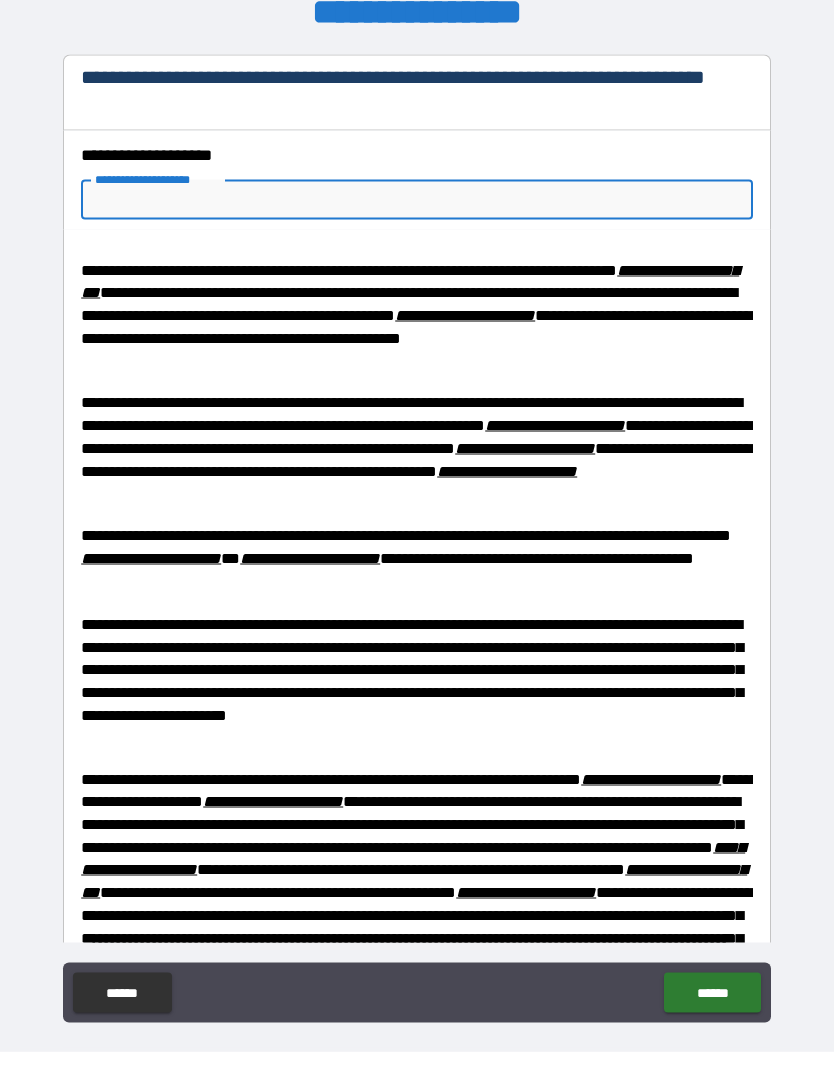 click on "**********" at bounding box center (417, 235) 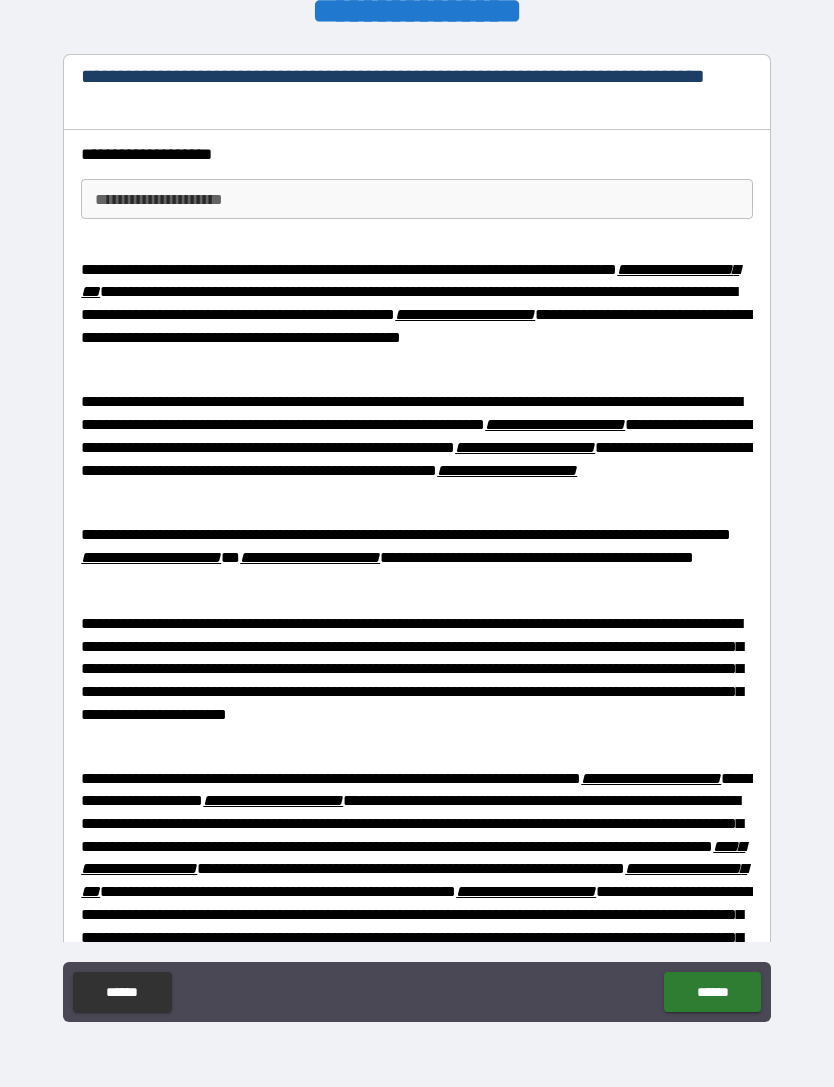 click on "**********" at bounding box center (417, 199) 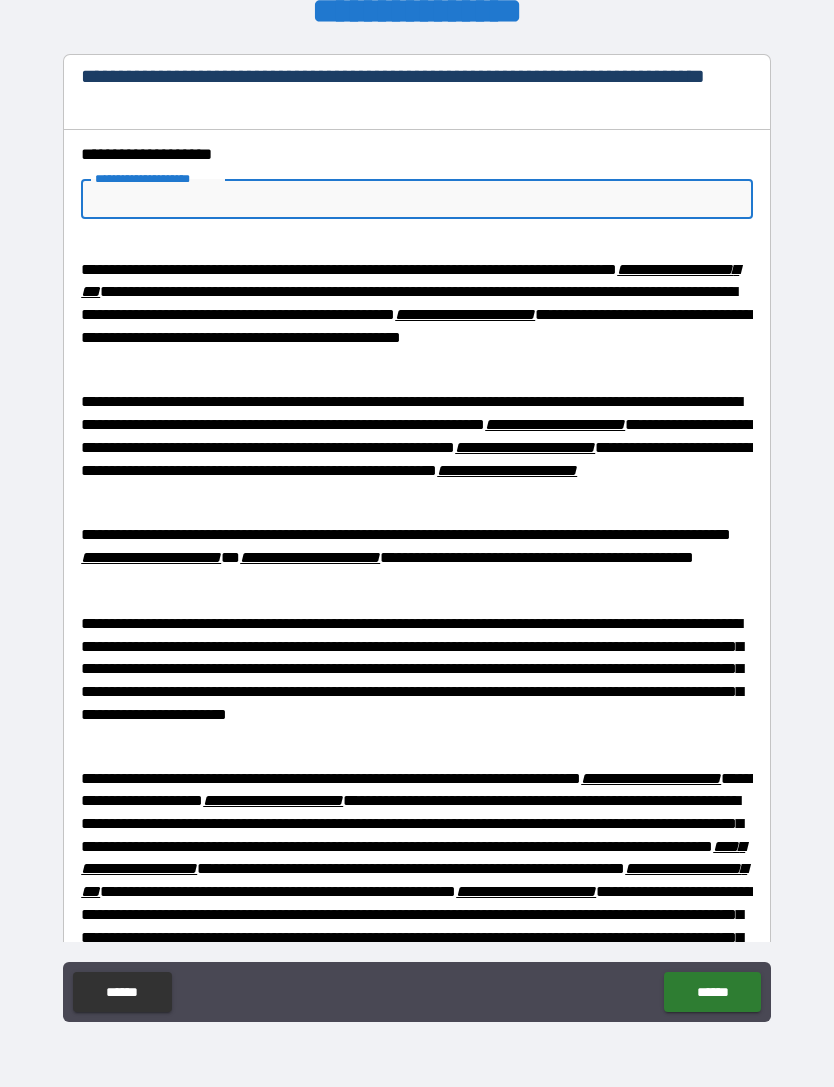 scroll, scrollTop: 35, scrollLeft: 0, axis: vertical 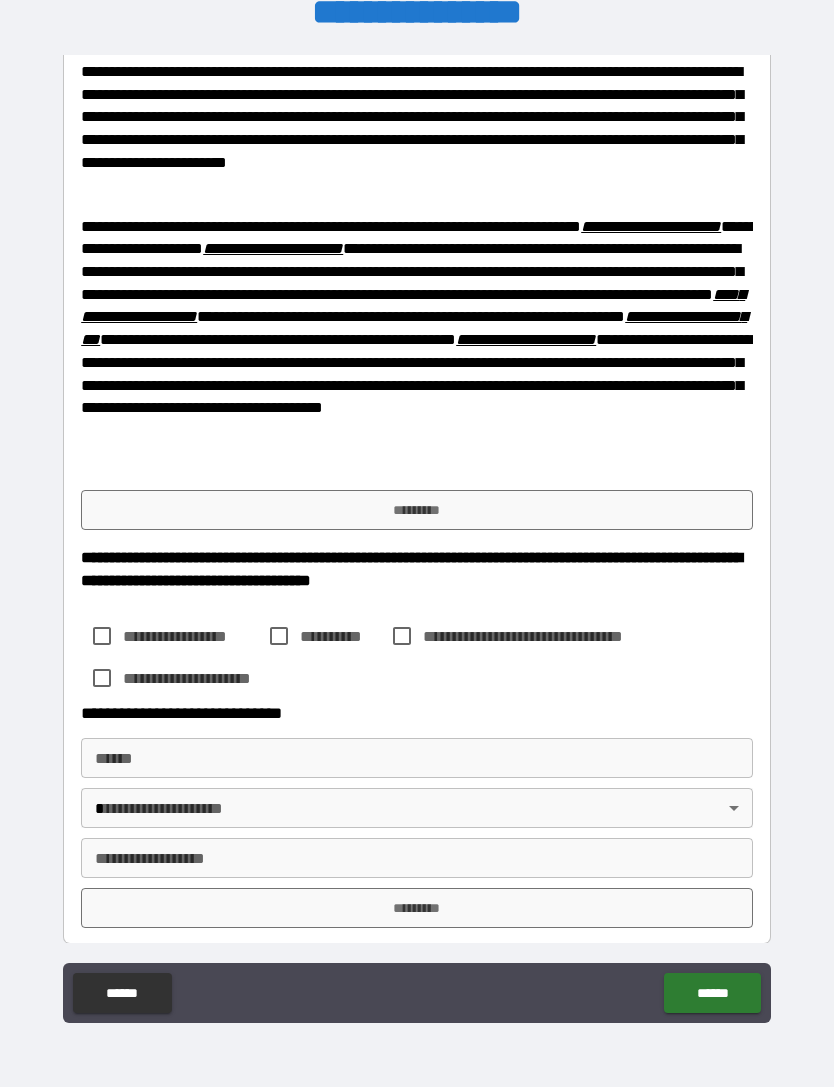 click on "*********" at bounding box center (417, 510) 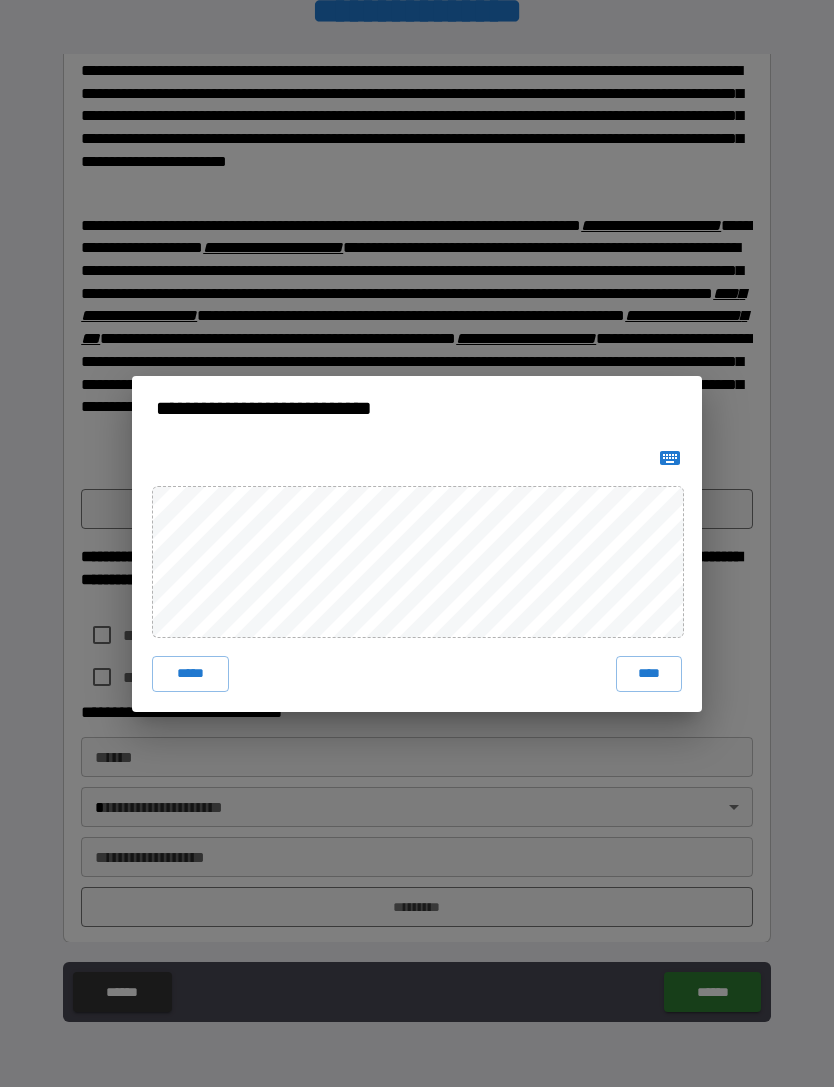 click on "****" at bounding box center [649, 674] 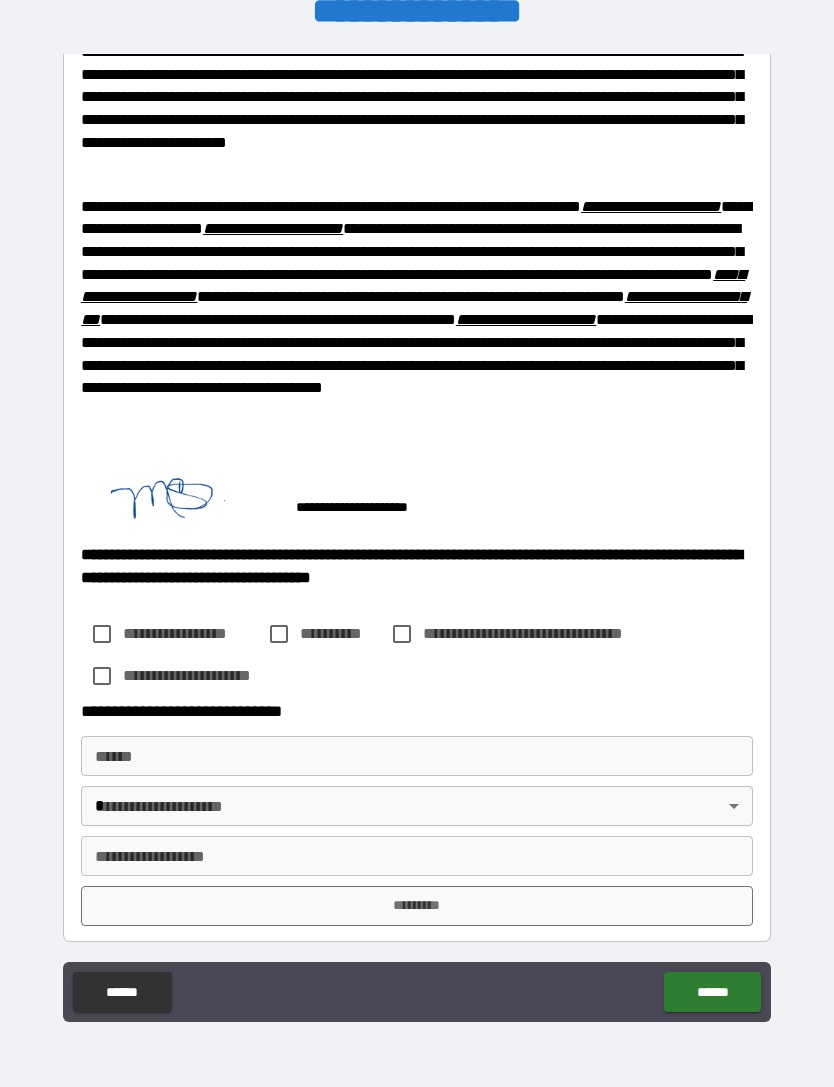 scroll, scrollTop: 570, scrollLeft: 0, axis: vertical 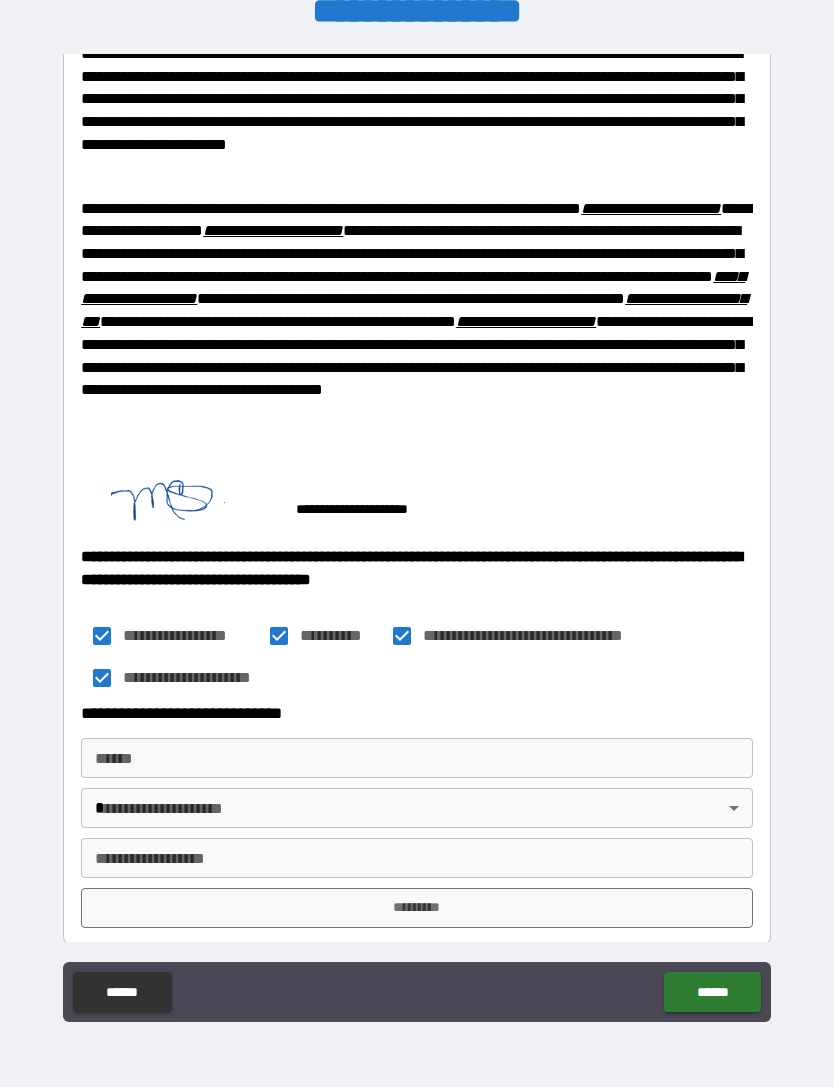 click on "**********" at bounding box center [417, 793] 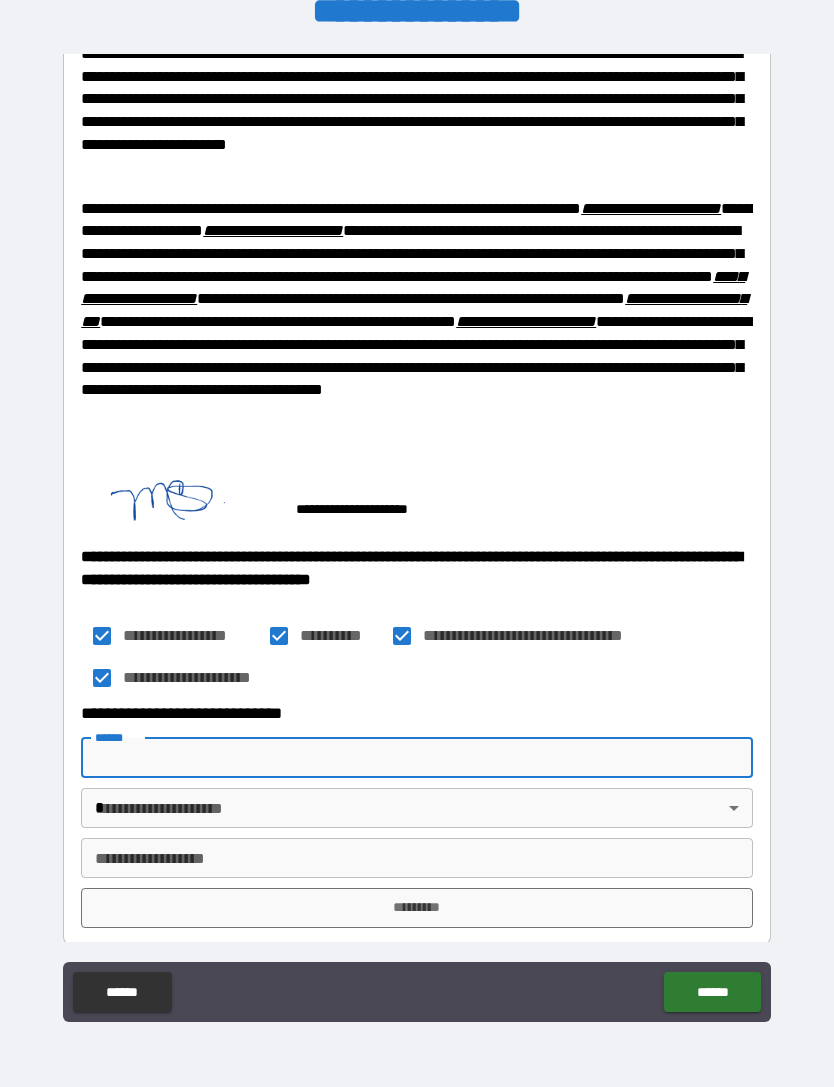 scroll, scrollTop: 64, scrollLeft: 0, axis: vertical 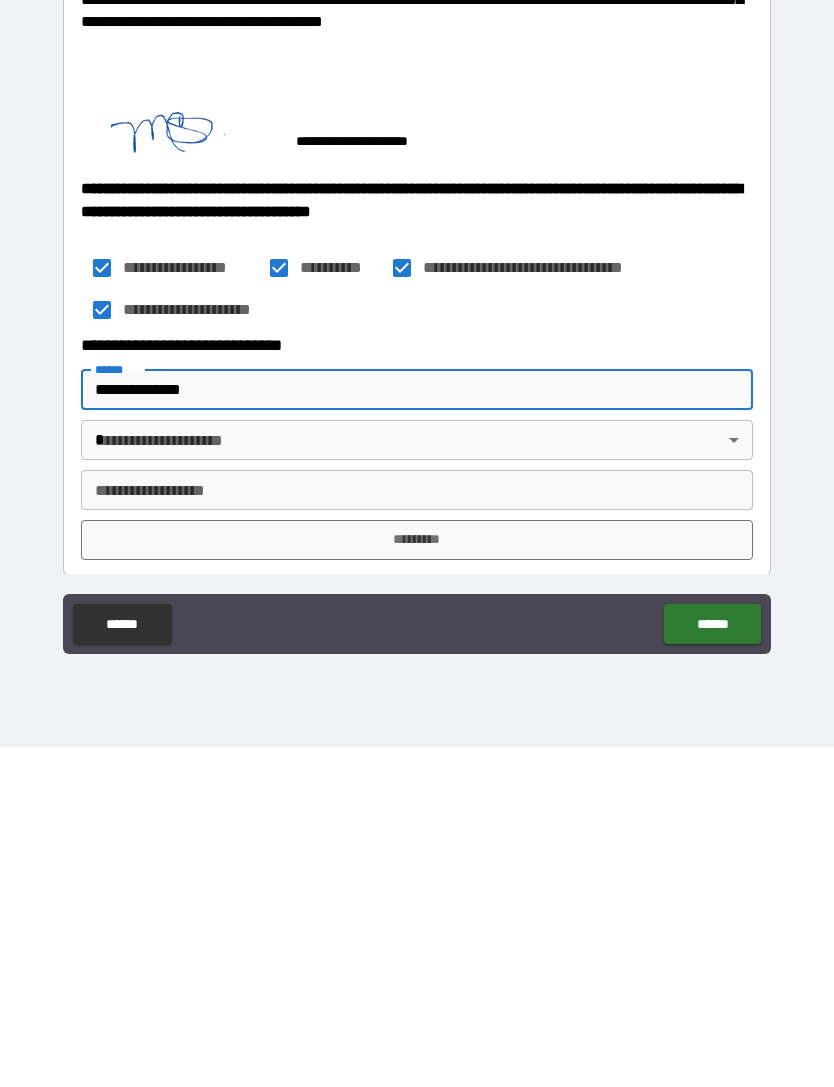 click on "**********" at bounding box center (417, 511) 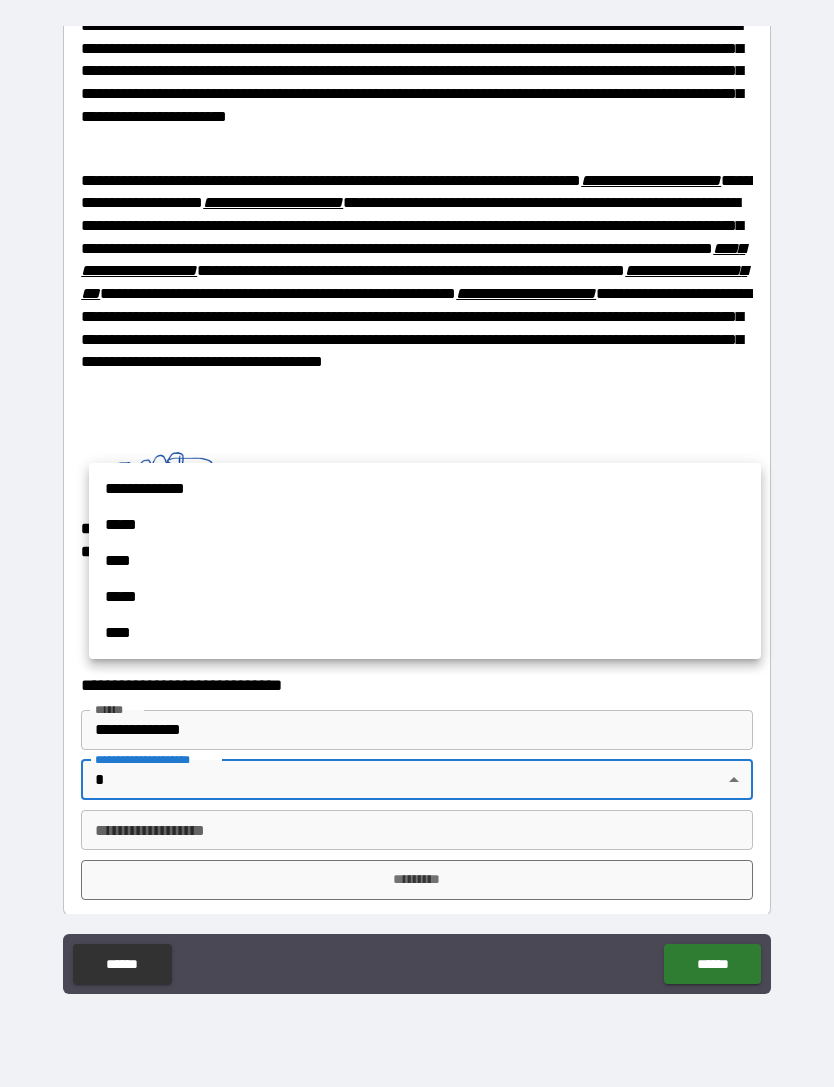 click on "*****" at bounding box center [425, 525] 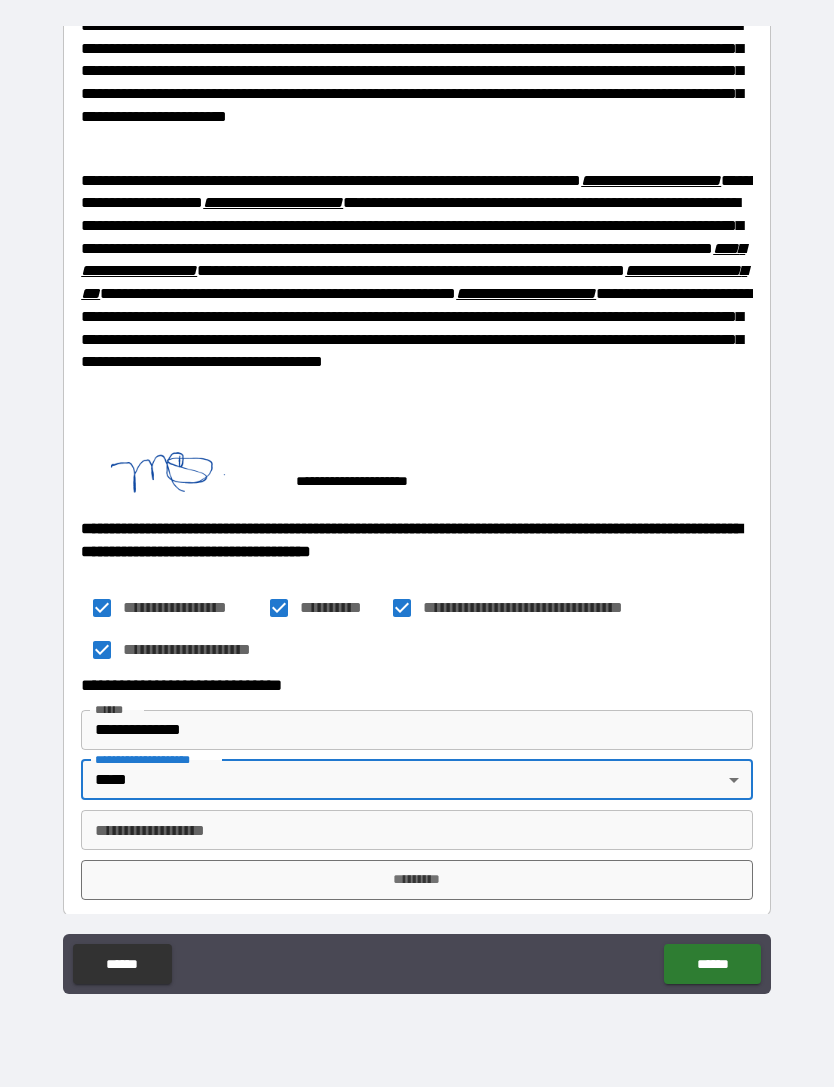 click on "**********" at bounding box center [417, 511] 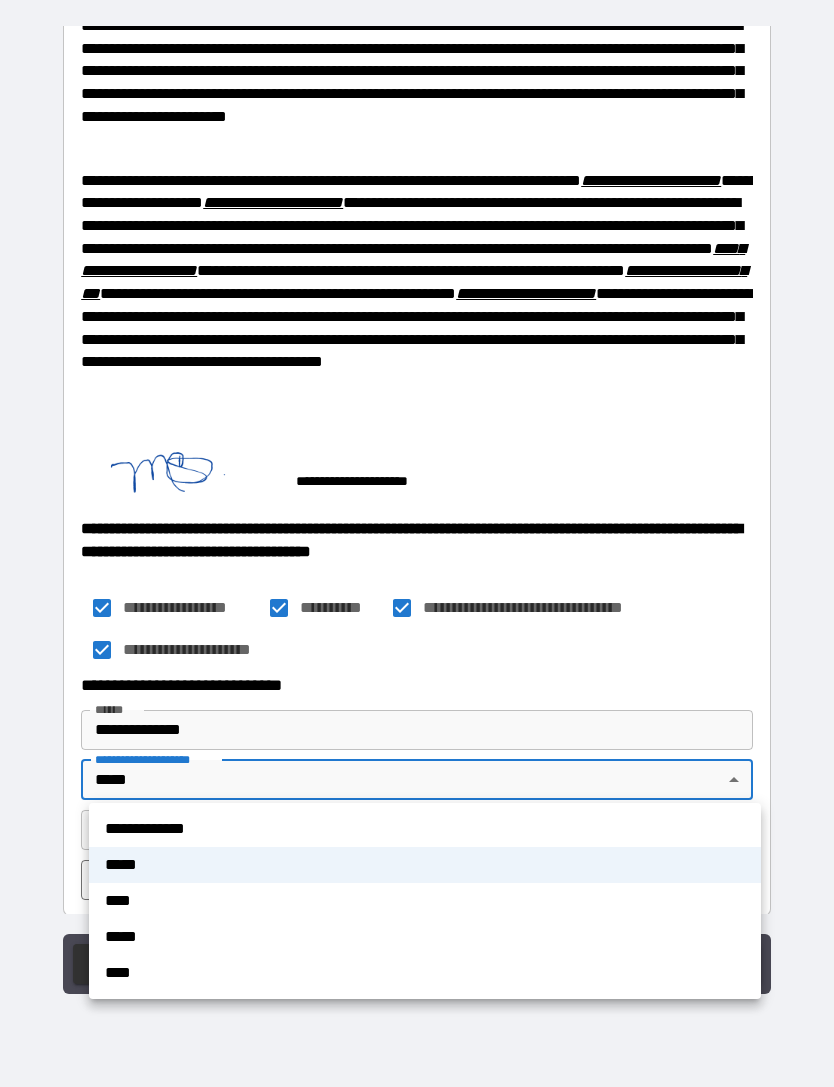 click on "****" at bounding box center (425, 901) 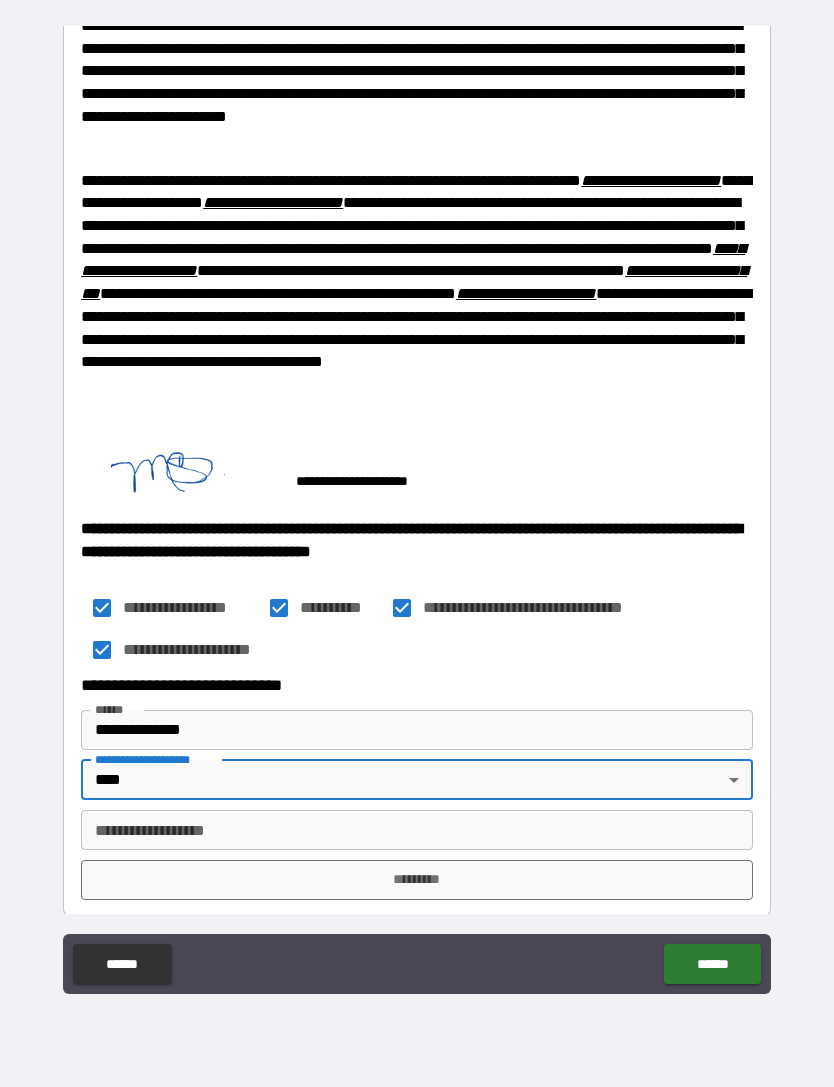 click on "**********" at bounding box center [417, 830] 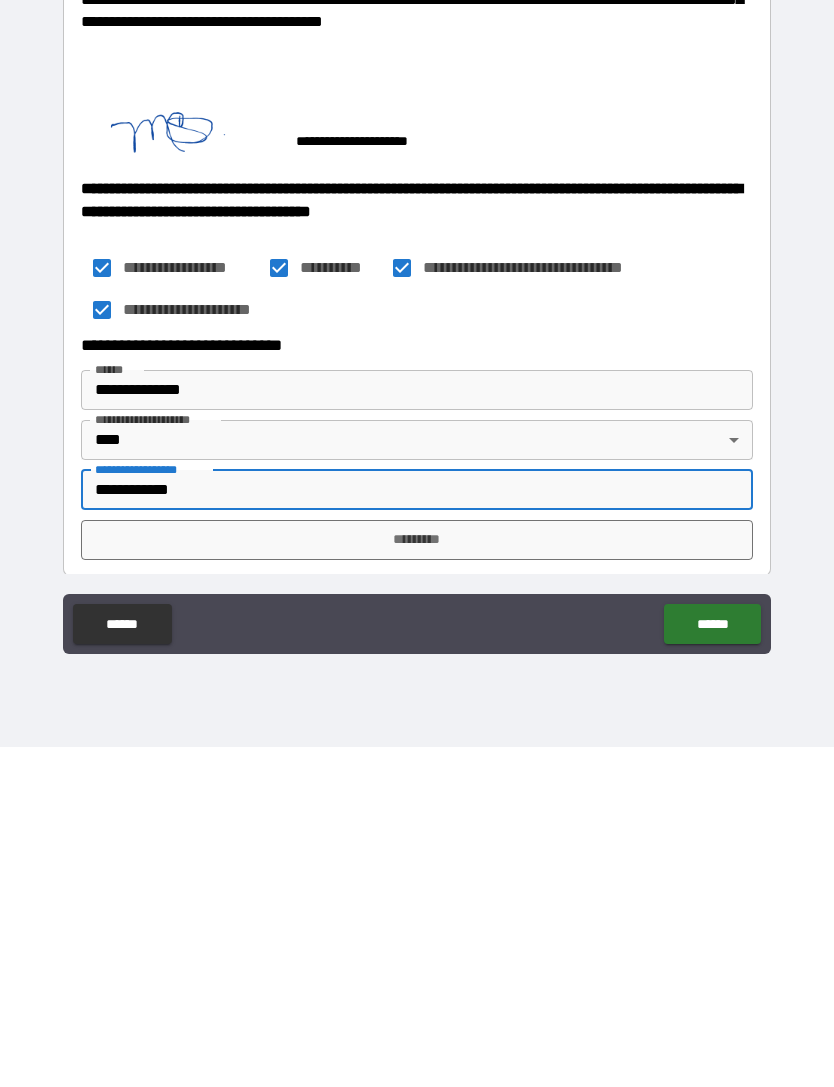 click on "*********" at bounding box center (417, 880) 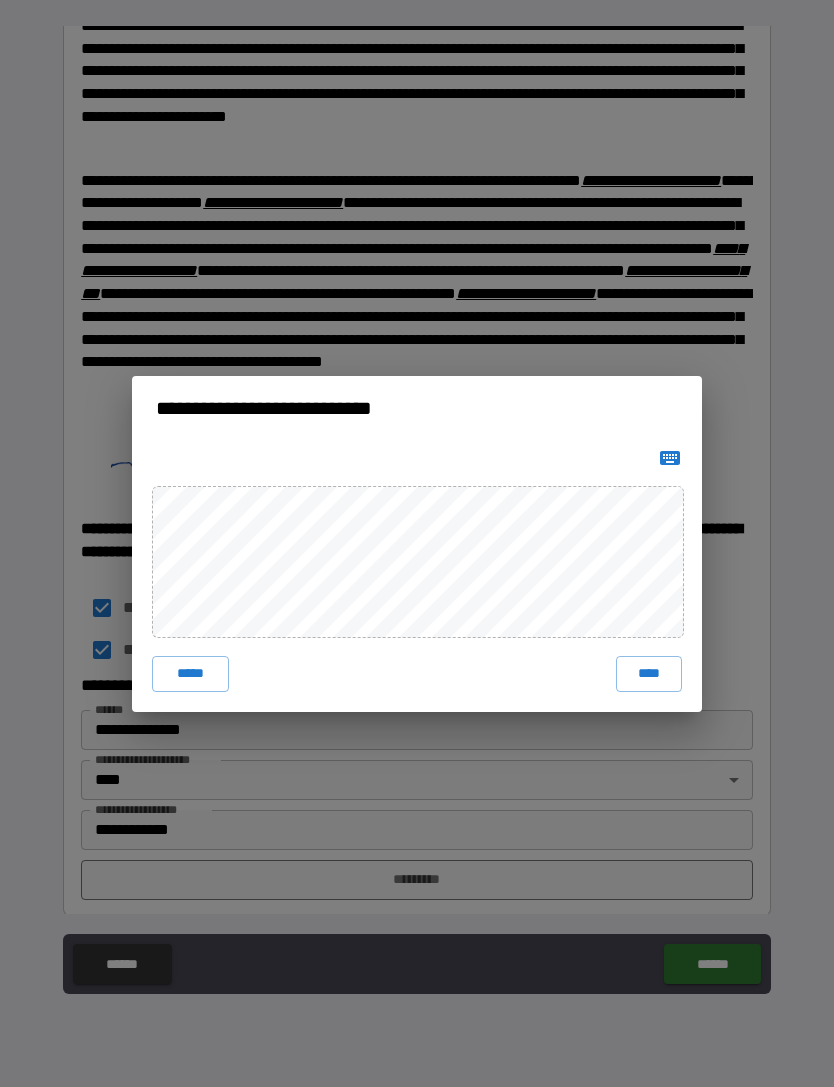 click on "****" at bounding box center (649, 674) 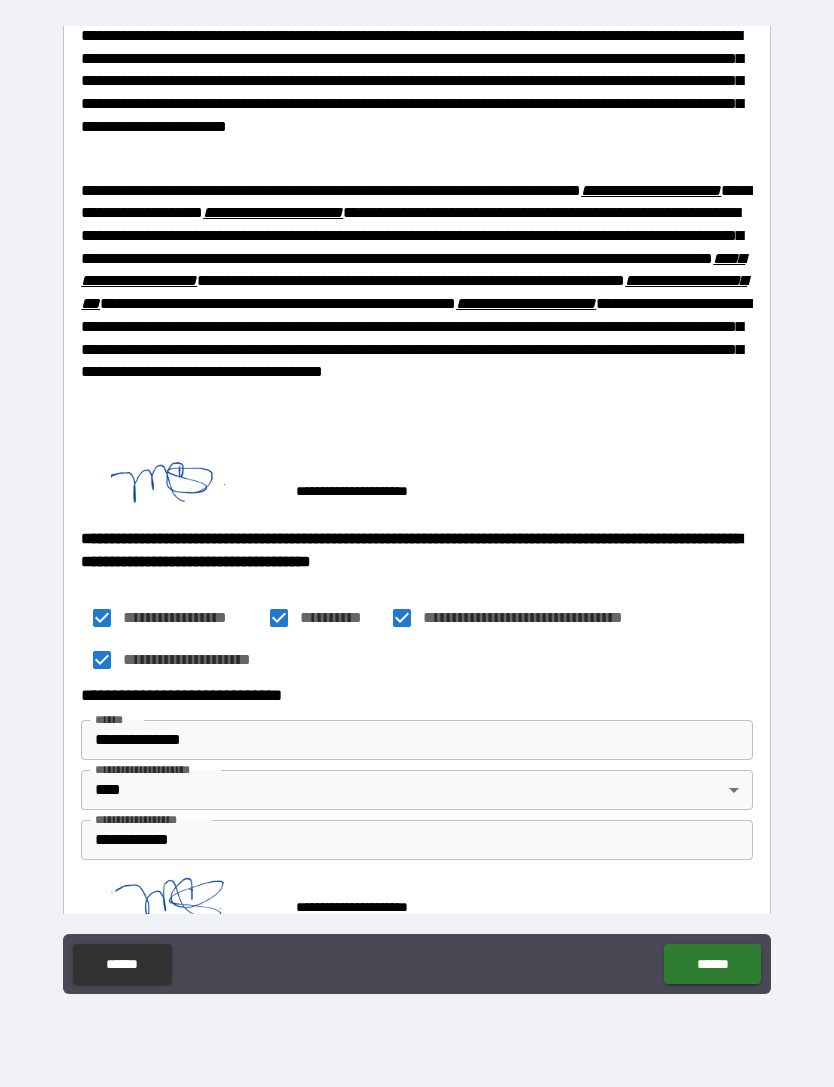click on "******" at bounding box center (712, 964) 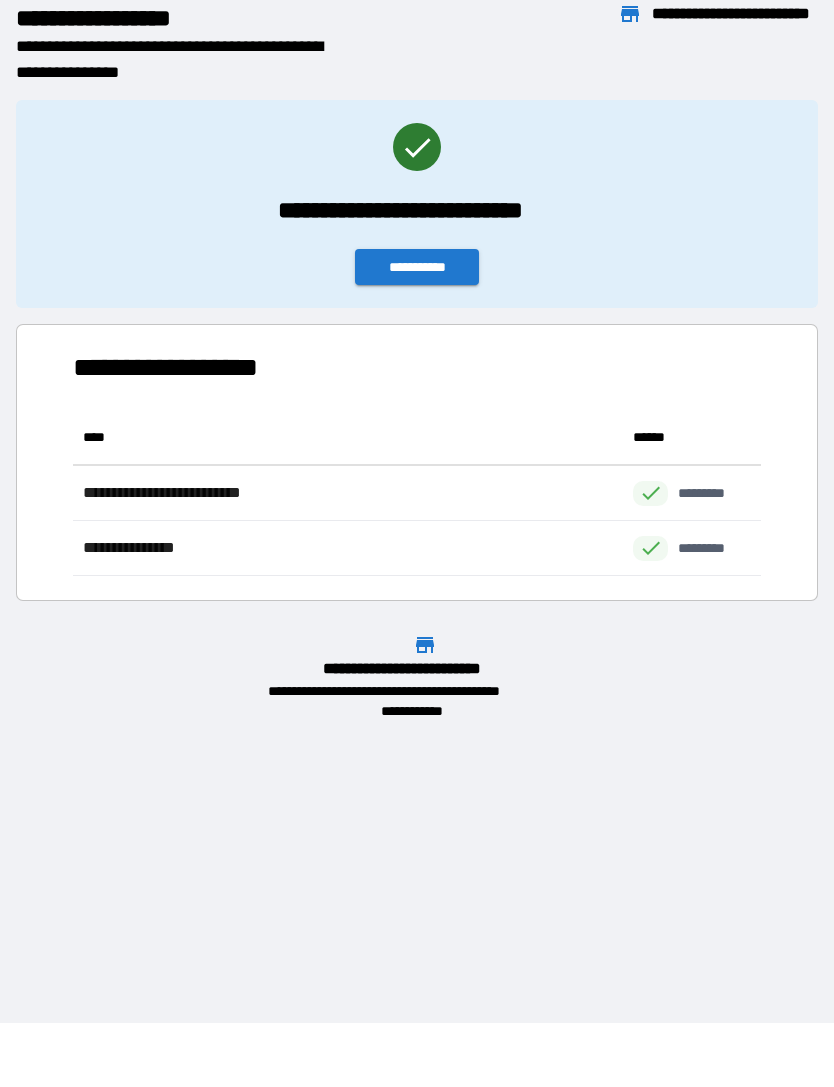 scroll, scrollTop: 1, scrollLeft: 1, axis: both 